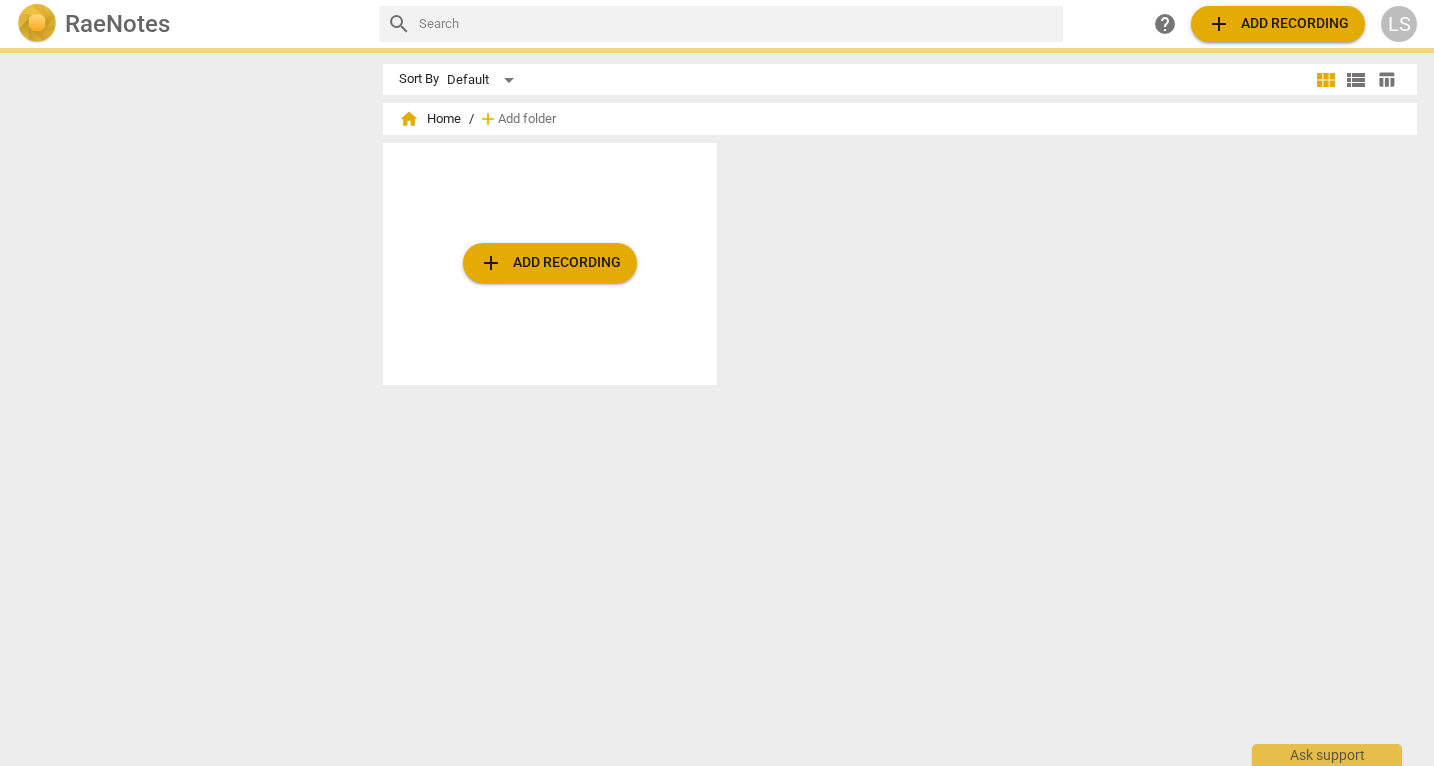 scroll, scrollTop: 0, scrollLeft: 0, axis: both 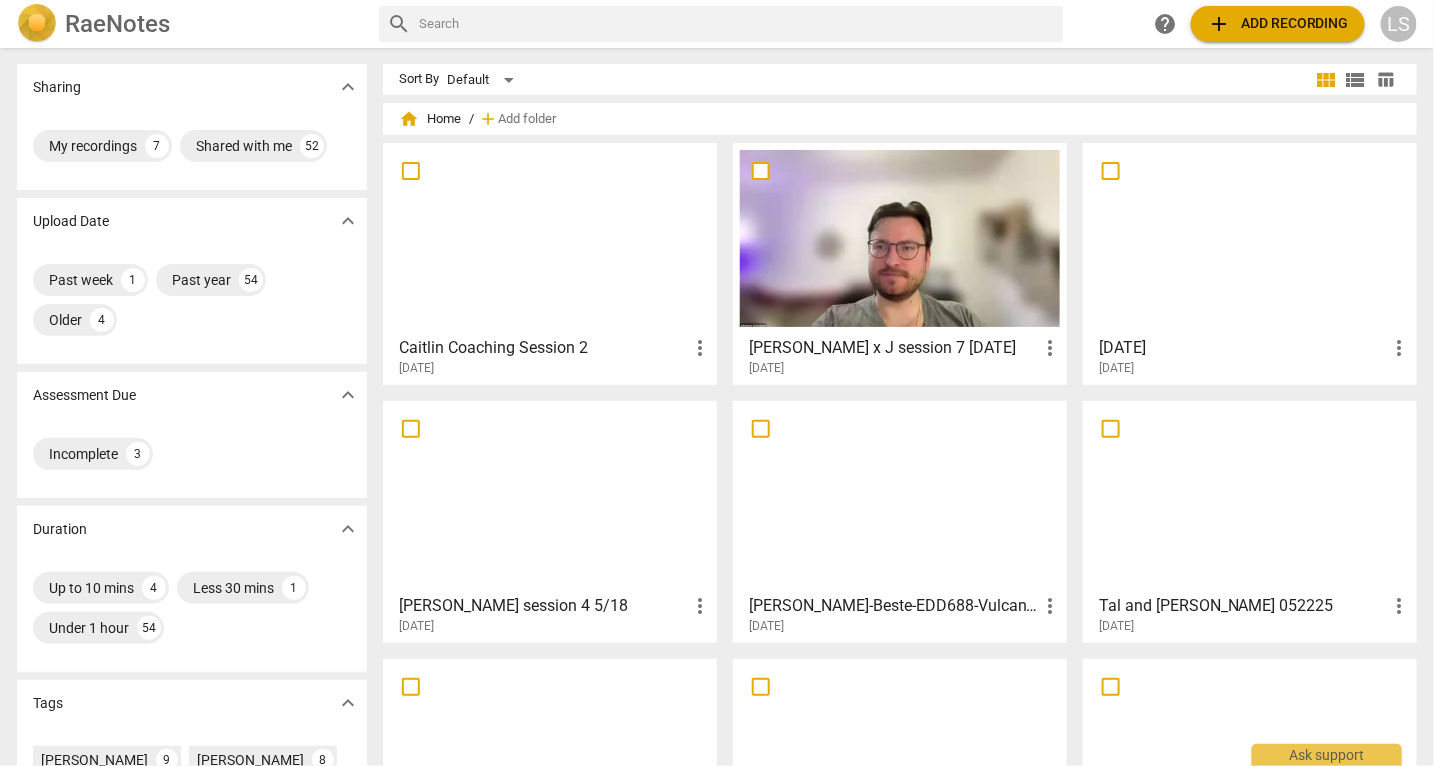 click at bounding box center [550, 238] 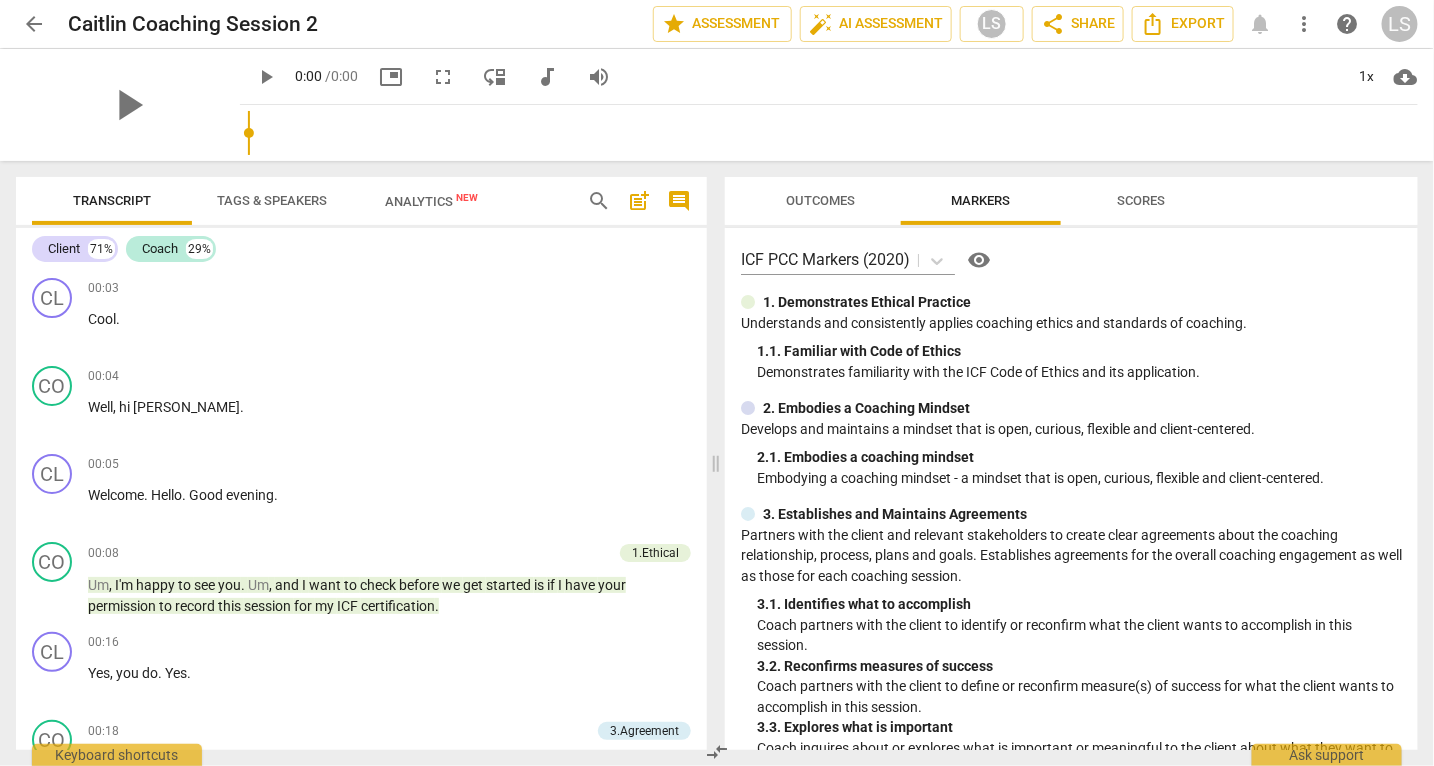 click on "Scores" at bounding box center [1141, 200] 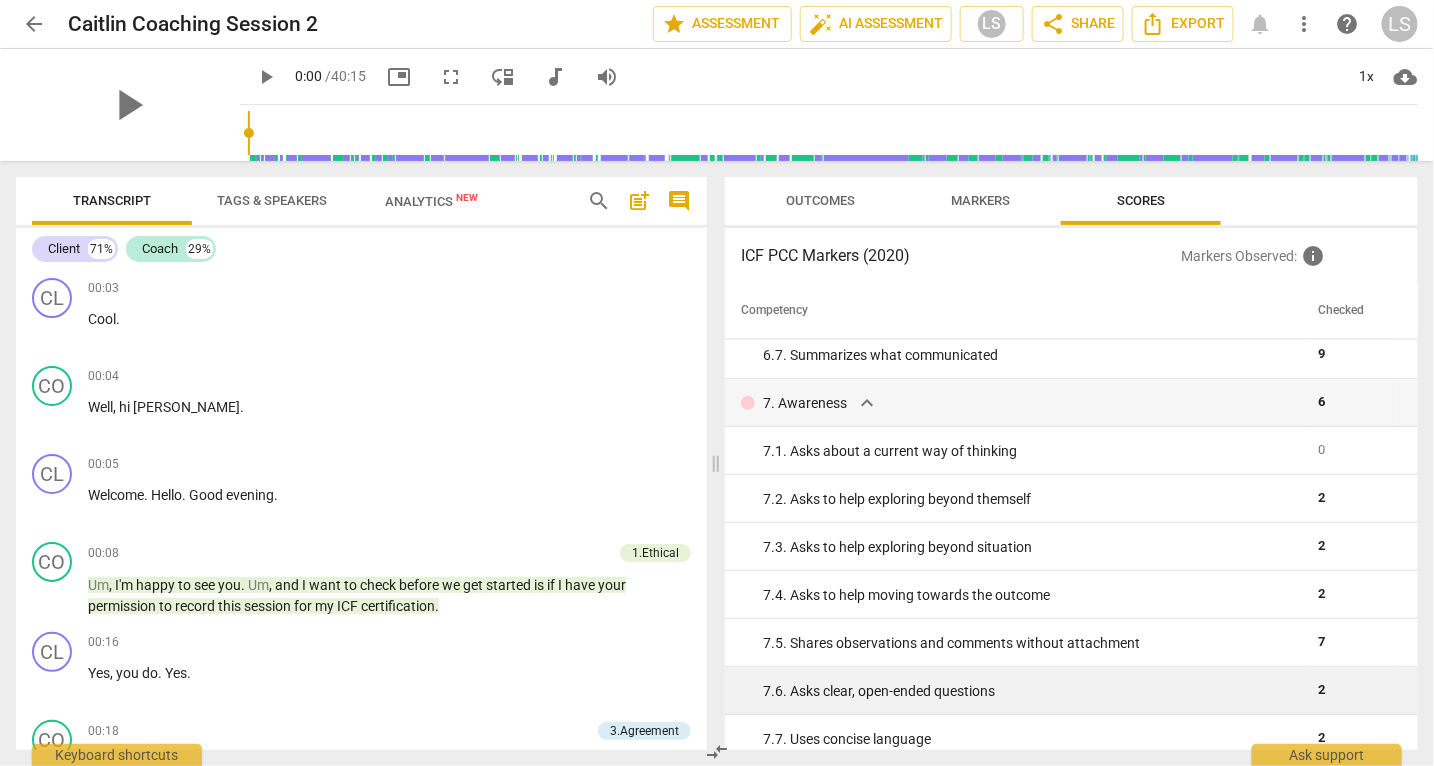 scroll, scrollTop: 1845, scrollLeft: 0, axis: vertical 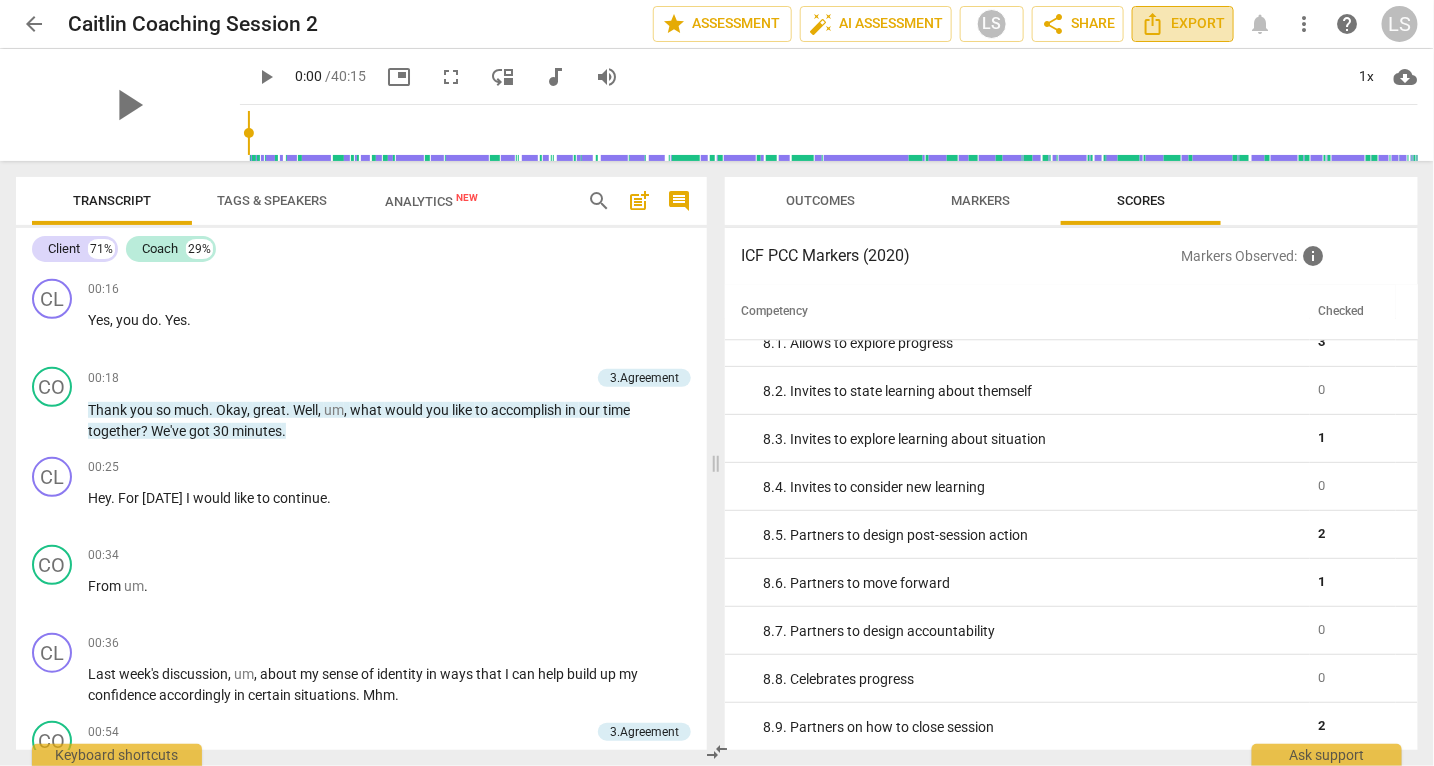 click on "Export" at bounding box center [1183, 24] 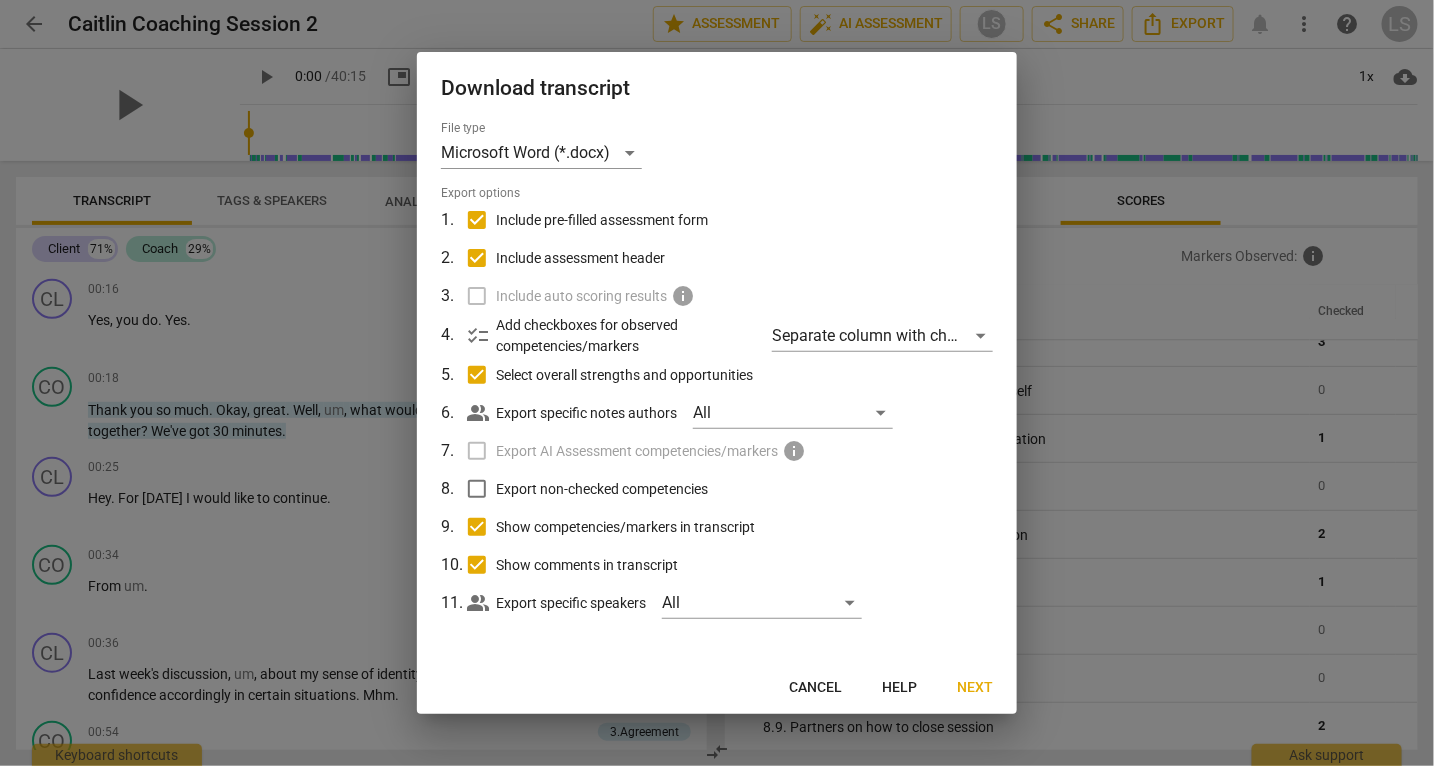 click on "Cancel" at bounding box center [815, 688] 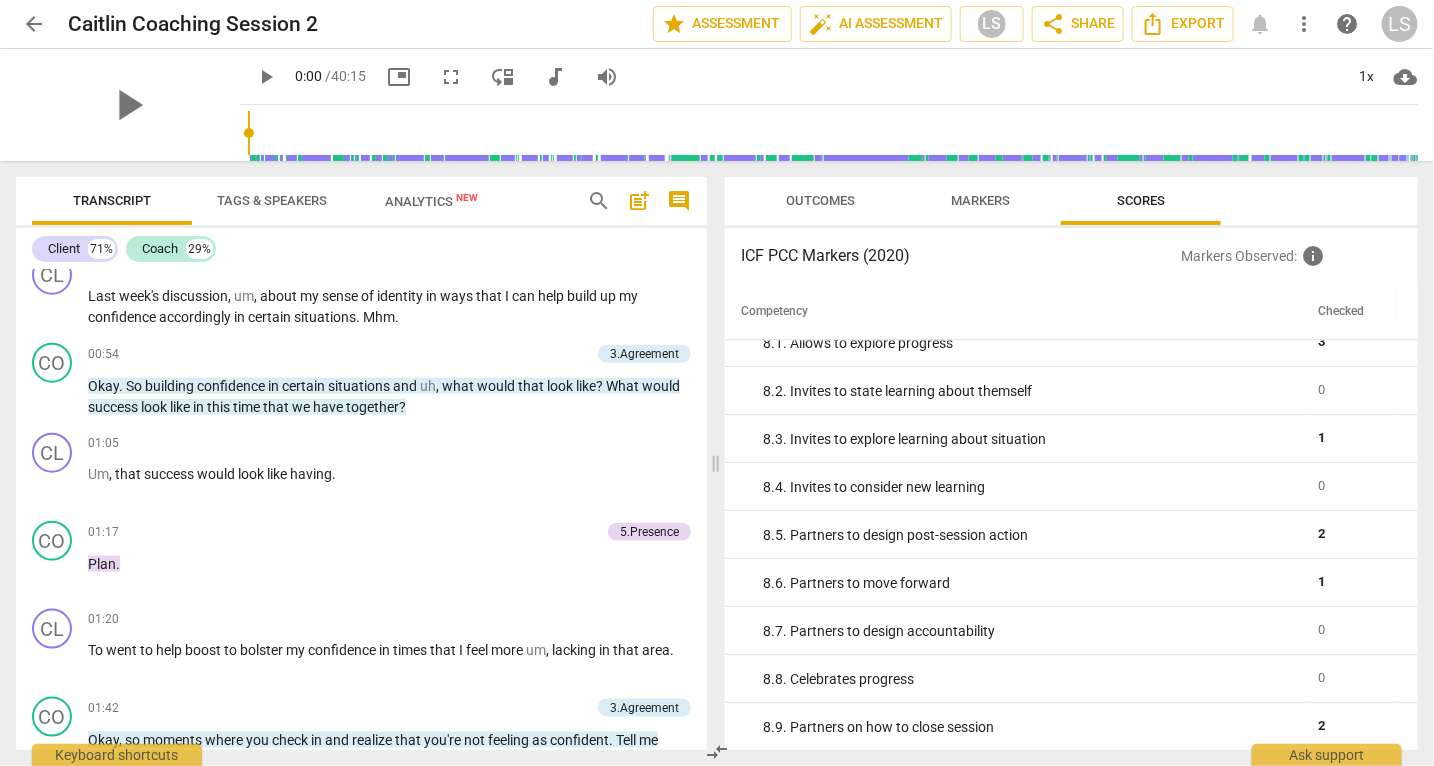 scroll, scrollTop: 740, scrollLeft: 0, axis: vertical 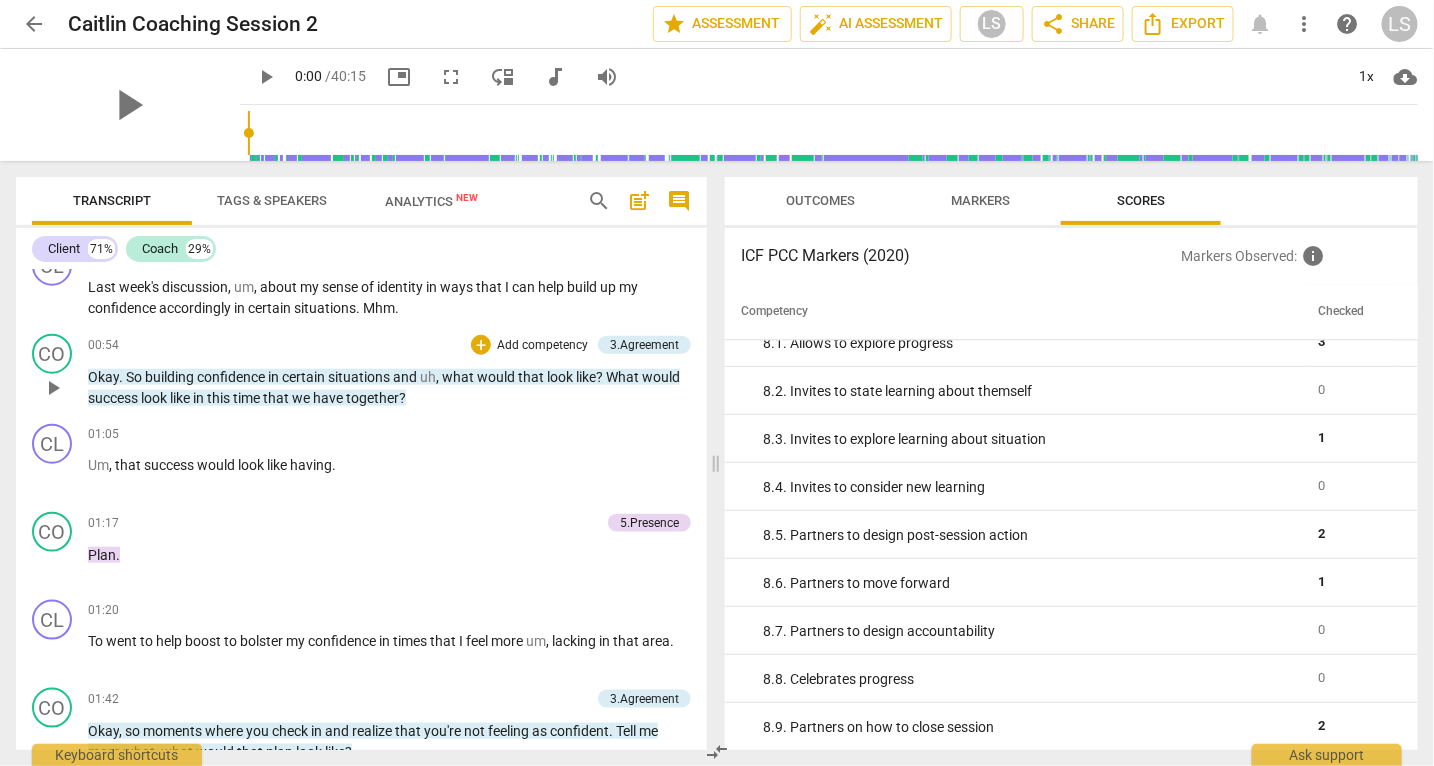 click on "confidence" at bounding box center (232, 377) 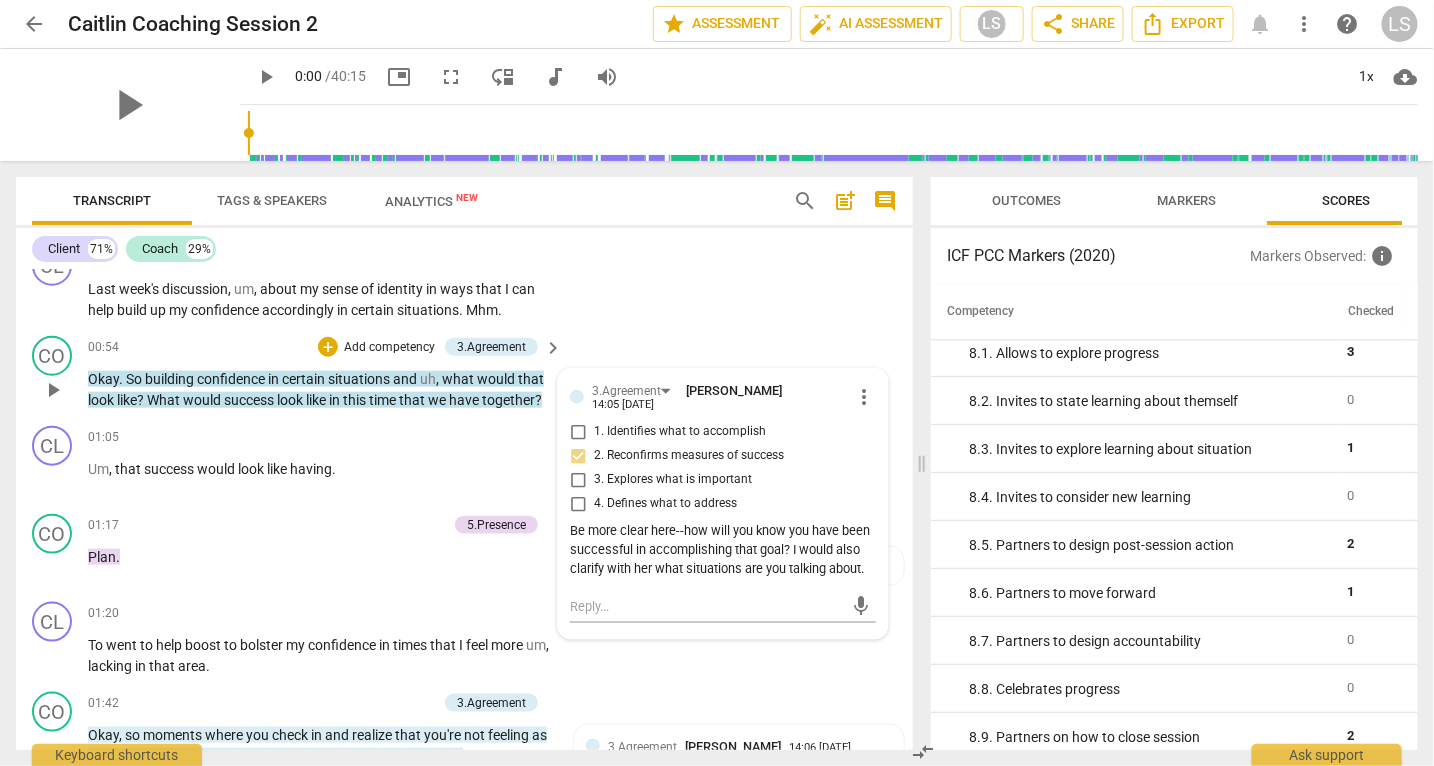 scroll, scrollTop: 678, scrollLeft: 0, axis: vertical 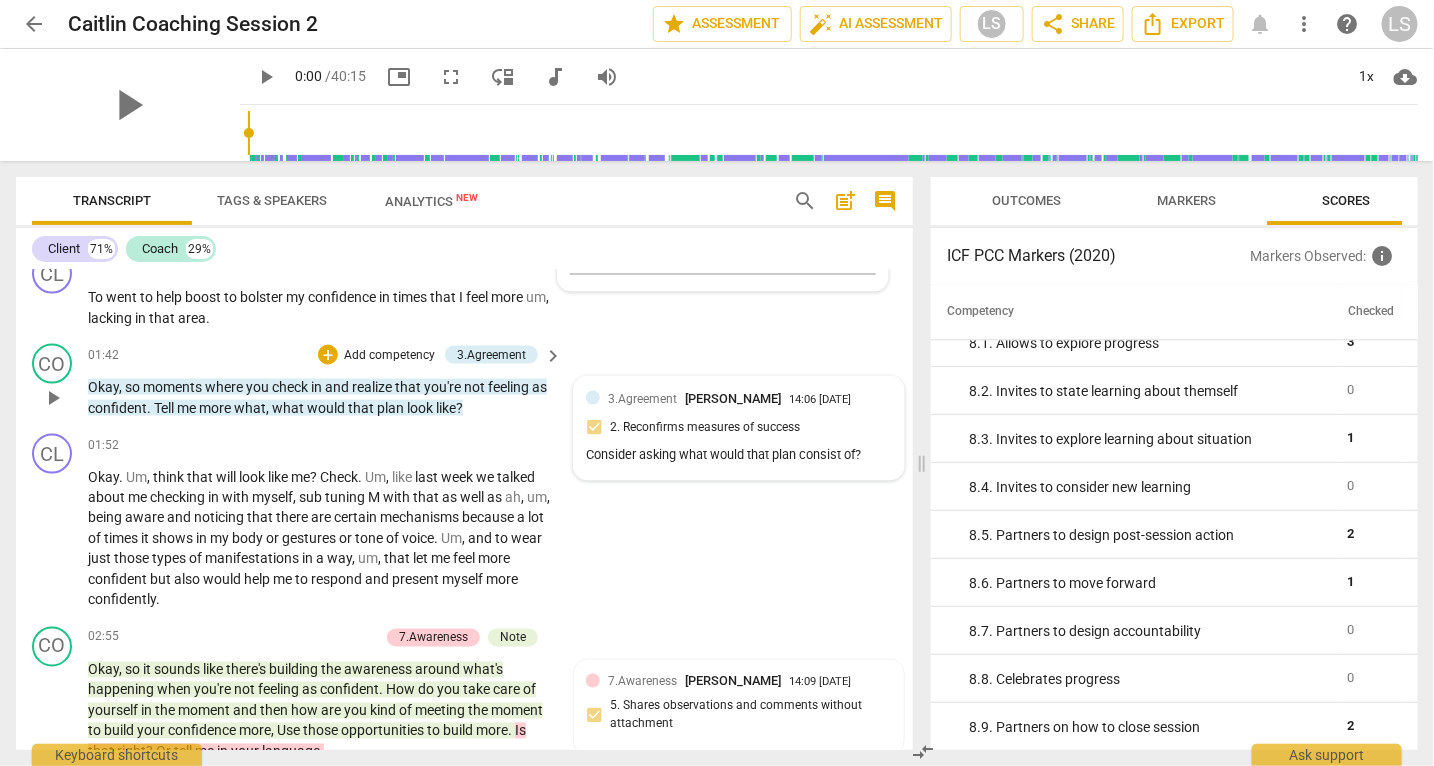 click on "3.Agreement" at bounding box center (642, 399) 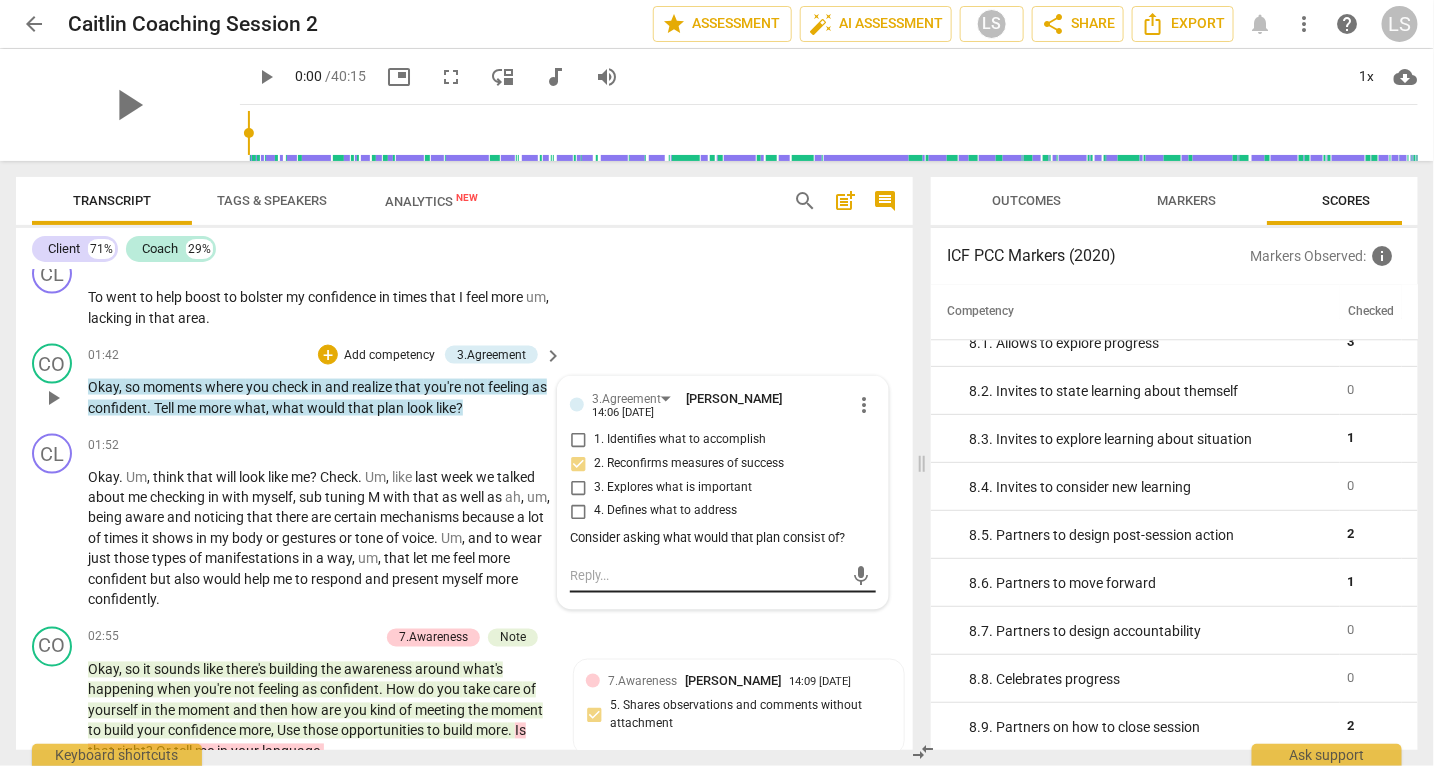 click at bounding box center [707, 576] 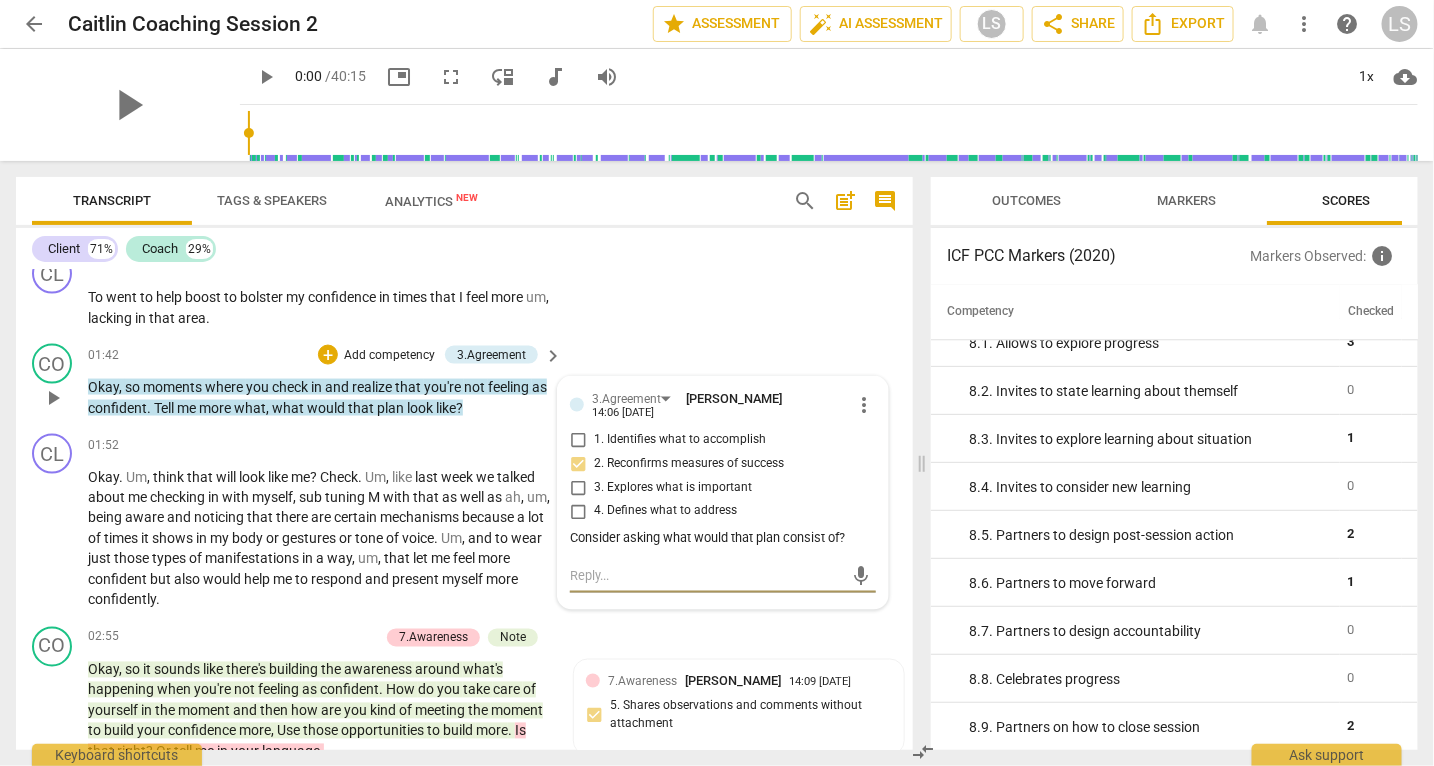 type on "a" 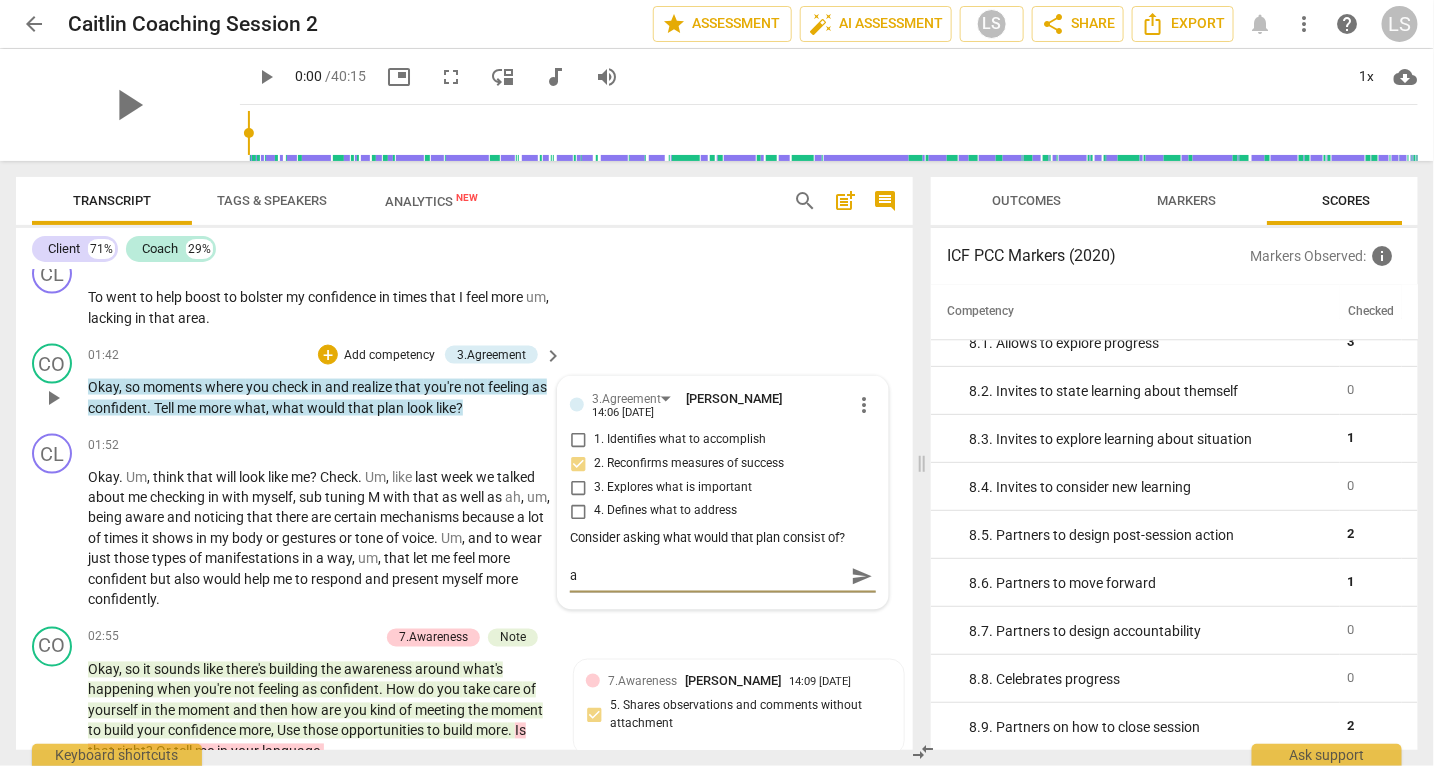 type on "al" 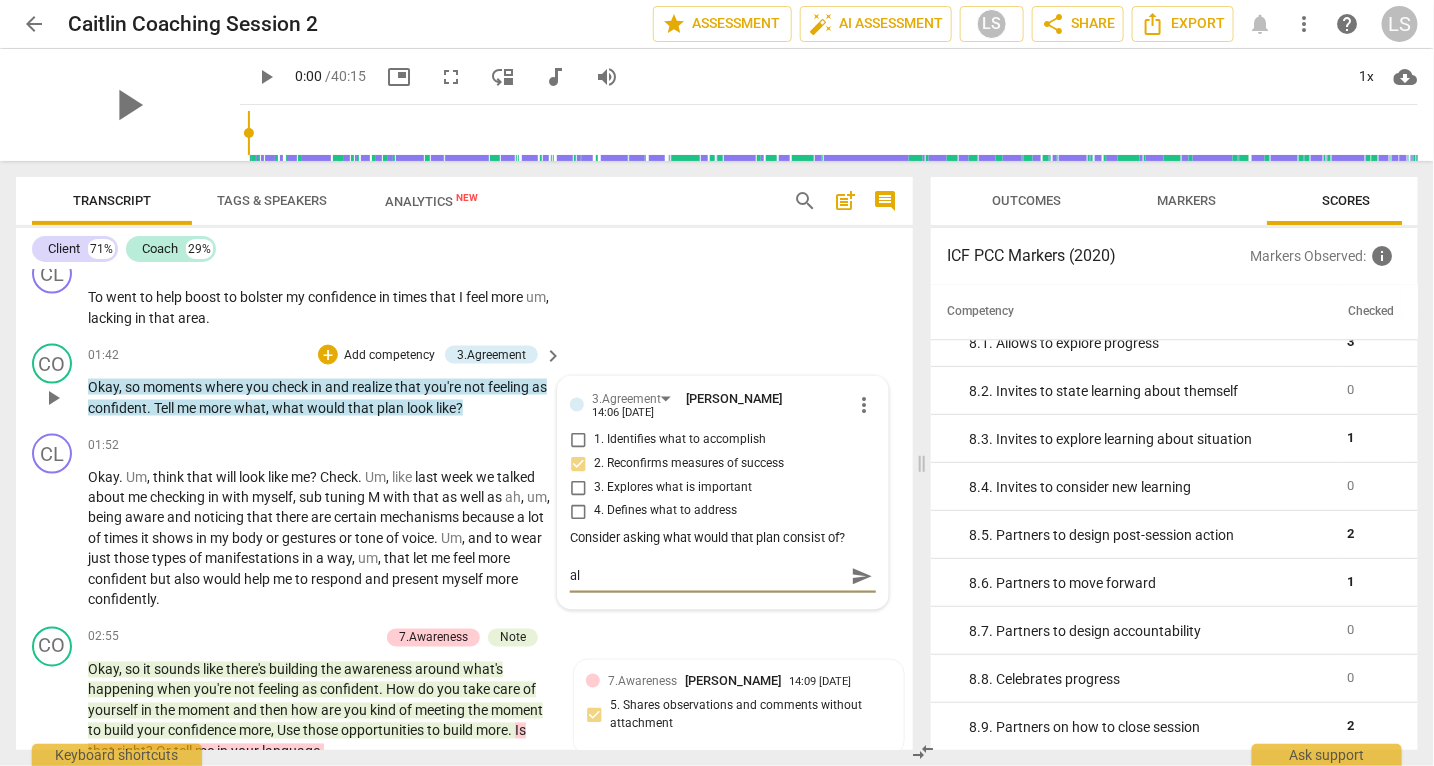 type on "als" 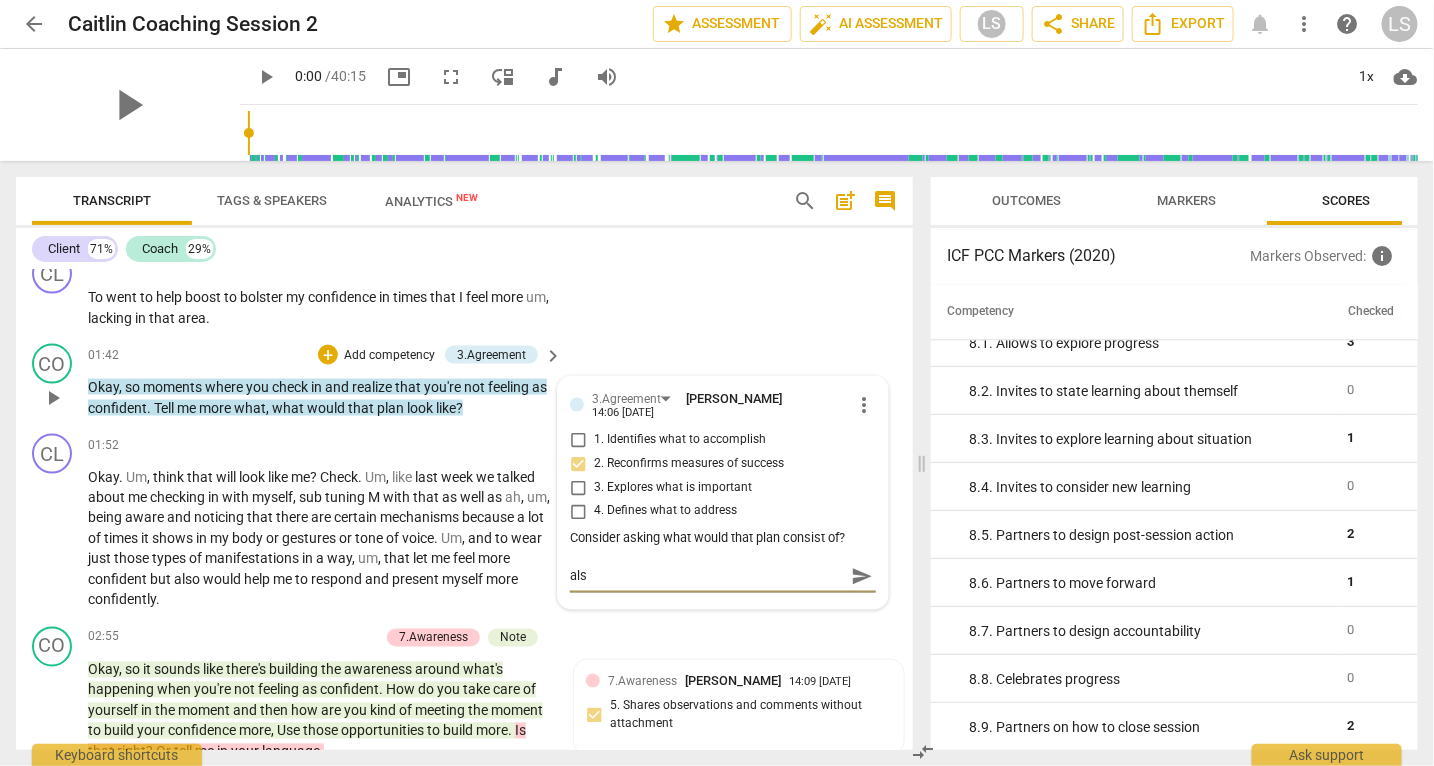type on "also" 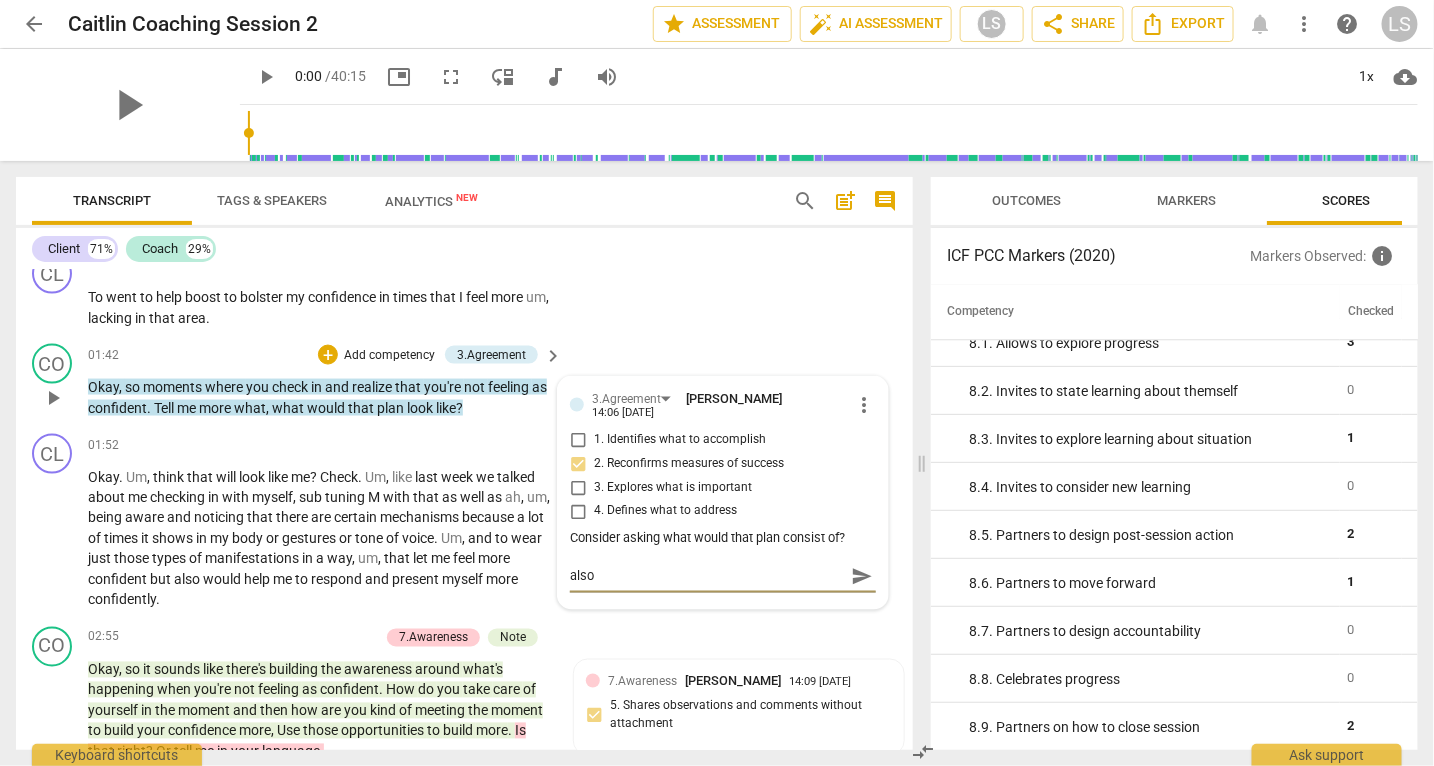 type on "also," 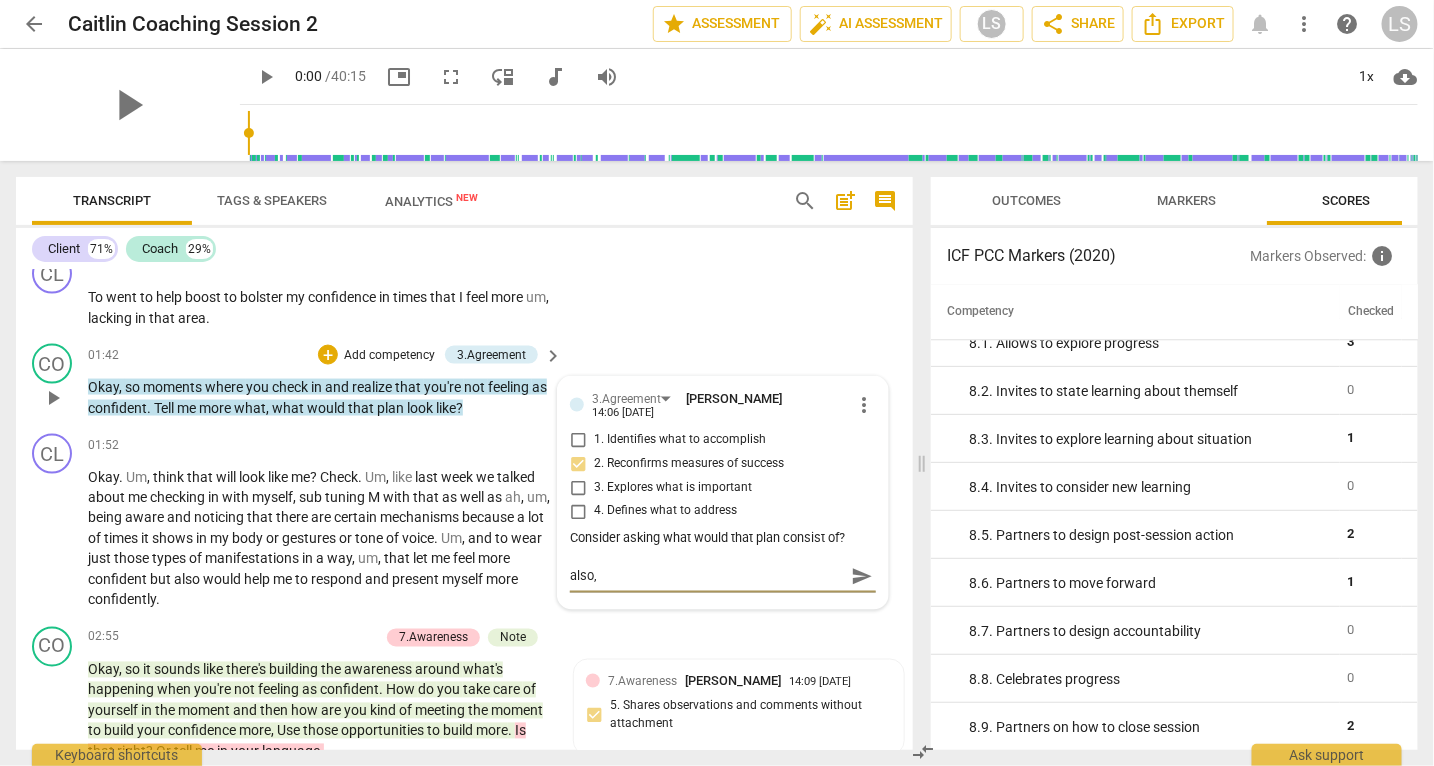 type on "also," 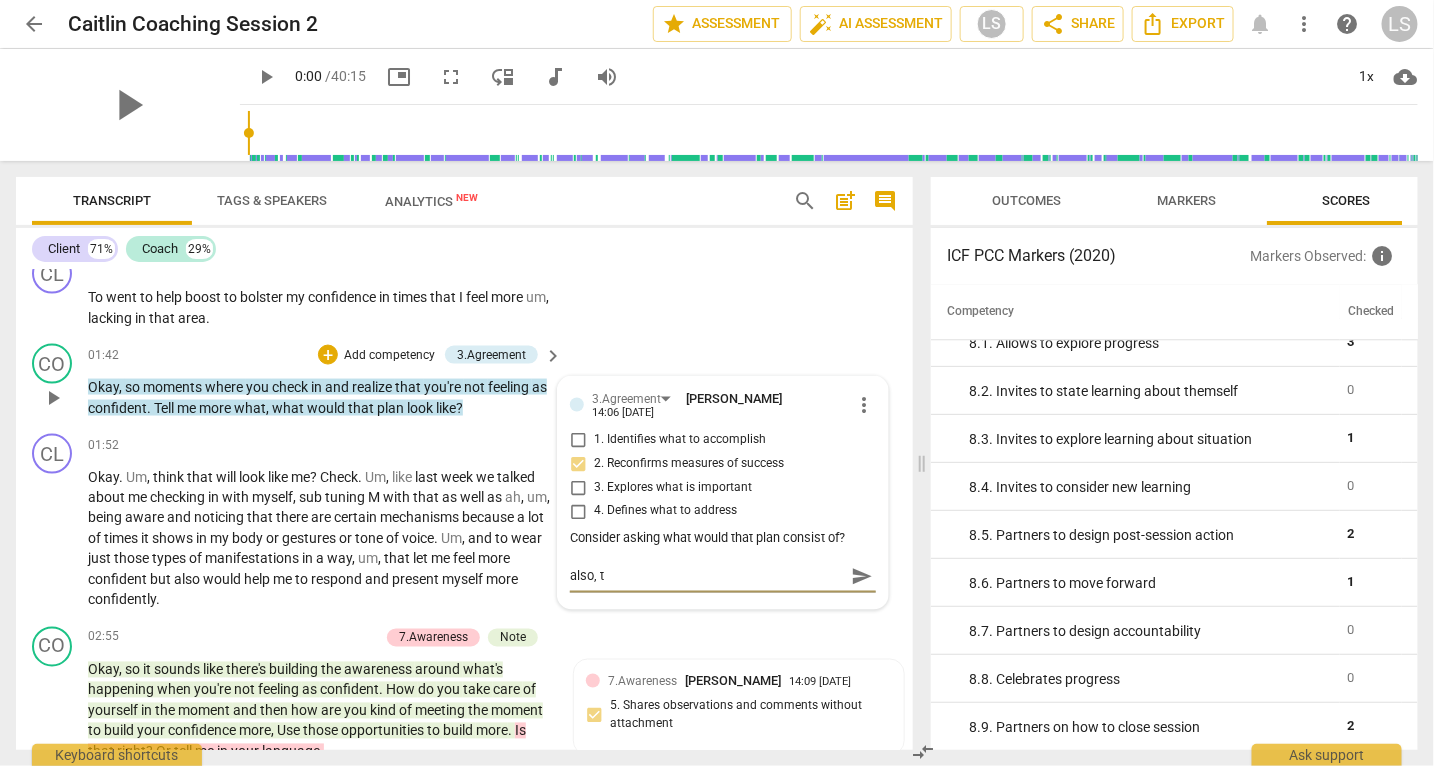 type on "also, to" 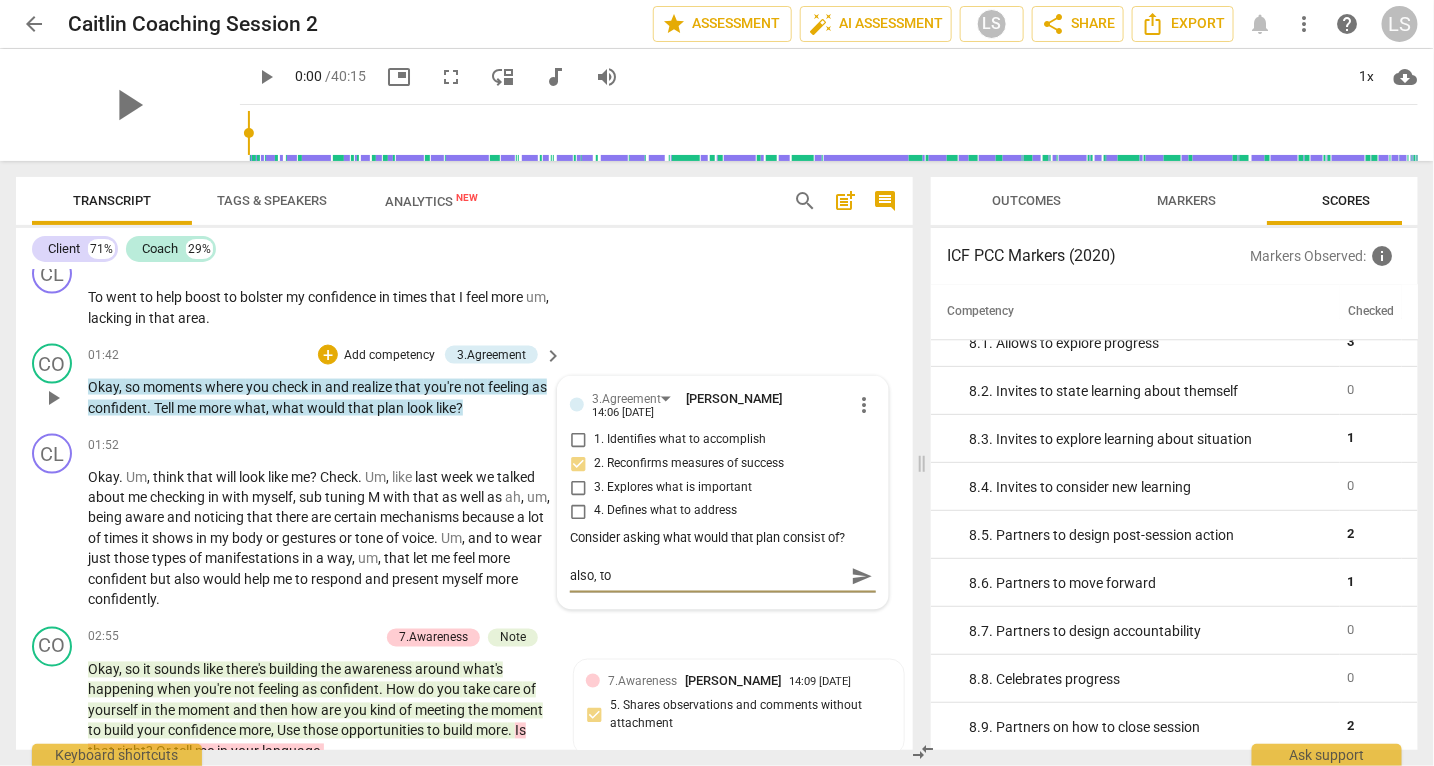 type on "also, to" 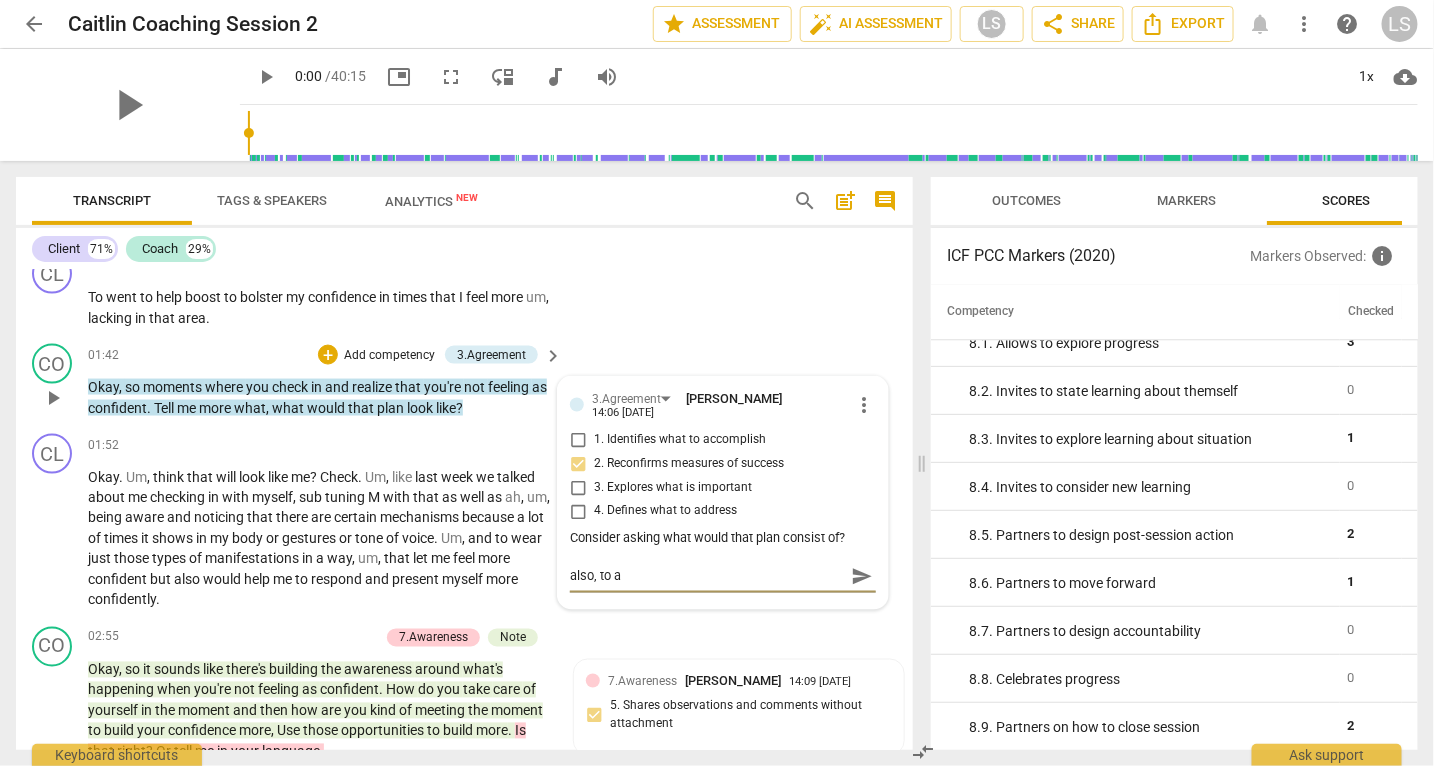 type on "also, to ak" 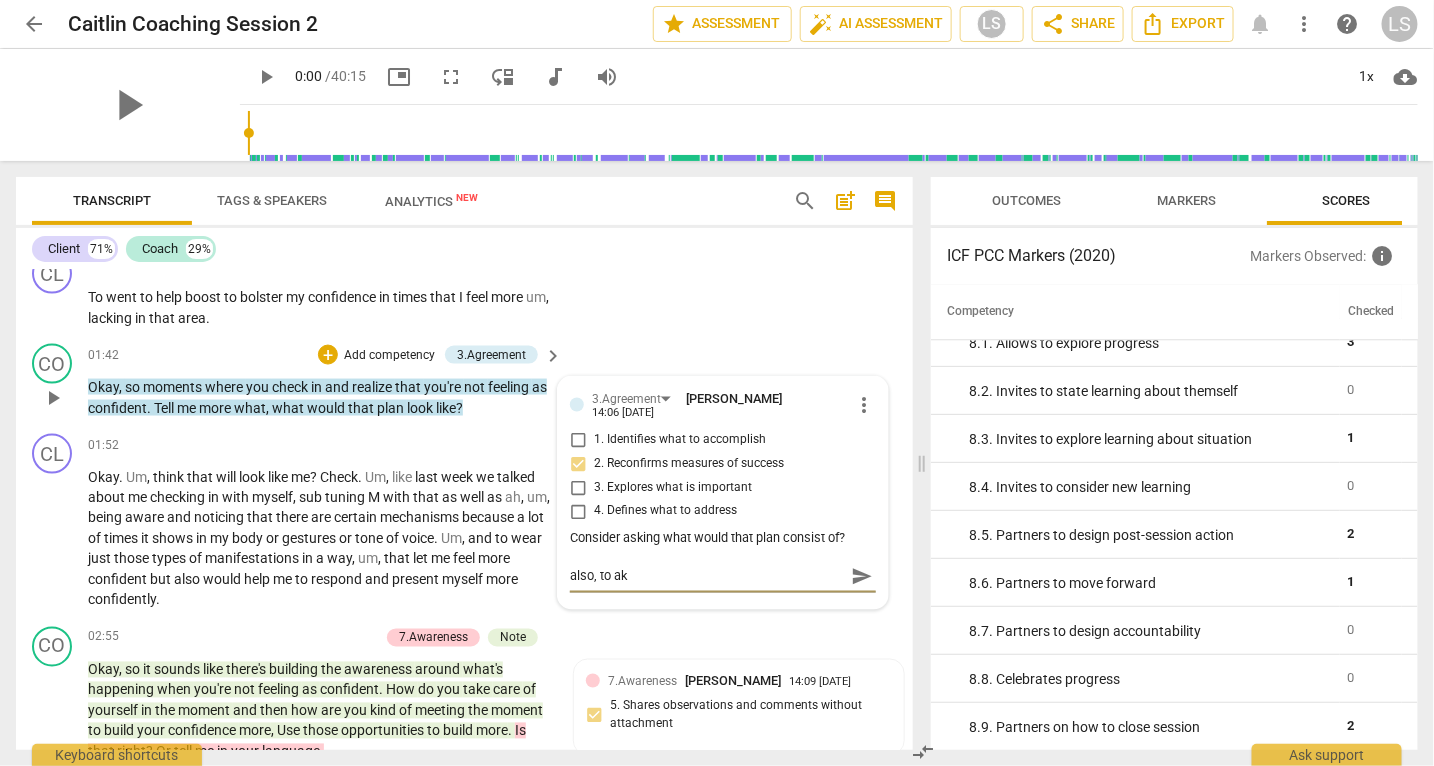 type on "also, to a" 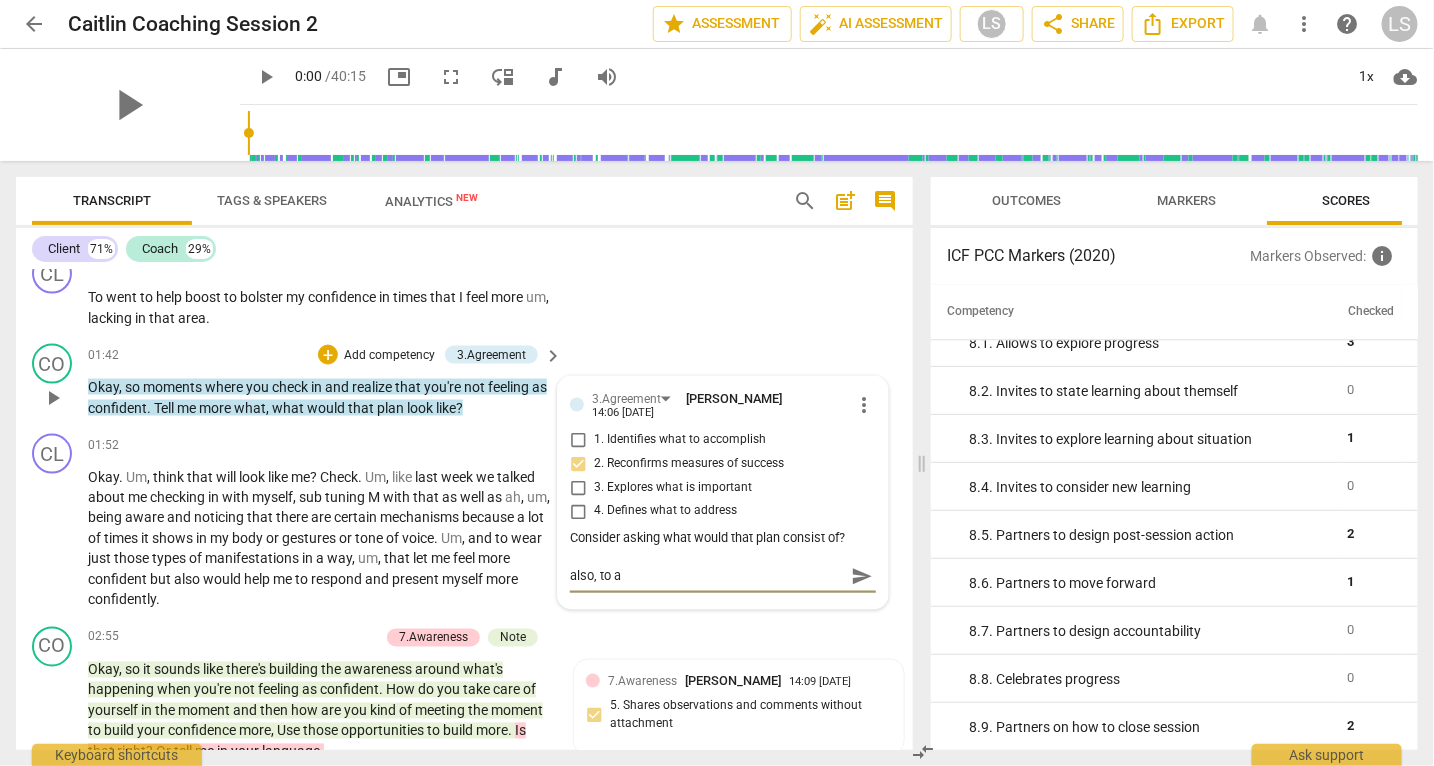 type on "also, to as" 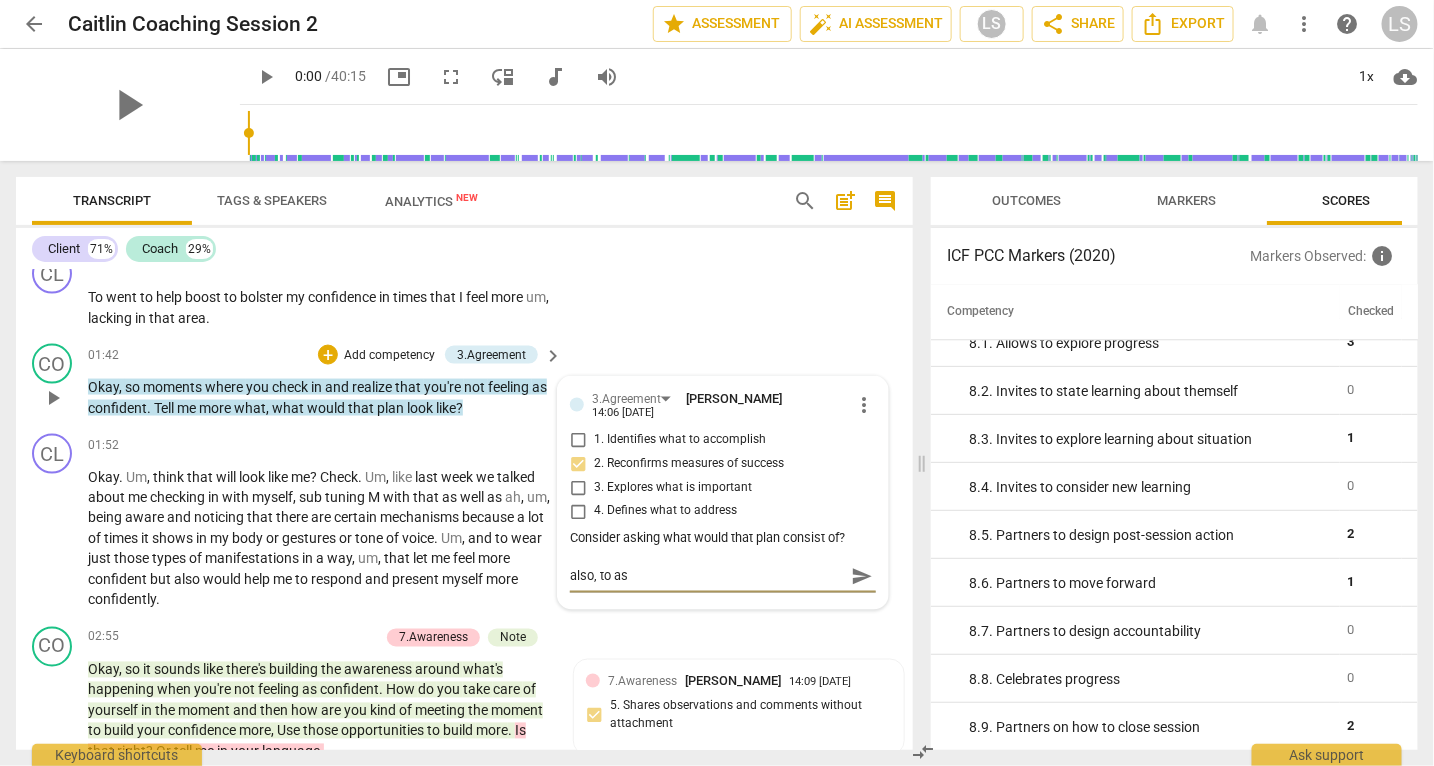 type on "also, to ask" 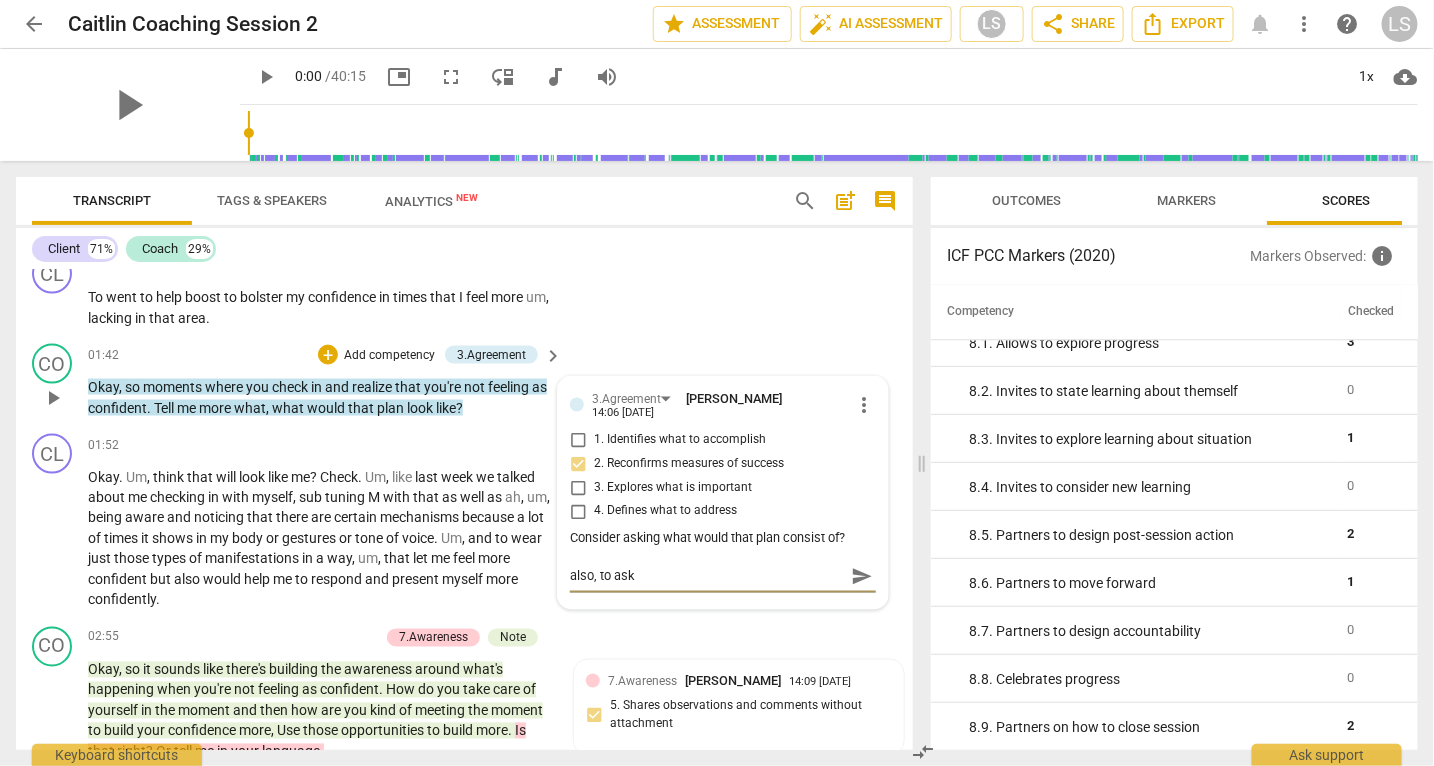 type on "also, to ask" 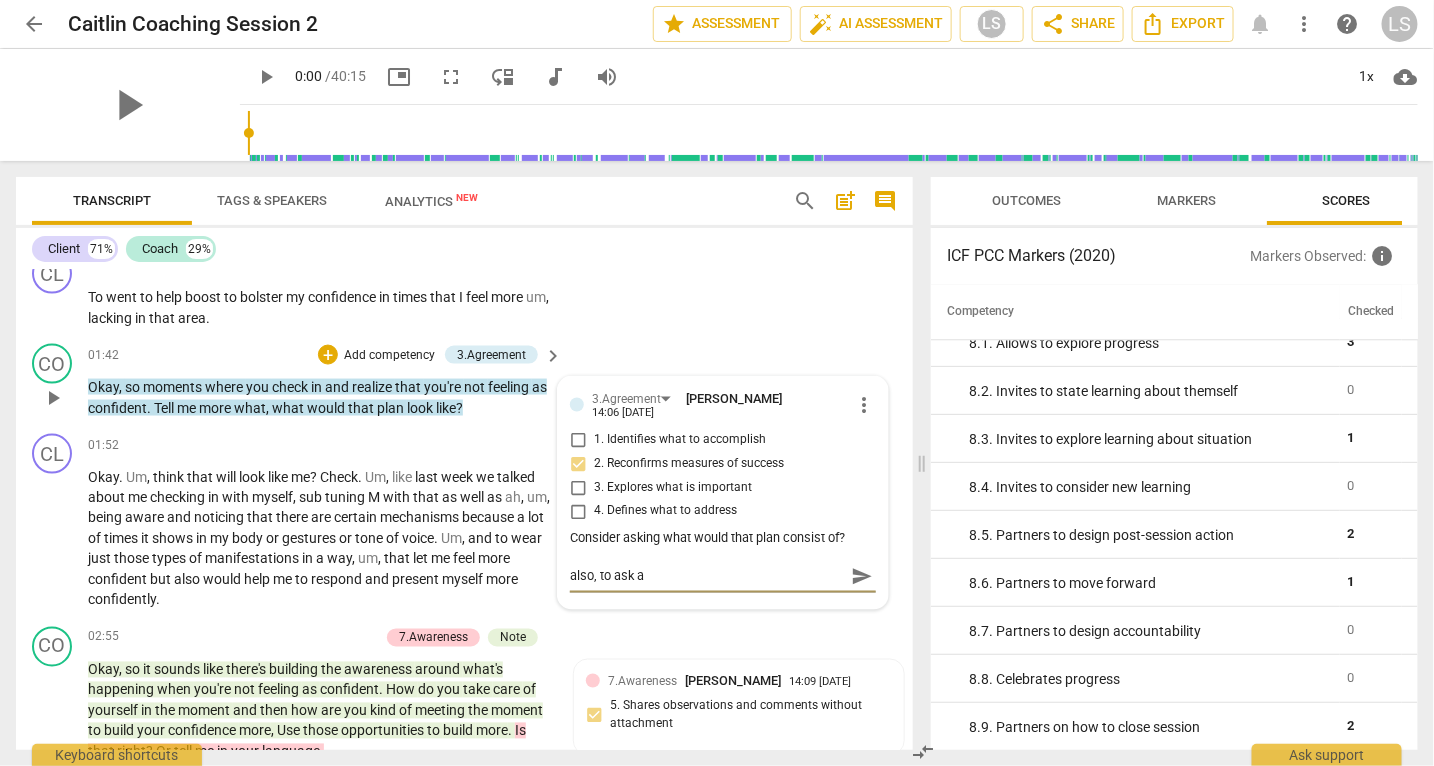 type on "also, to ask ab" 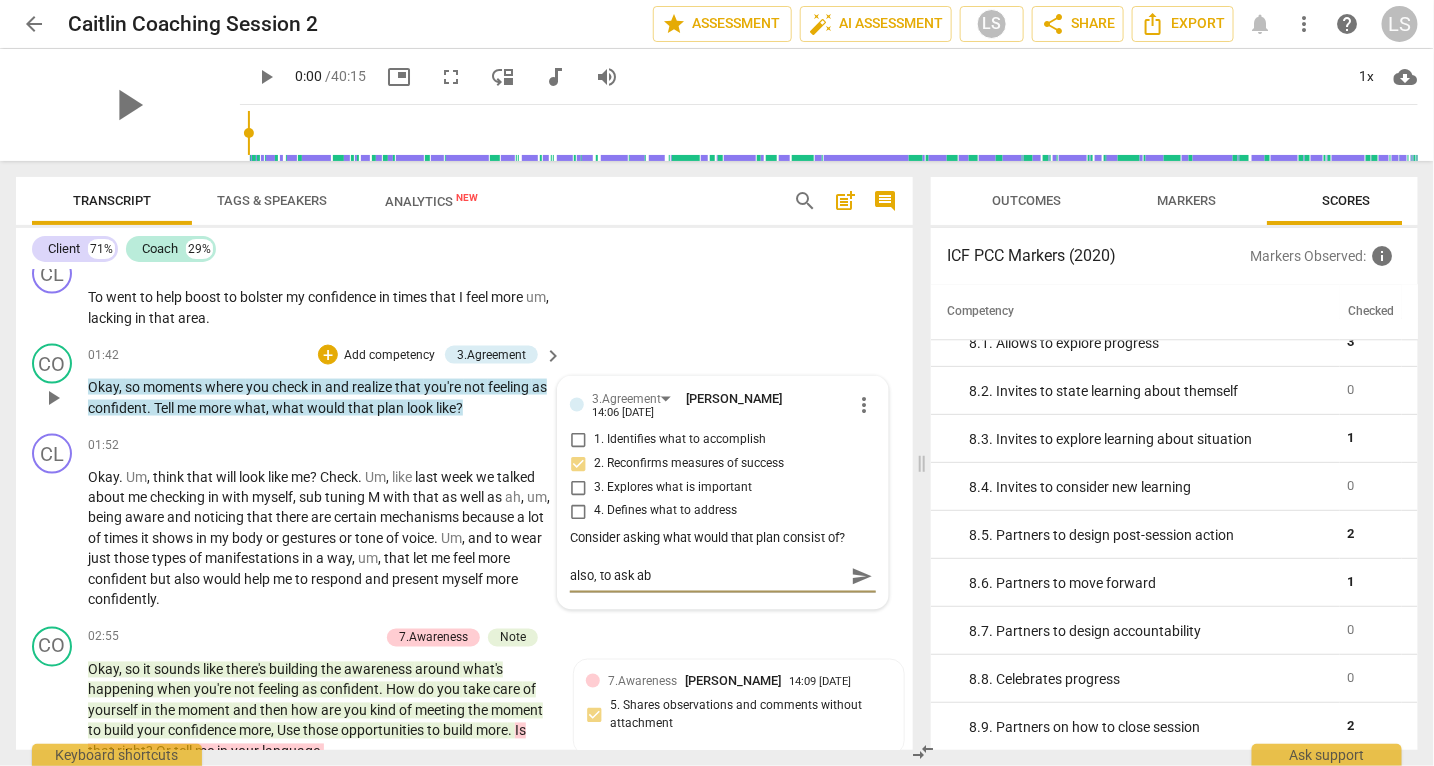 type on "also, to ask abo" 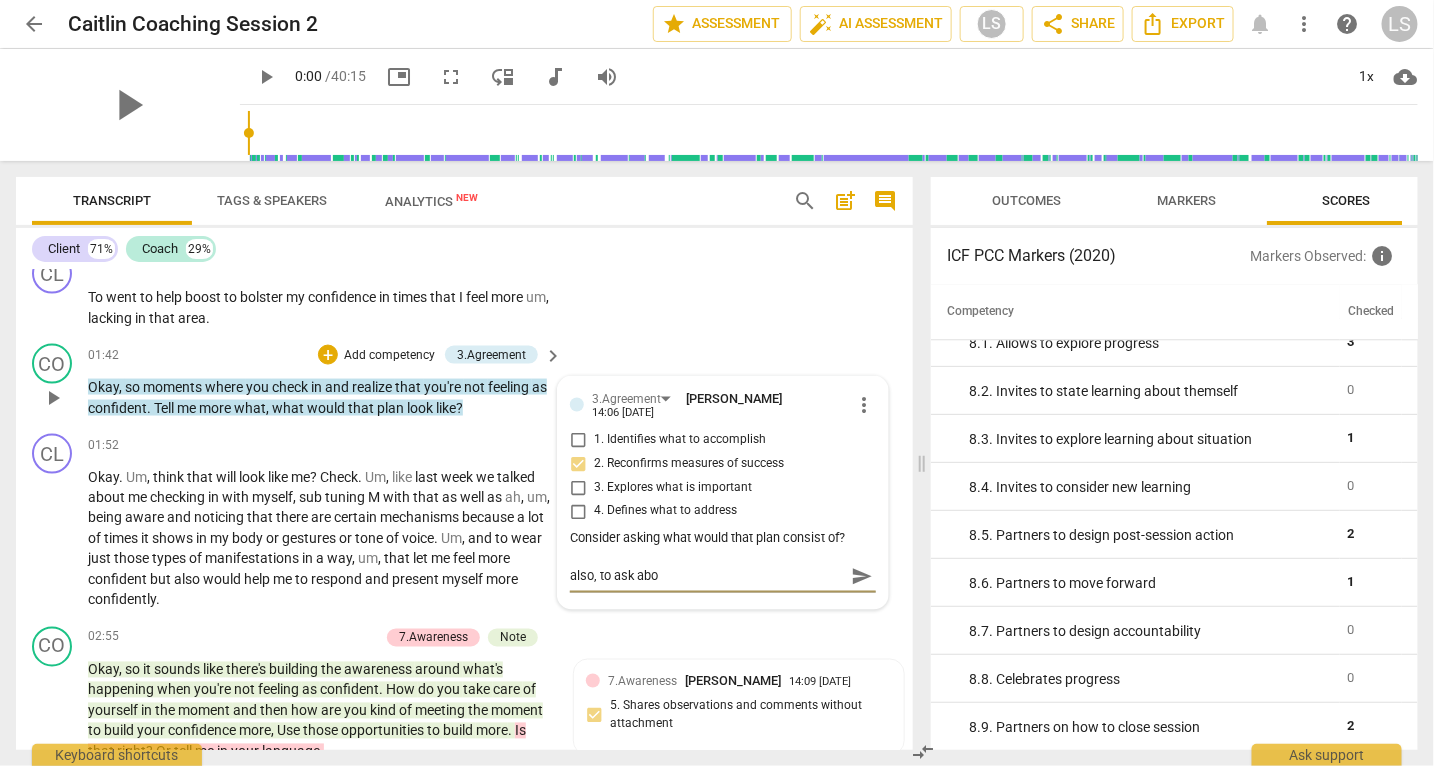 type on "also, to ask abou" 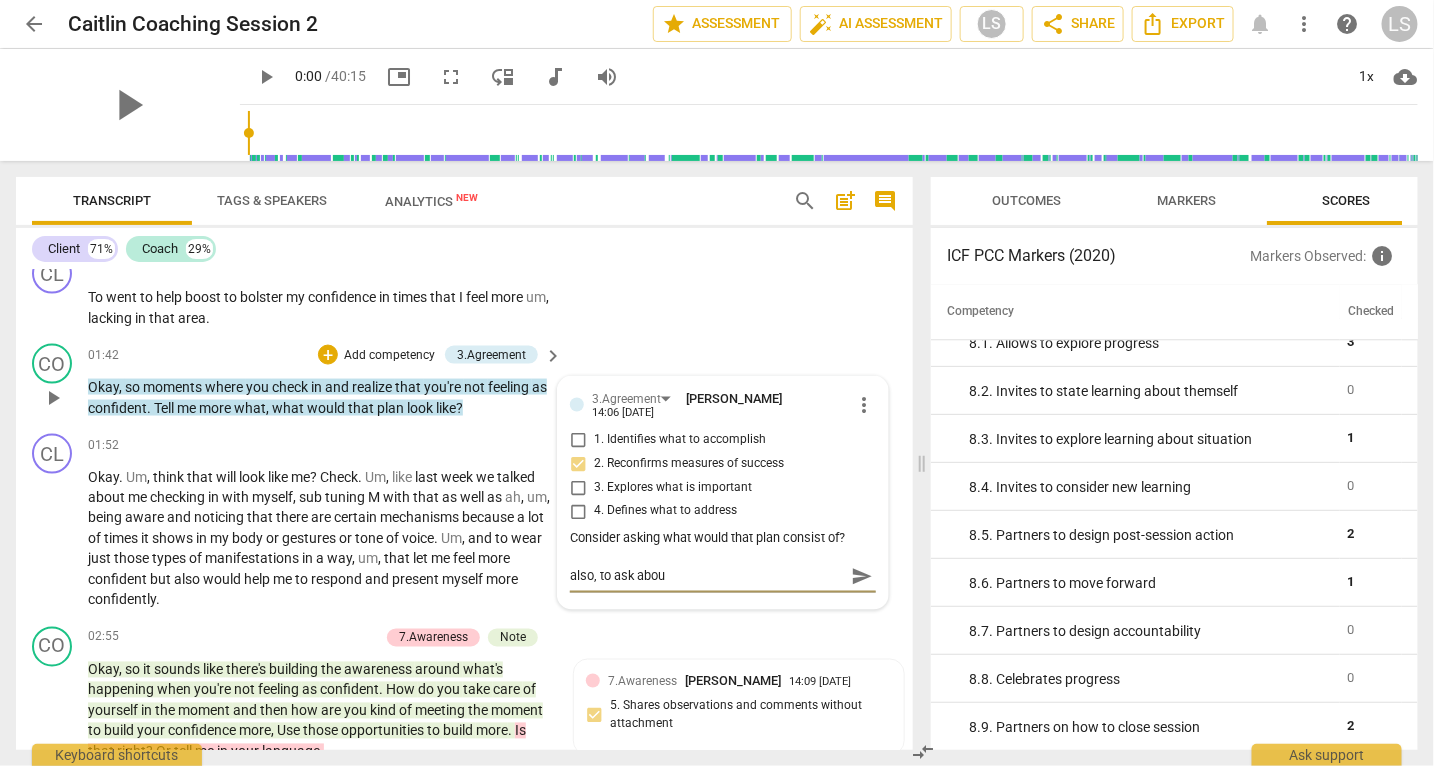 type on "also, to ask about" 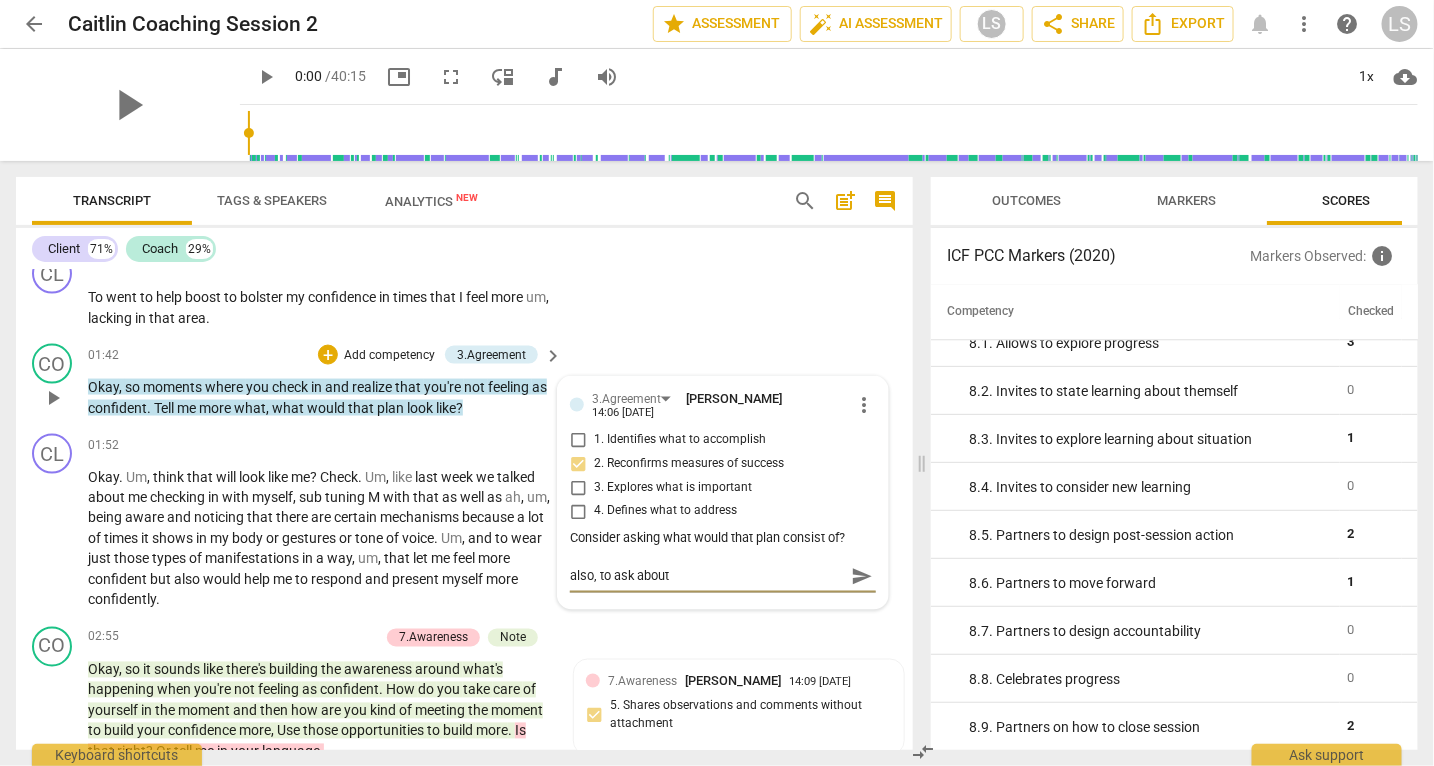 type on "also, to ask about" 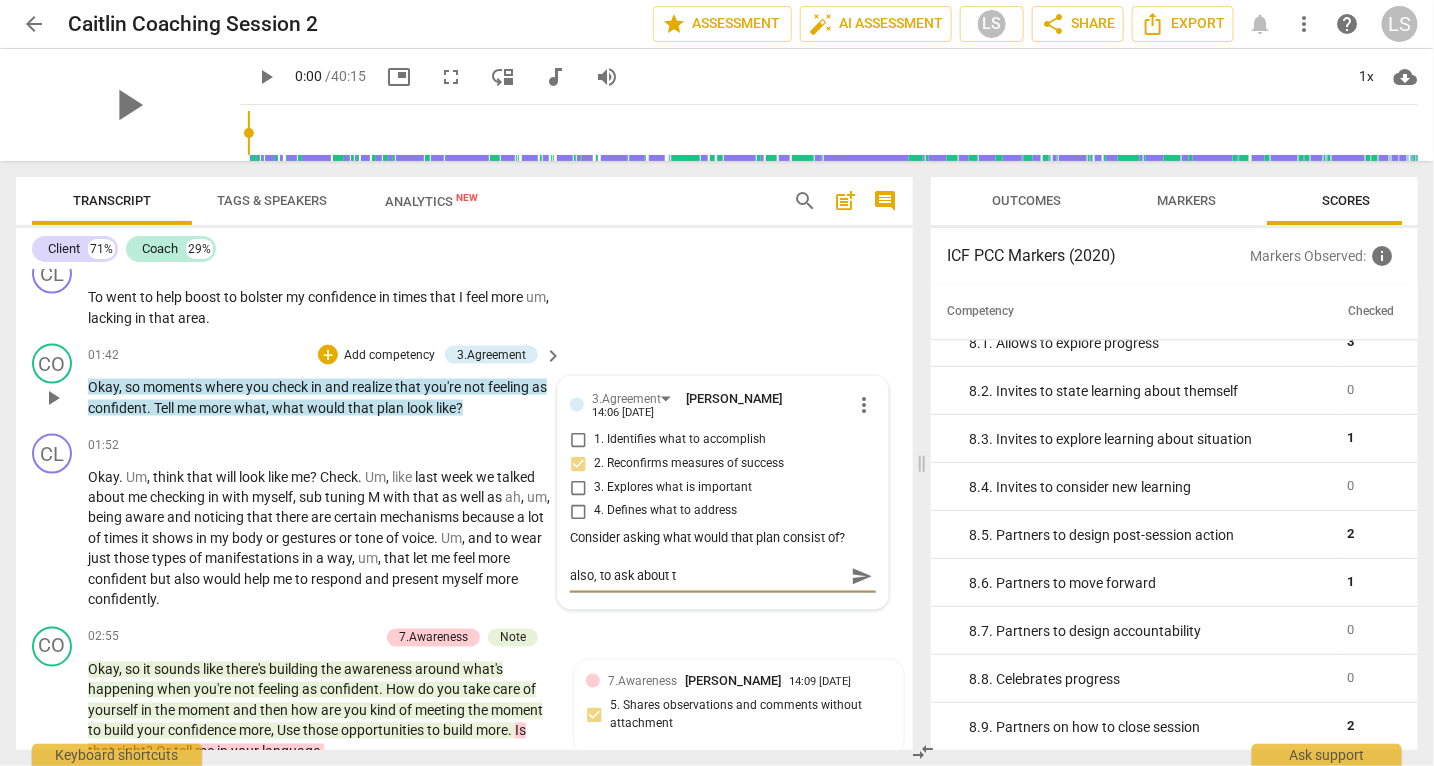 type on "also, to ask about tr" 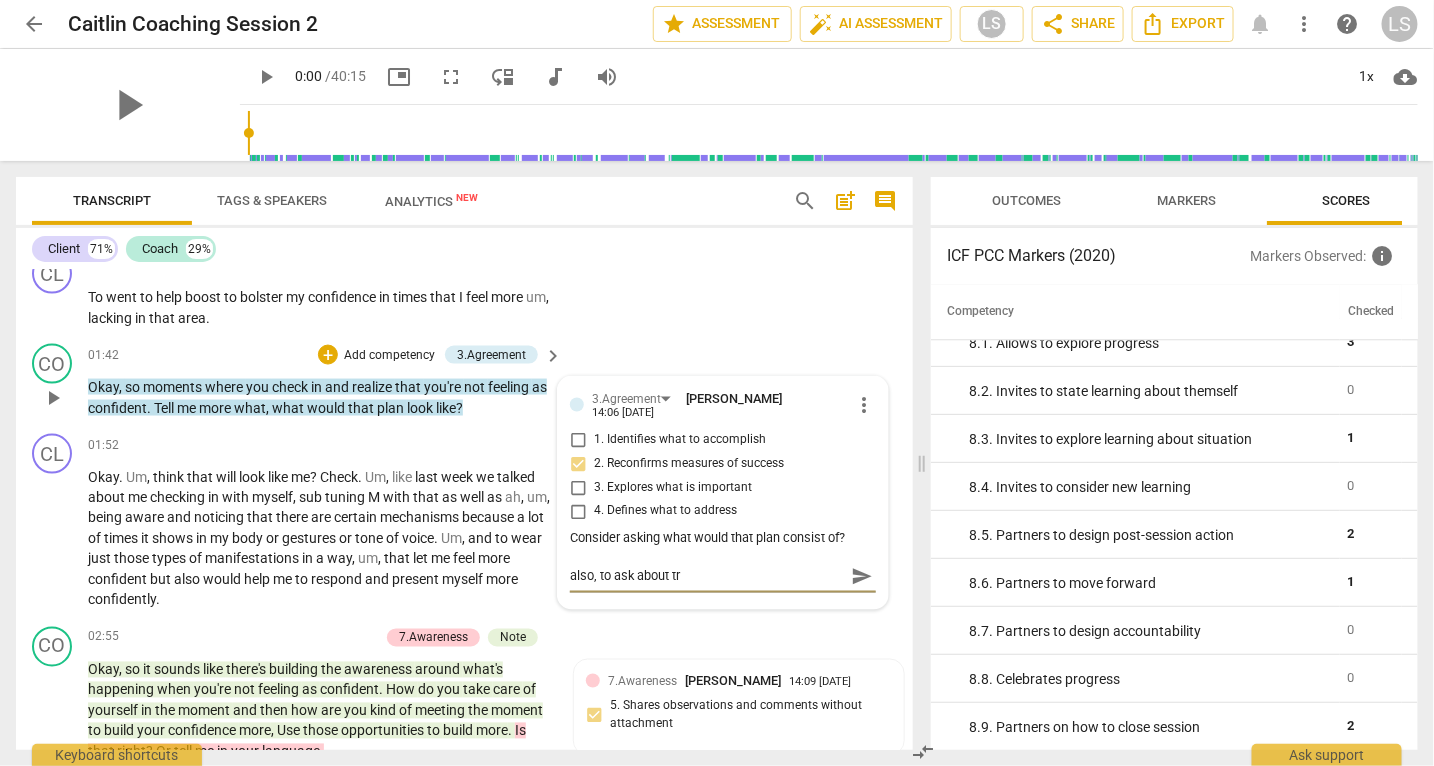 type on "also, to ask about trh" 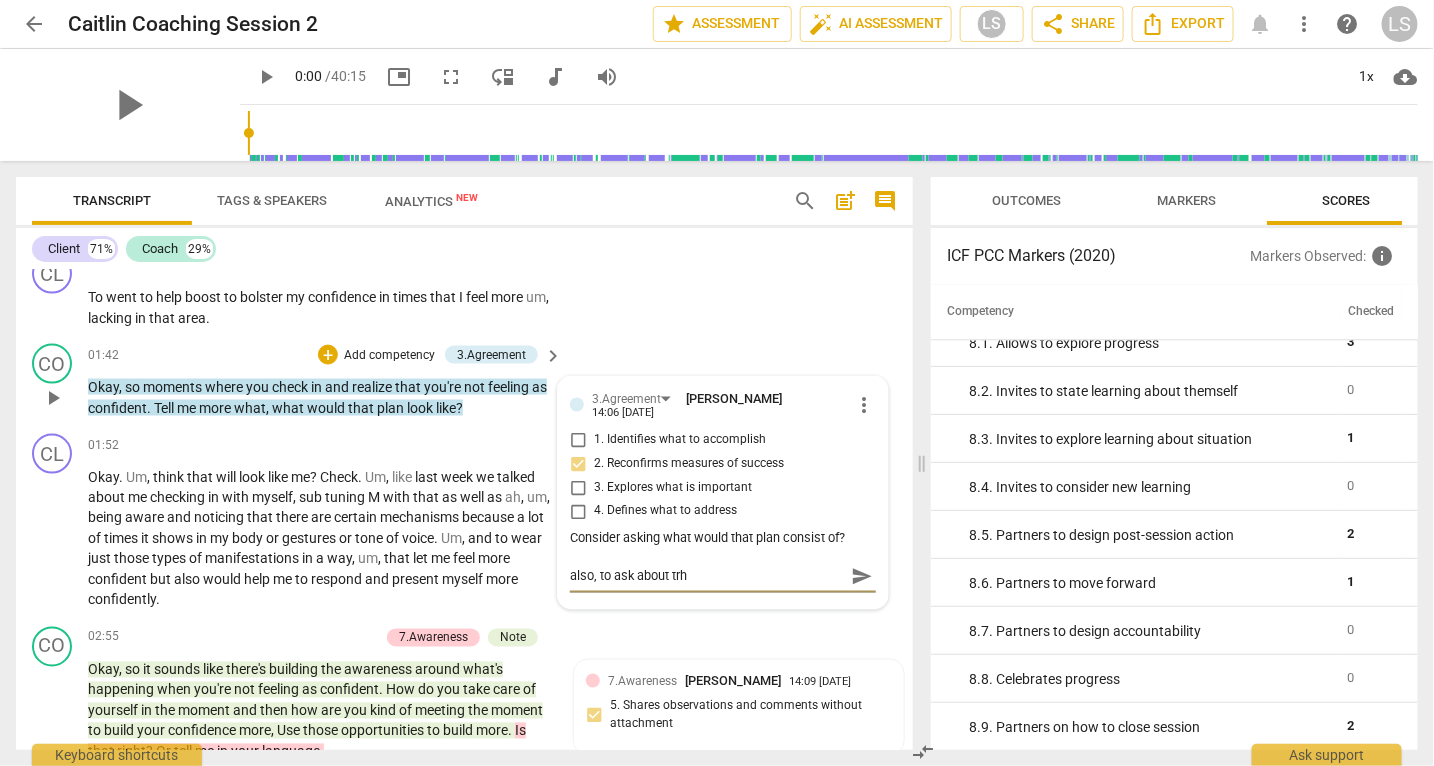 type on "also, to ask about trho" 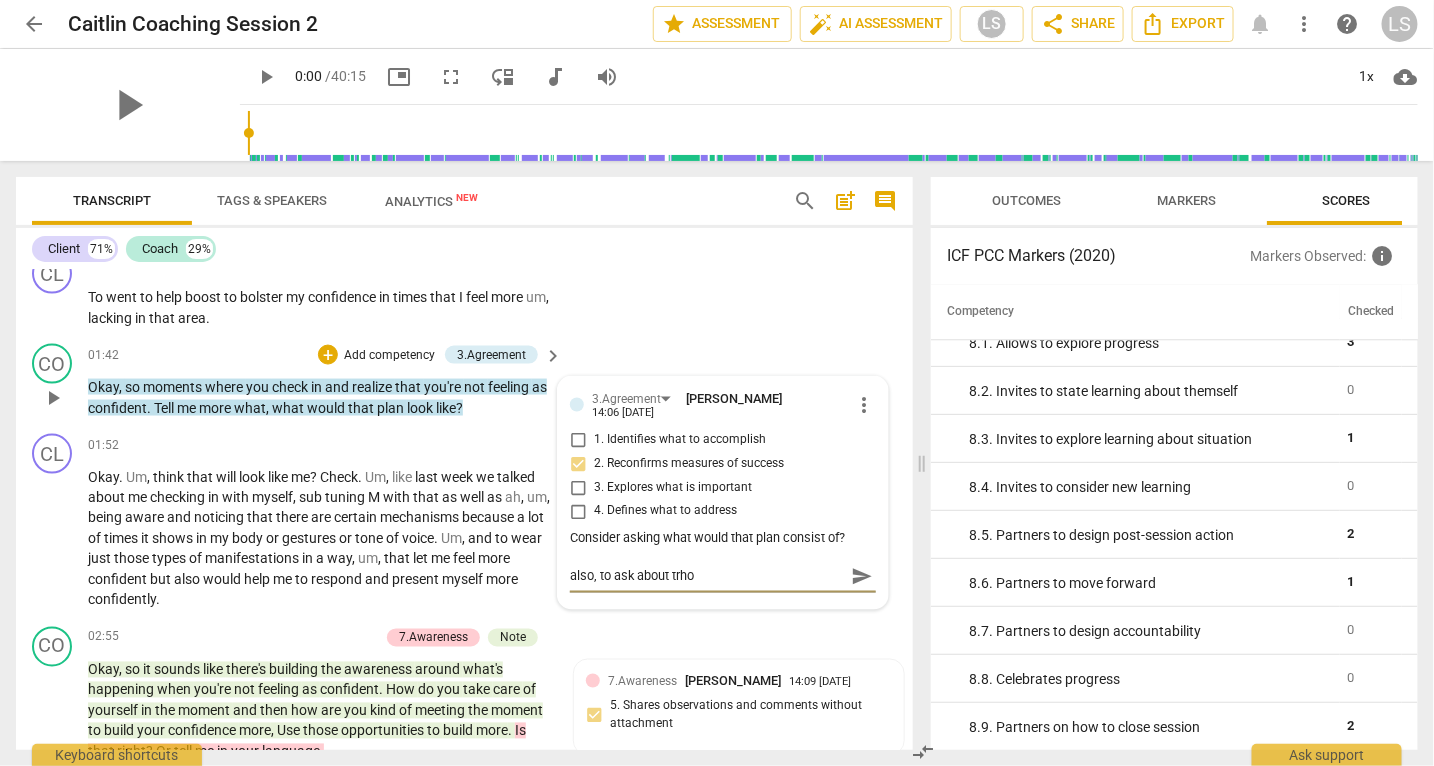 type on "also, to ask about trhos" 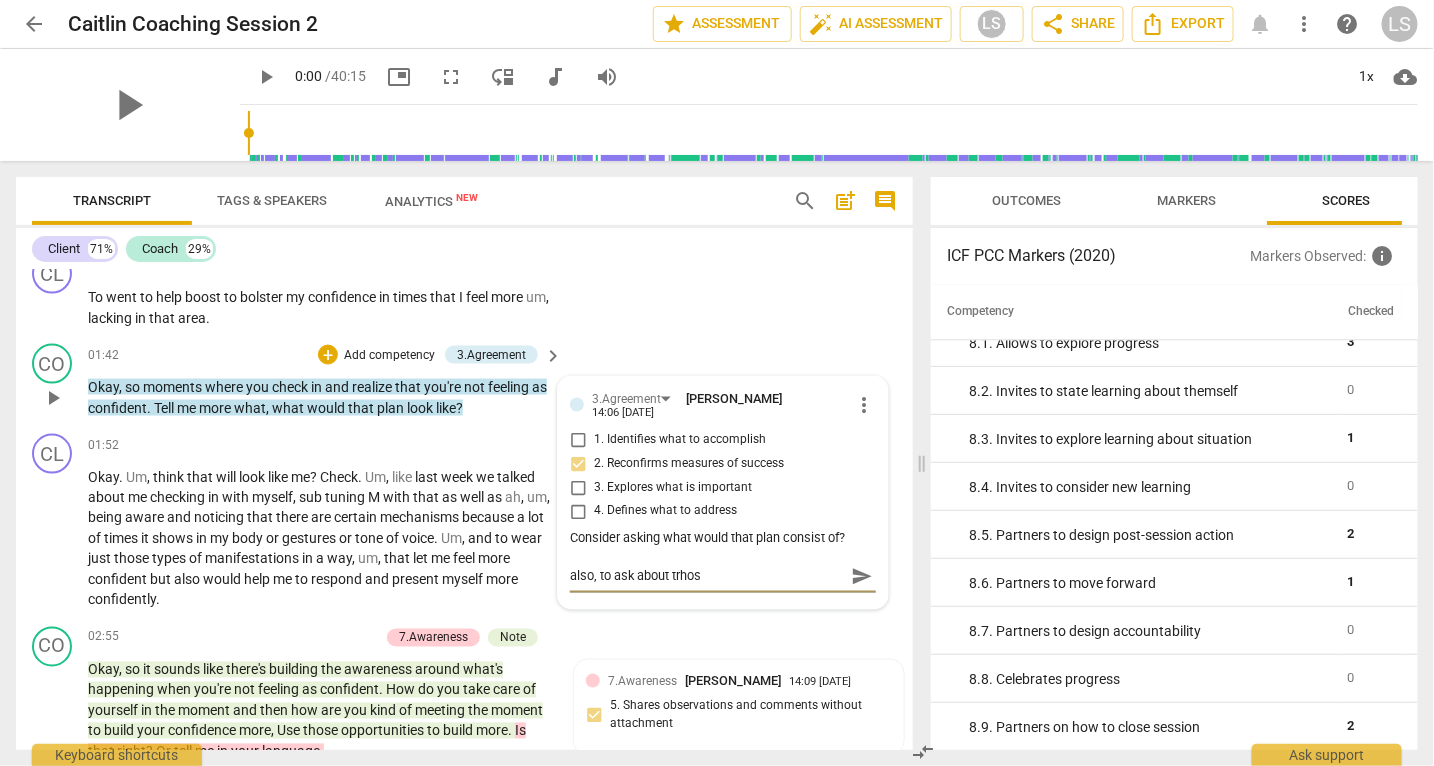 type on "also, to ask about trhose" 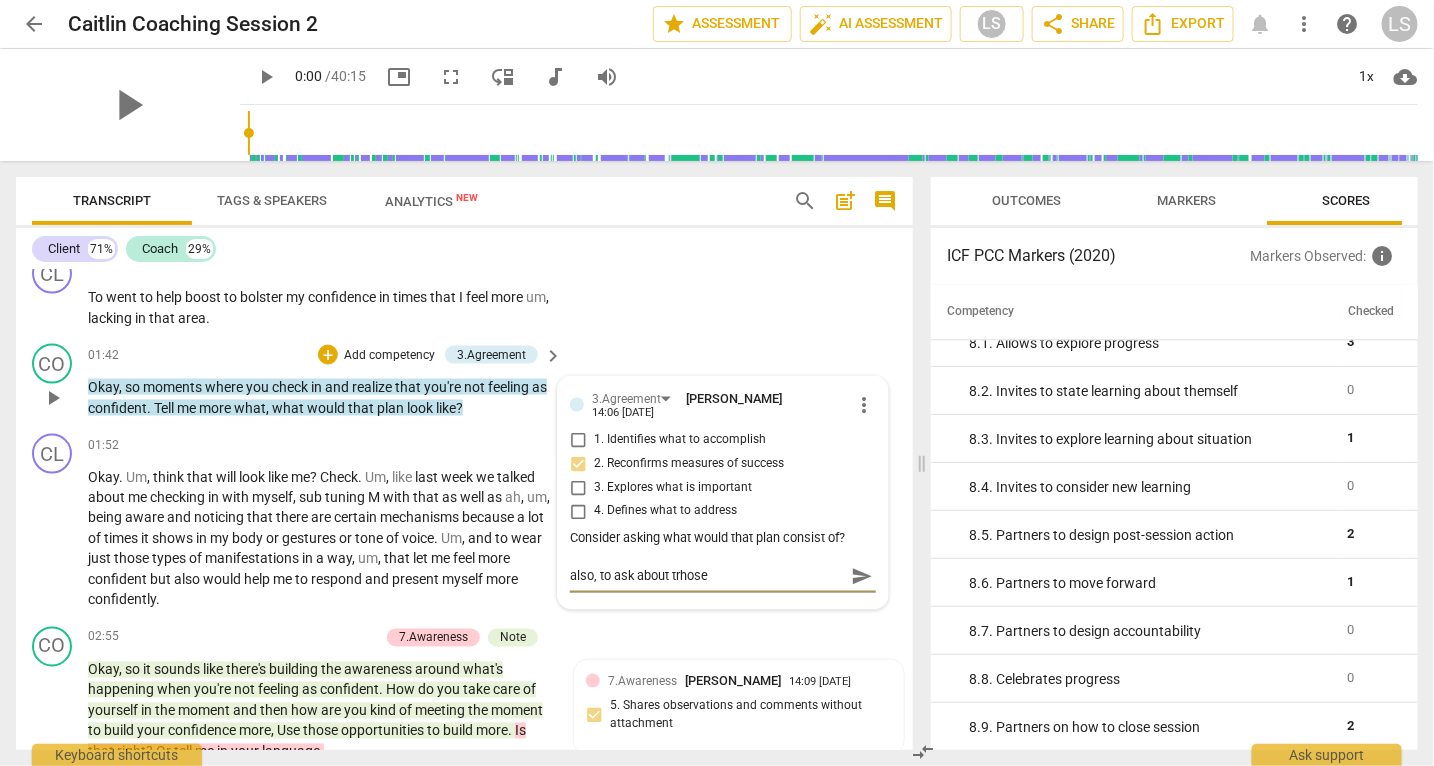 type on "also, to ask about trhose" 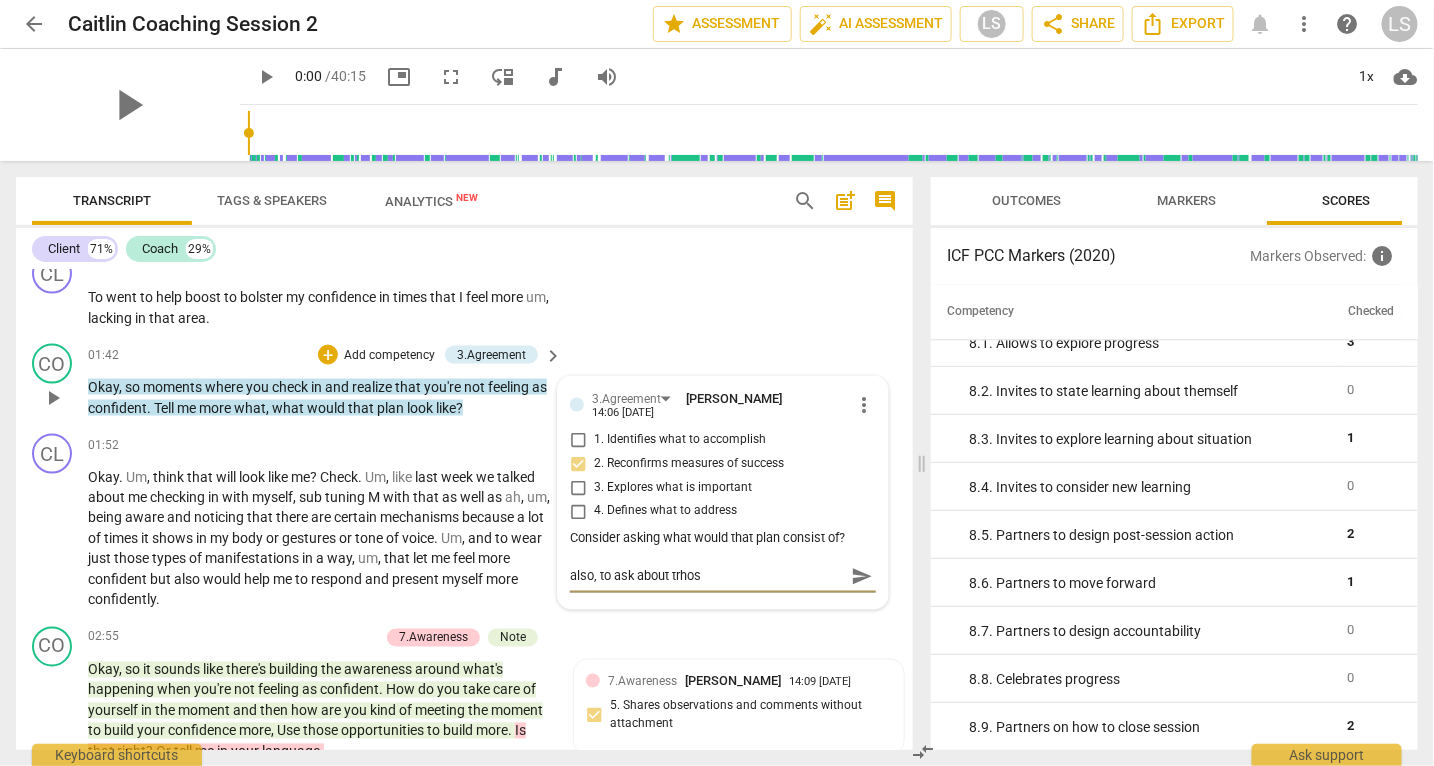type on "also, to ask about trho" 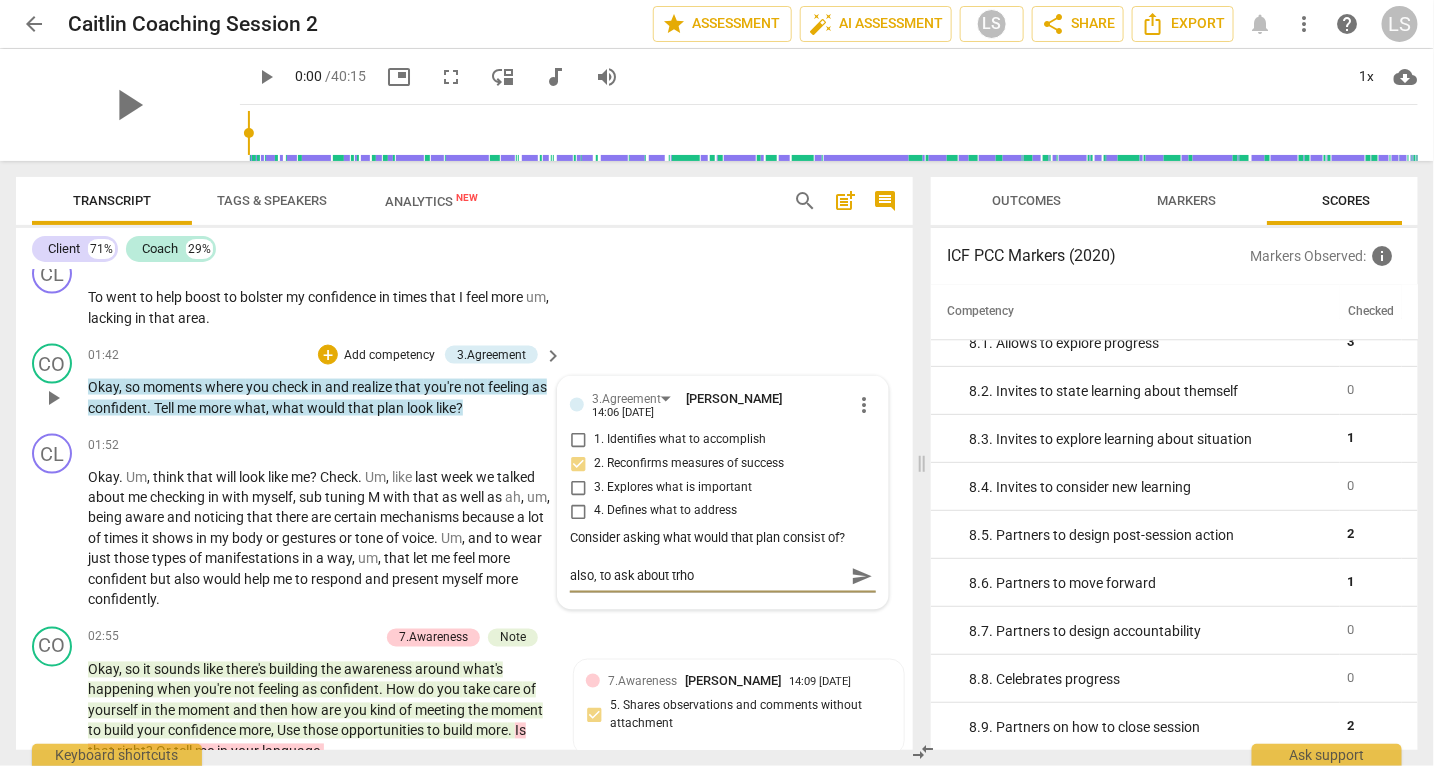type on "also, to ask about trh" 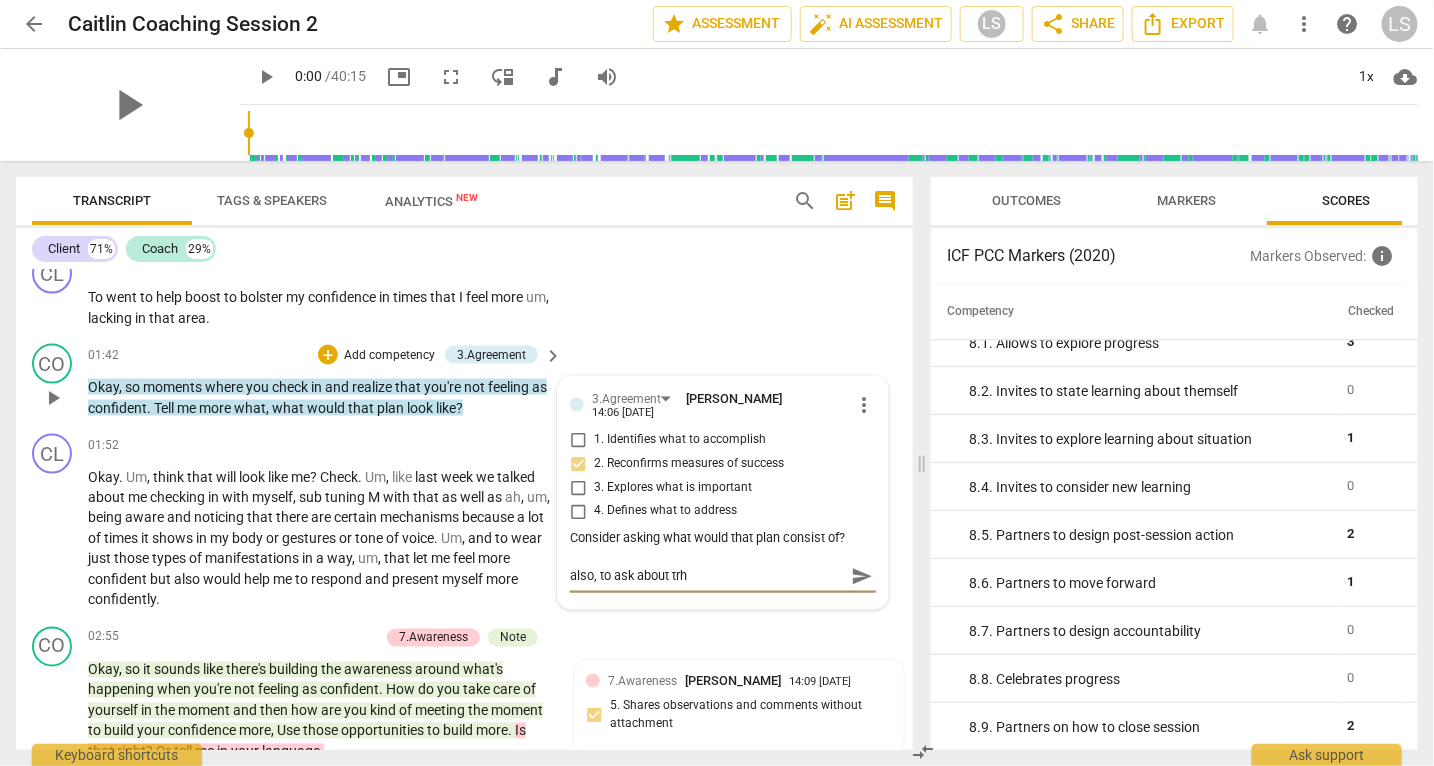 type on "also, to ask about tr" 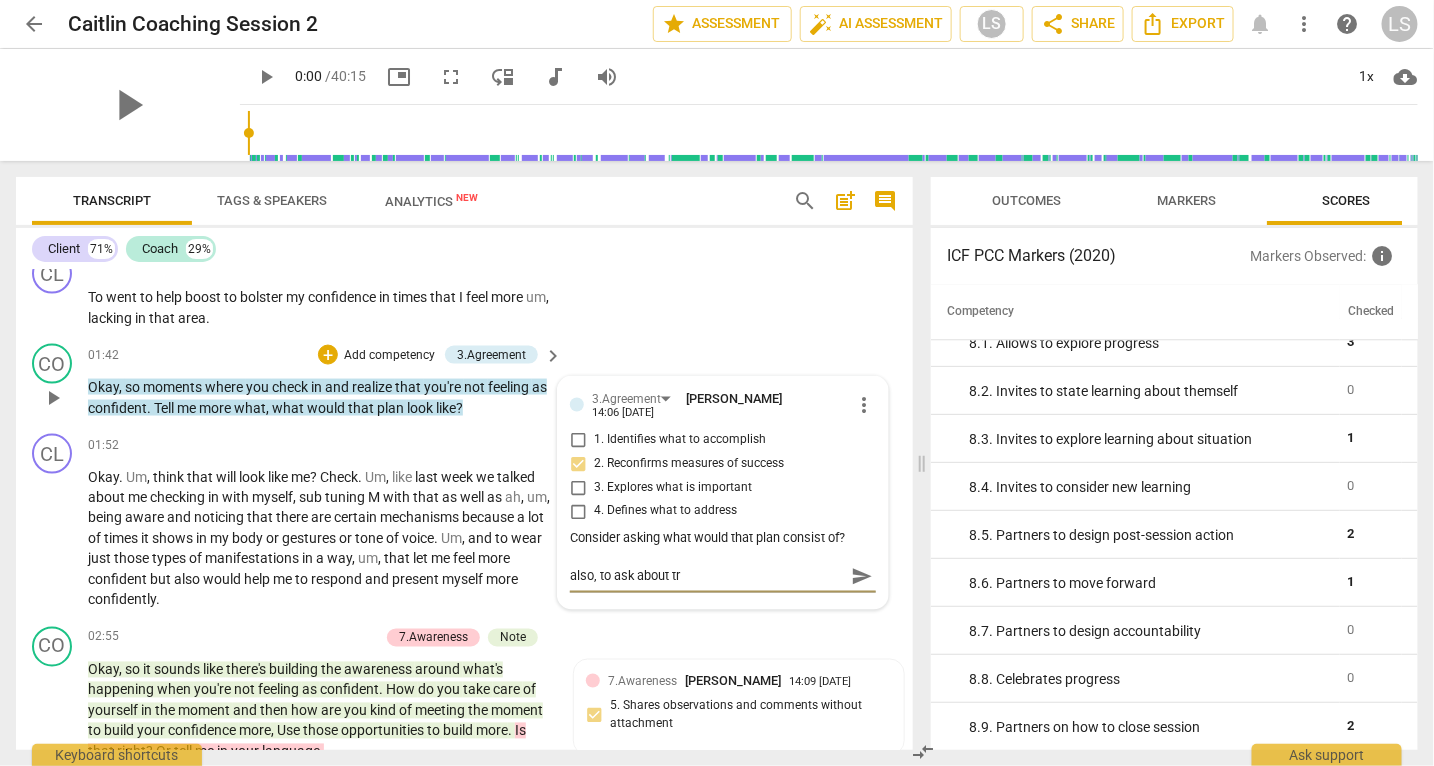 type on "also, to ask about t" 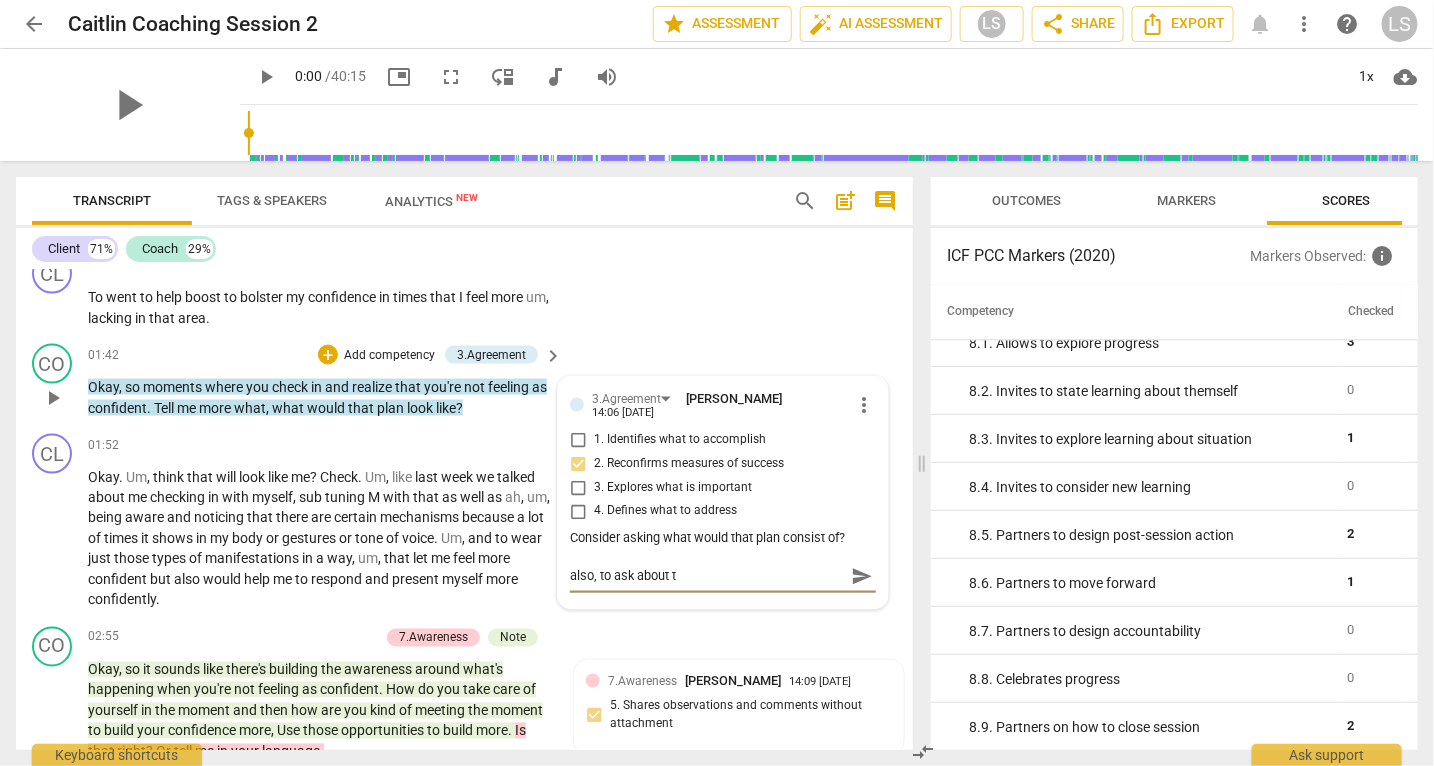 type on "also, to ask about th" 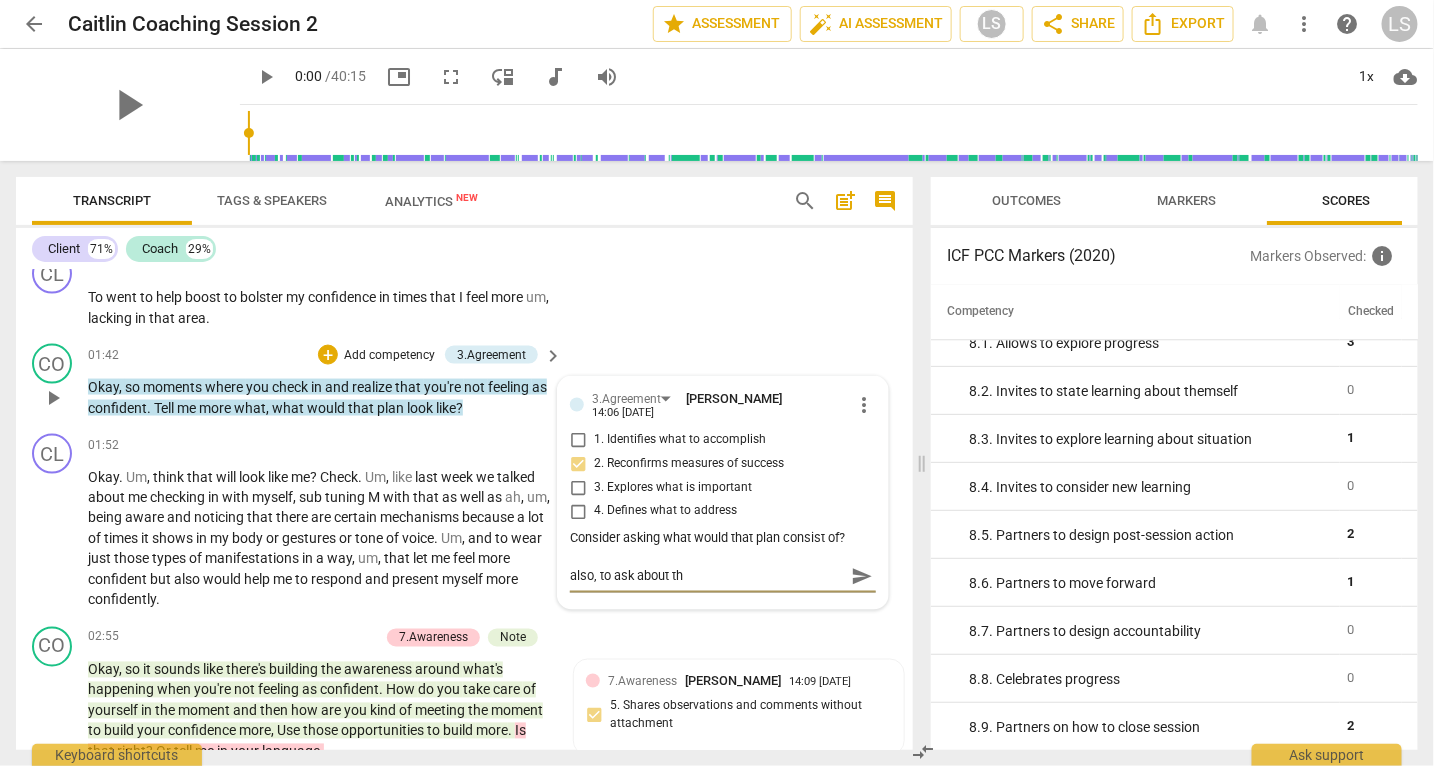 type on "also, to ask about tho" 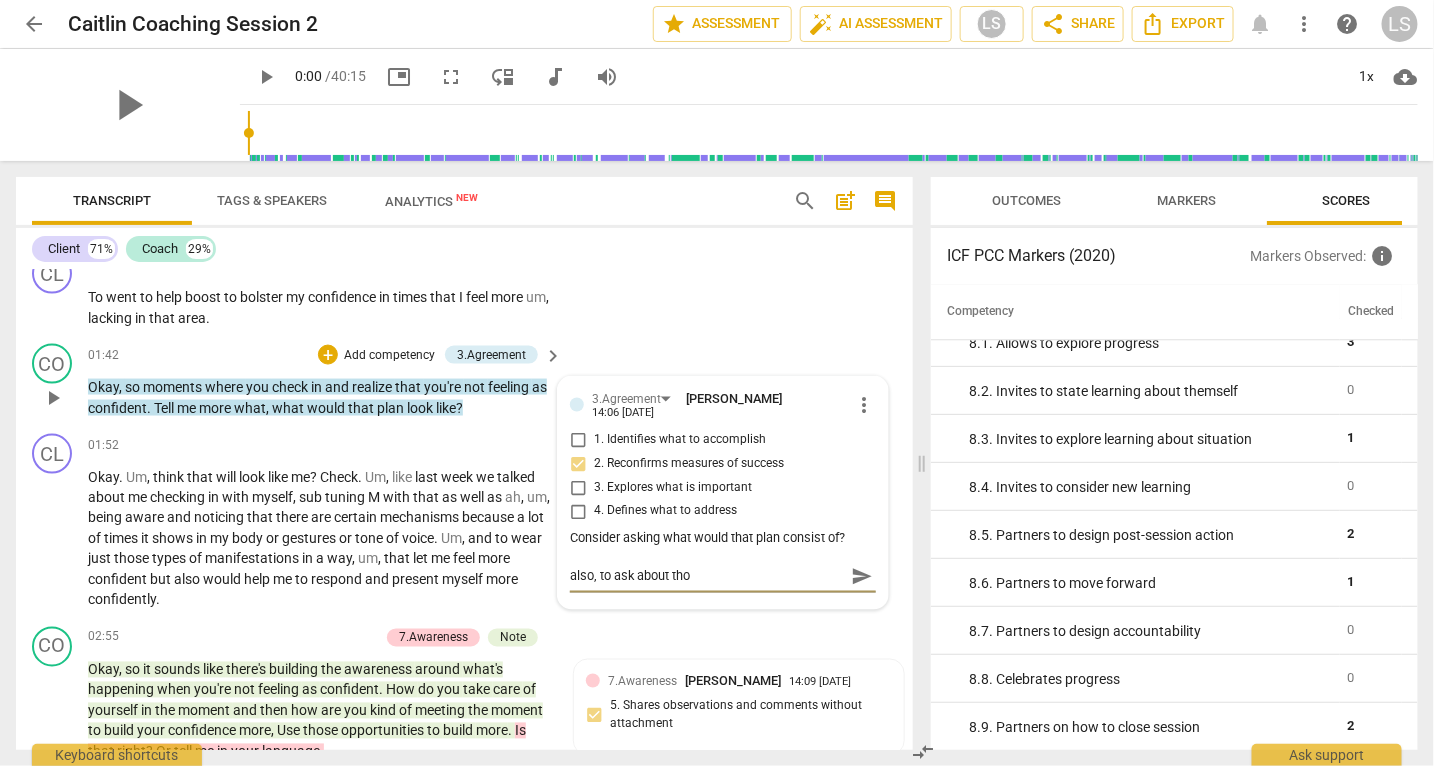 type on "also, to ask about [PERSON_NAME]" 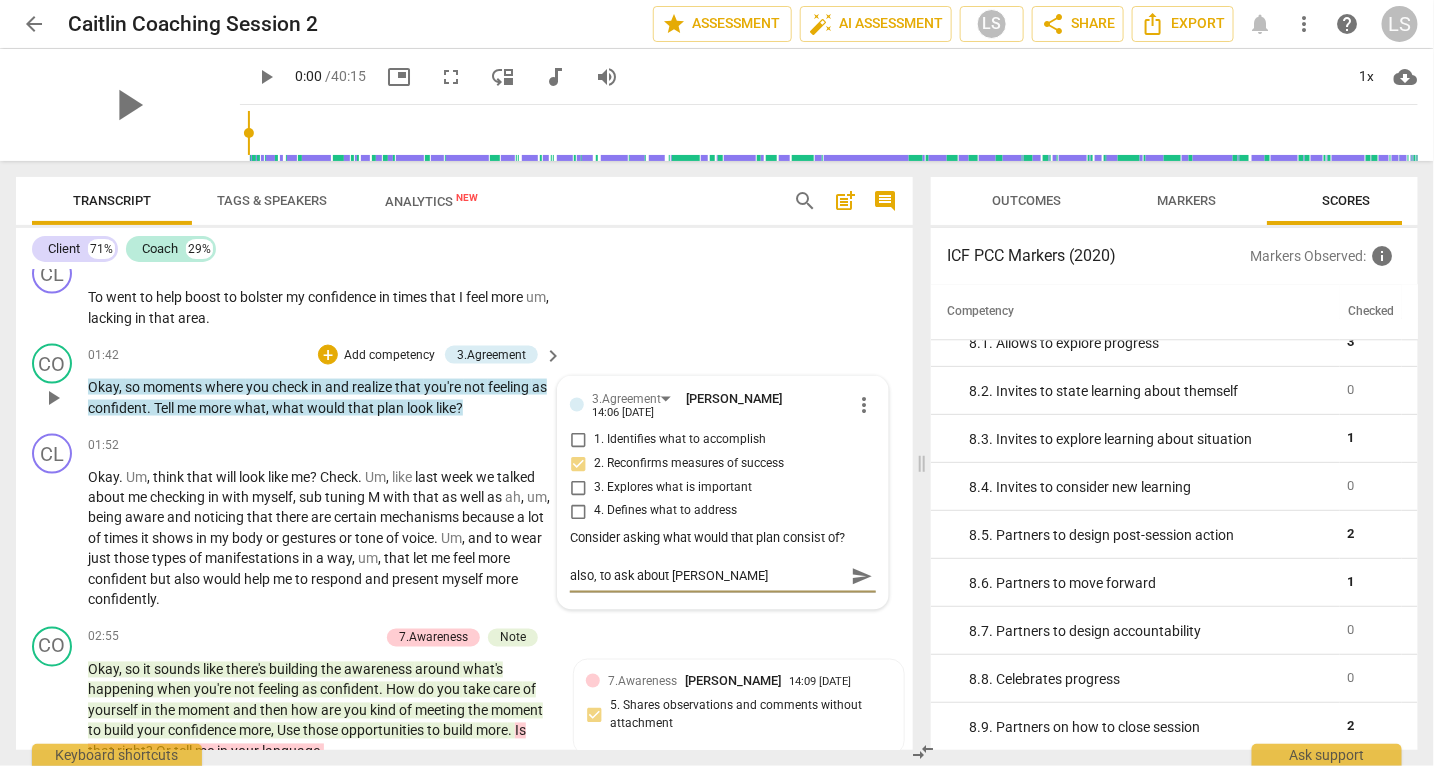type on "also, to ask about those" 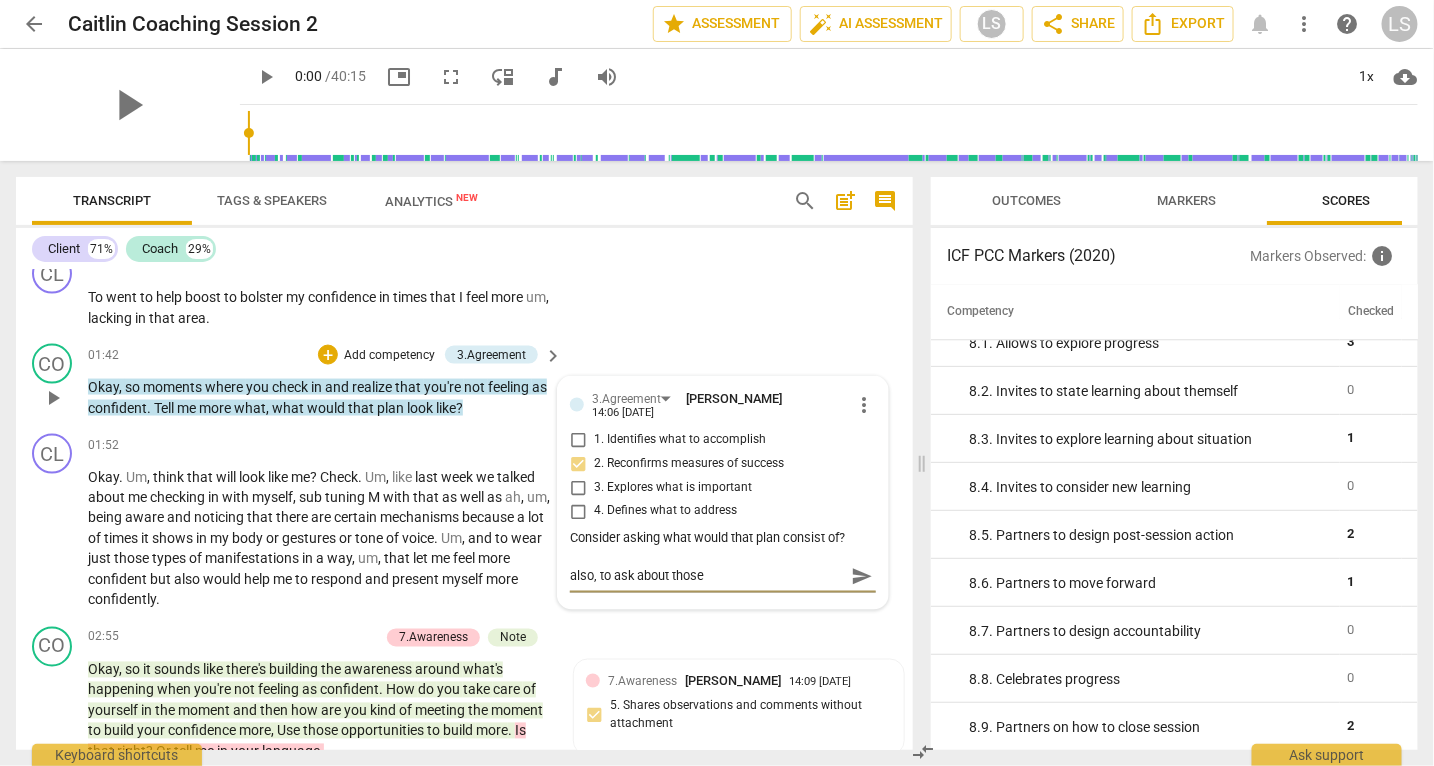type on "also, to ask about those" 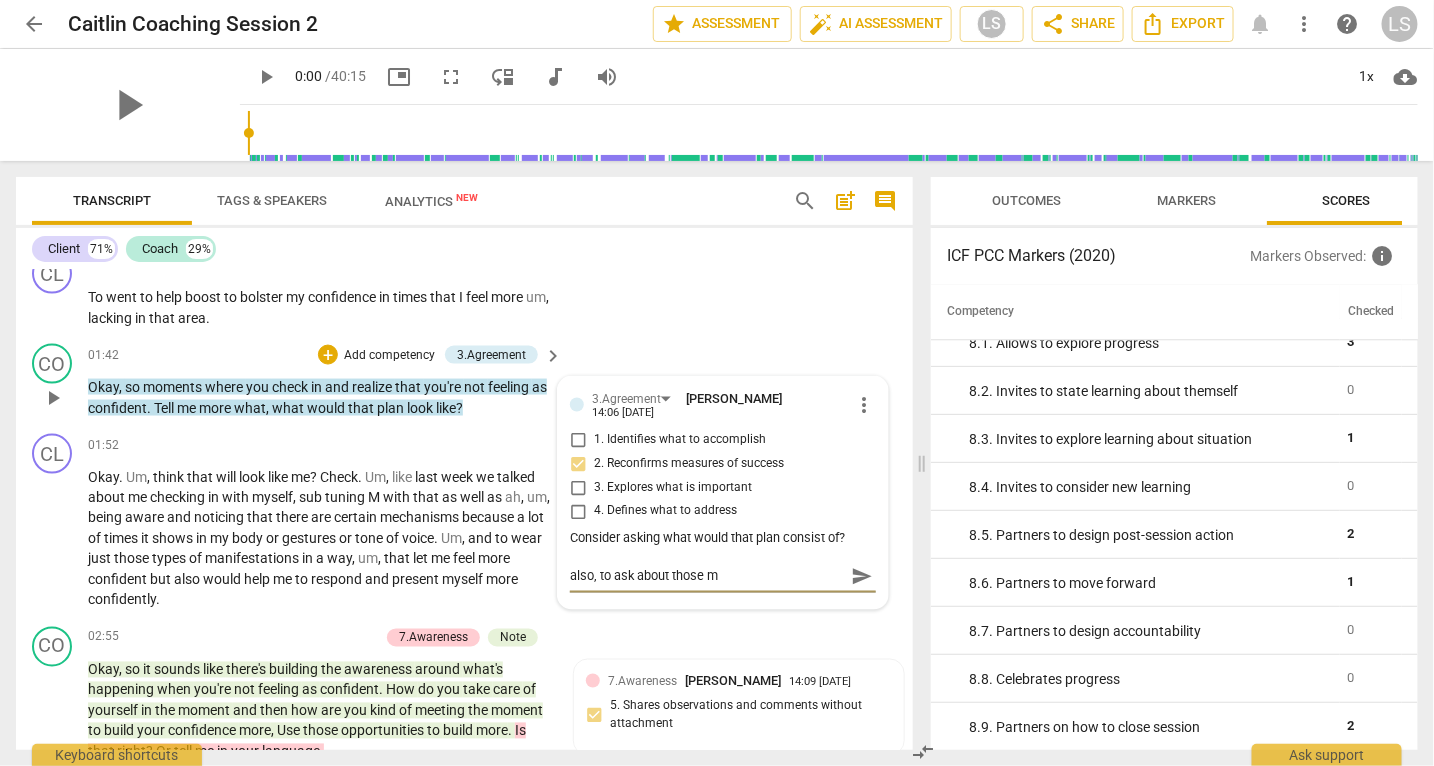 type on "also, to ask about those me" 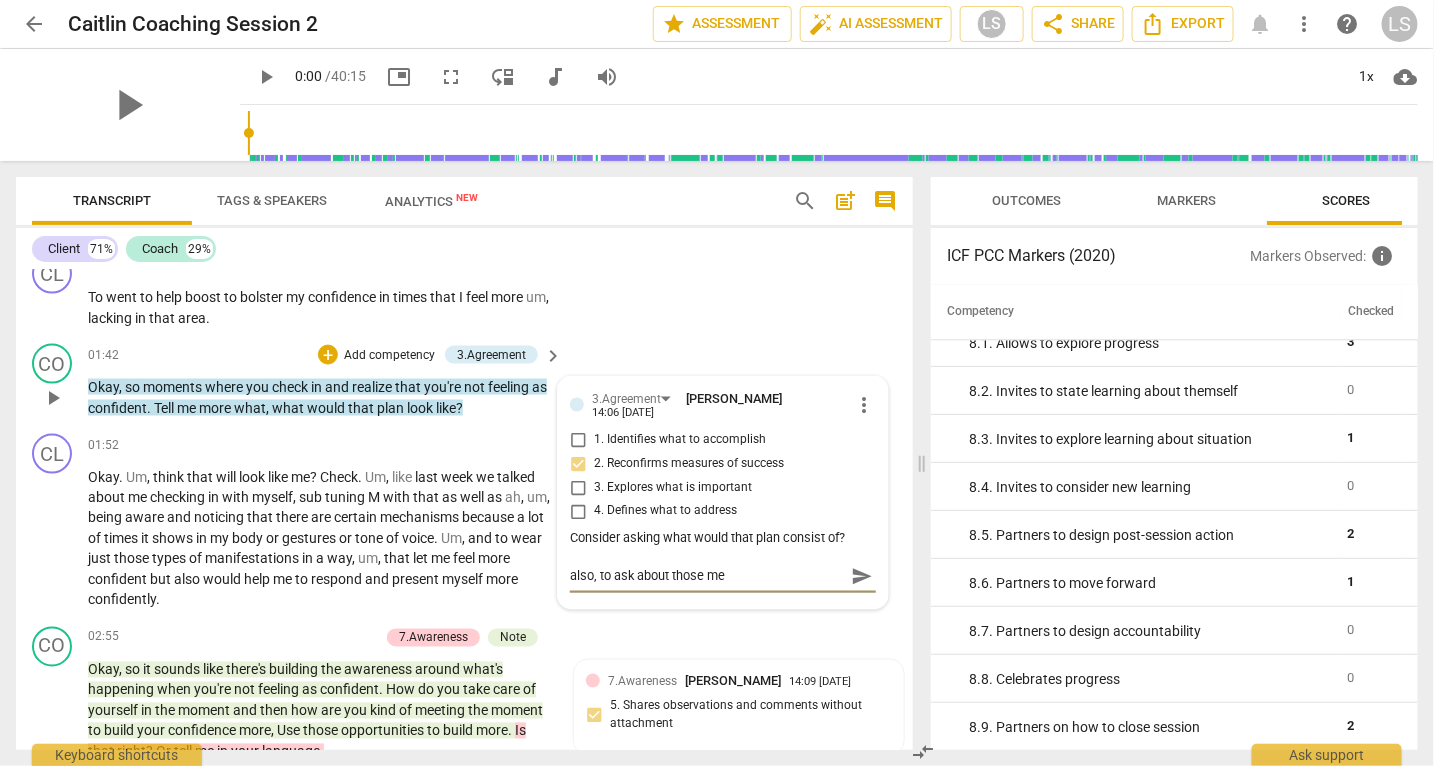 type on "also, to ask about those m" 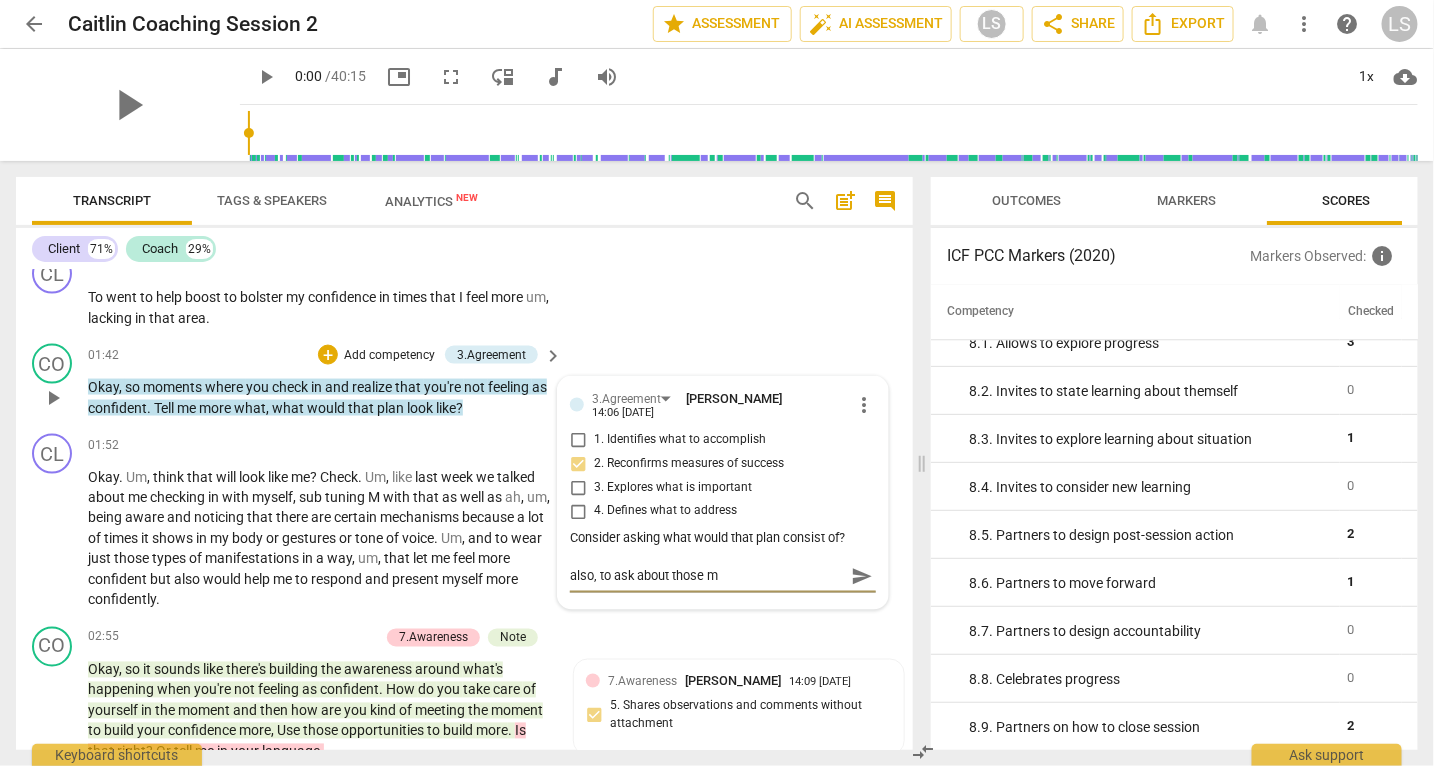 type on "also, to ask about those mo" 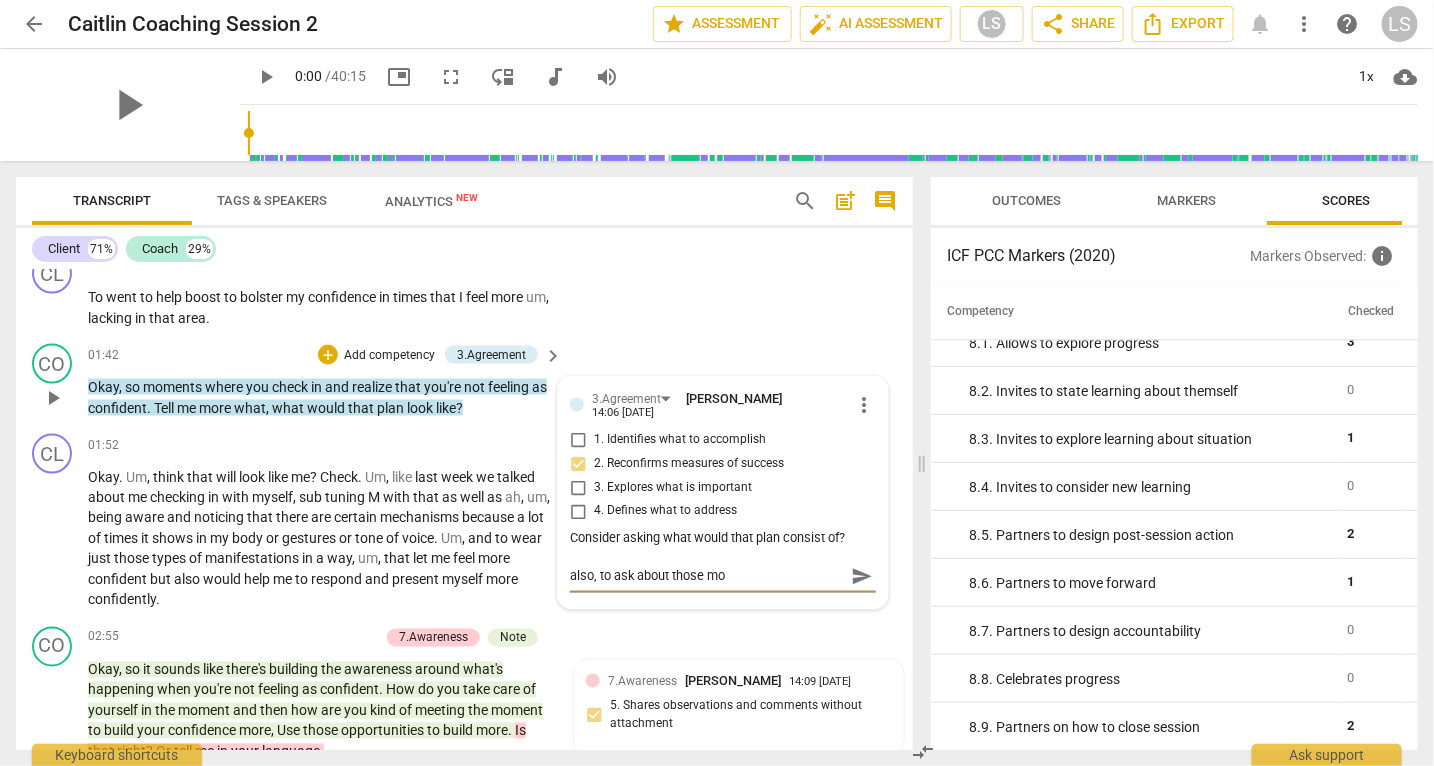 type on "also, to ask about those mom" 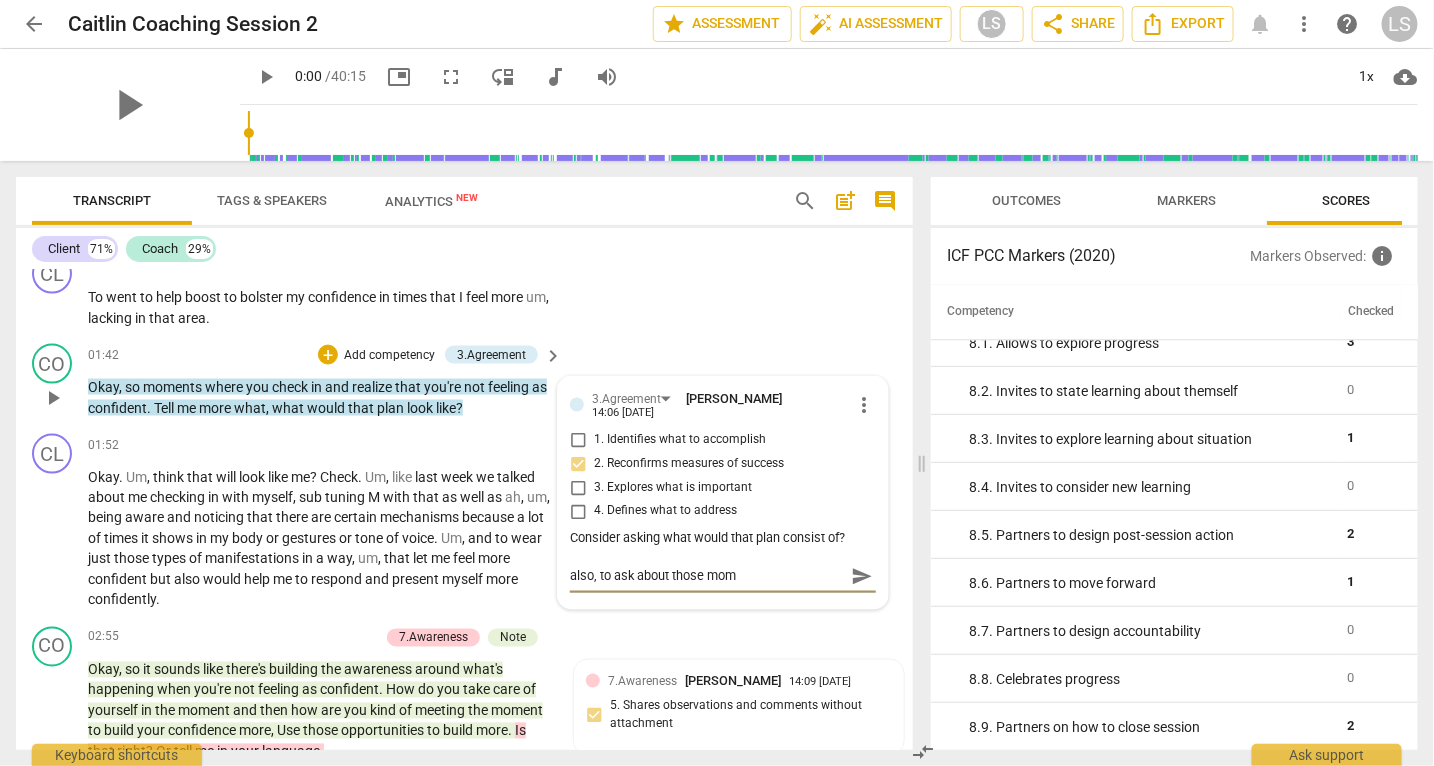 type on "also, to ask about those mome" 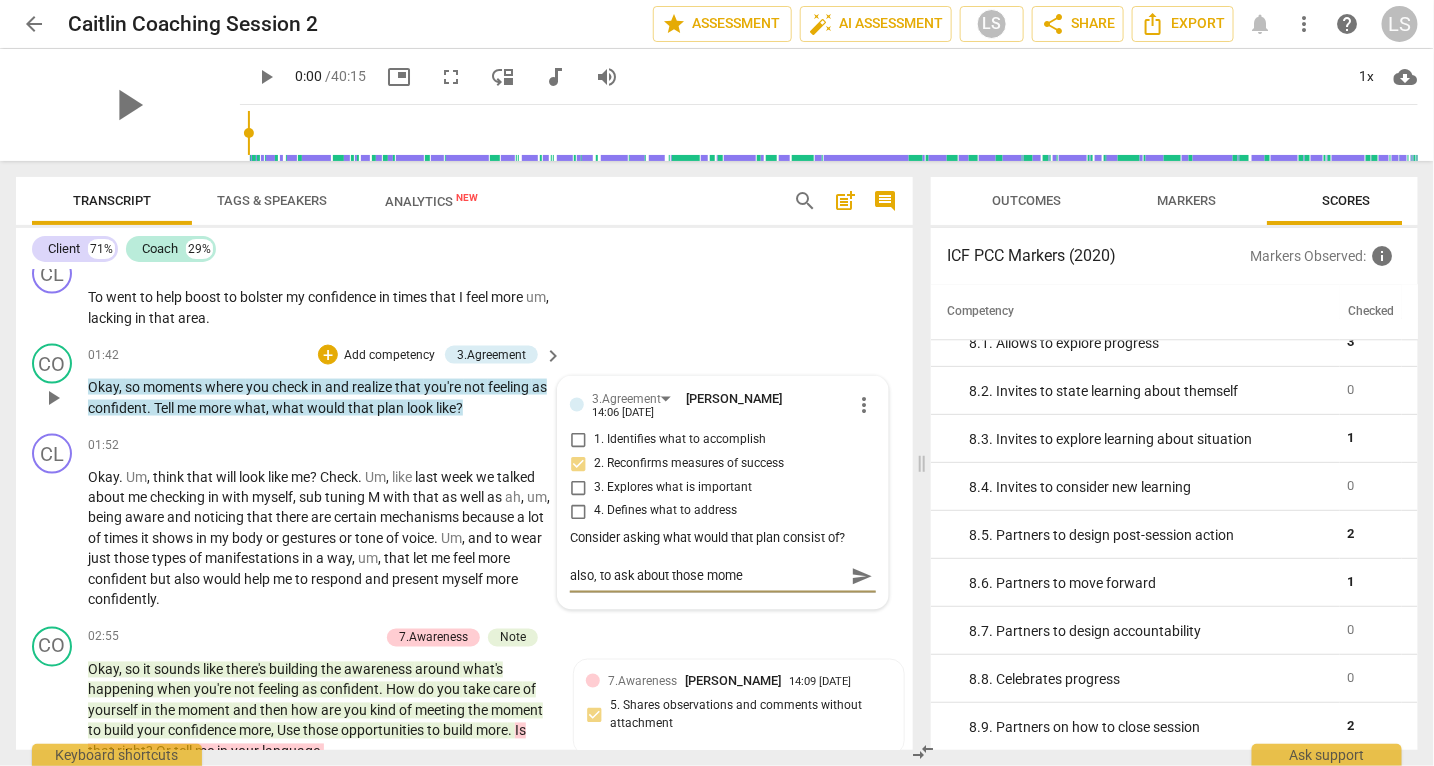 type on "also, to ask about those momen" 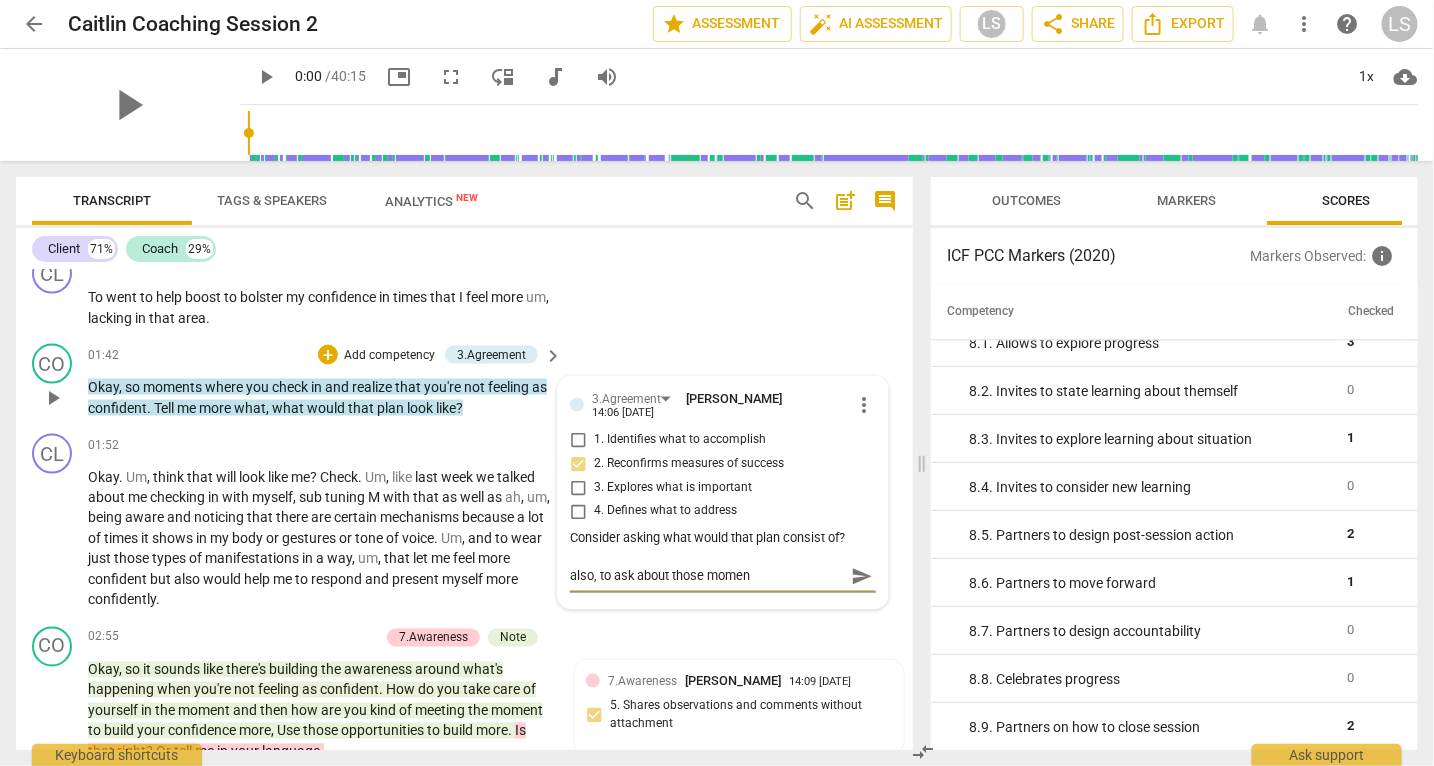 type on "also, to ask about those moment" 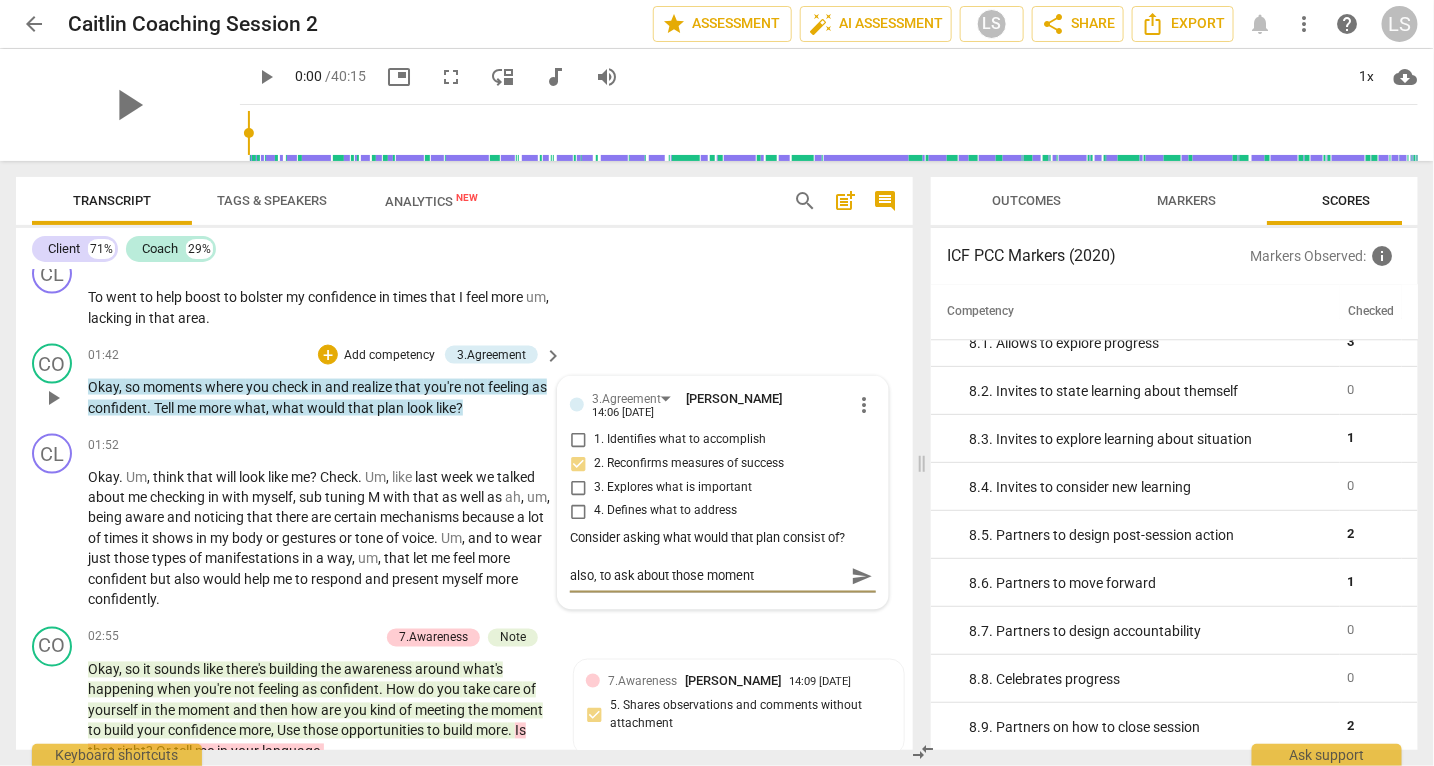 type on "also, to ask about those moments" 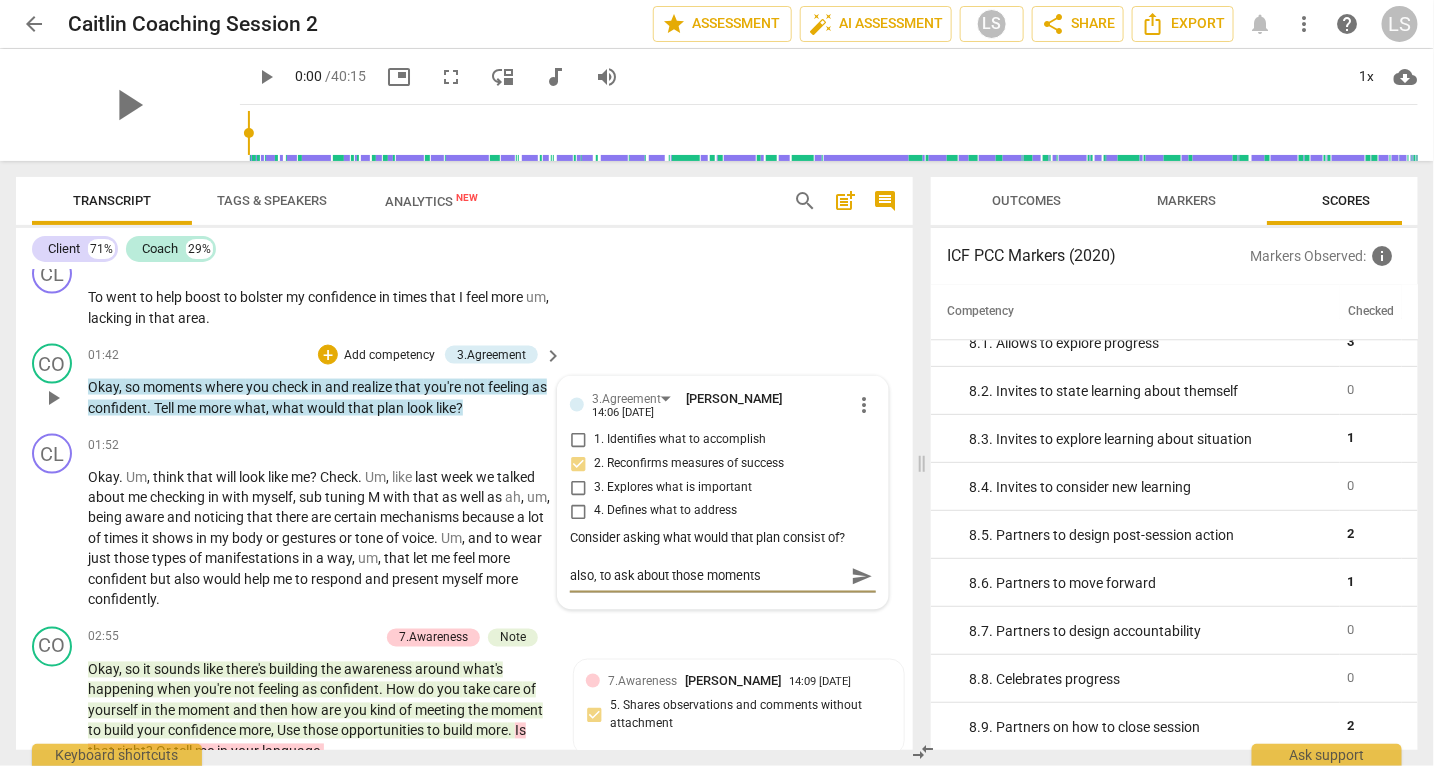 click on "also, to ask about those moments" at bounding box center (707, 576) 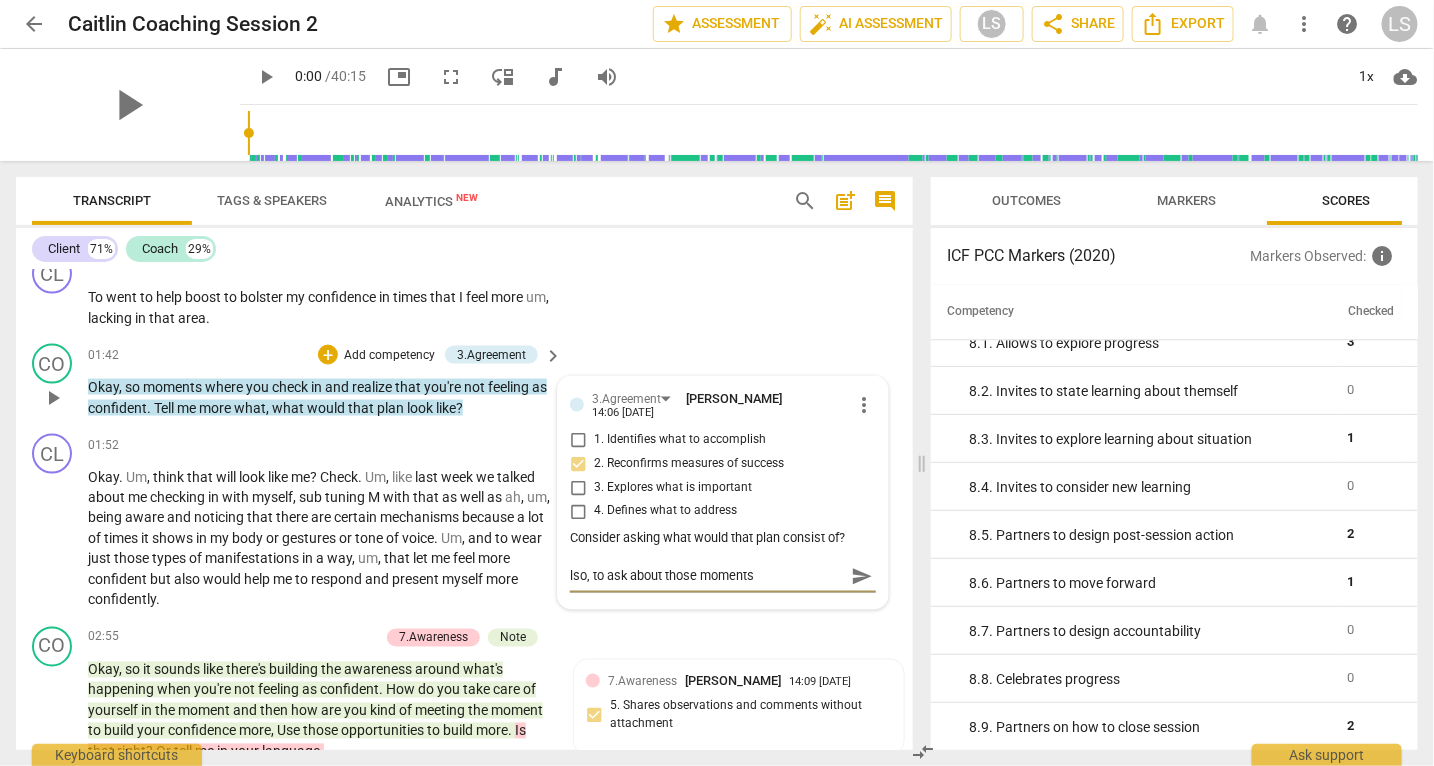 type on "Also, to ask about those moments" 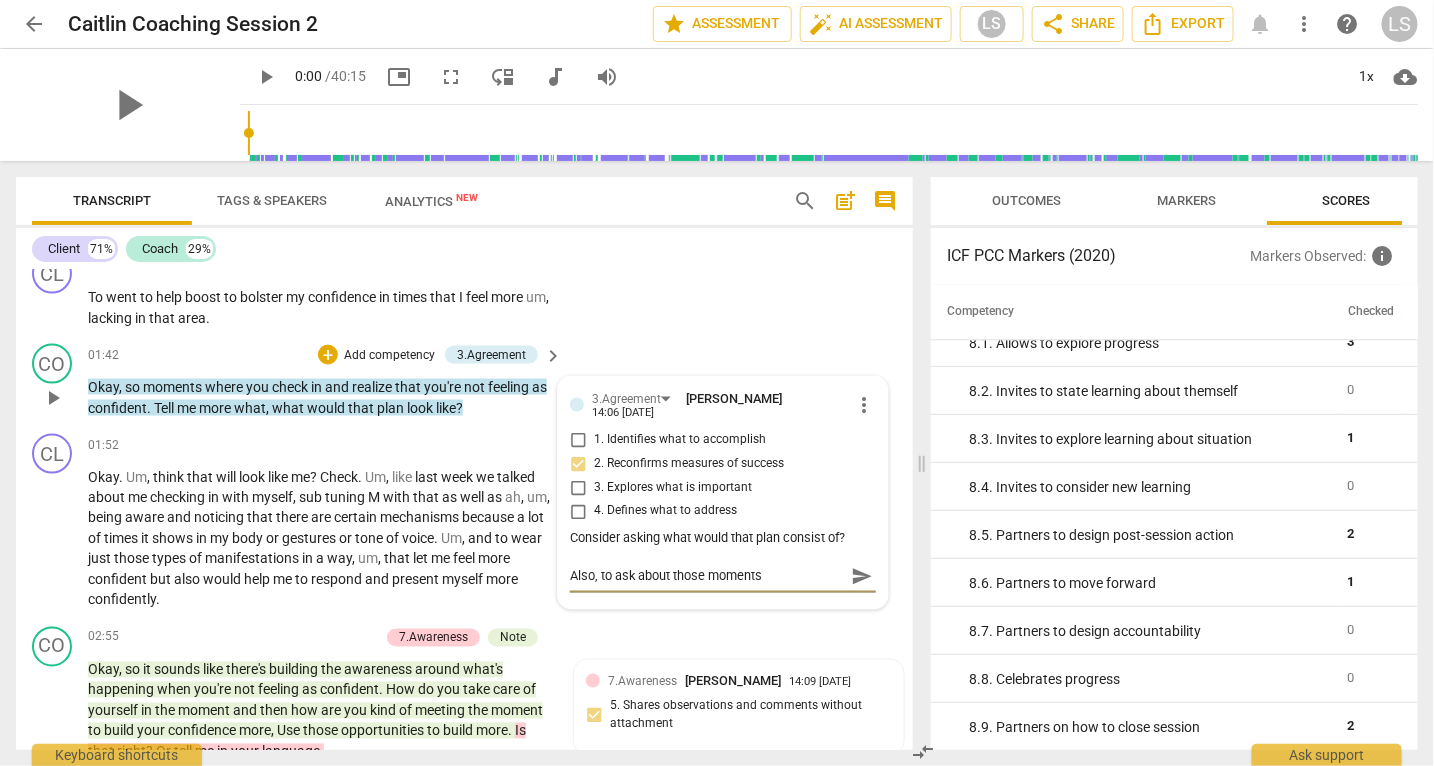 click on "Also, to ask about those moments" at bounding box center (707, 576) 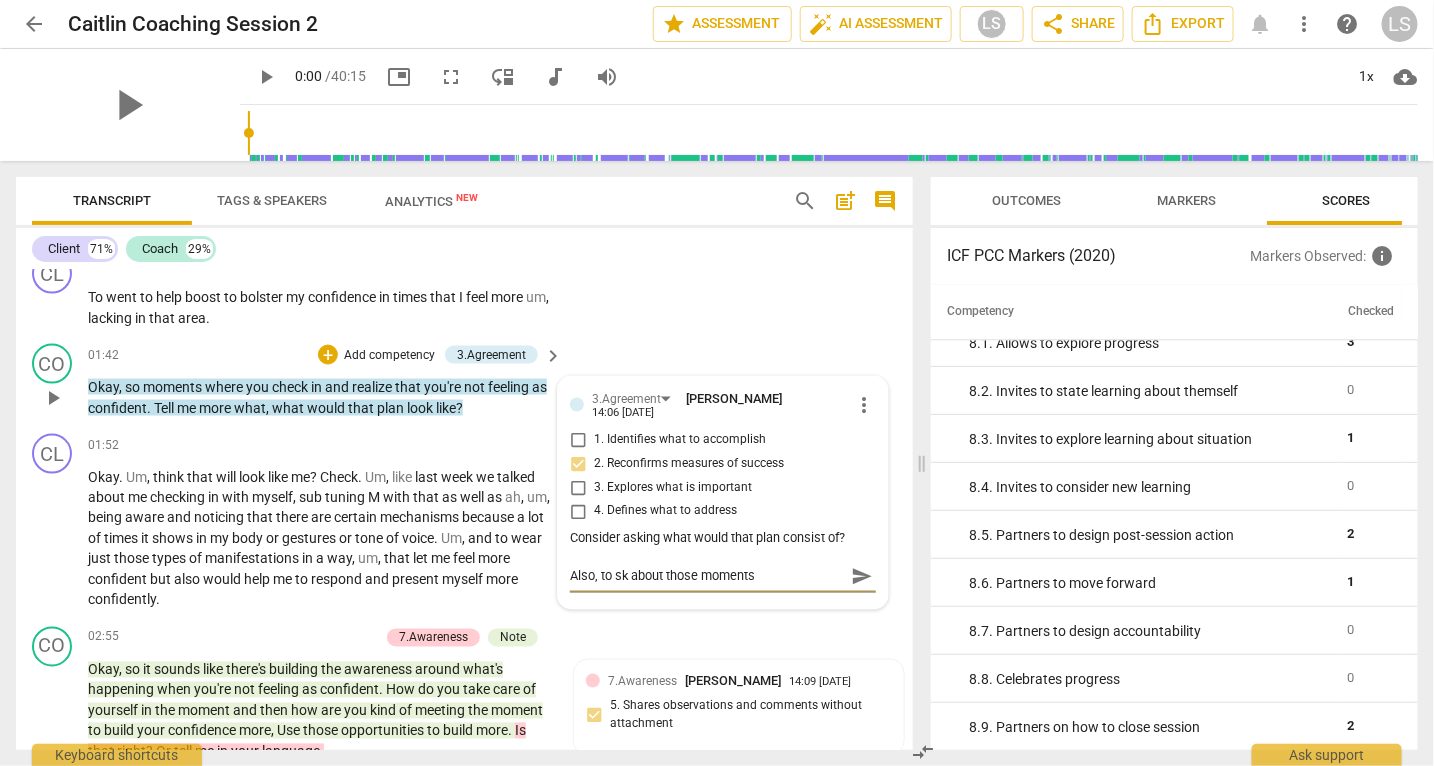 type on "Also, tosk about those moments" 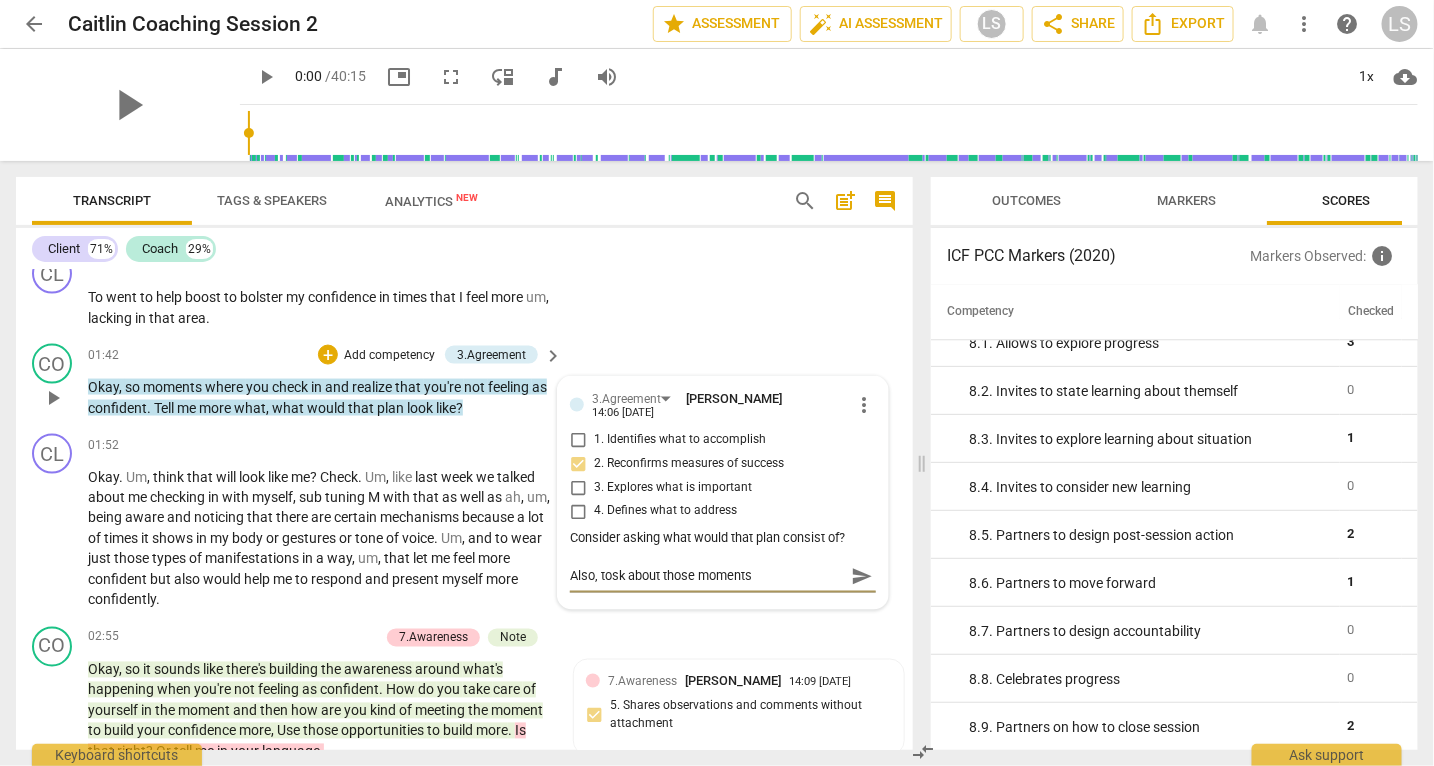 type on "Also, tsk about those moments" 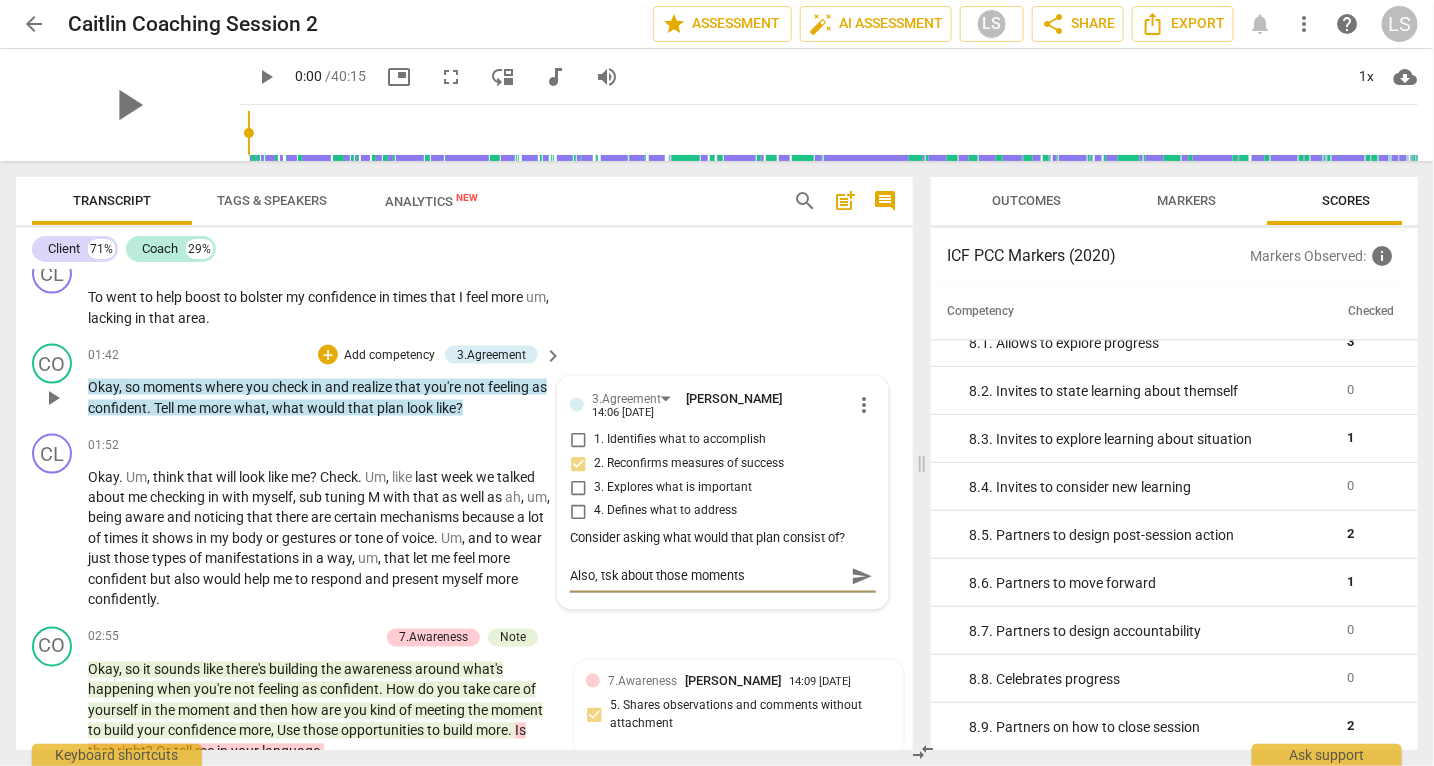 type on "Also, sk about those moments" 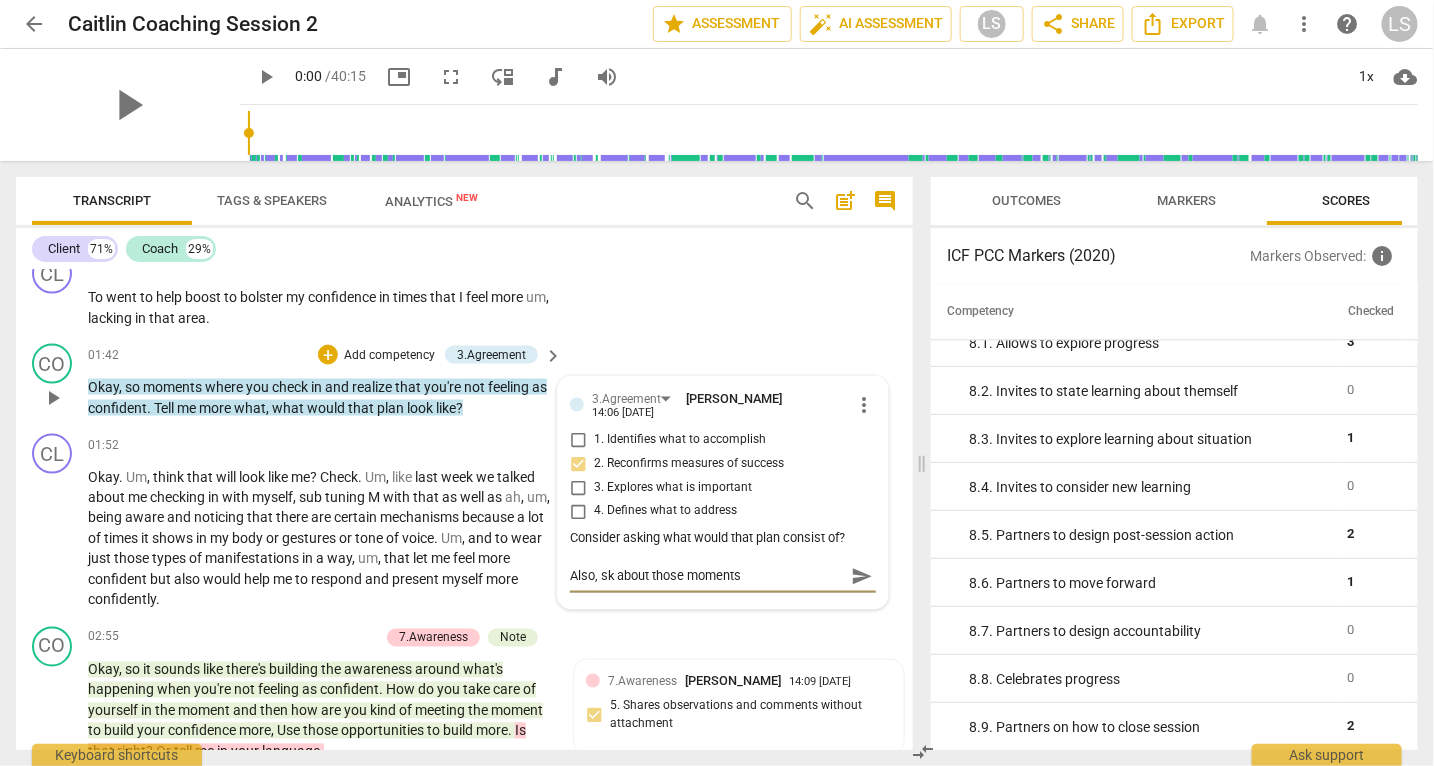 type on "Also, ask about those moments" 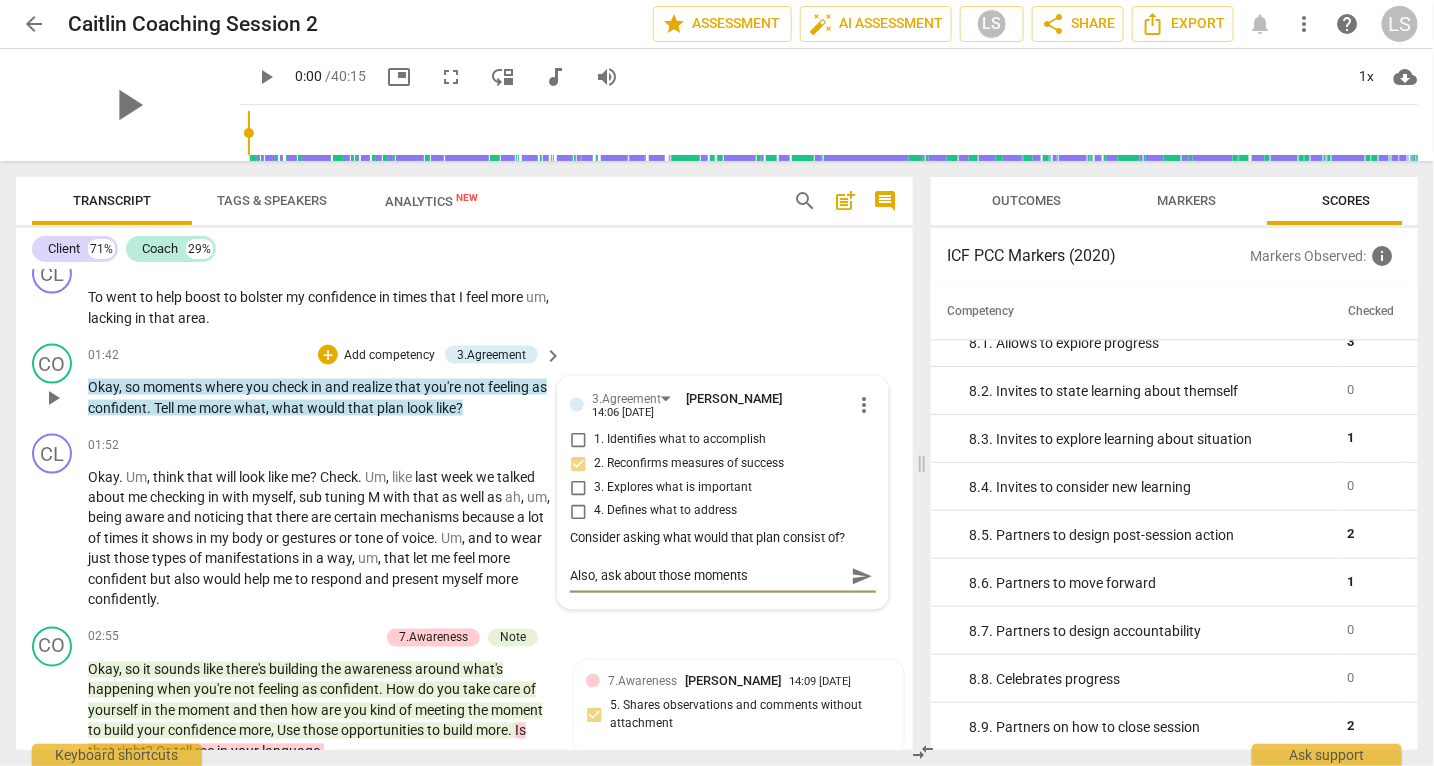 click on "Also, ask about those moments" at bounding box center [707, 576] 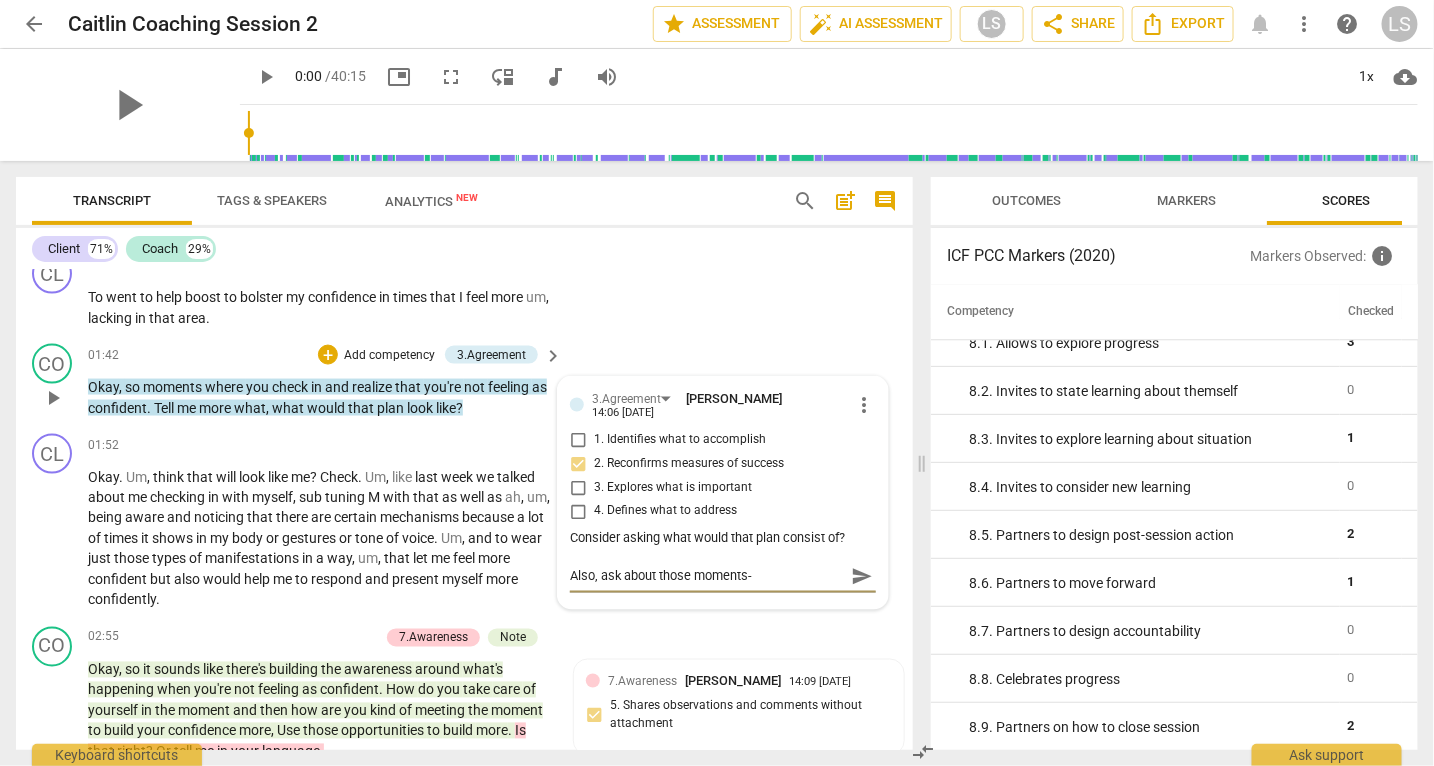 type on "Also, ask about those moments--" 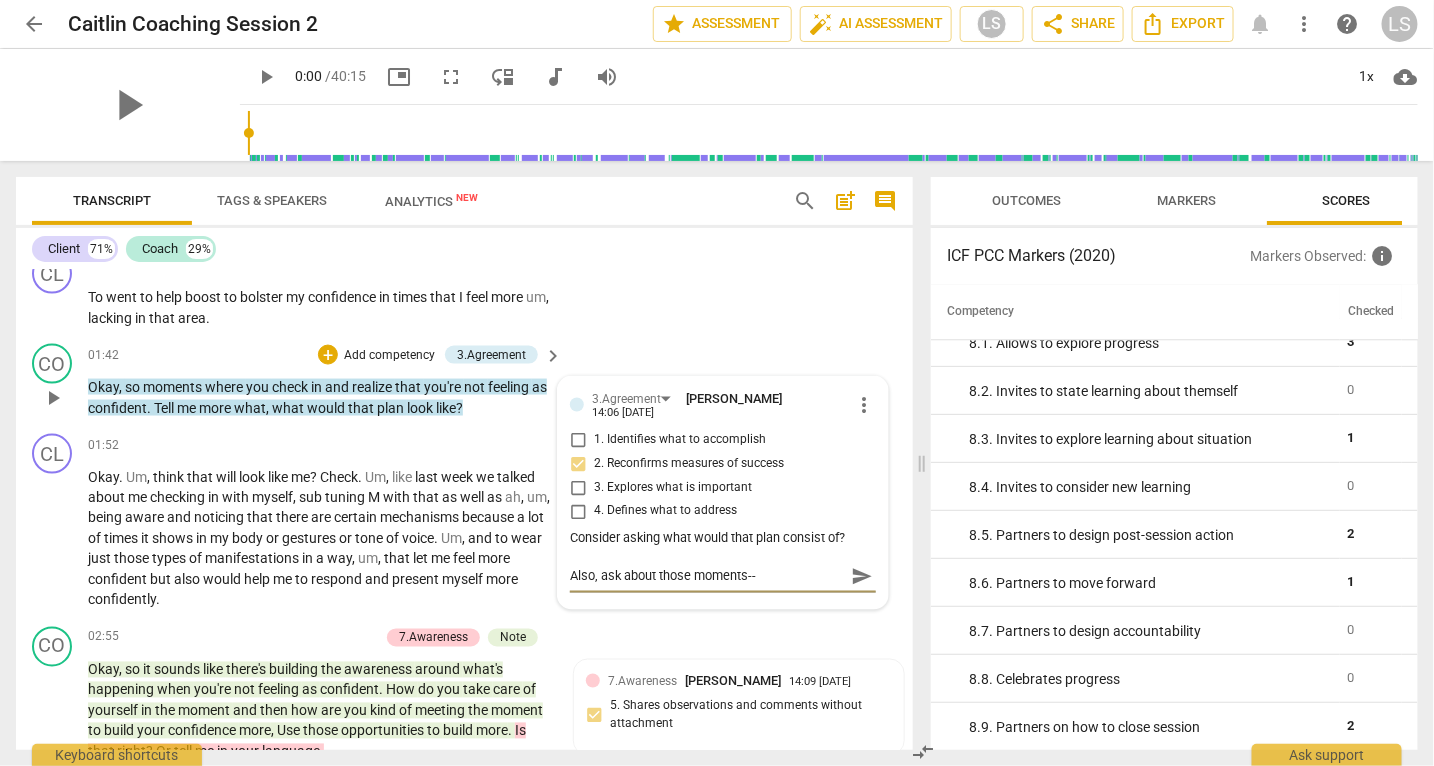 type on "Also, ask about those moments--w" 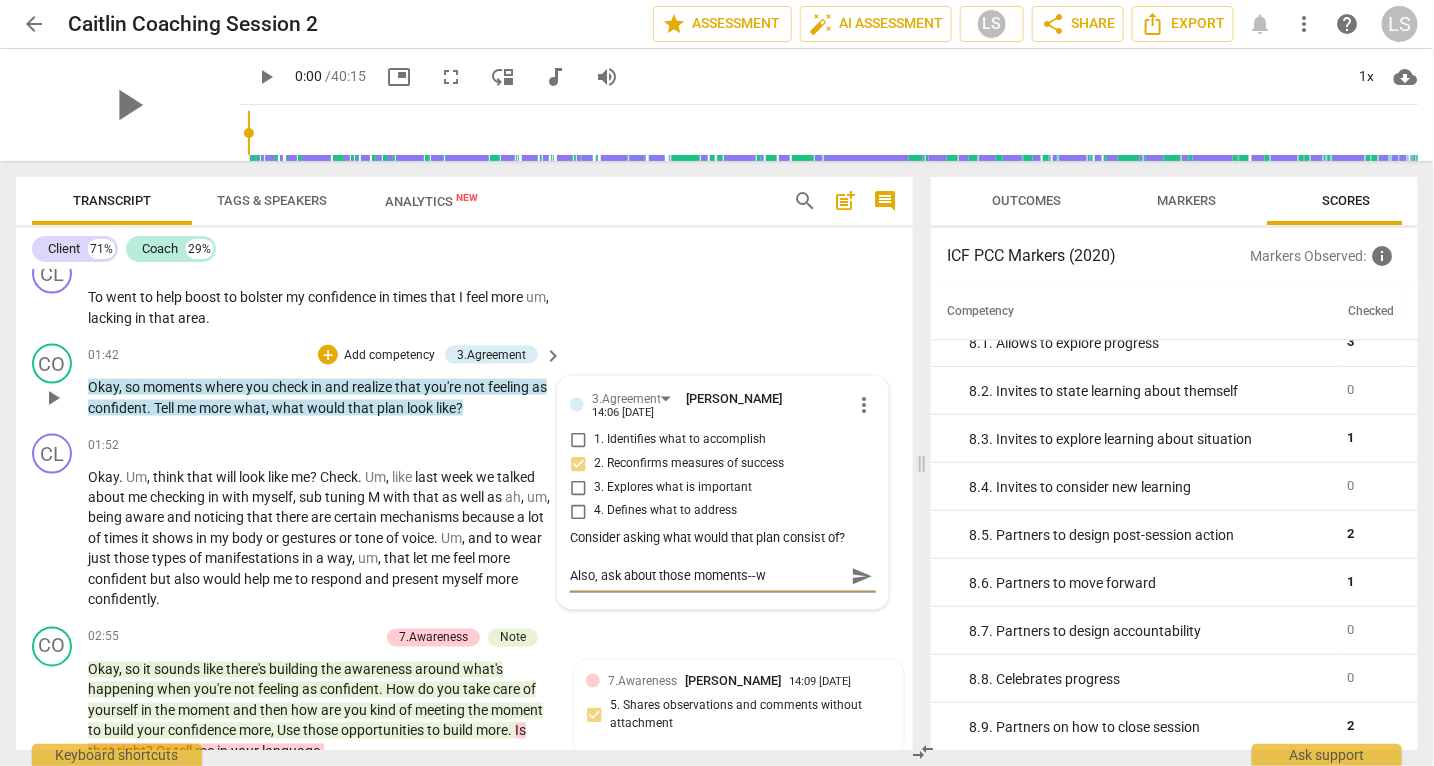 type on "Also, ask about those moments--wh" 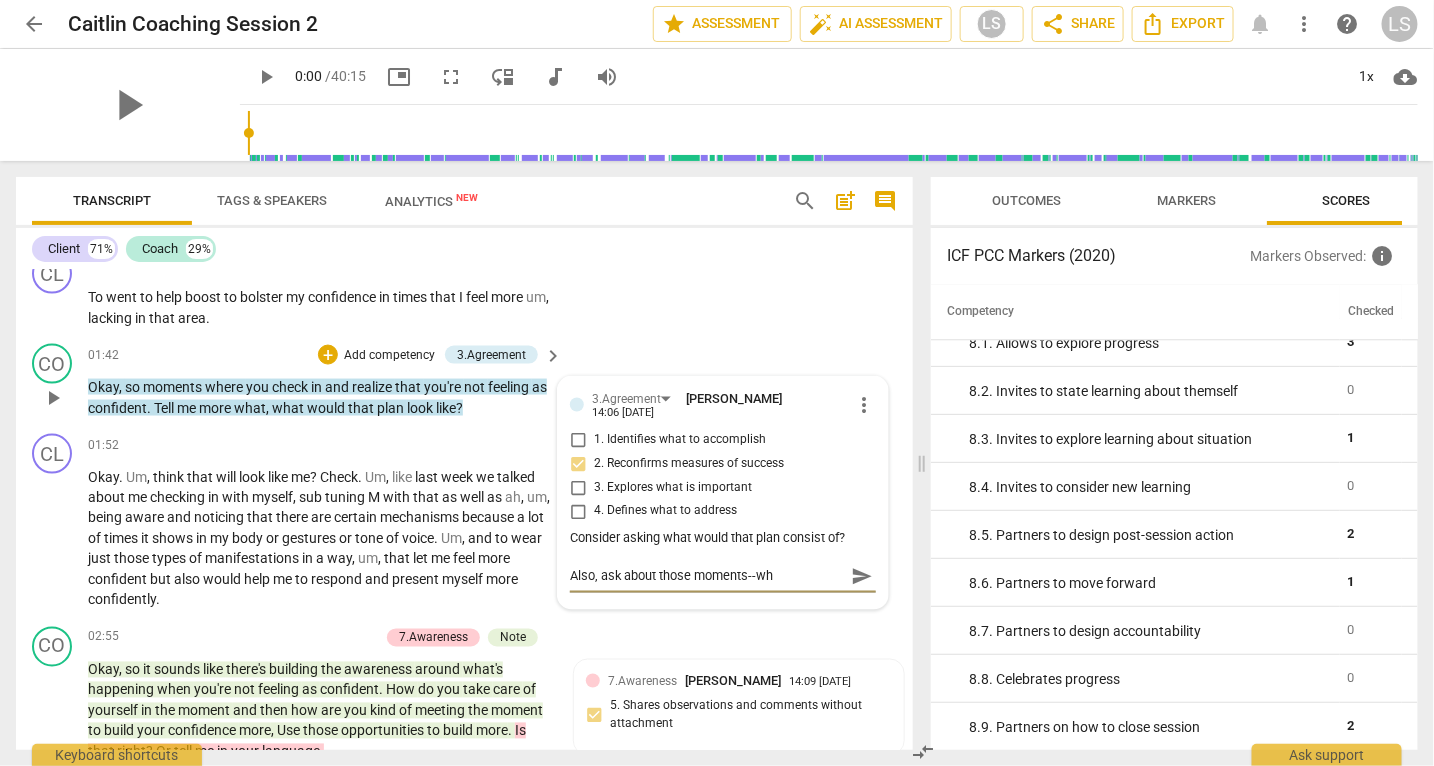 type on "Also, ask about those moments--wha" 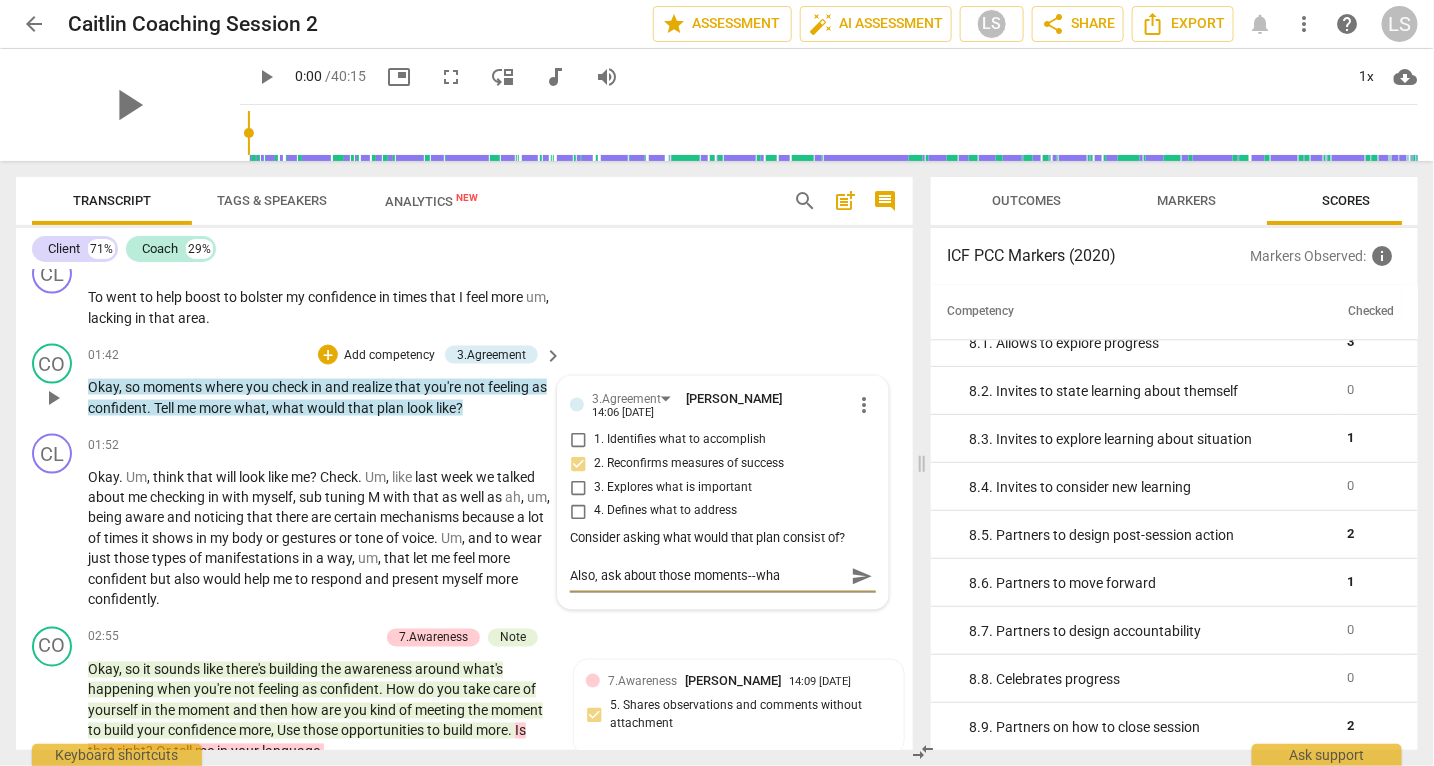 type on "Also, ask about those moments--what" 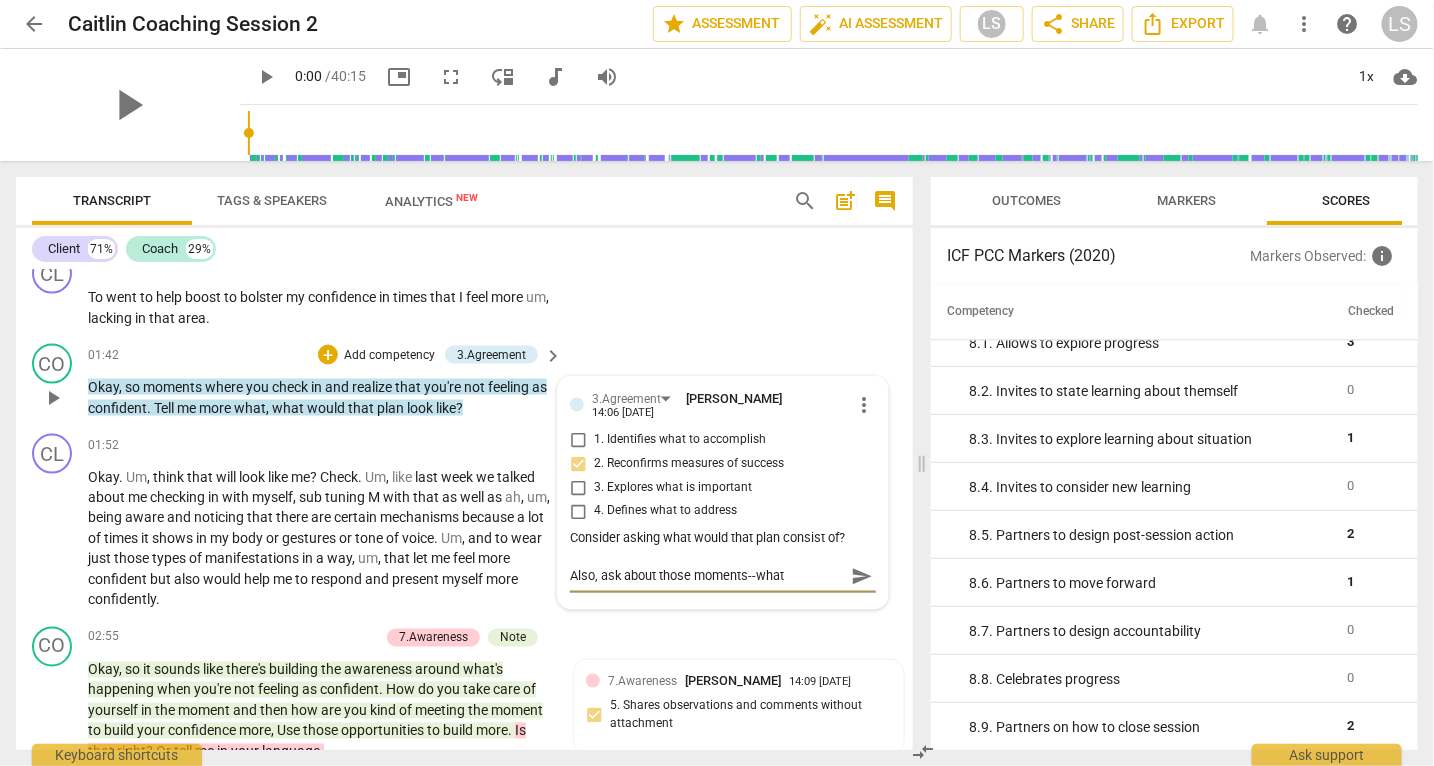 type on "Also, ask about those moments--what" 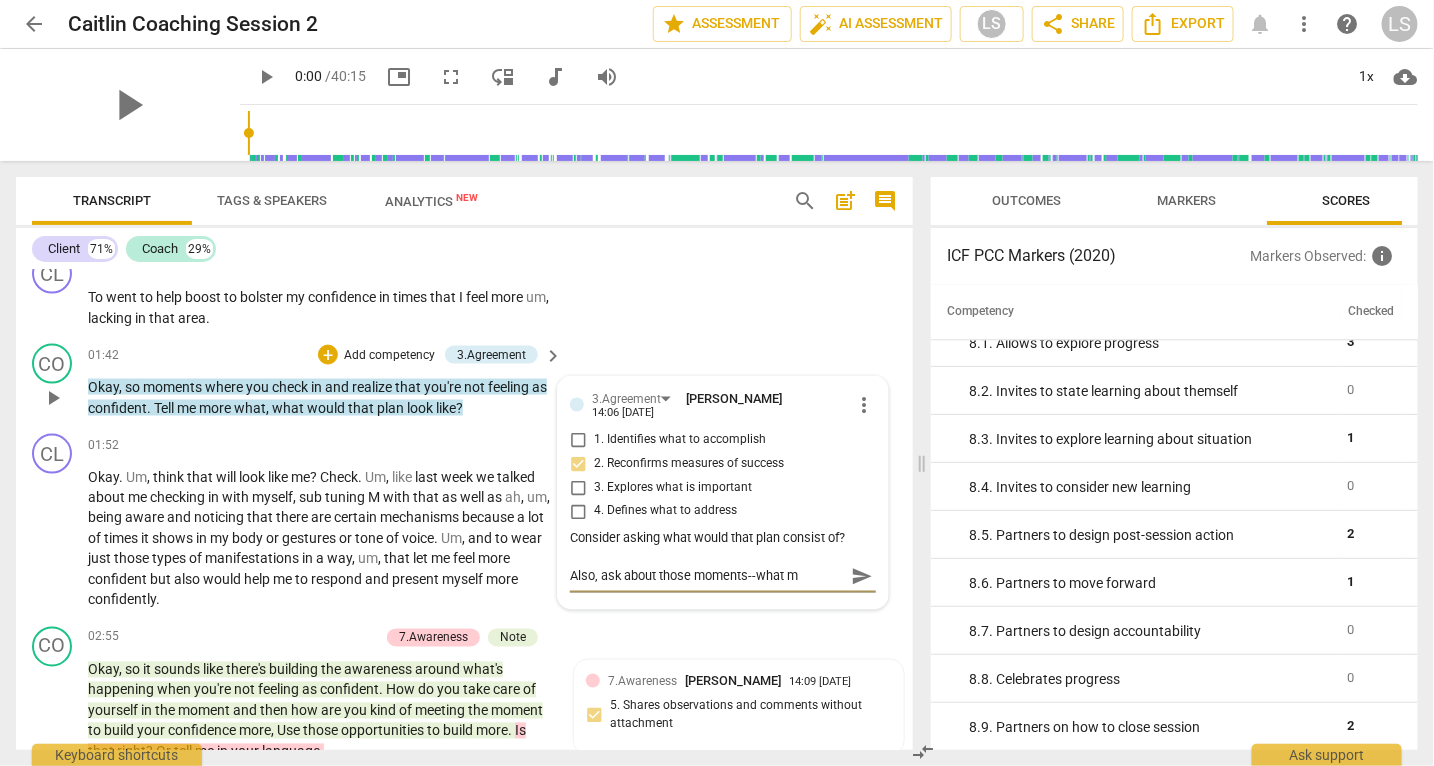 type on "Also, ask about those moments--what mo" 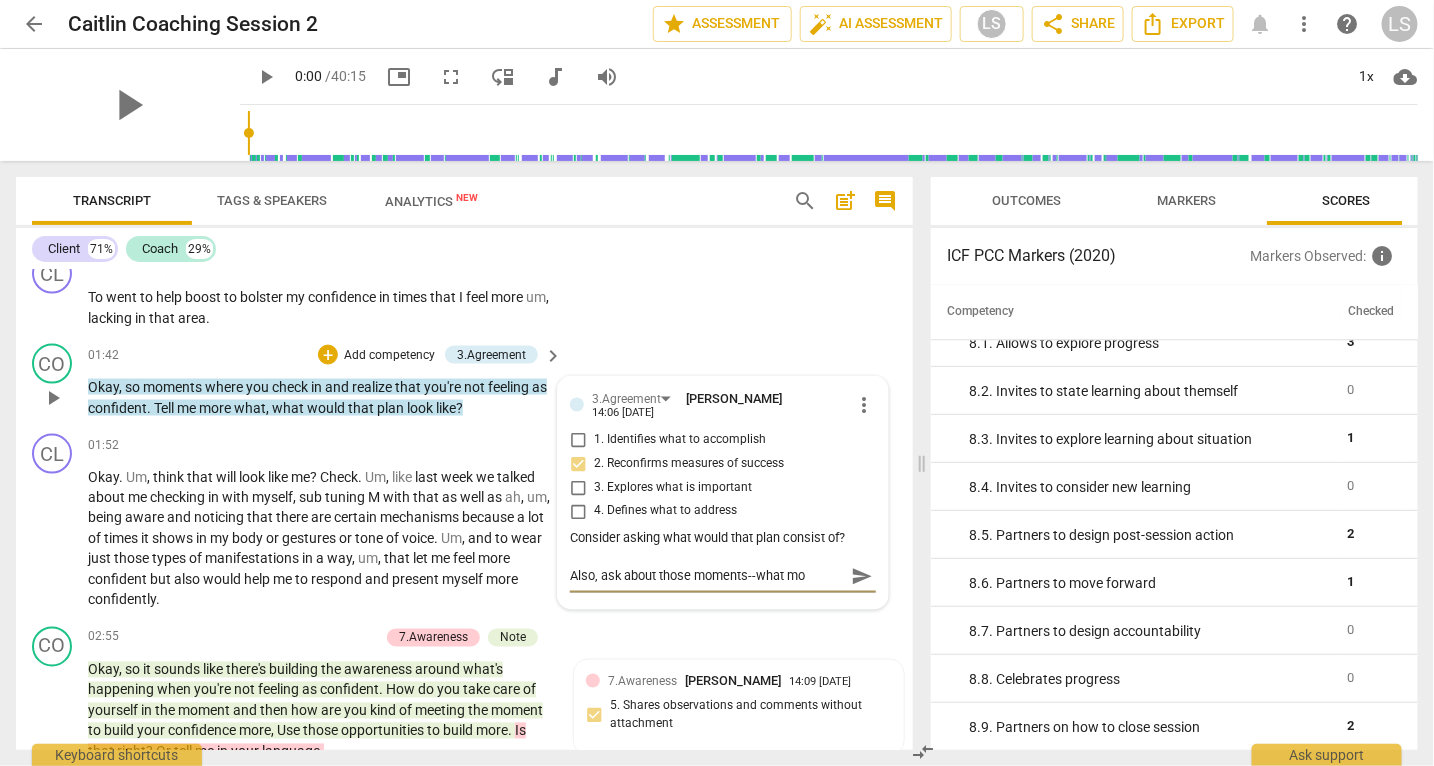 type on "Also, ask about those moments--what mom" 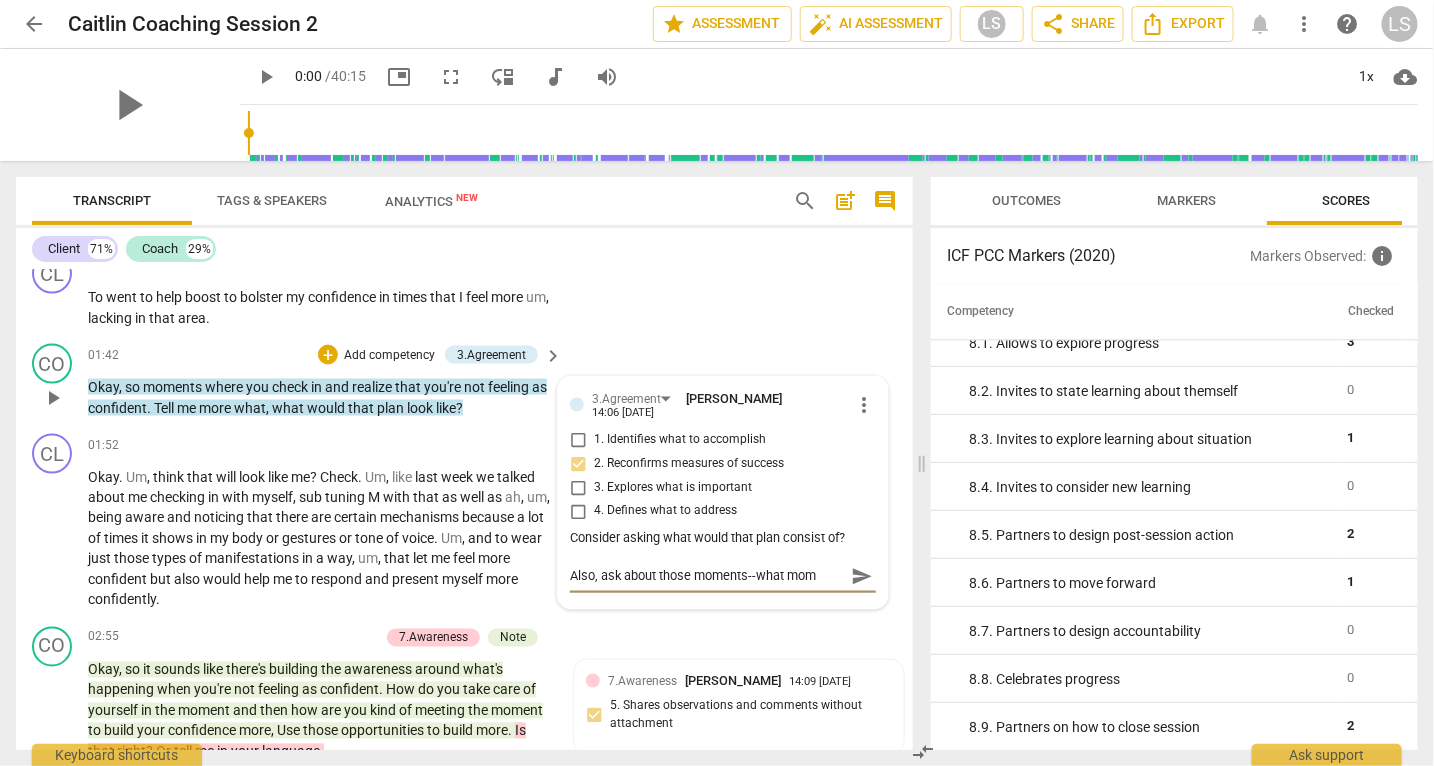type on "Also, ask about those moments--what mome" 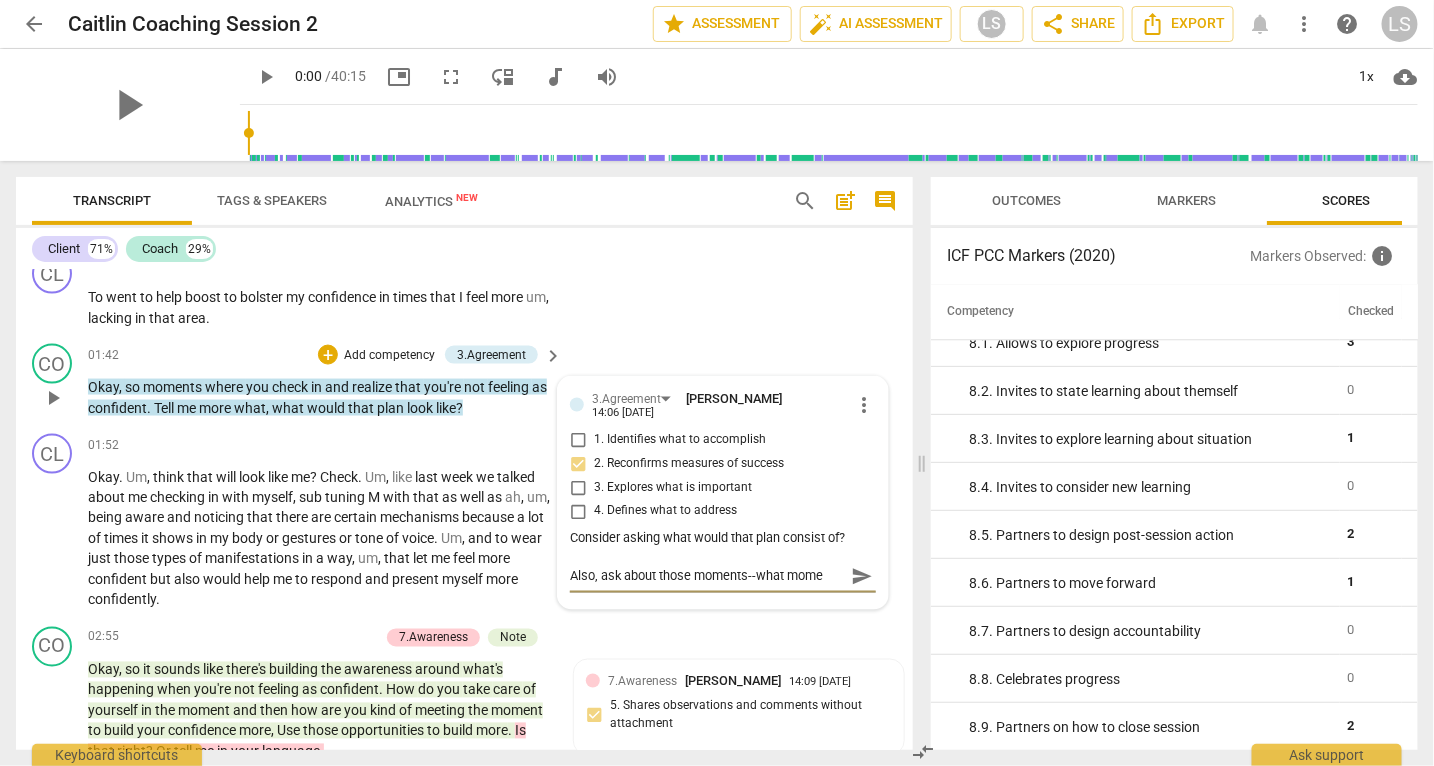 type on "Also, ask about those moments--what momen" 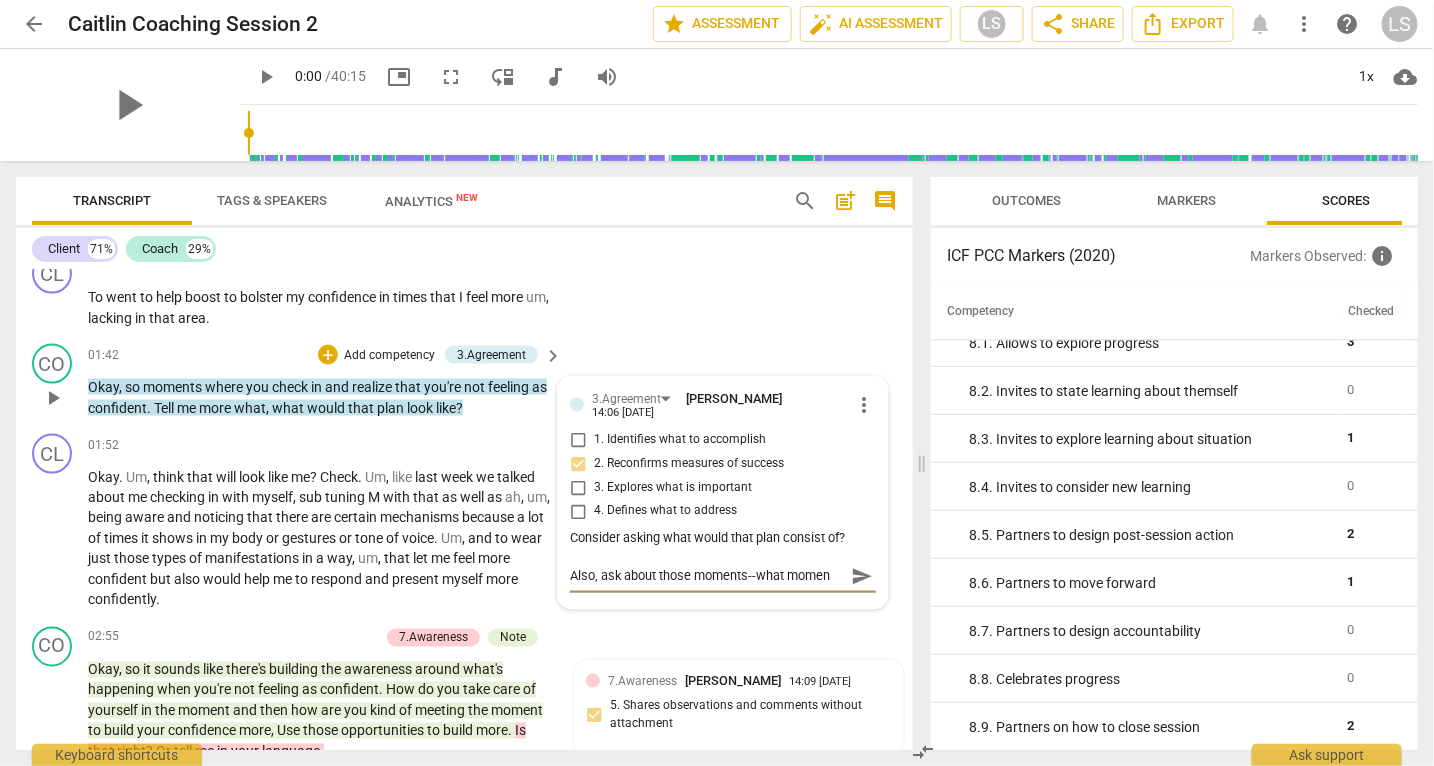 type on "Also, ask about those moments--what moment" 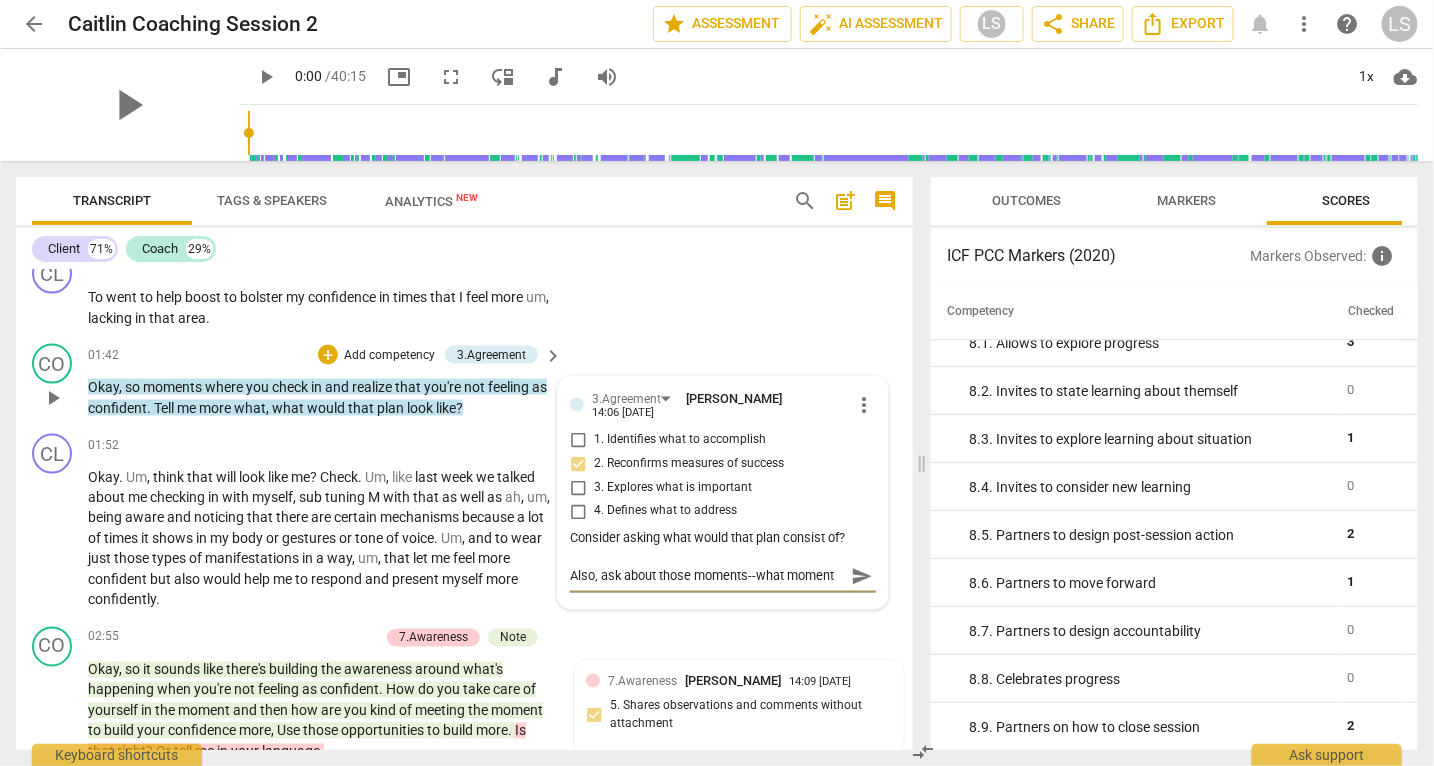 type on "Also, ask about those moments--what moments" 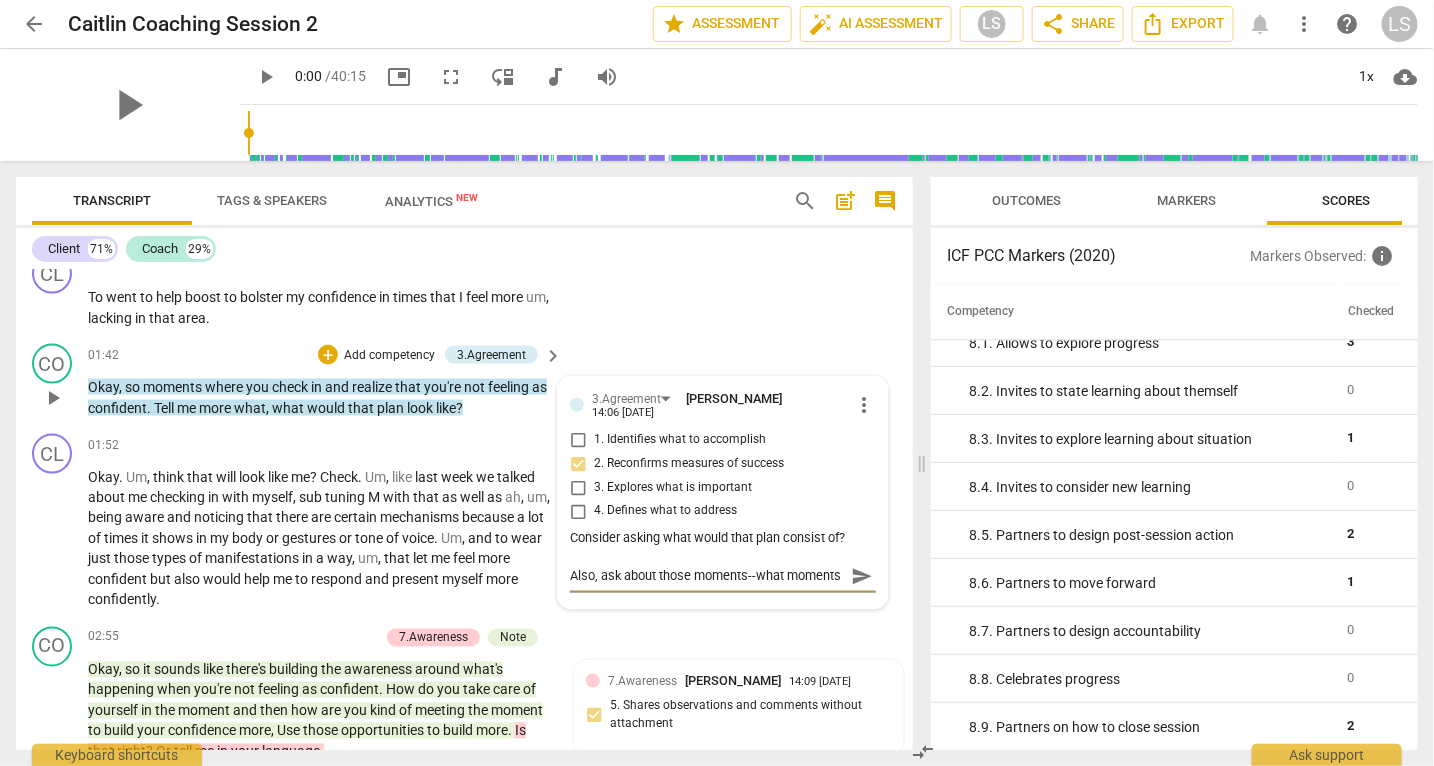 scroll, scrollTop: 16, scrollLeft: 0, axis: vertical 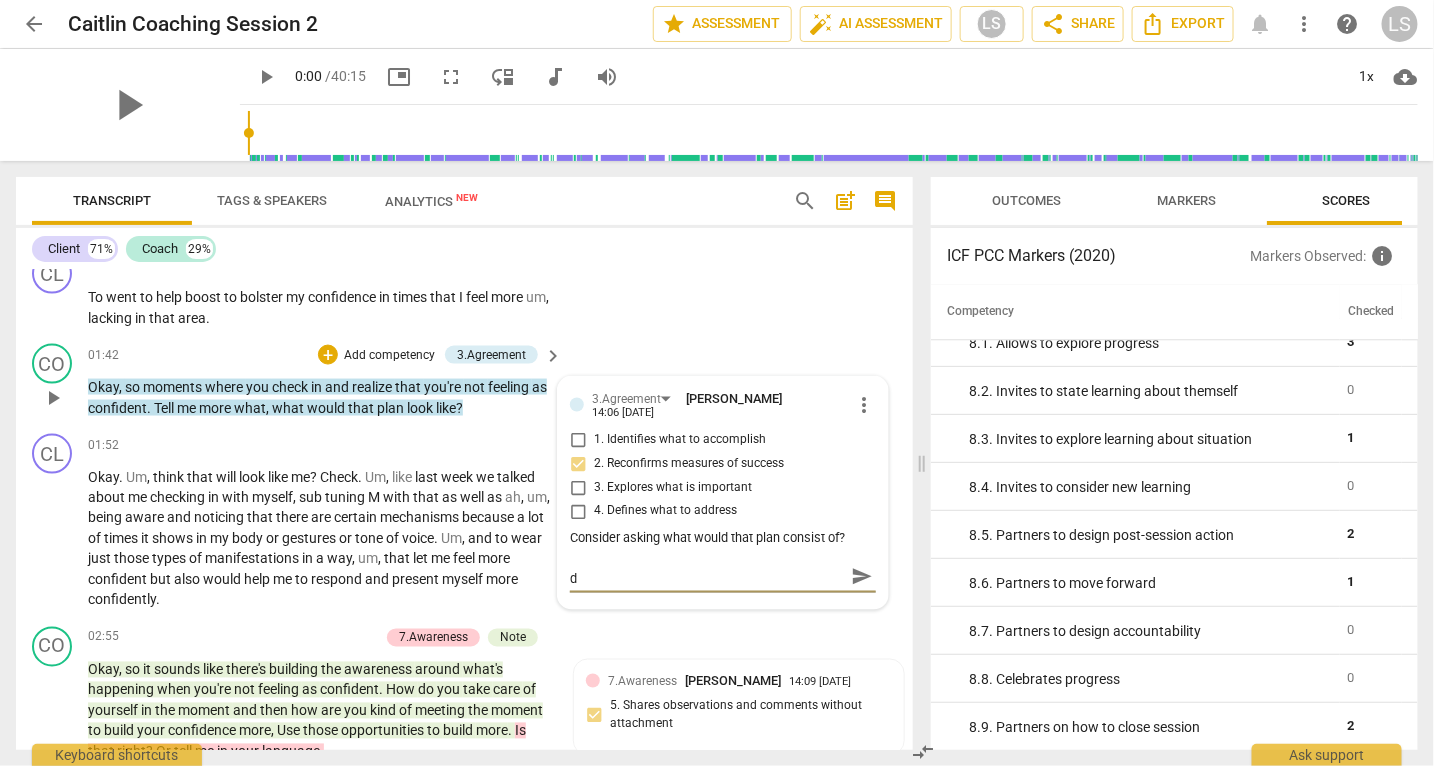 type on "Also, ask about those moments--what moments do" 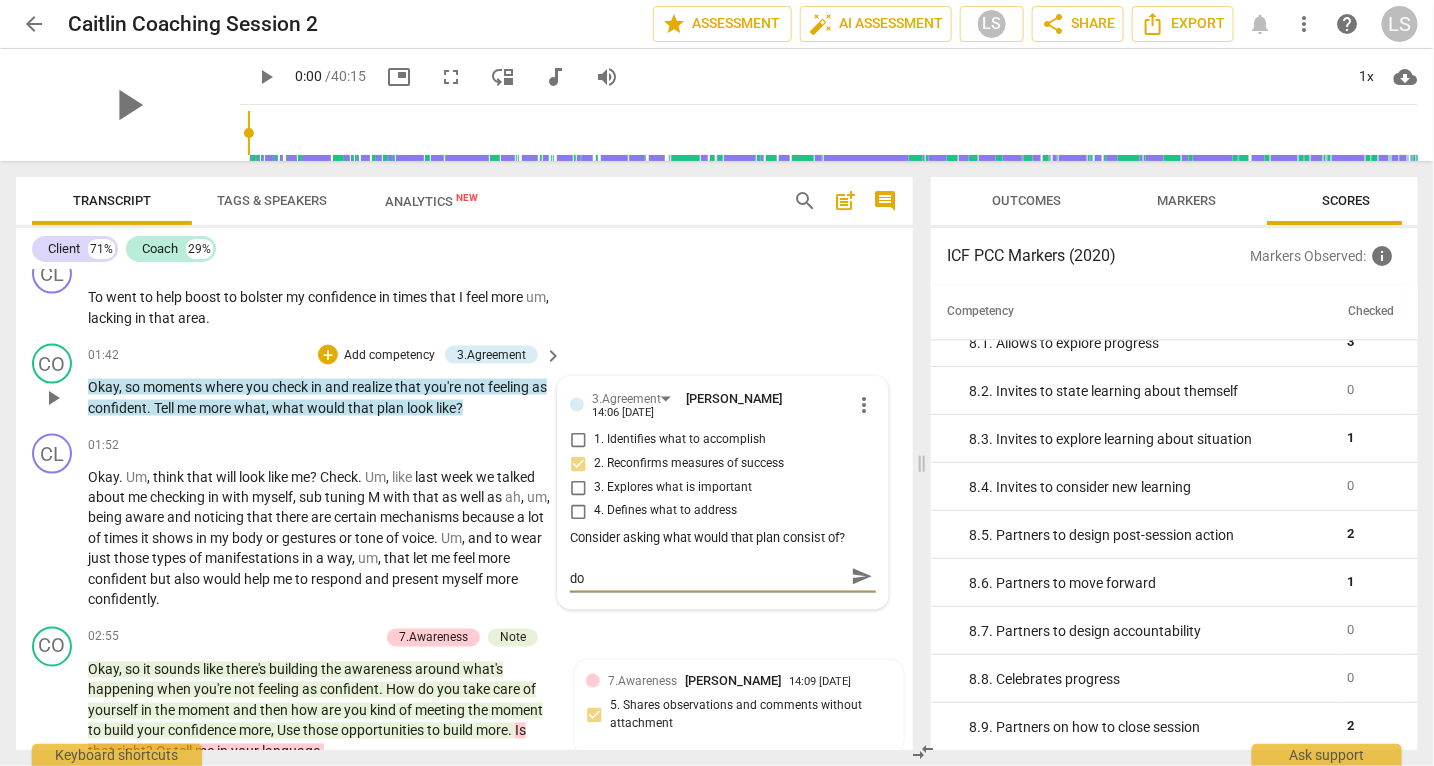type on "Also, ask about those moments--what moments doe" 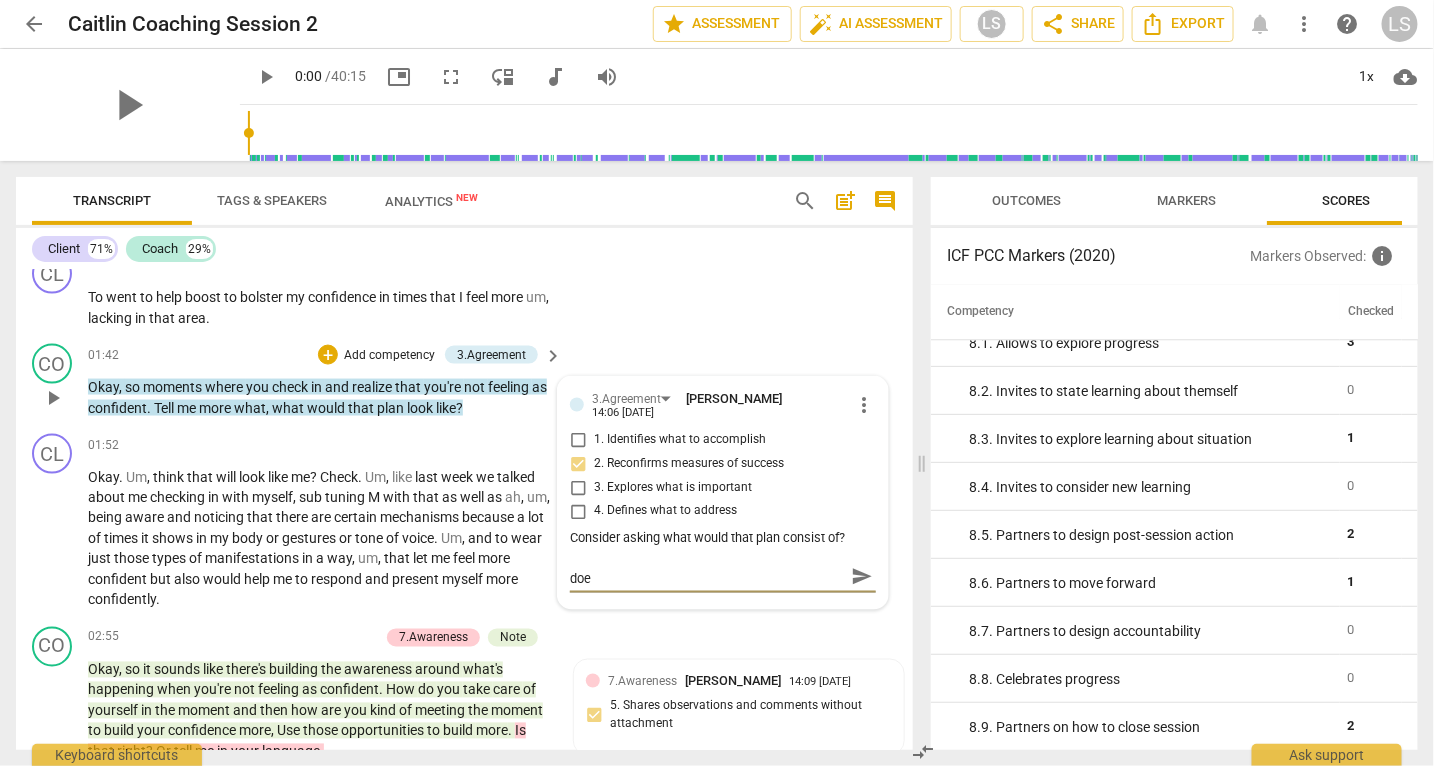 type on "Also, ask about those moments--what moments does" 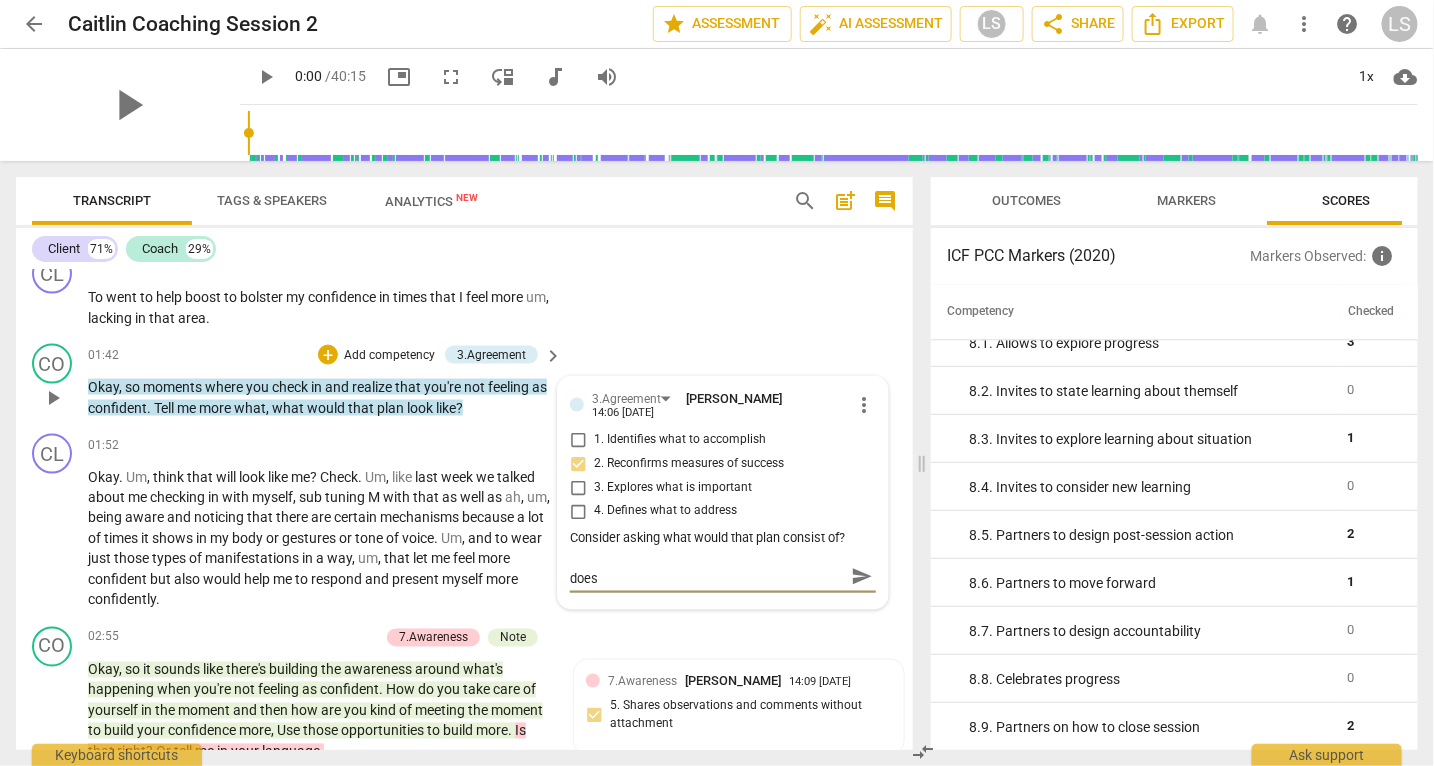 type on "Also, ask about those moments--what moments does" 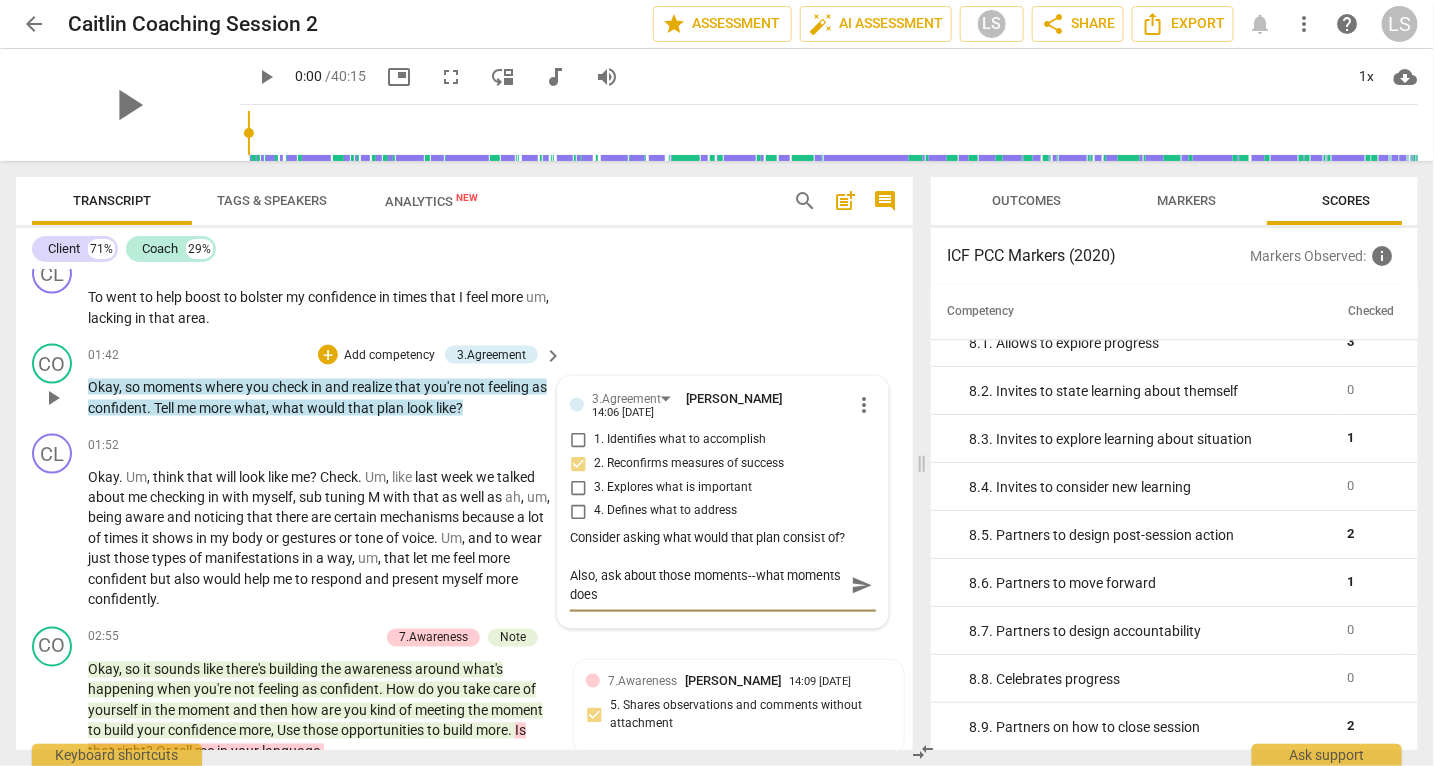 type on "Also, ask about those moments--what moments does s" 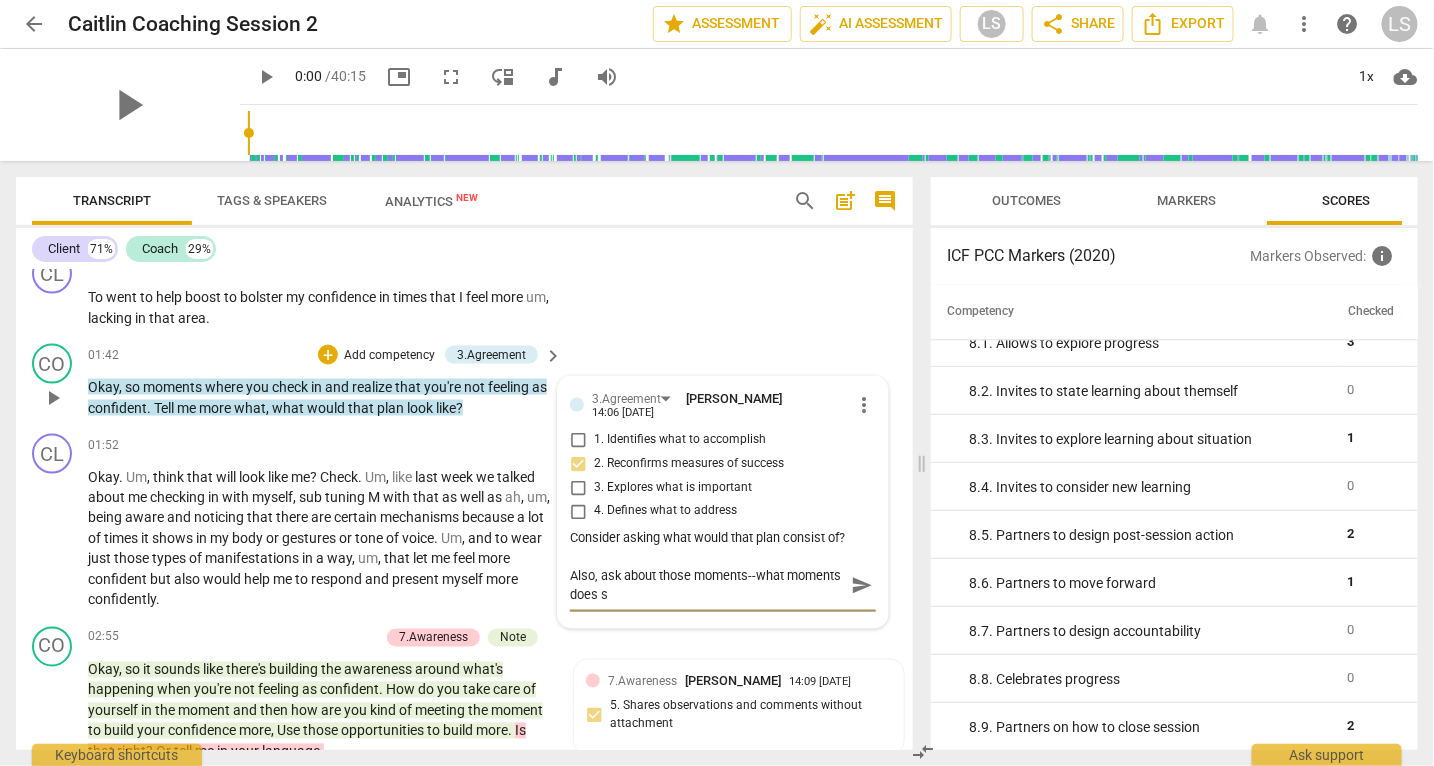type on "Also, ask about those moments--what moments does sh" 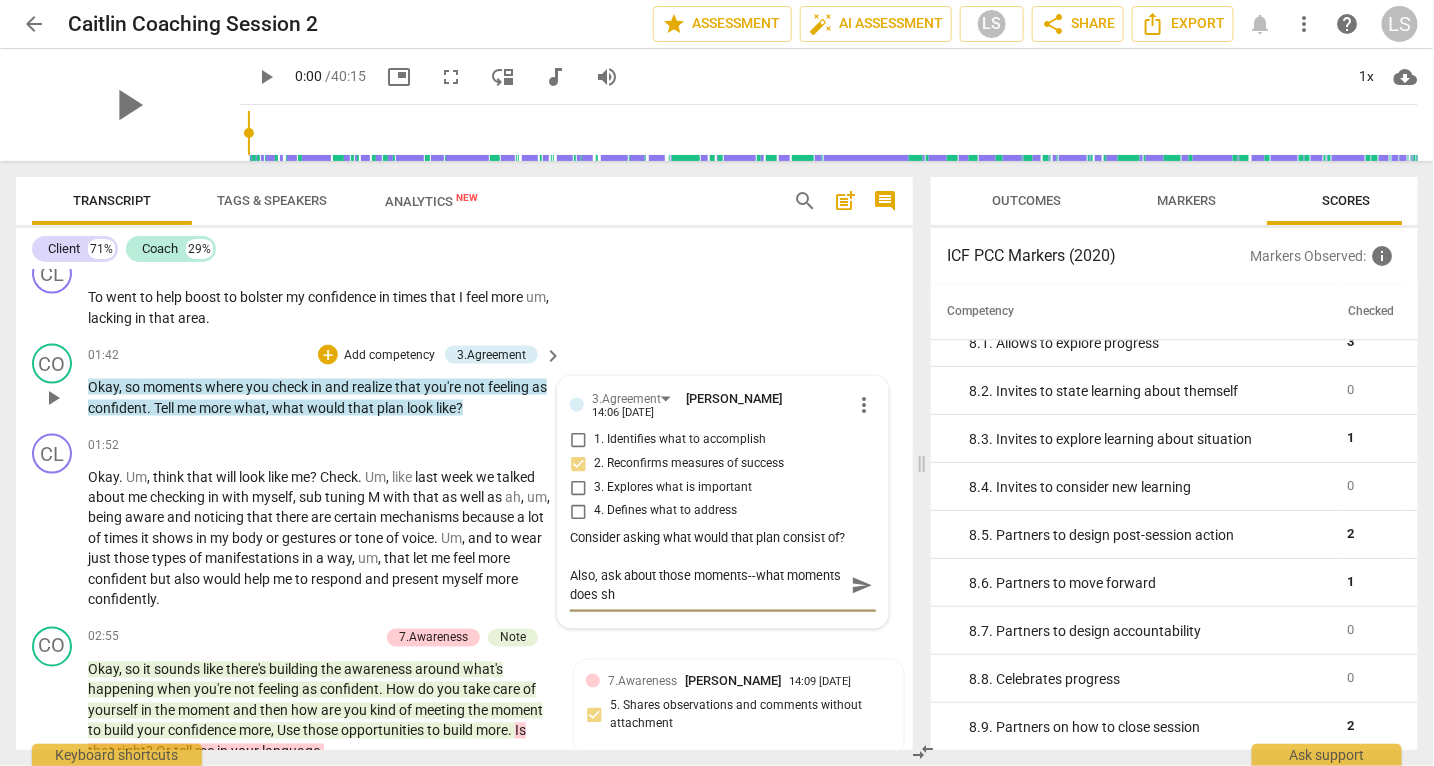 type on "Also, ask about those moments--what moments does she" 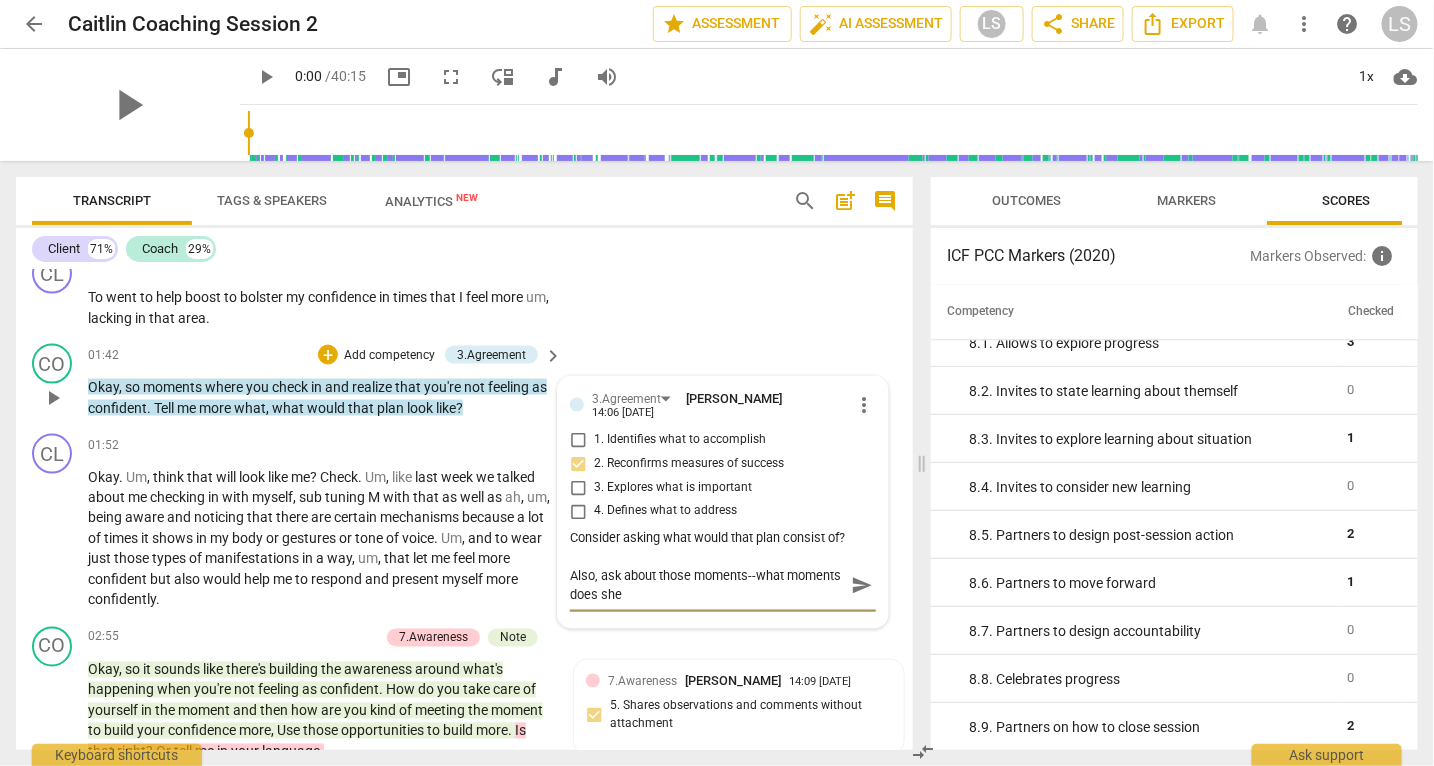 type on "Also, ask about those moments--what moments does she" 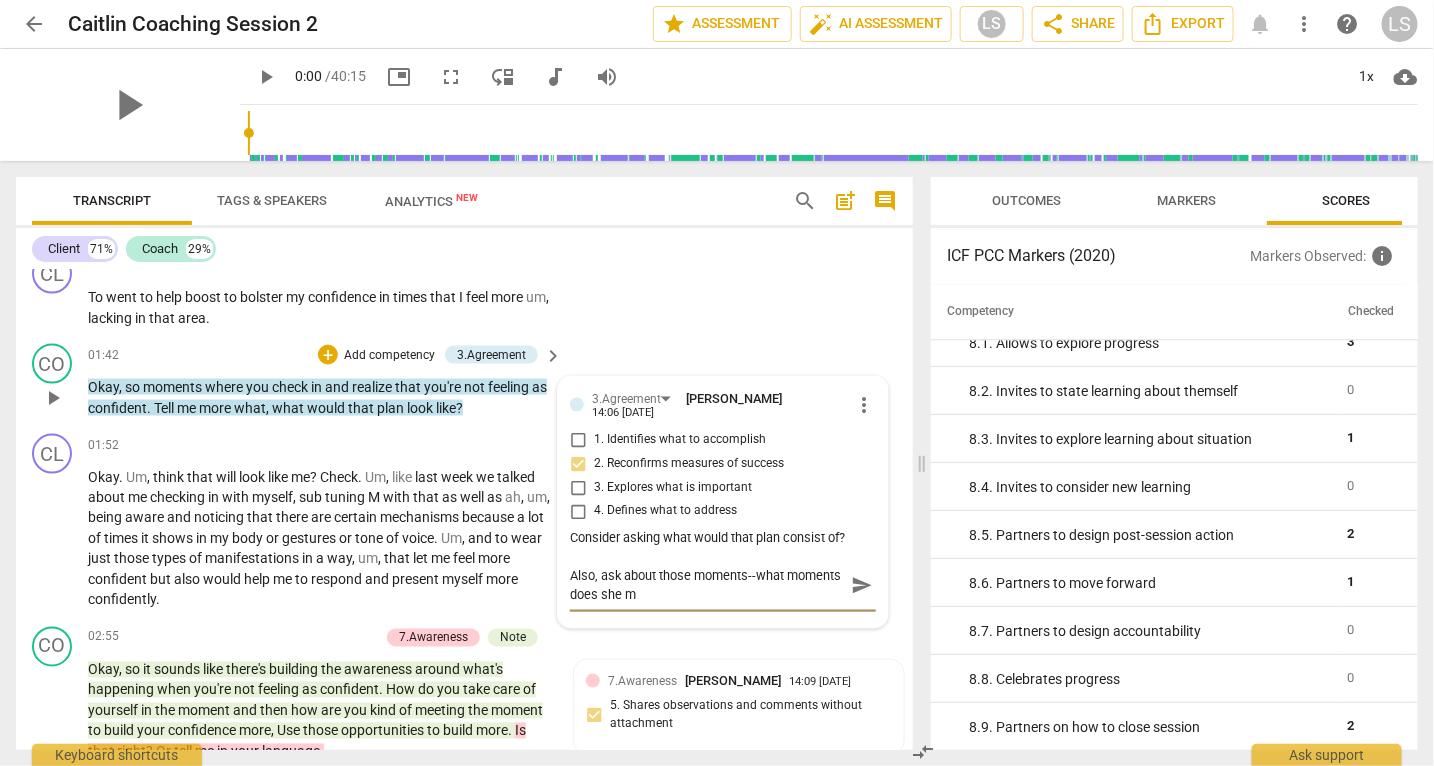 type on "Also, ask about those moments--what moments does she me" 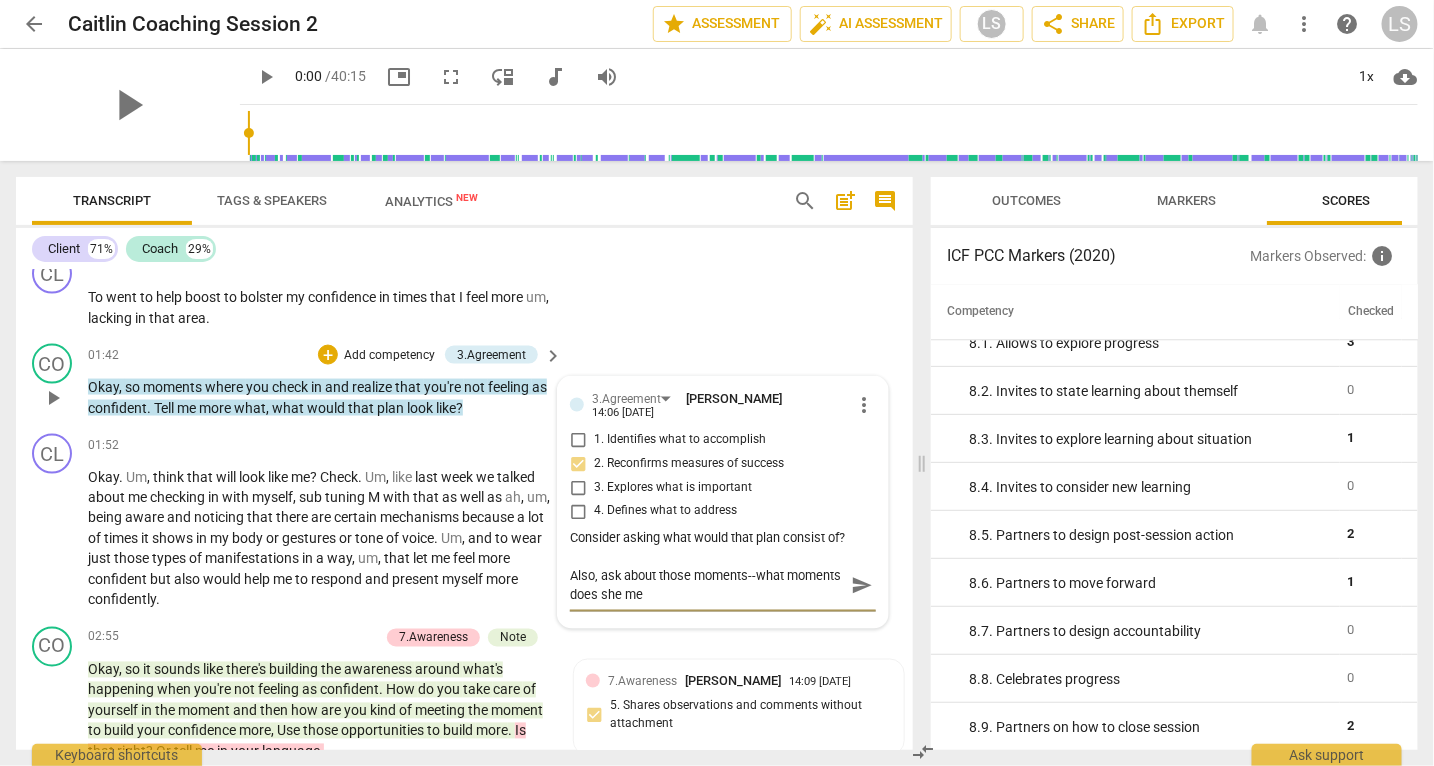 type on "Also, ask about those moments--what moments does she mea" 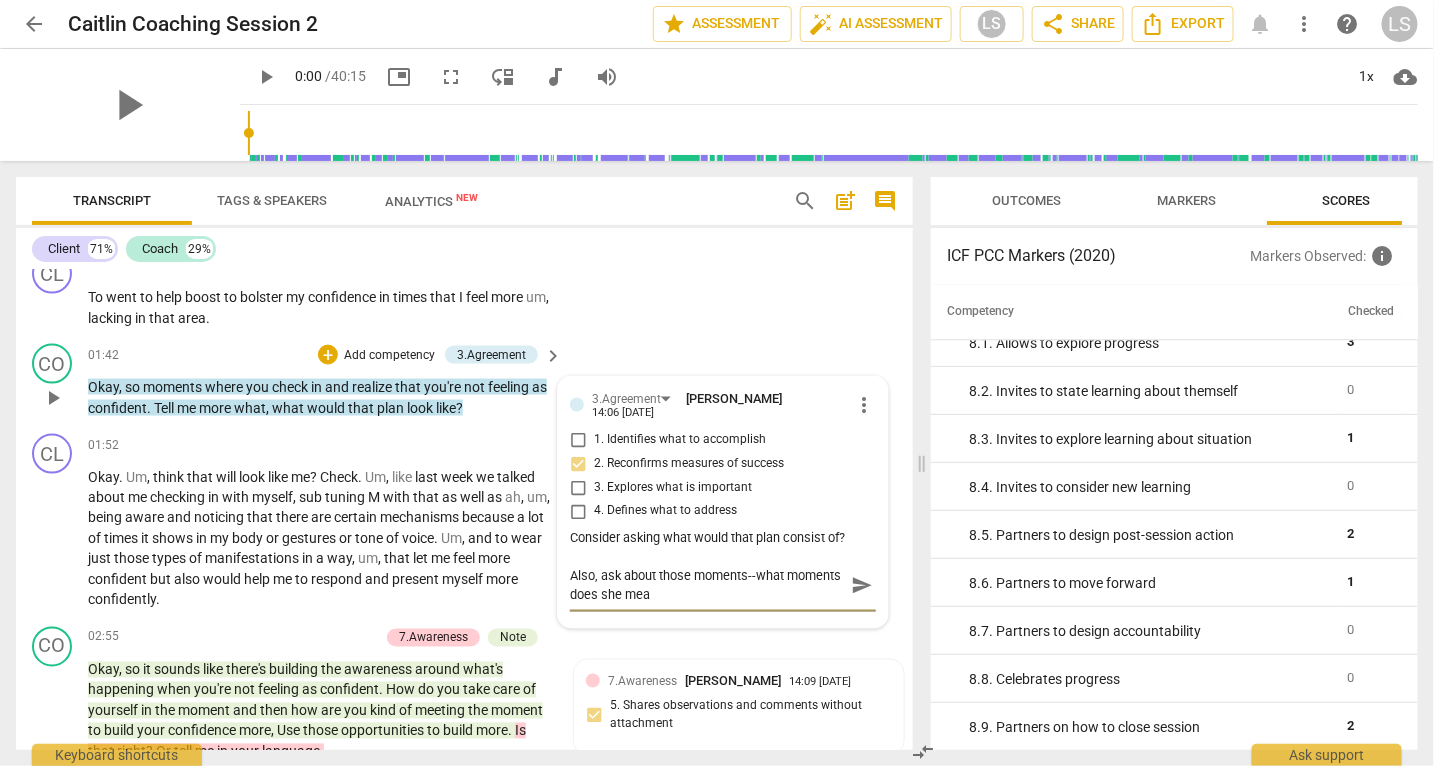 type on "Also, ask about those moments--what moments does she mean" 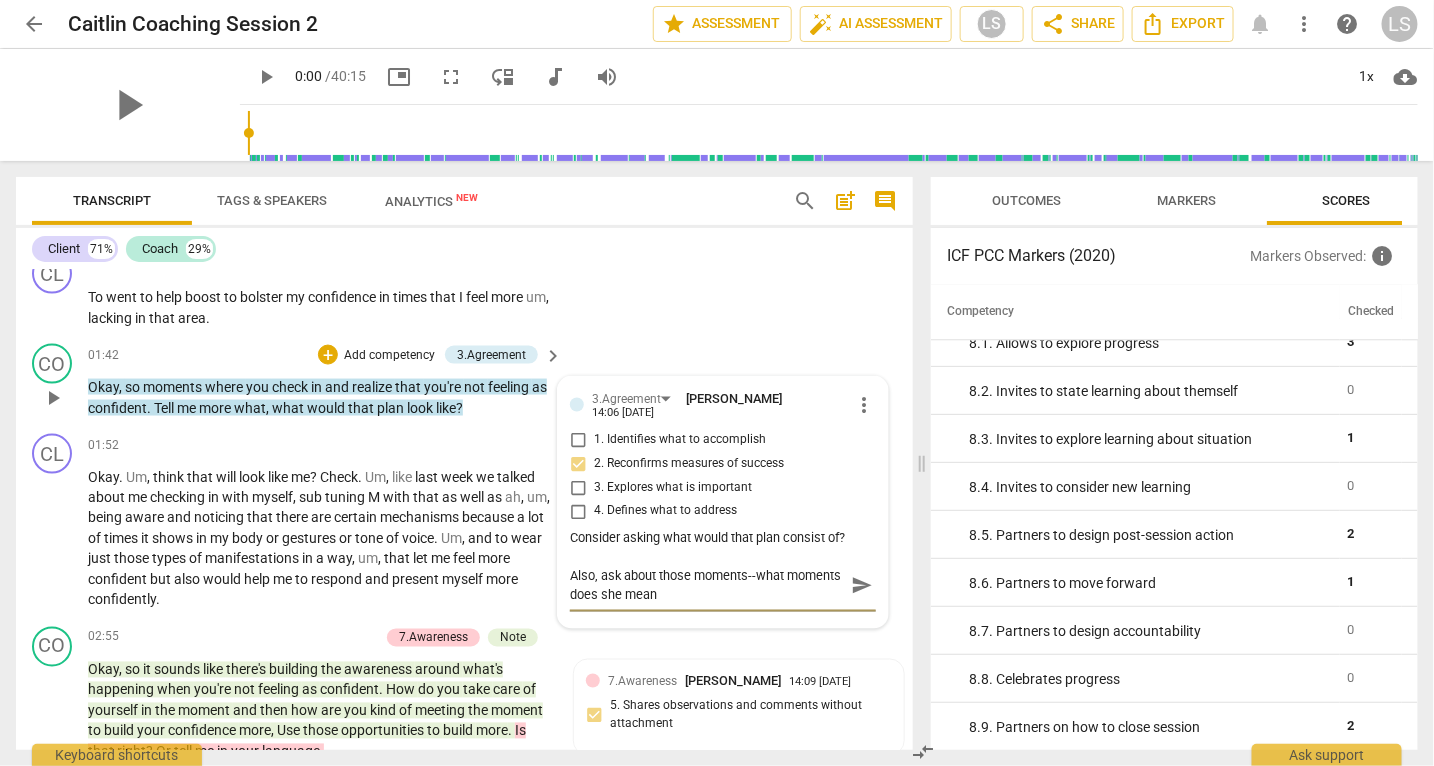 type on "Also, ask about those moments--what moments does she mean" 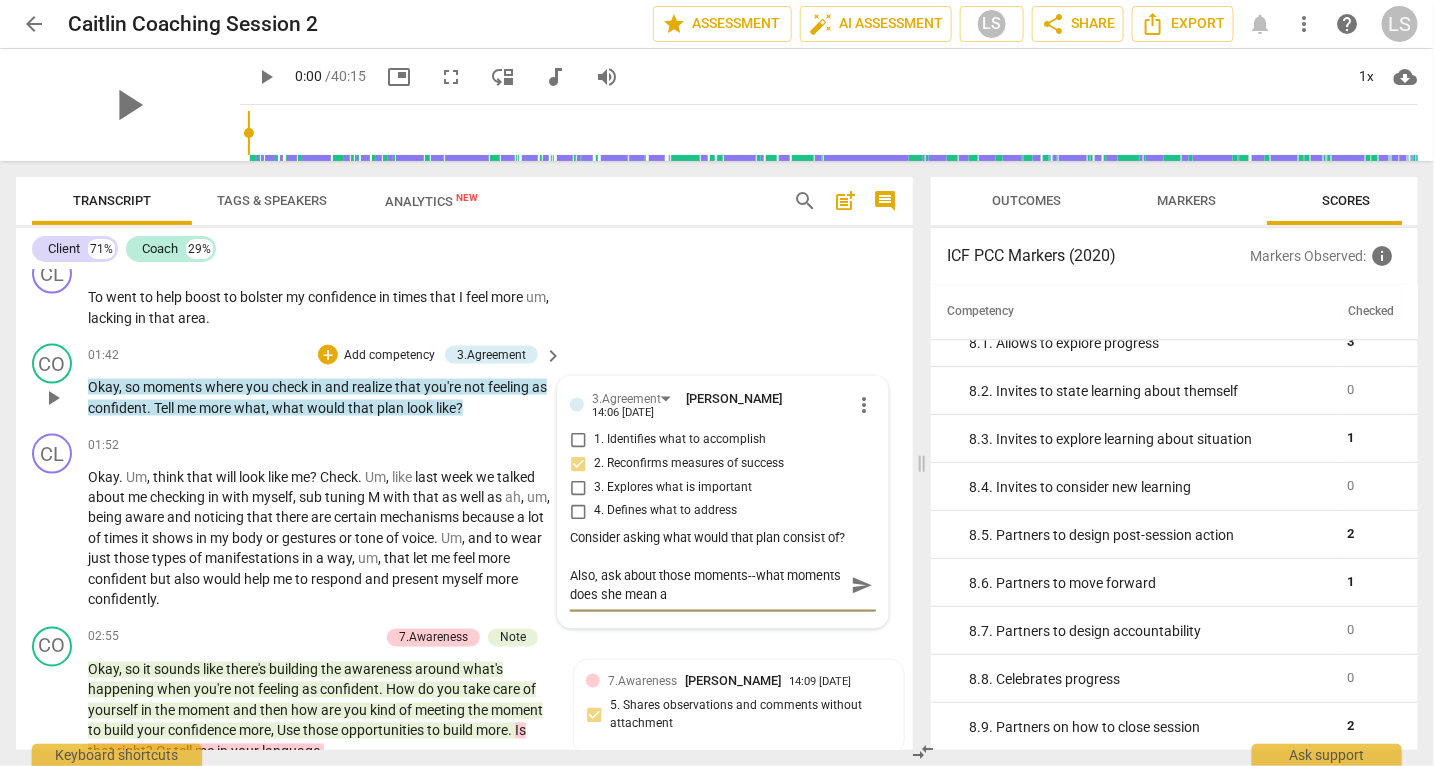 type on "Also, ask about those moments--what moments does she mean an" 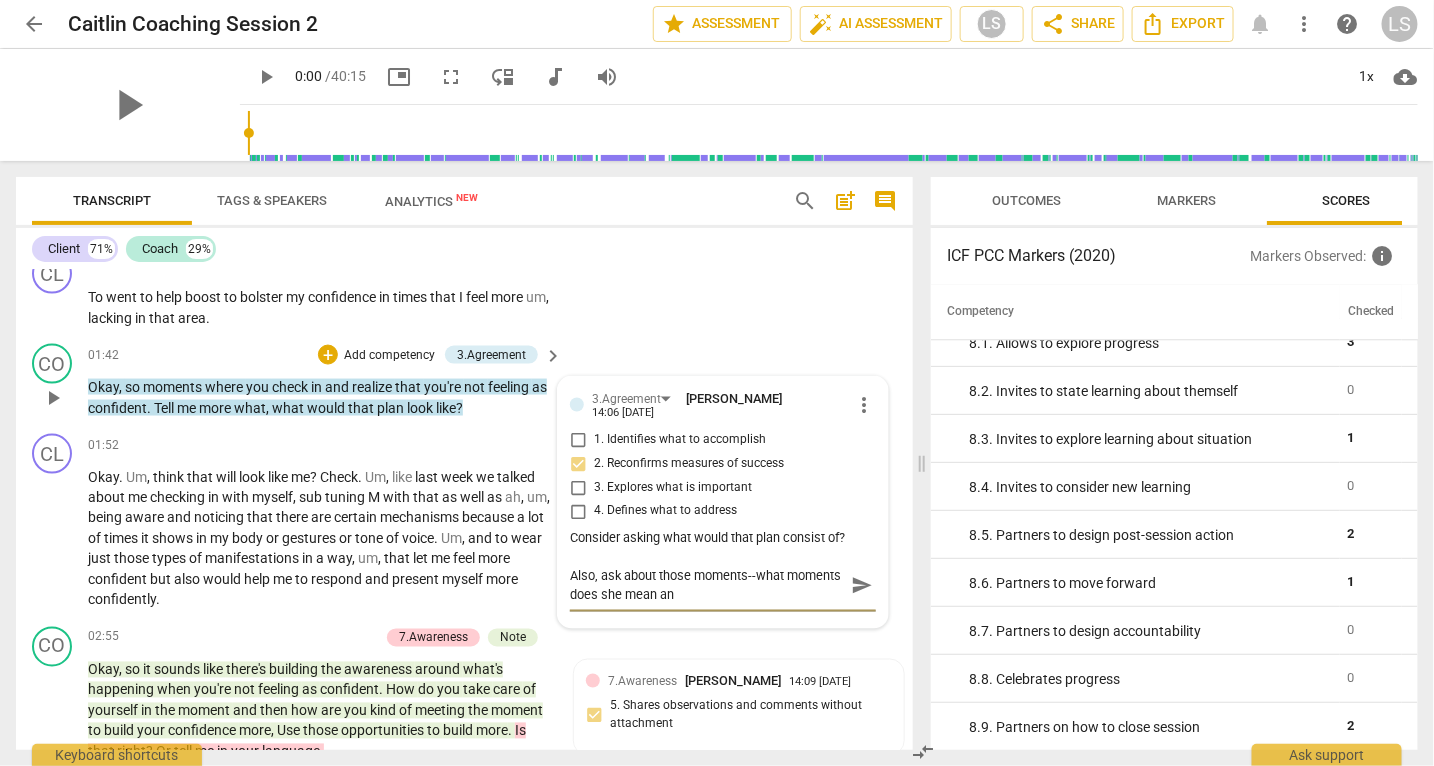 type on "Also, ask about those moments--what moments does she mean and" 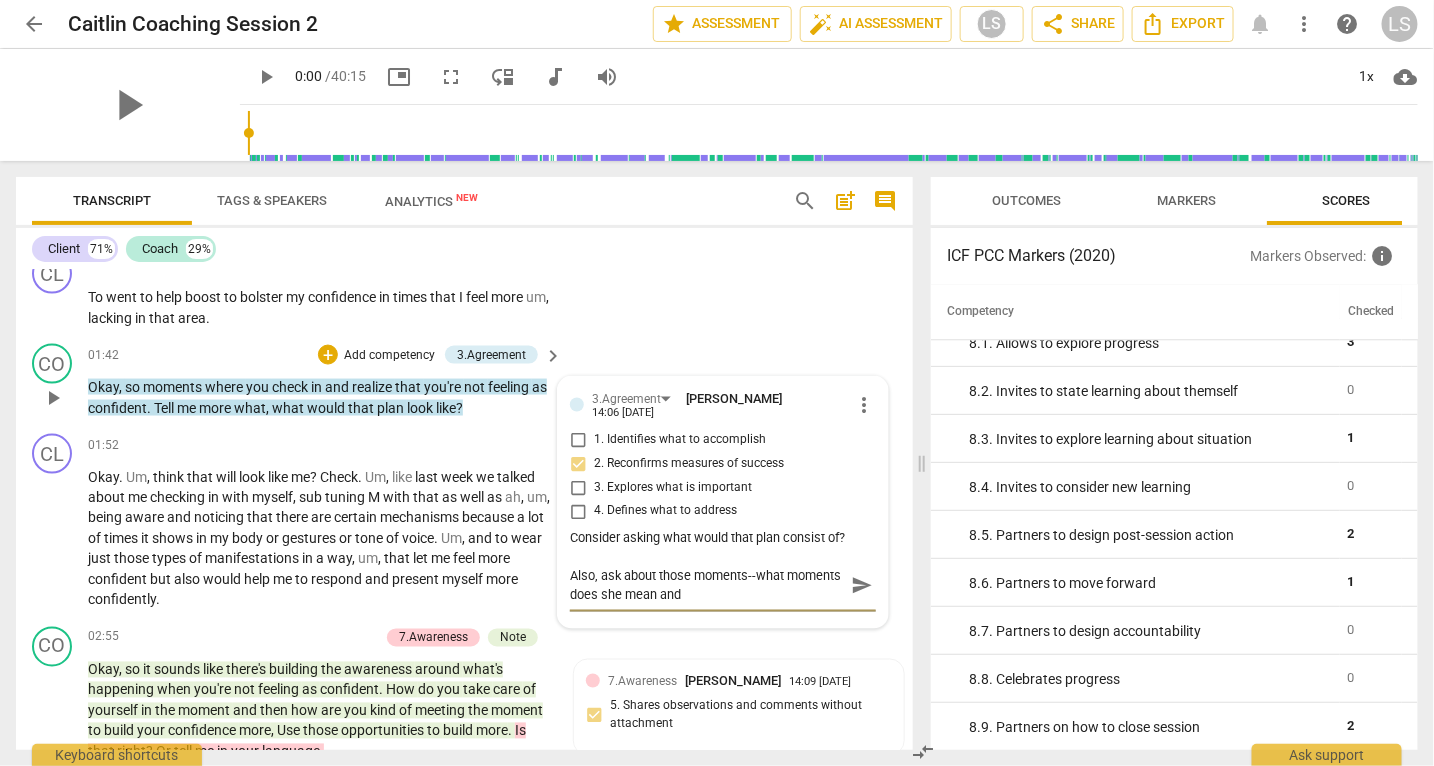 type on "Also, ask about those moments--what moments does she mean and" 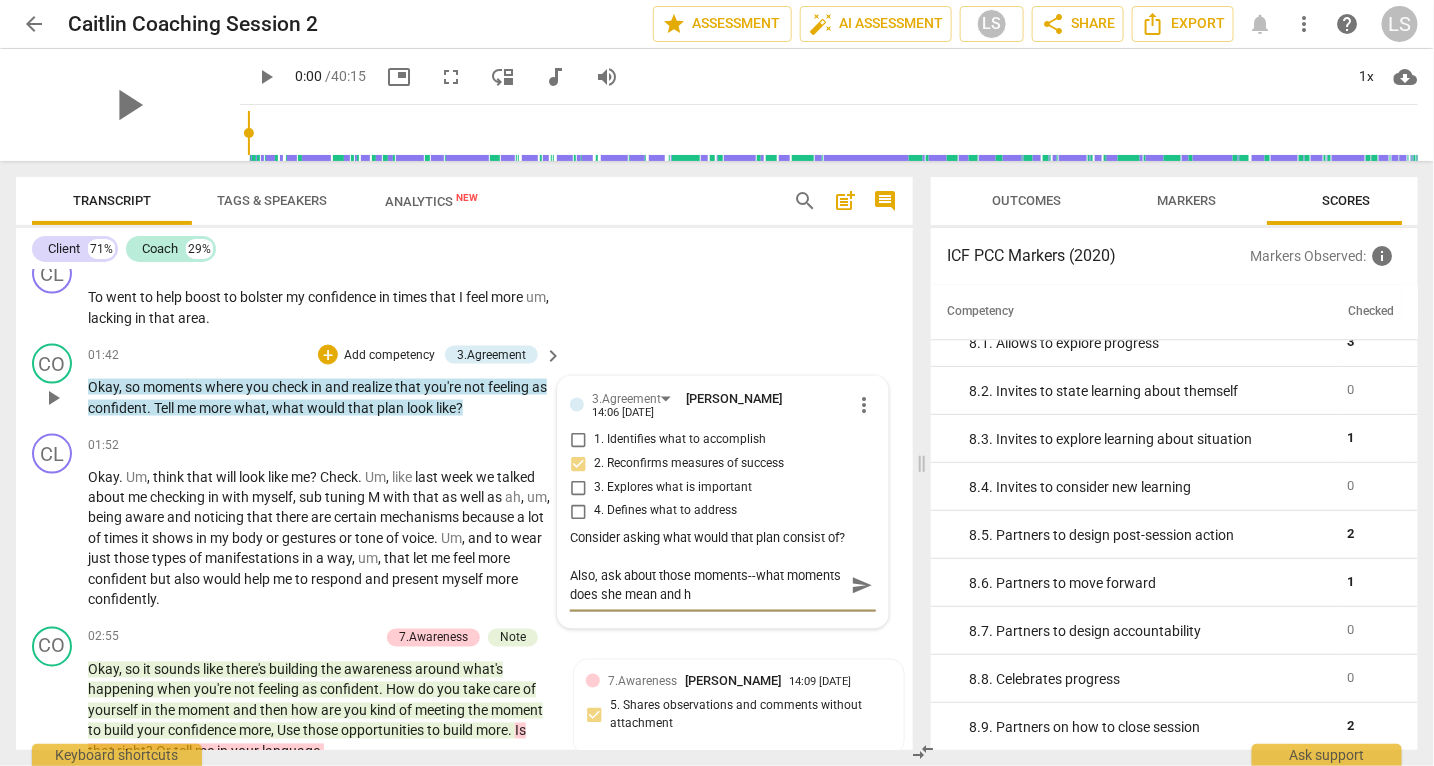 type on "Also, ask about those moments--what moments does she mean and" 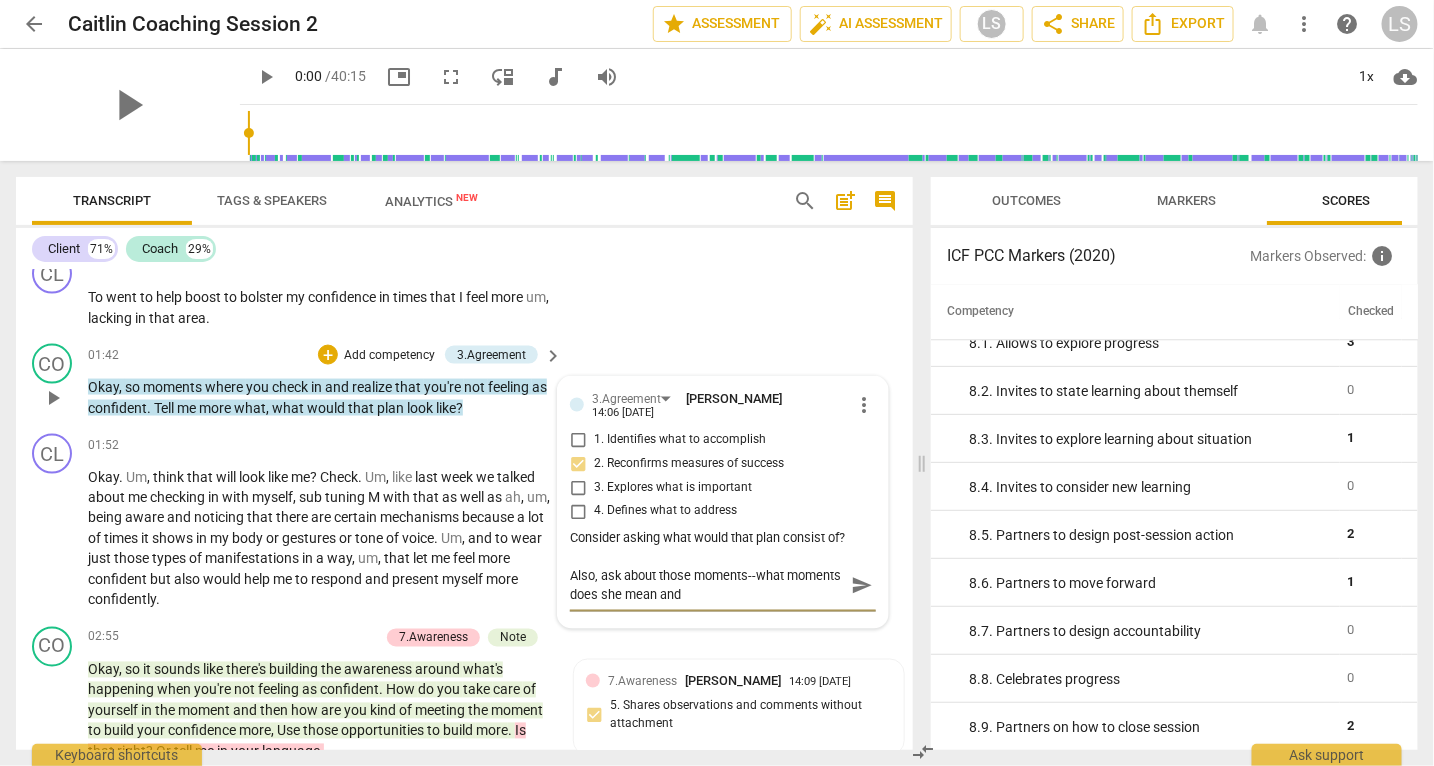 type on "Also, ask about those moments--what moments does she mean and" 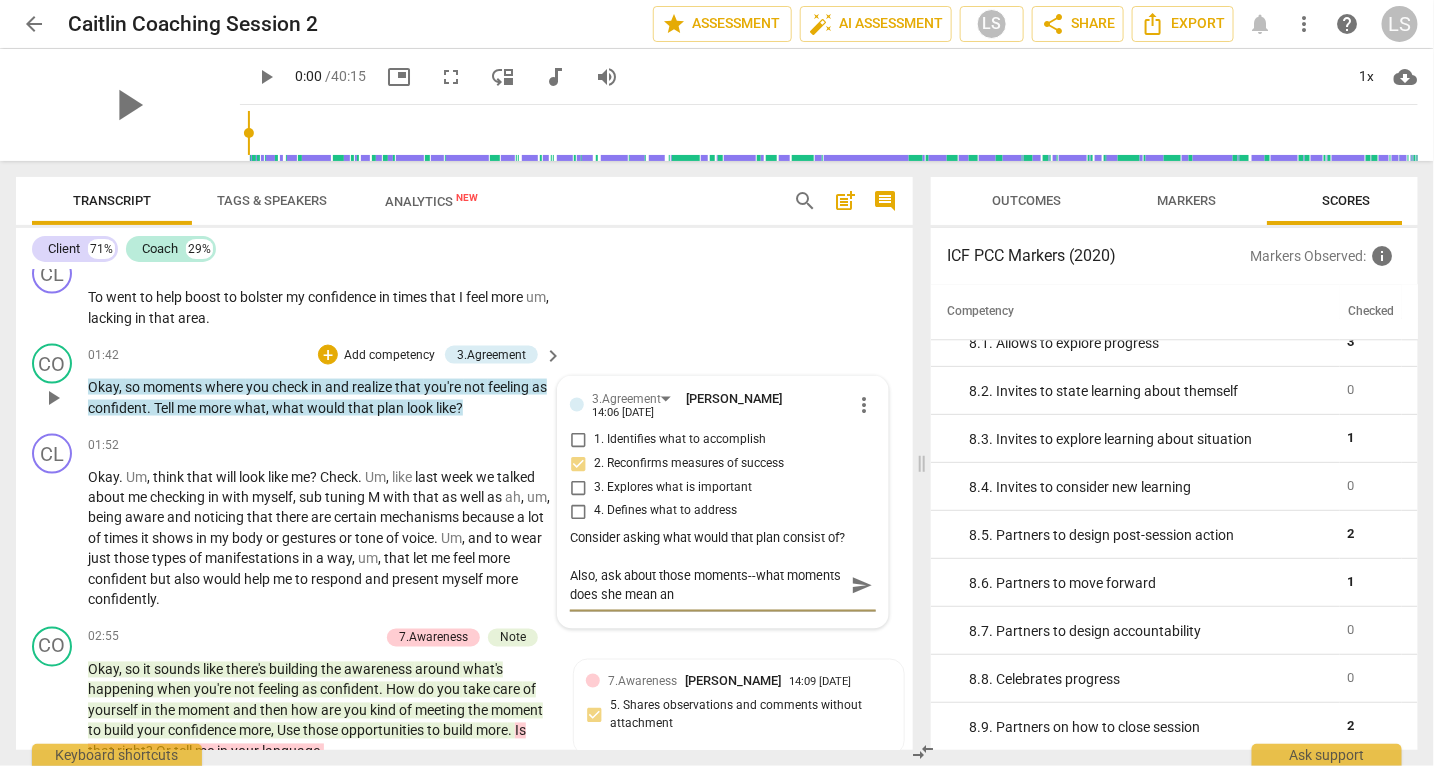 type on "Also, ask about those moments--what moments does she mean a" 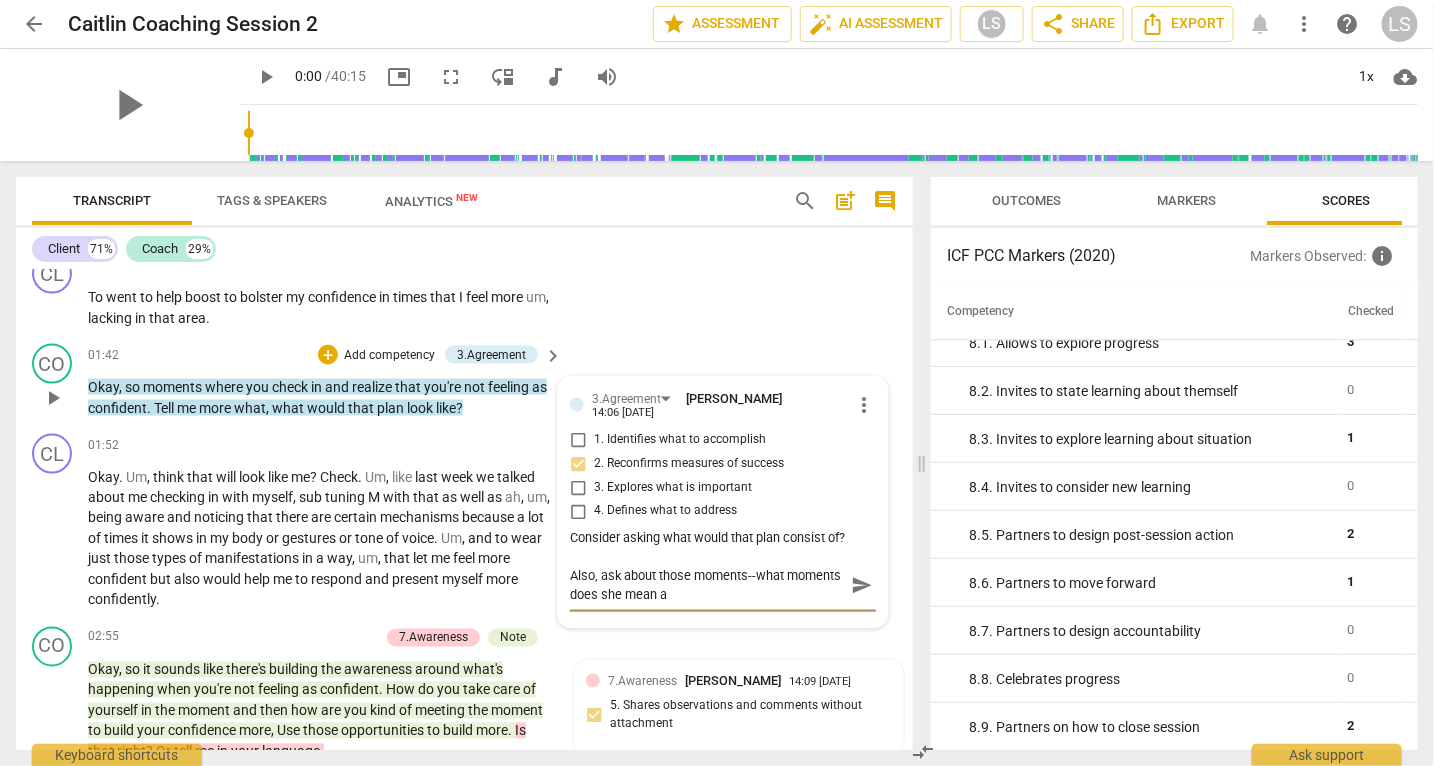 type on "Also, ask about those moments--what moments does she mean" 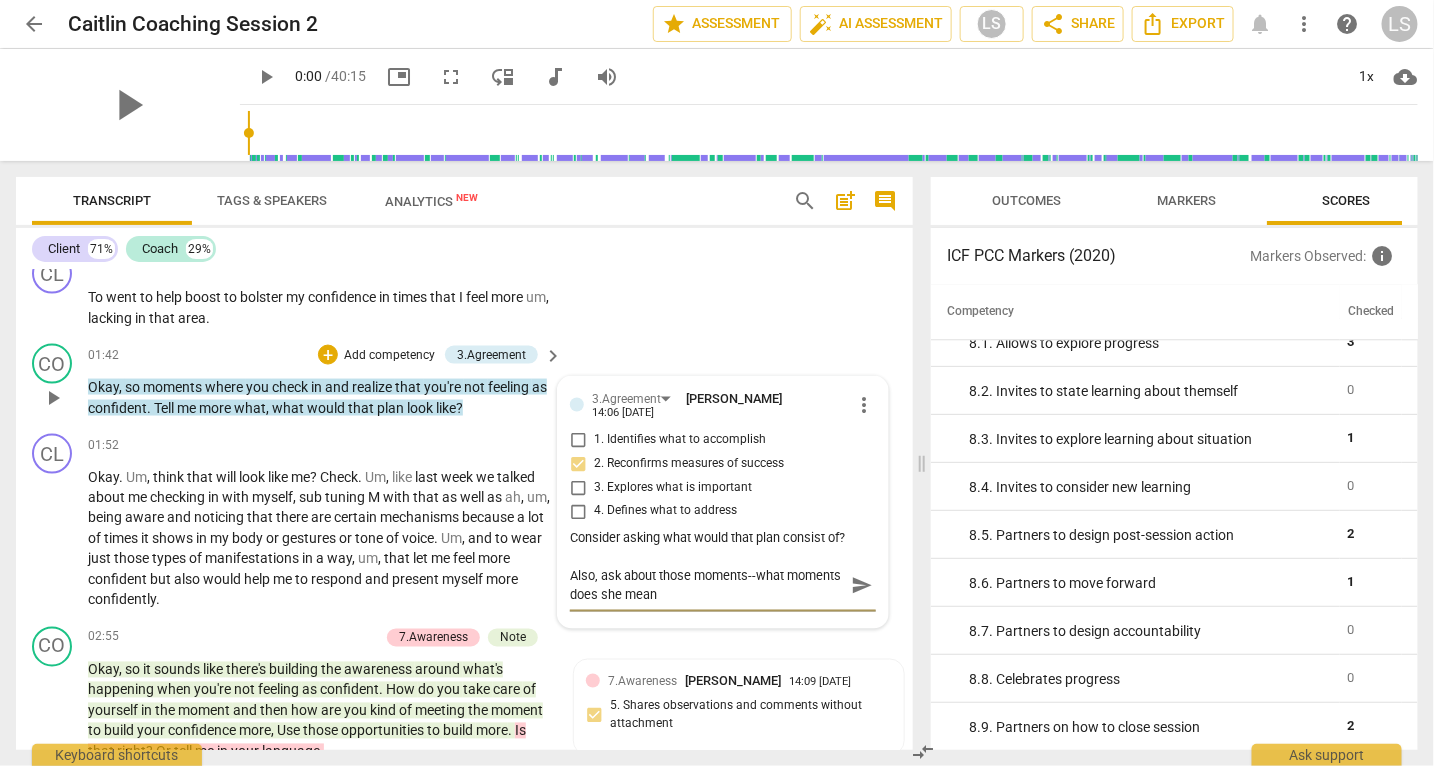 type on "Also, ask about those moments--what moments does she mean" 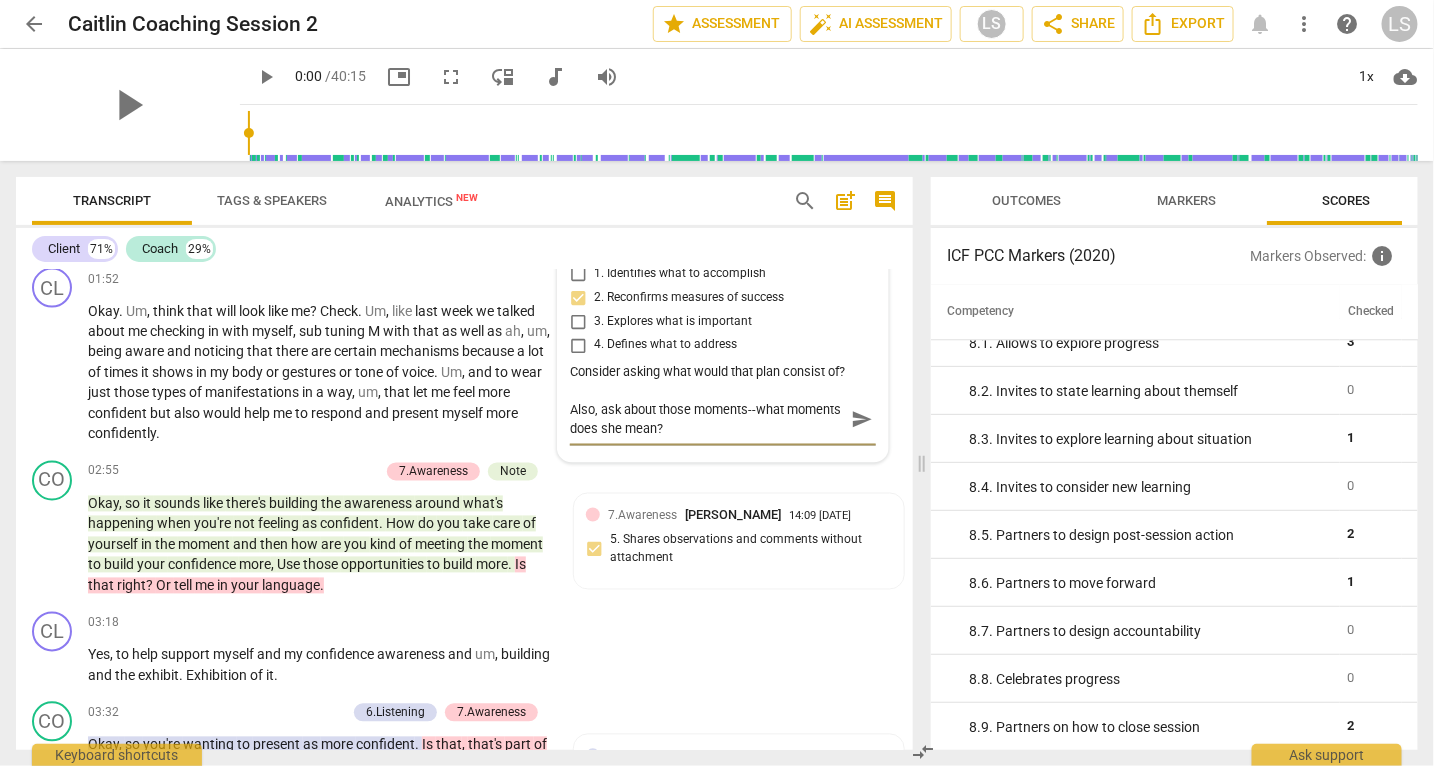 scroll, scrollTop: 1263, scrollLeft: 0, axis: vertical 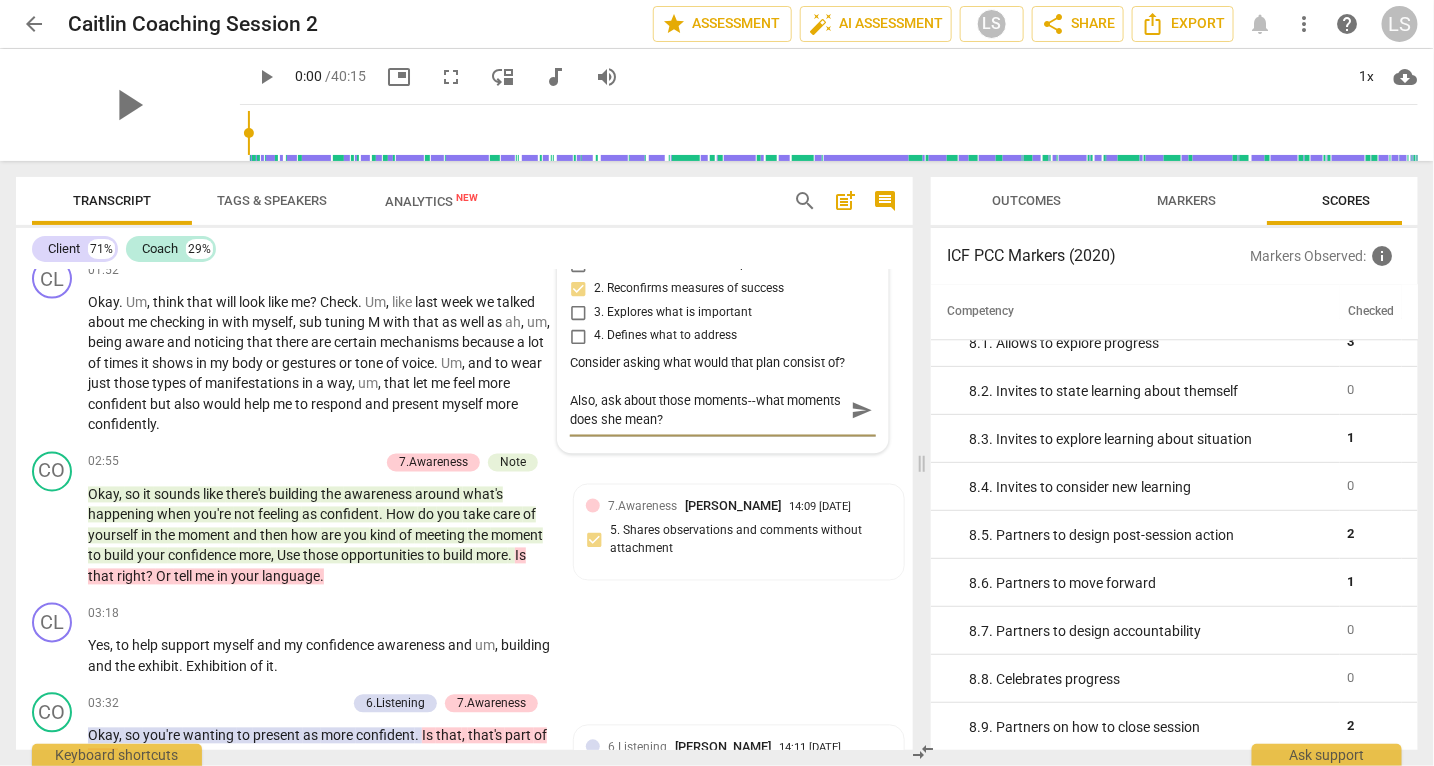 type on "Also, ask about those moments--what moments does she mean?" 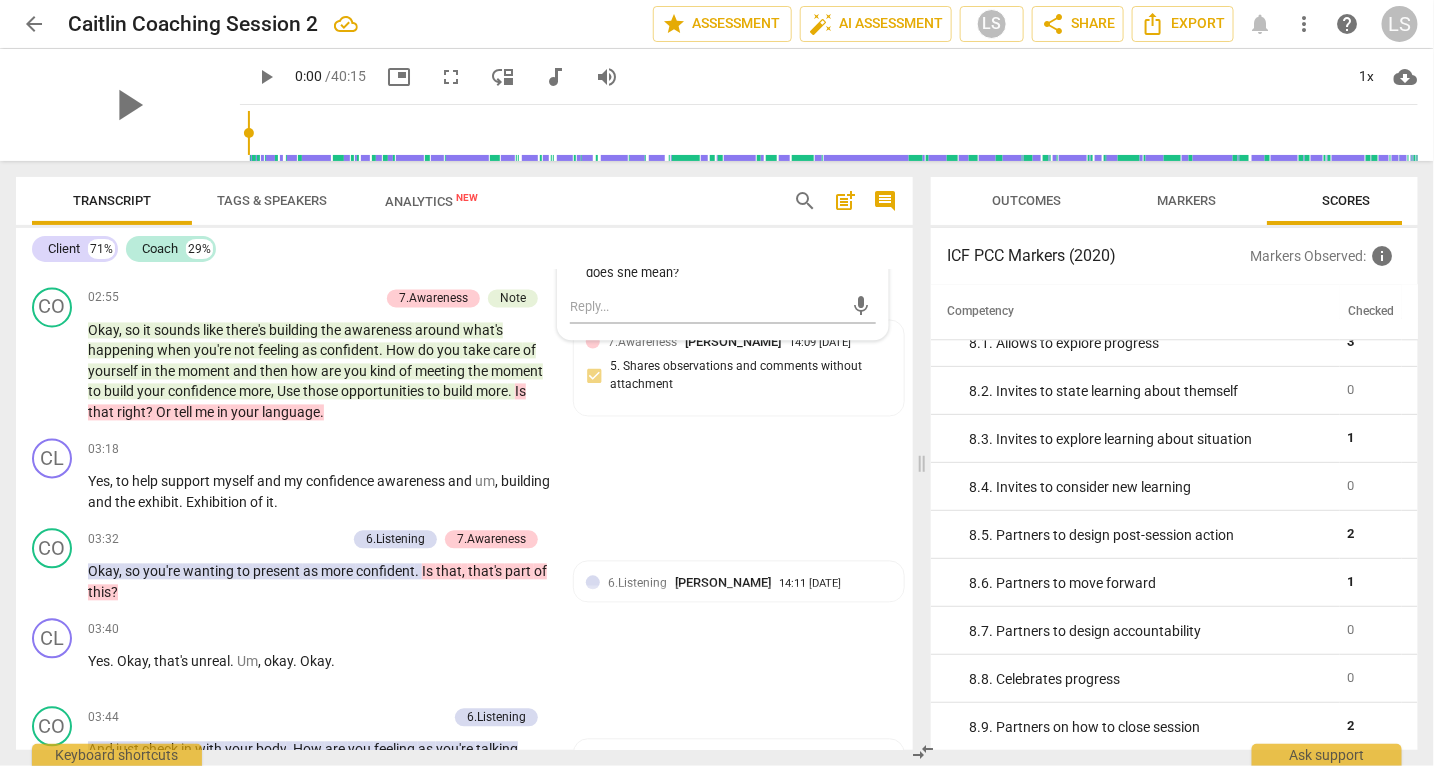 scroll, scrollTop: 1429, scrollLeft: 0, axis: vertical 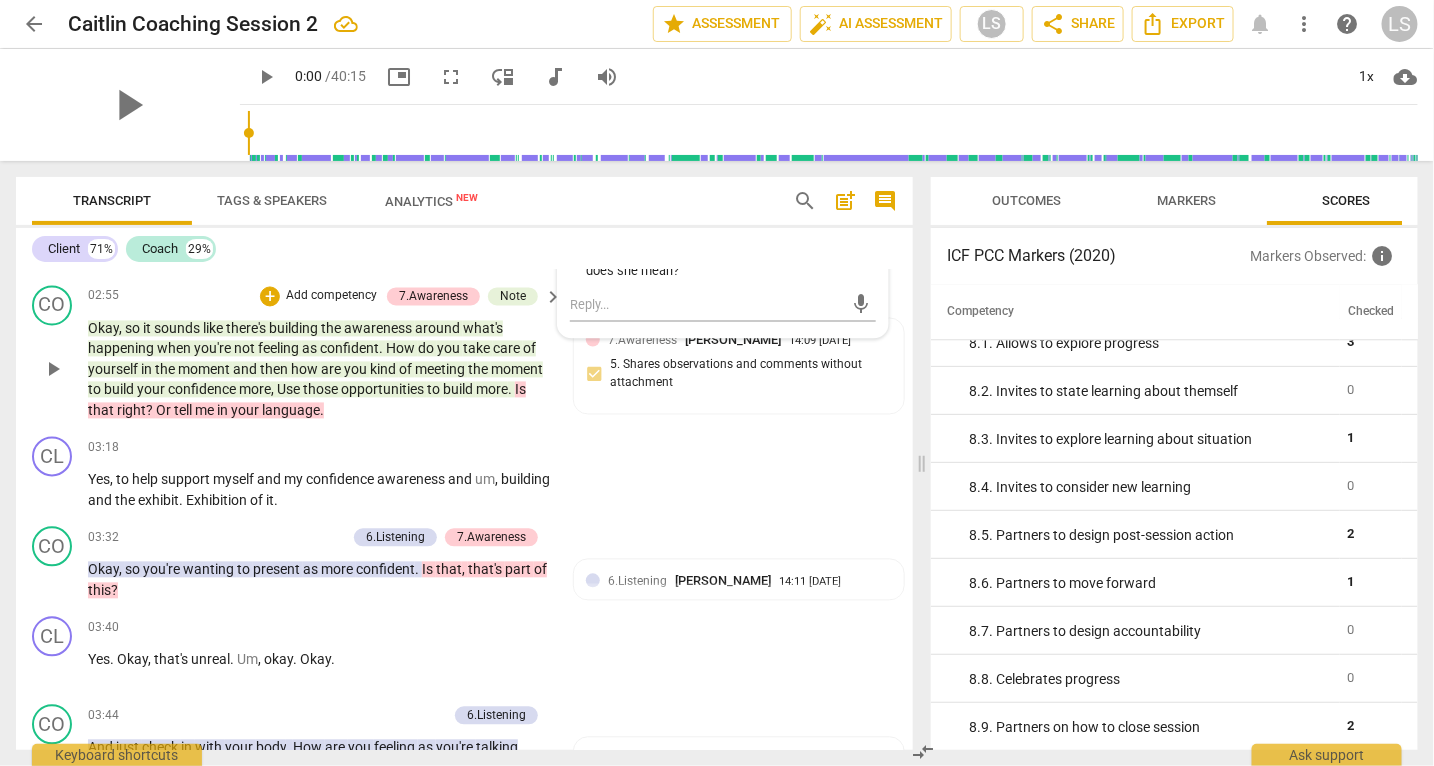 click on "confident" at bounding box center [349, 349] 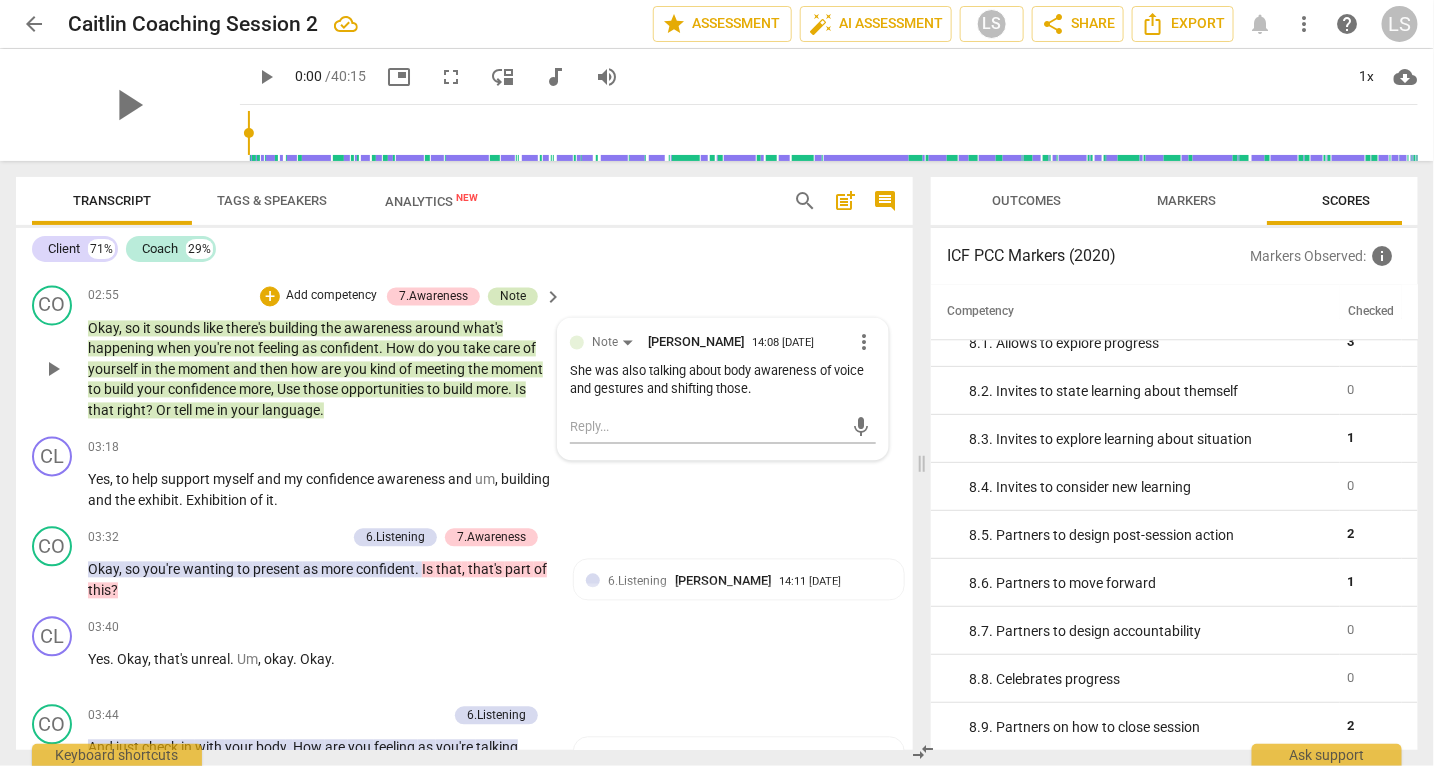 click on "Note" at bounding box center (513, 297) 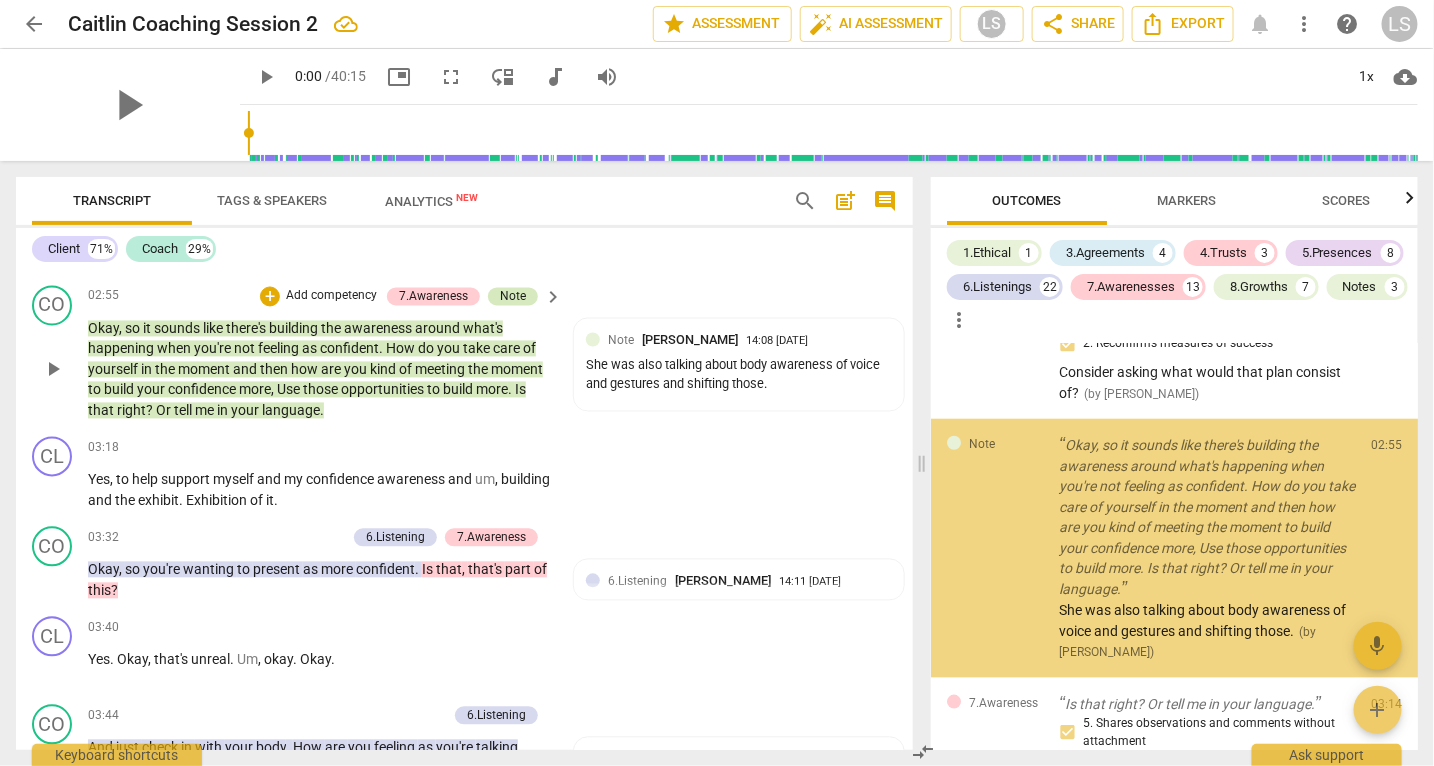 scroll, scrollTop: 775, scrollLeft: 0, axis: vertical 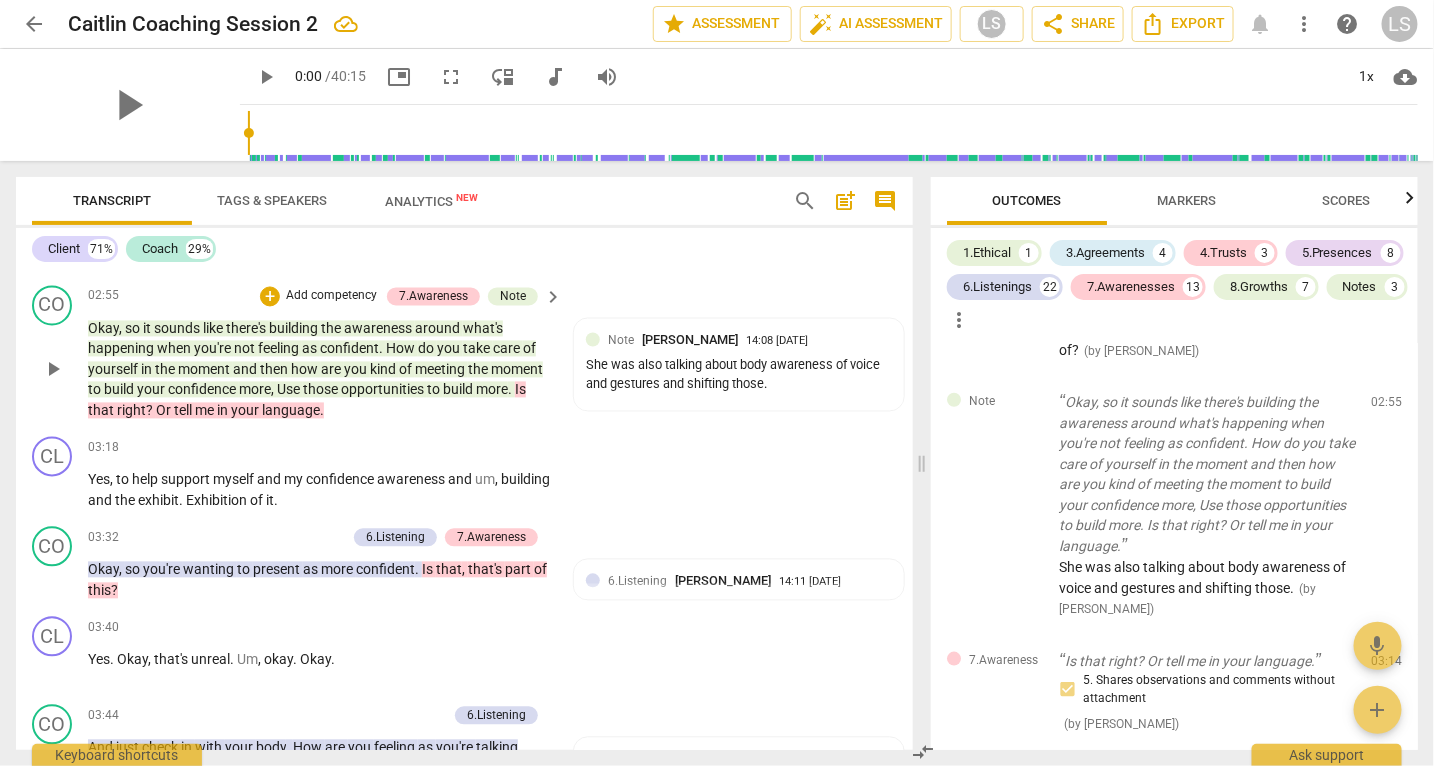 click on "Add competency" at bounding box center (331, 297) 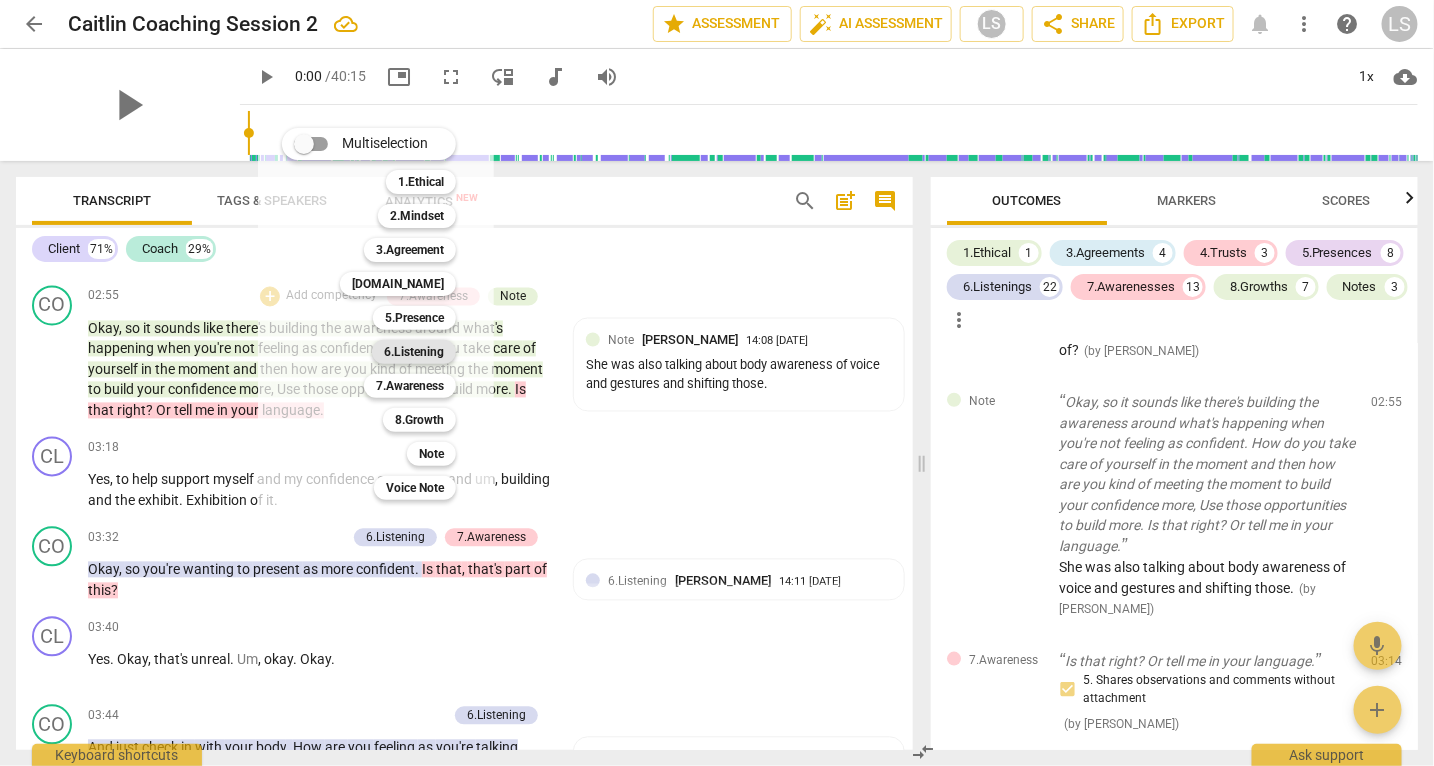 click on "6.Listening" at bounding box center [414, 352] 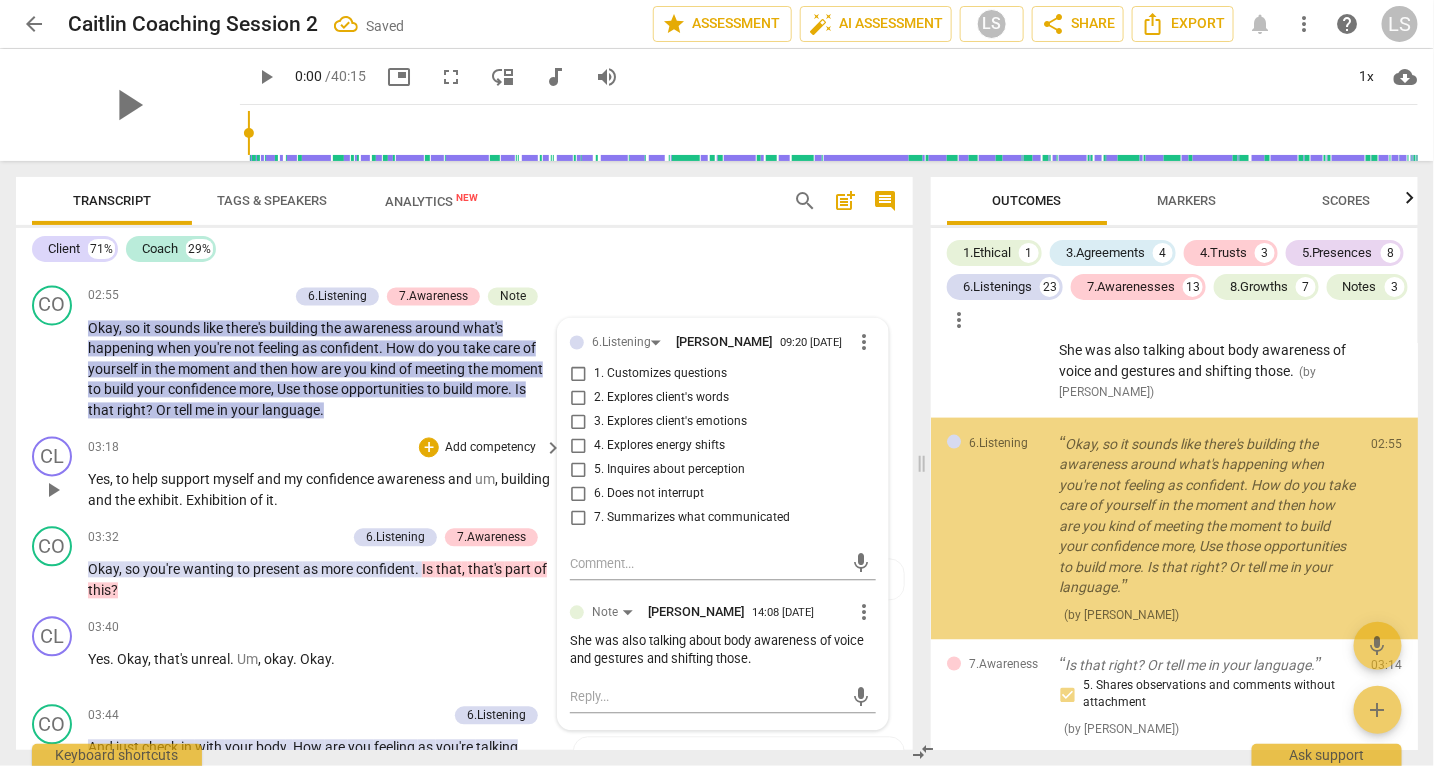 scroll, scrollTop: 1015, scrollLeft: 0, axis: vertical 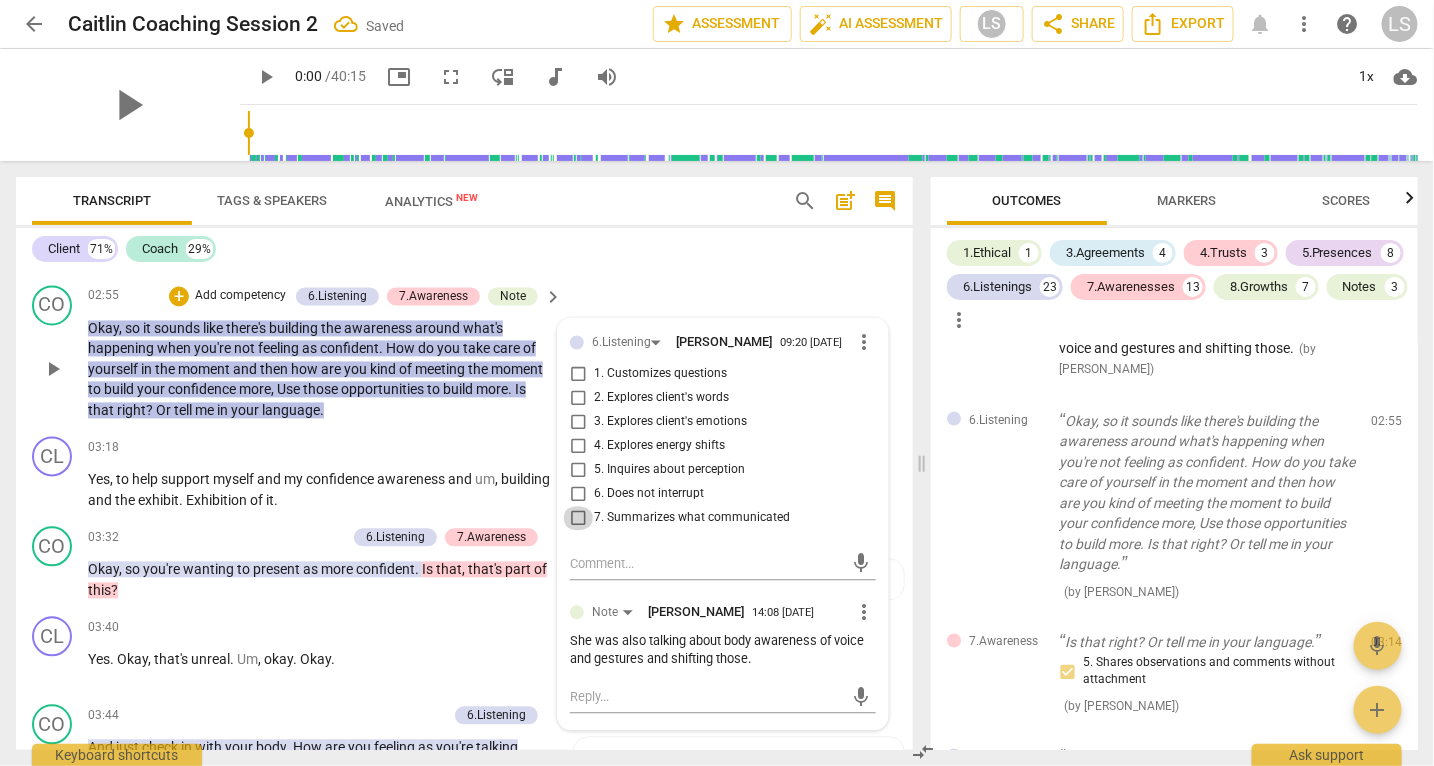 click on "7. Summarizes what communicated" at bounding box center [578, 519] 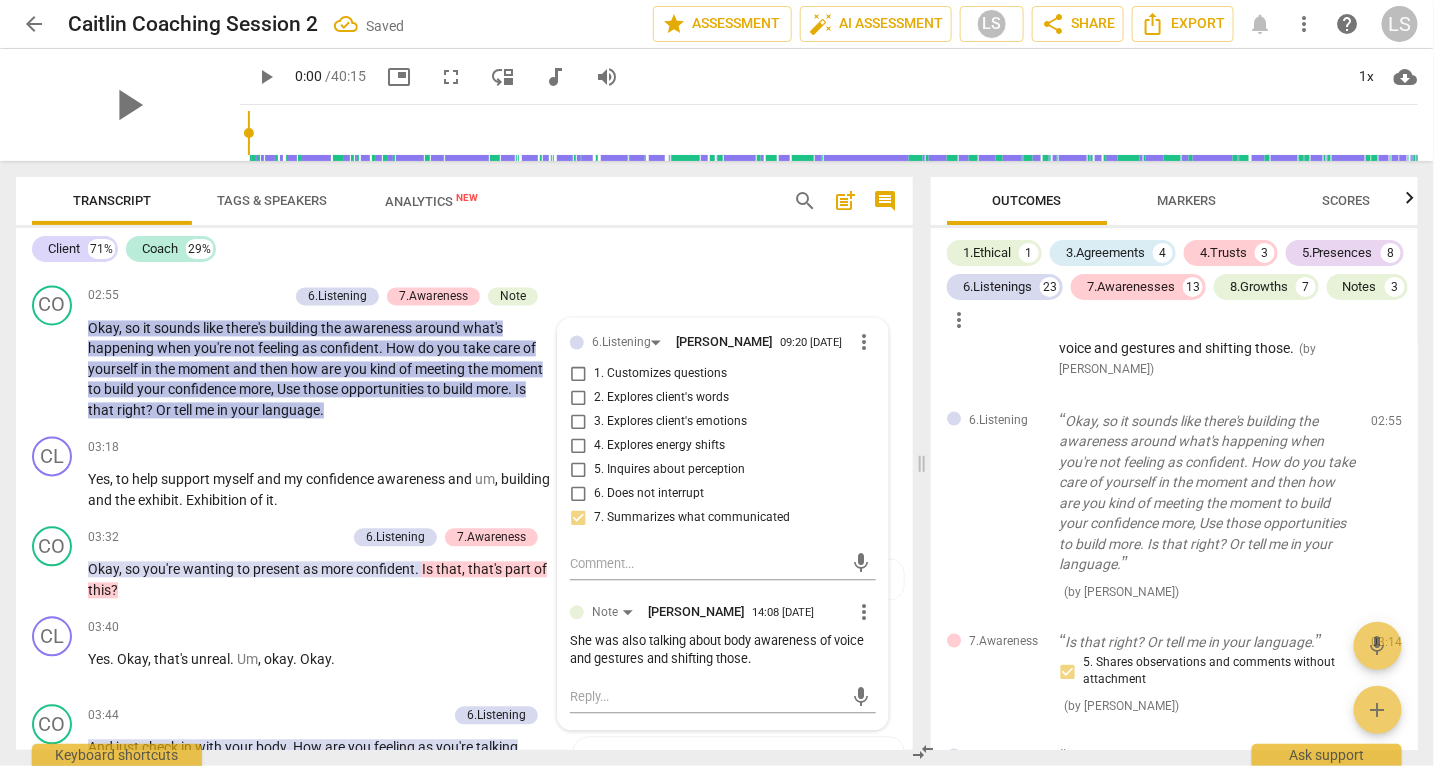 click on "CL play_arrow pause 01:52 + Add competency keyboard_arrow_right Okay .   Um ,   think   that   will   look   like   me ?   Check .   Um ,   like   last   week   we   talked   about   me   checking   in   with   myself ,   sub   tuning   M   with   that   as   well   as   ah ,   um ,   being   aware   and   noticing   that   there   are   certain   mechanisms   because   a   lot   of   times   it   shows   in   my   body   or   gestures   or   tone   of   voice .   Um ,   and   to   wear   just   those   types   of   manifestations   in   a   way ,   um ,   that   let   me   feel   more   confident   but   also   would   help   me   to   respond   and   present   myself   more   confidently ." at bounding box center (464, 181) 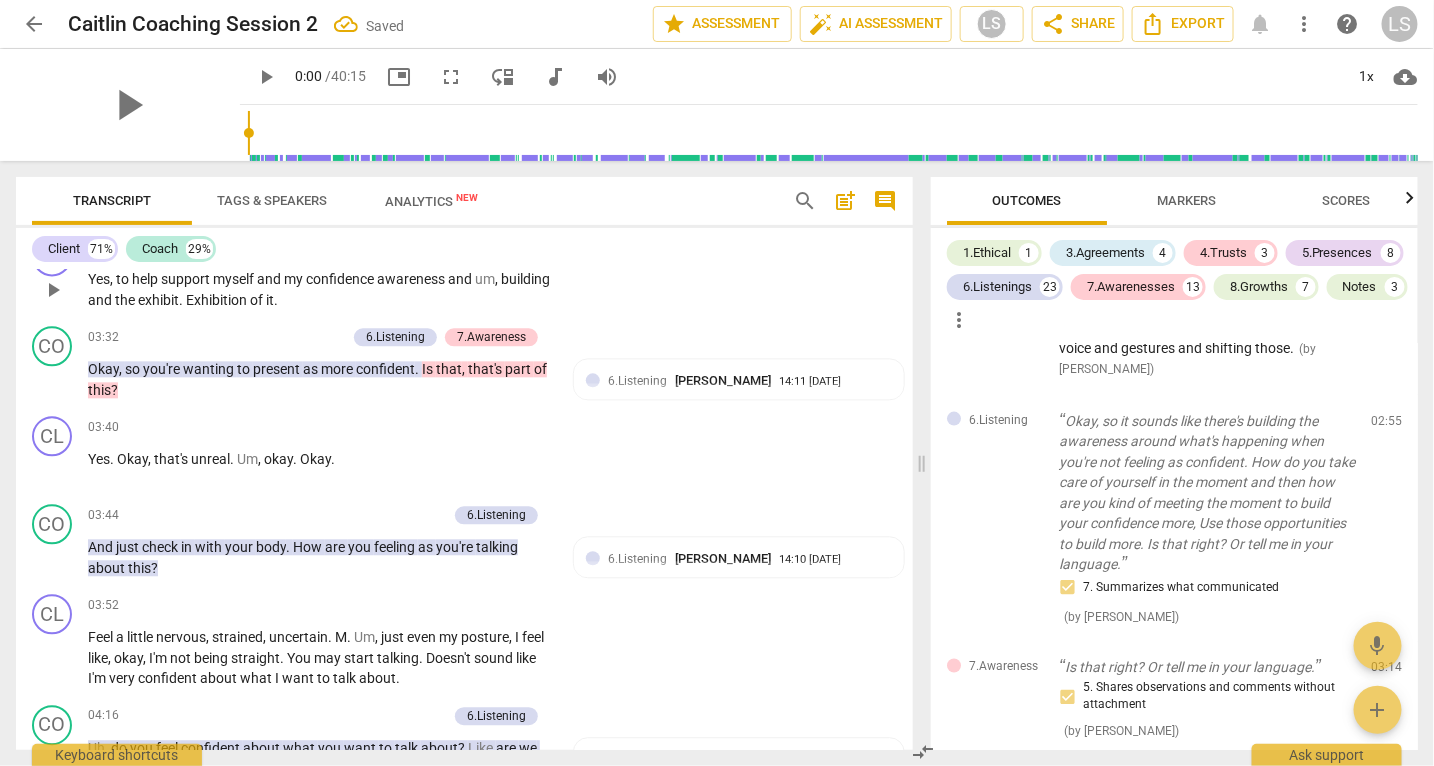 scroll, scrollTop: 1631, scrollLeft: 0, axis: vertical 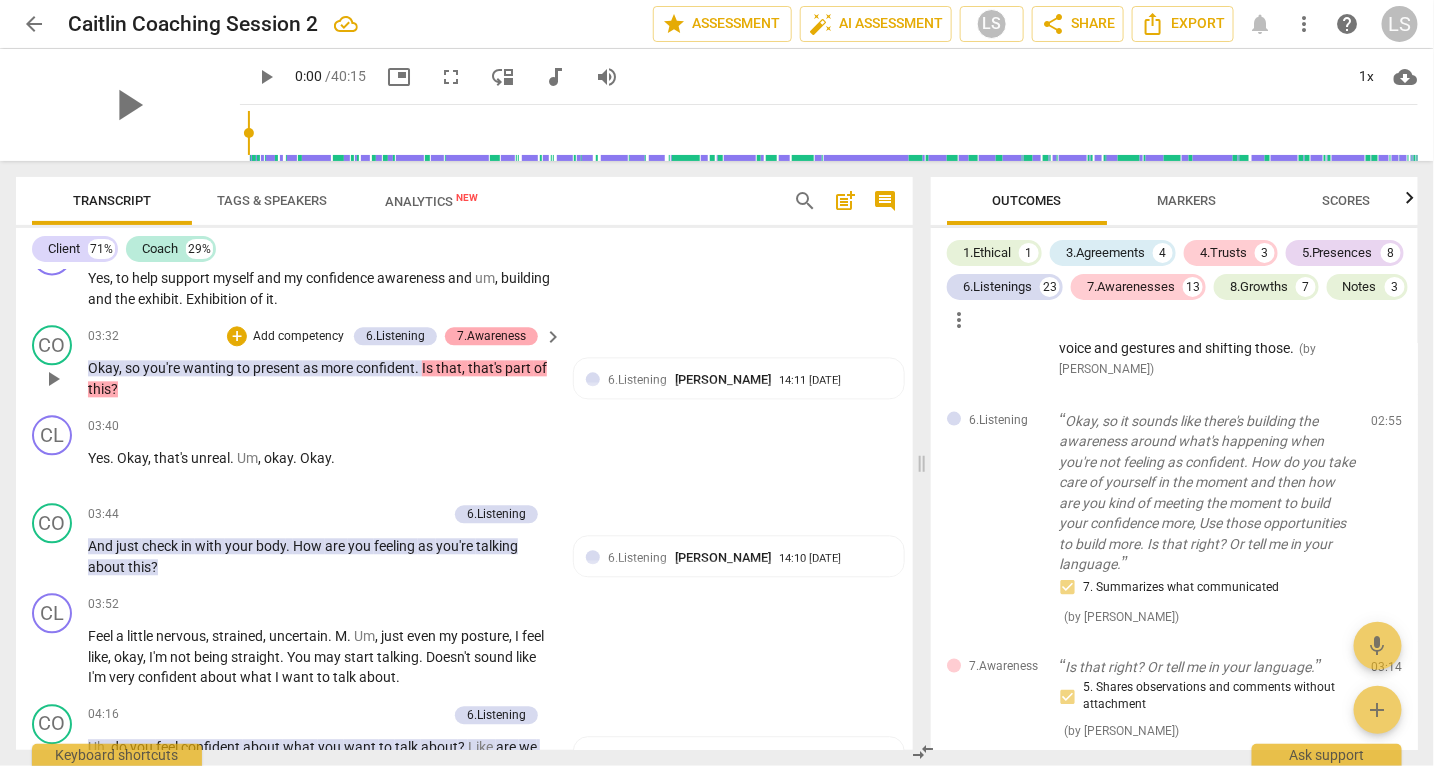 click on "7.Awareness" at bounding box center (491, 336) 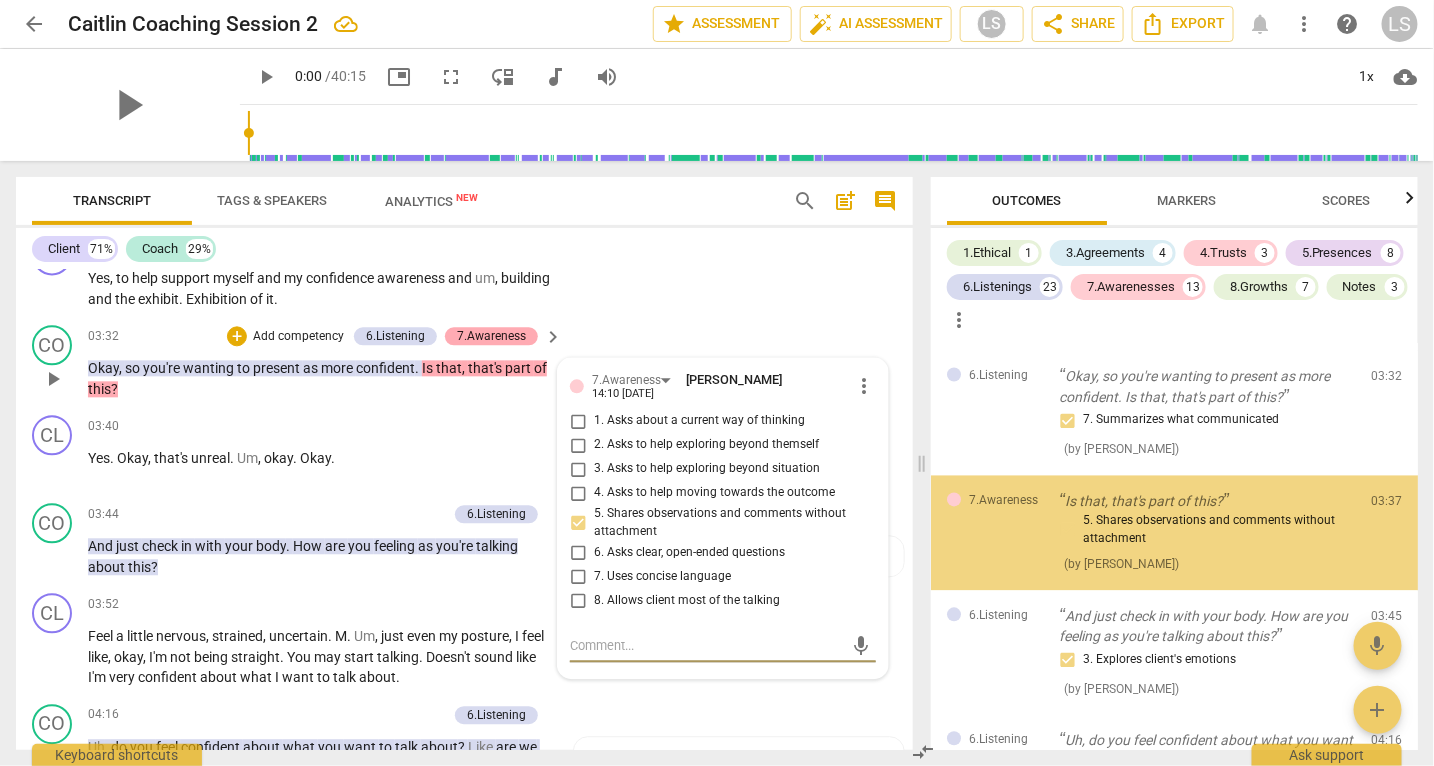 scroll, scrollTop: 1448, scrollLeft: 0, axis: vertical 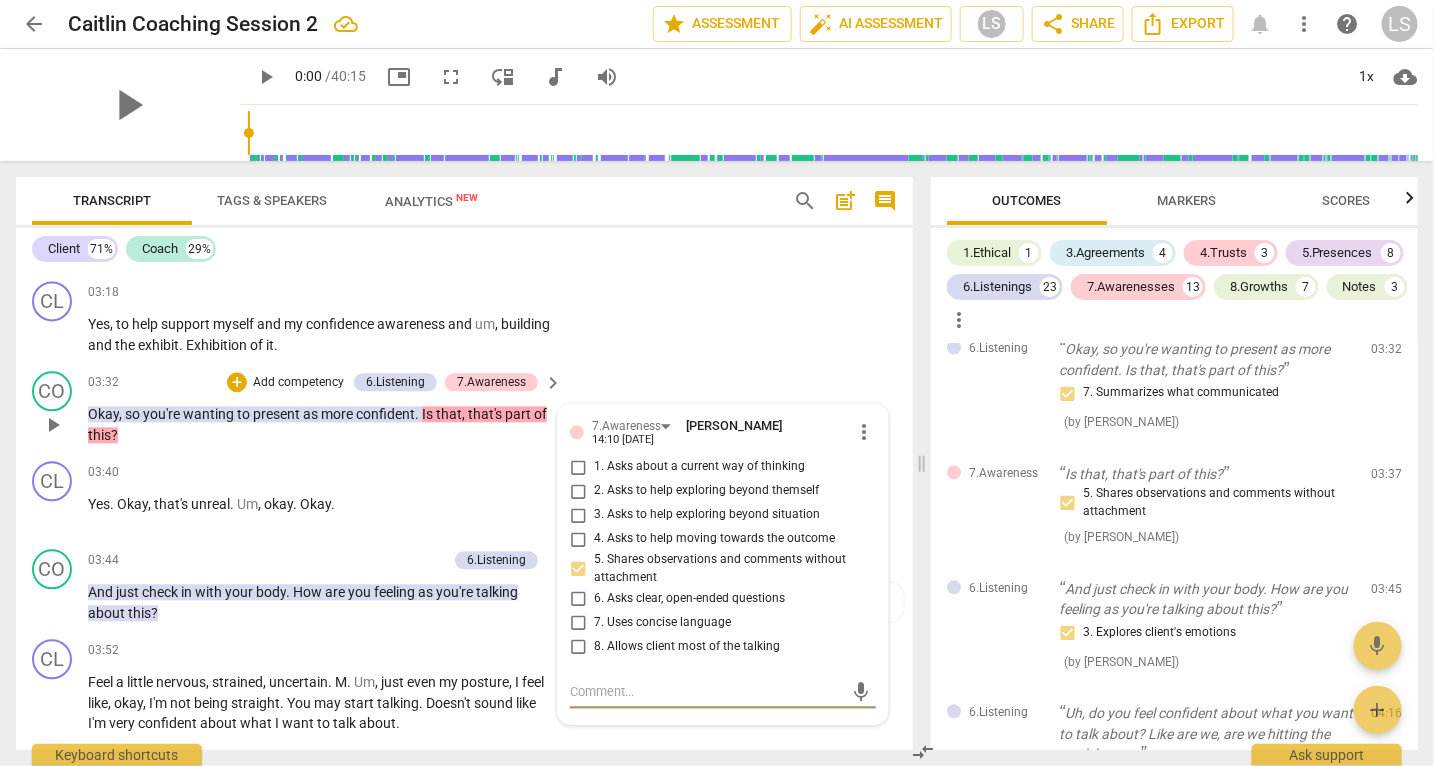 click on "1. Asks about a current way of thinking" at bounding box center (578, 468) 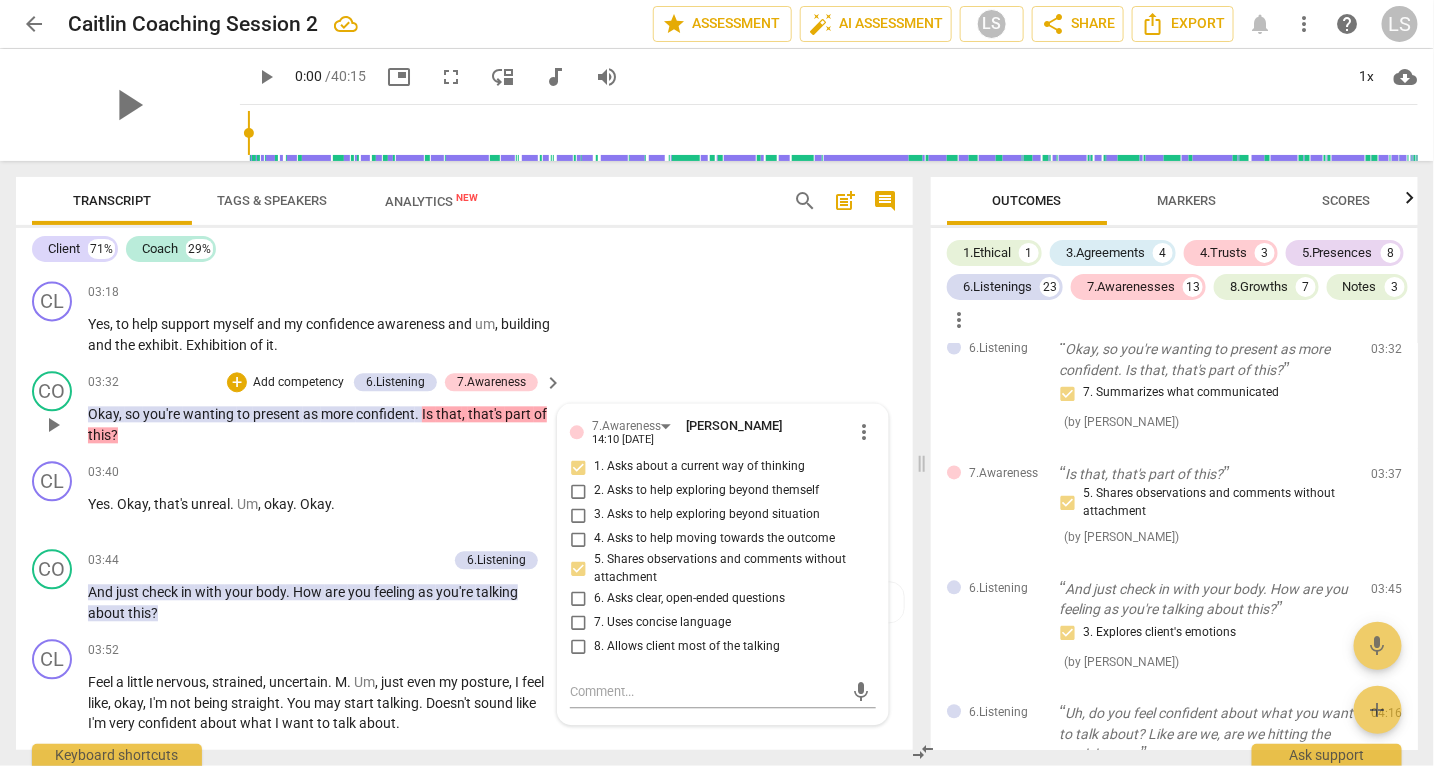 click on "1. Asks about a current way of thinking" at bounding box center (578, 468) 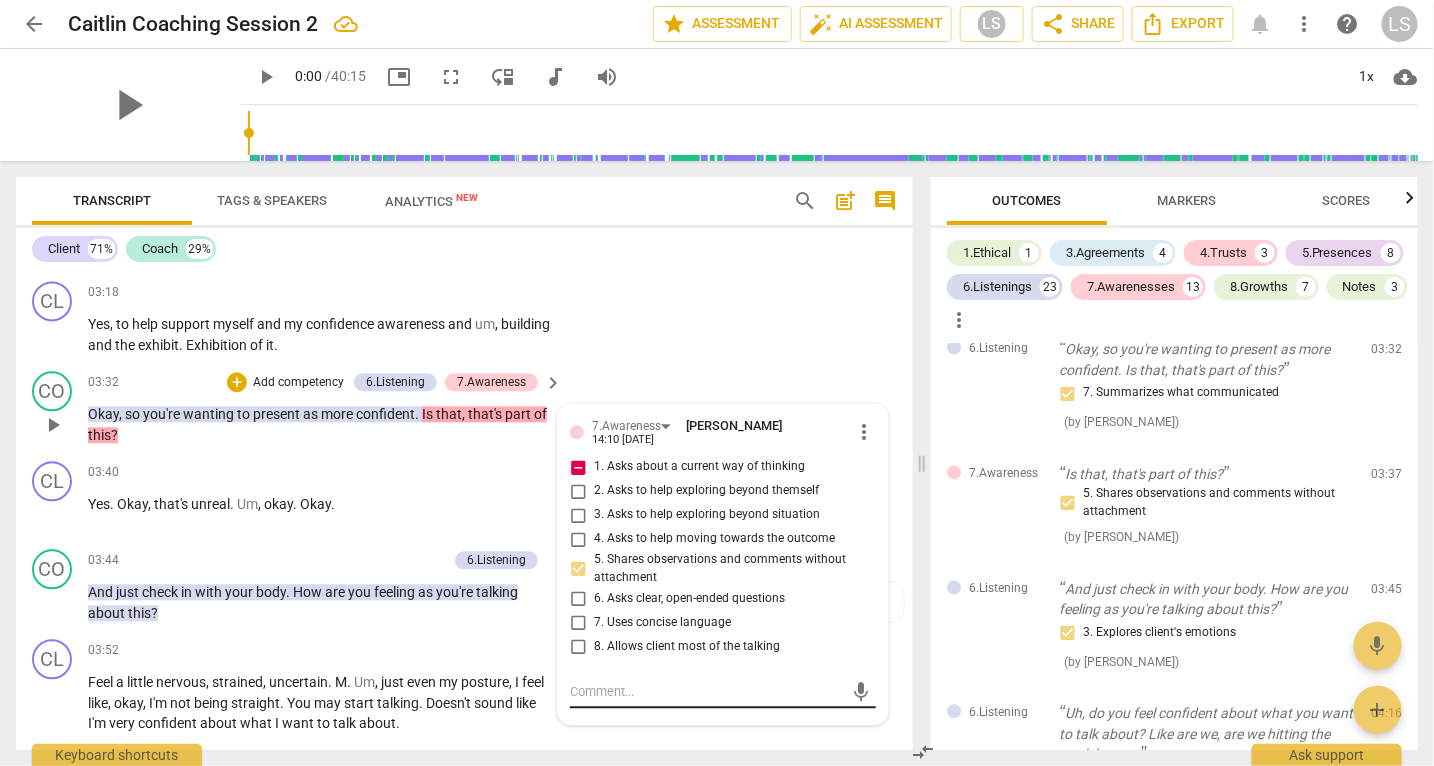 click at bounding box center (707, 692) 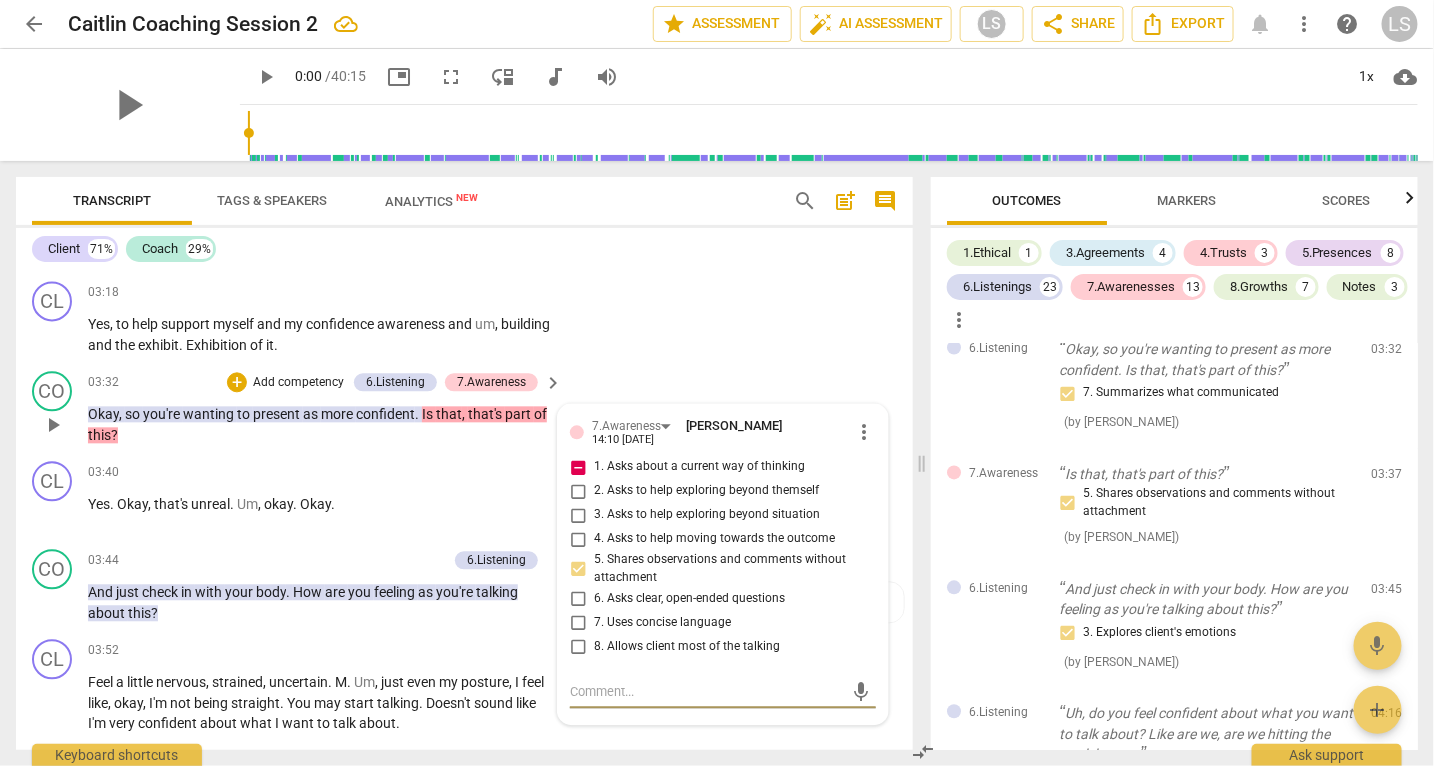 type on "Y" 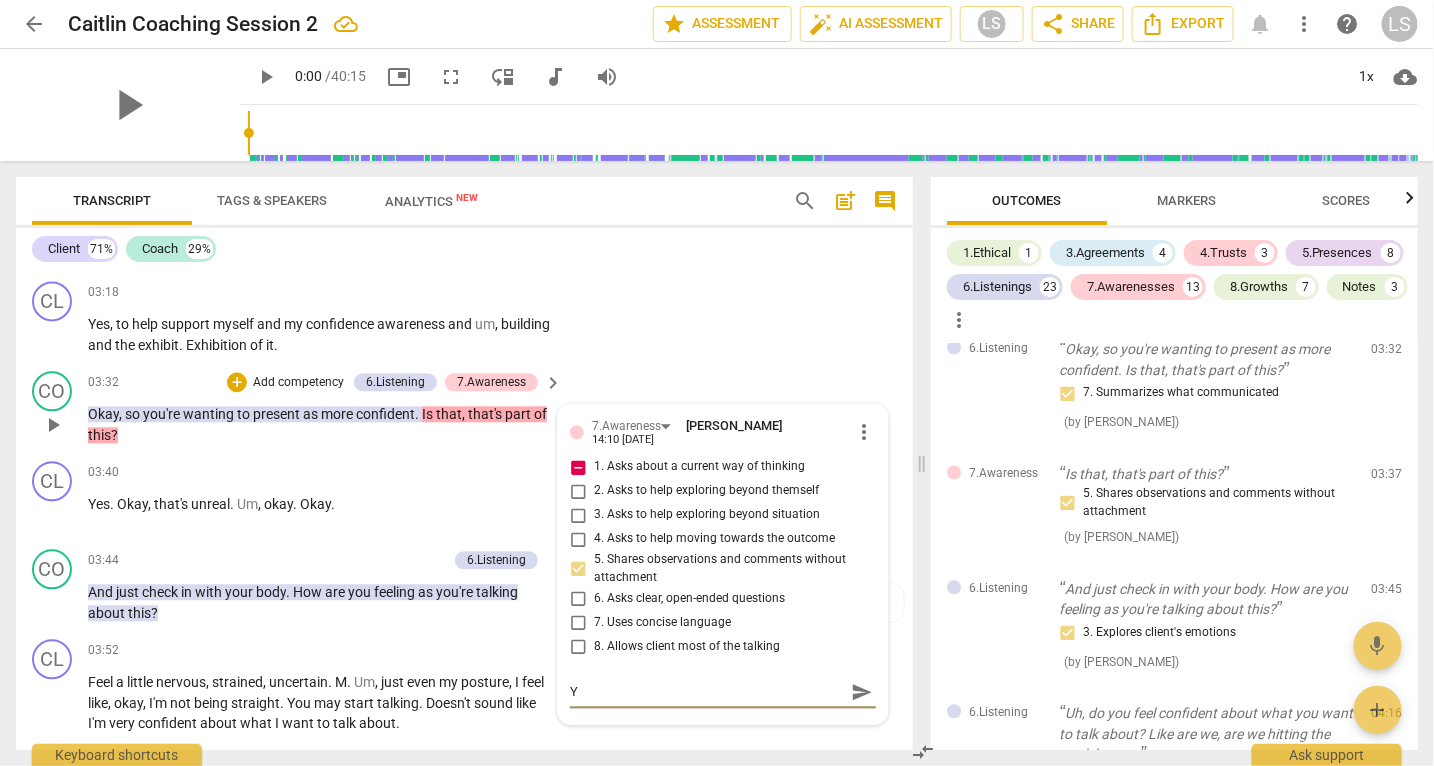 type on "Yo" 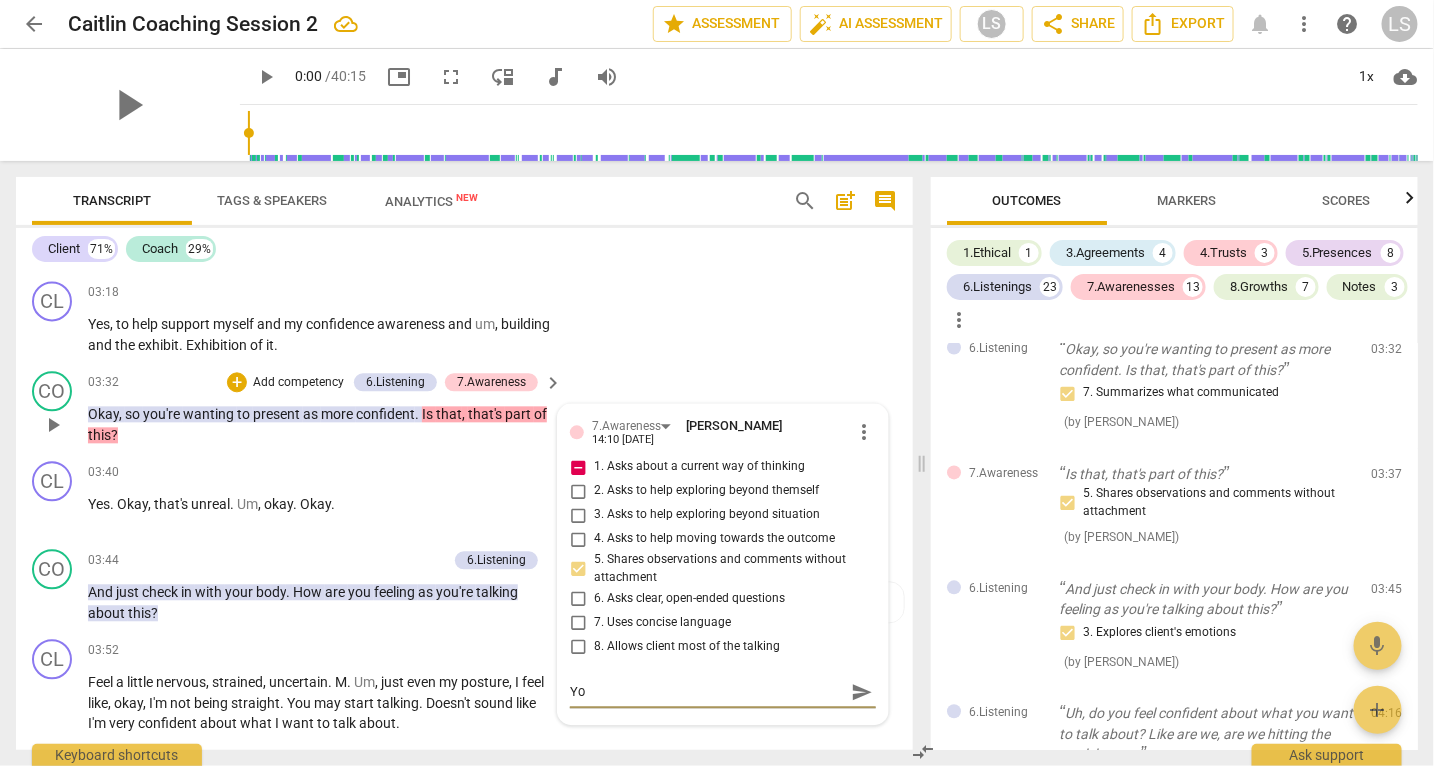 type on "You" 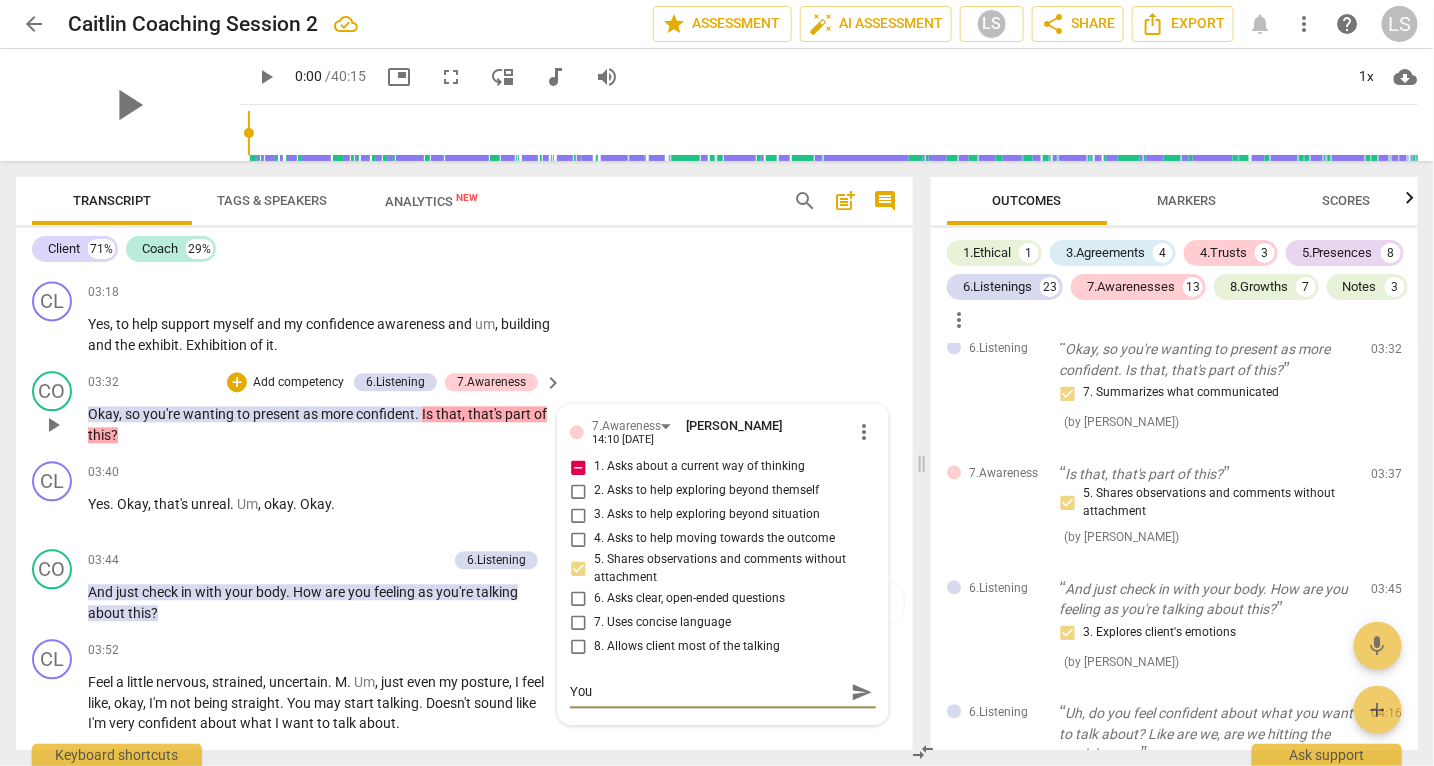type on "You" 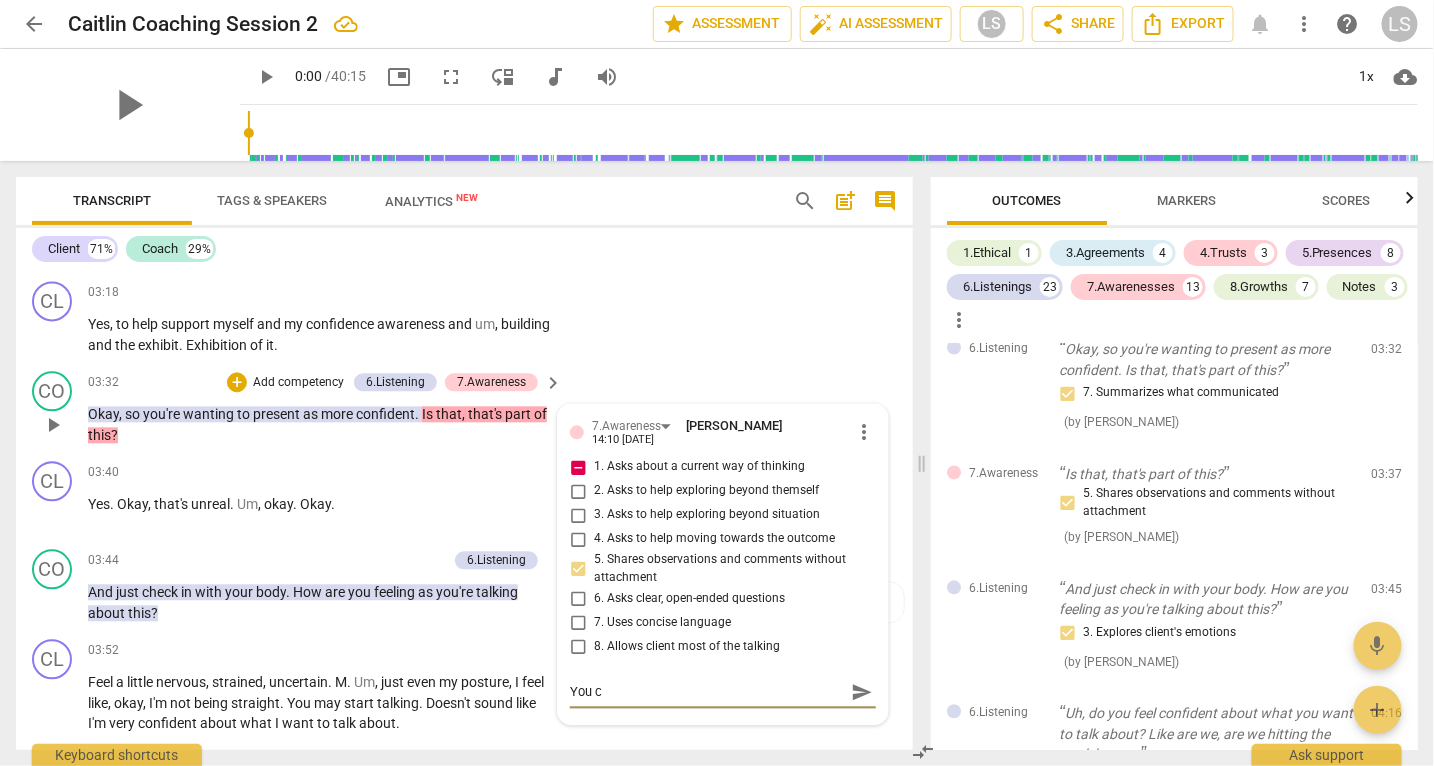 type on "You ca" 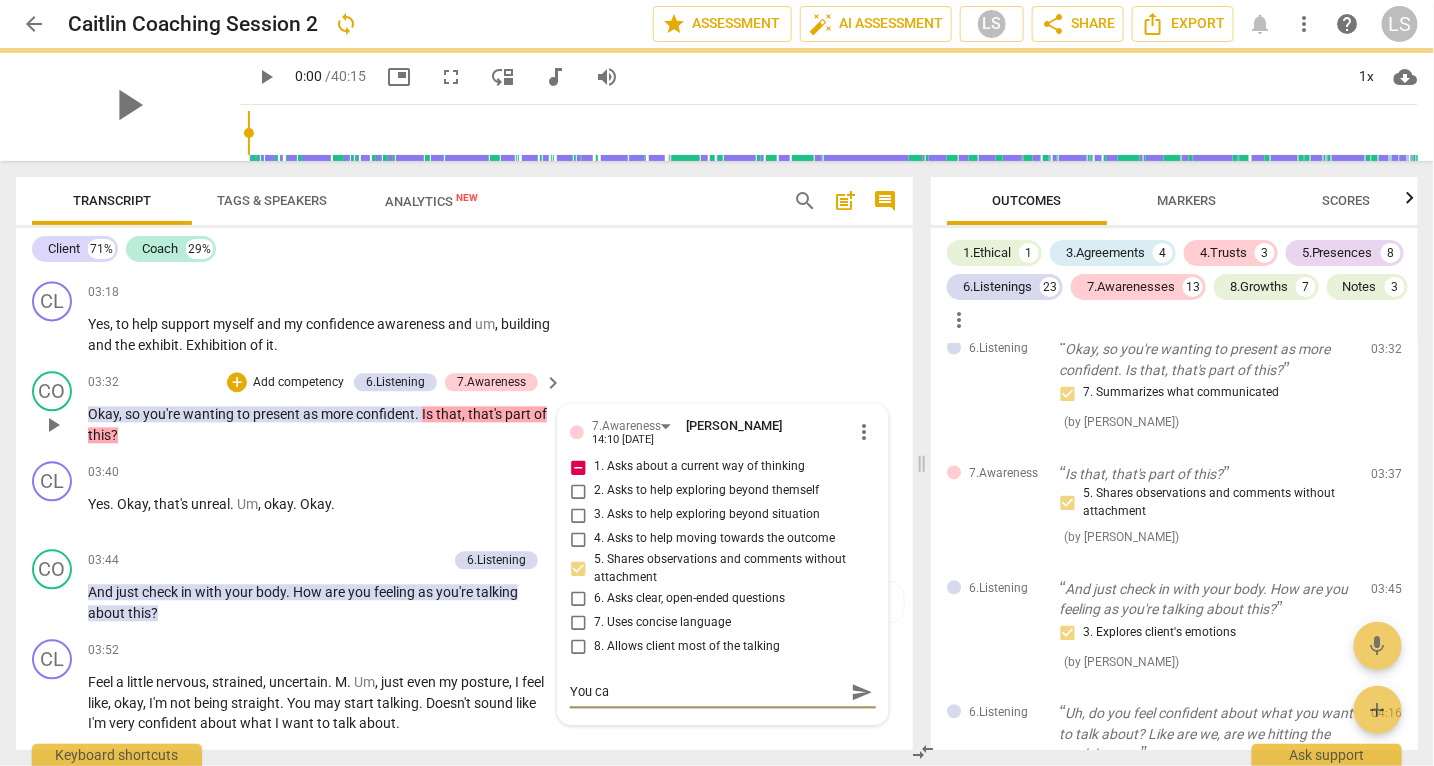 type on "You can" 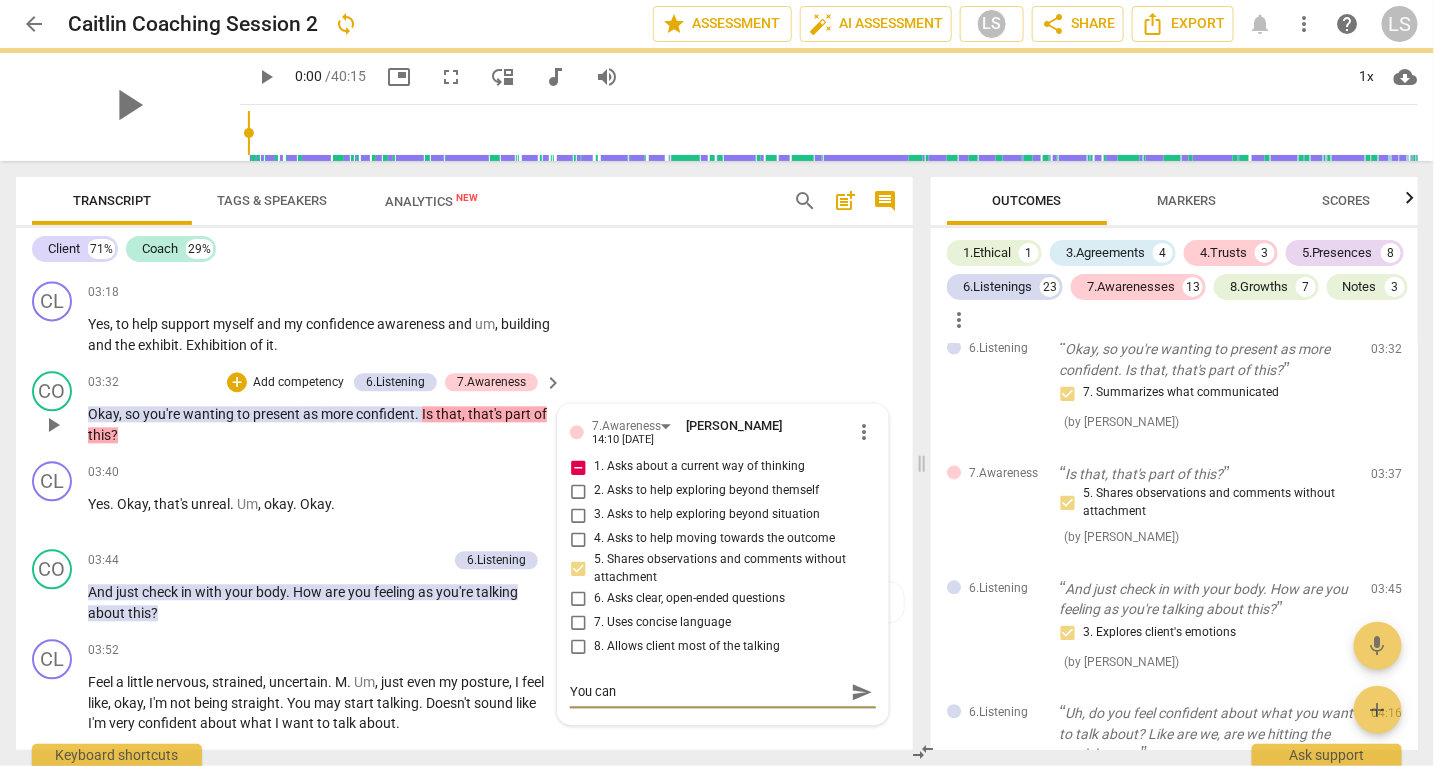 type on "You can" 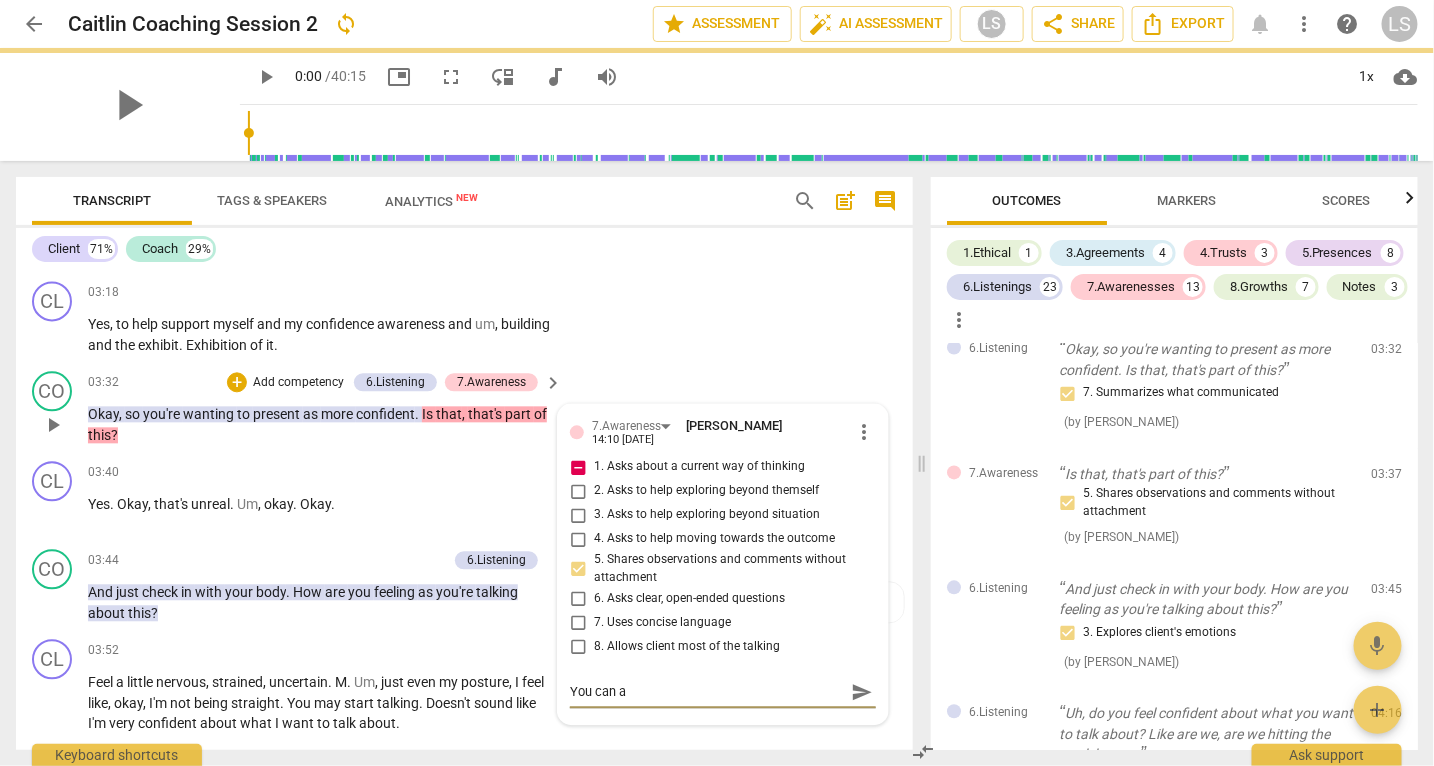 type on "You can a" 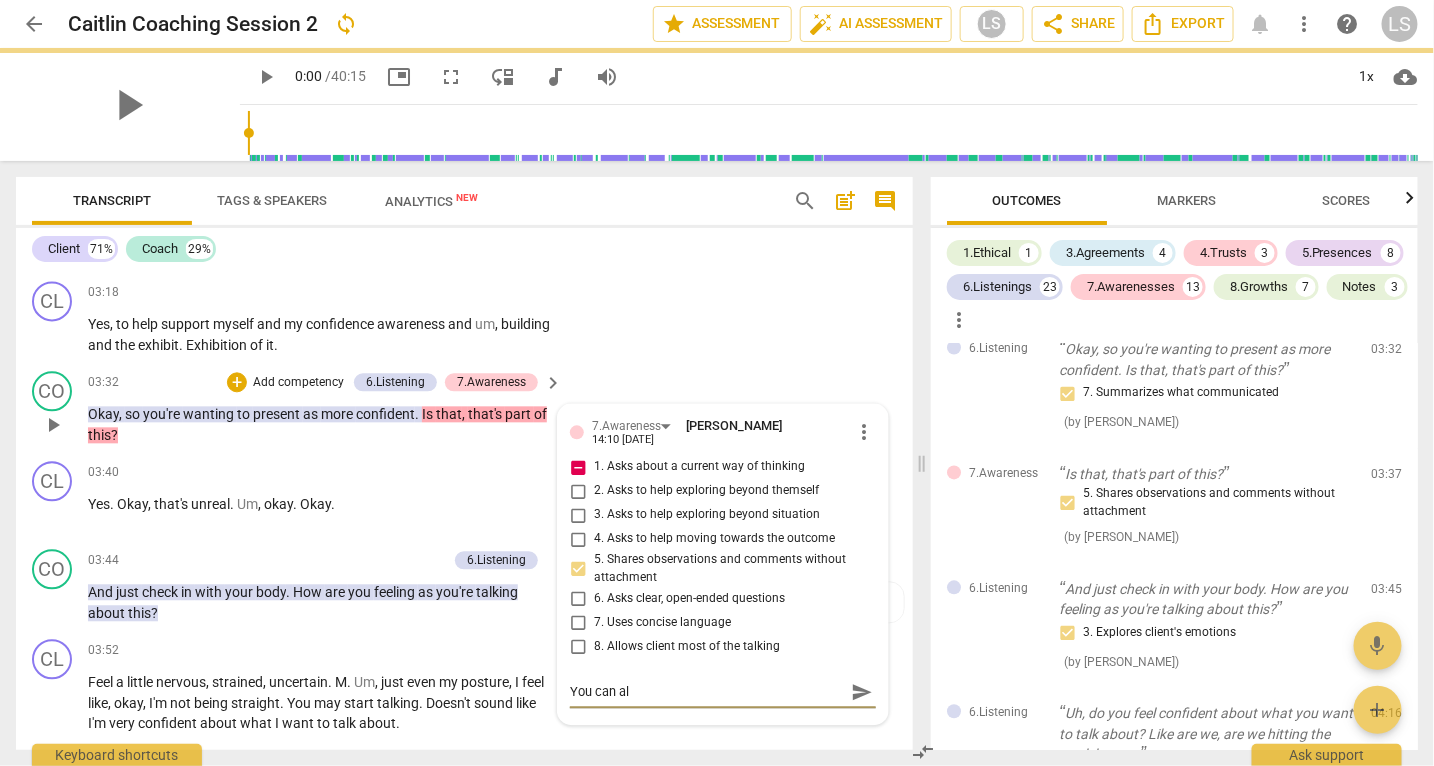 type on "You can als" 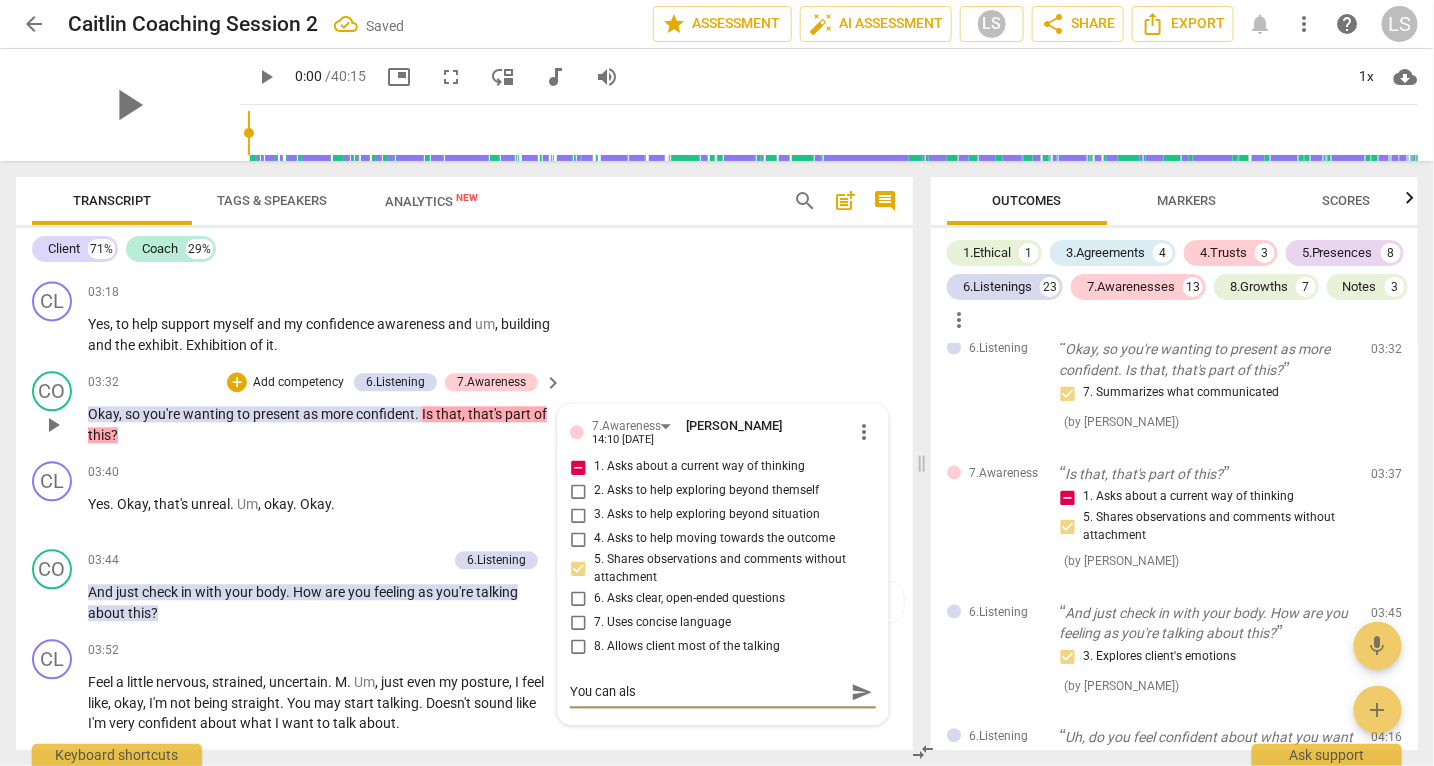 type 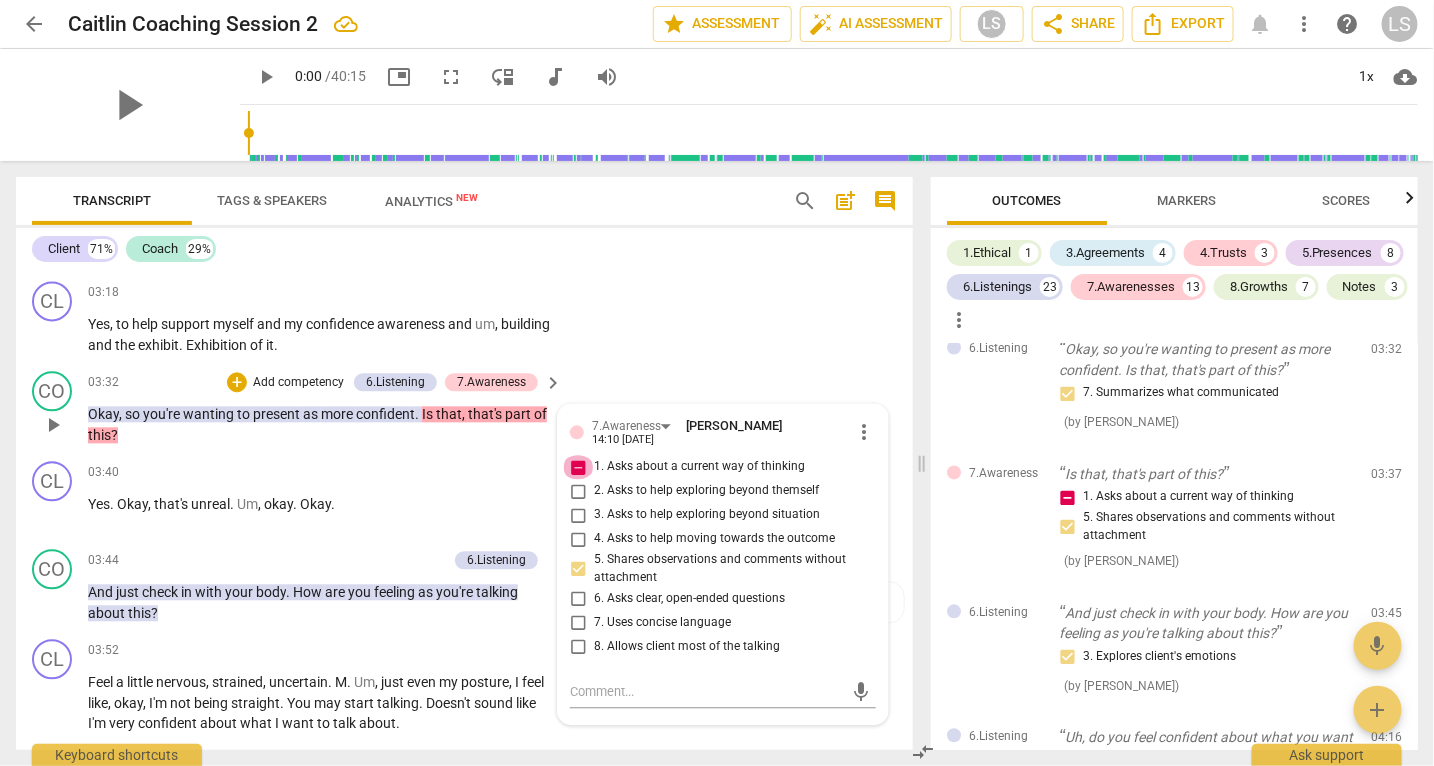click on "1. Asks about a current way of thinking" at bounding box center [578, 468] 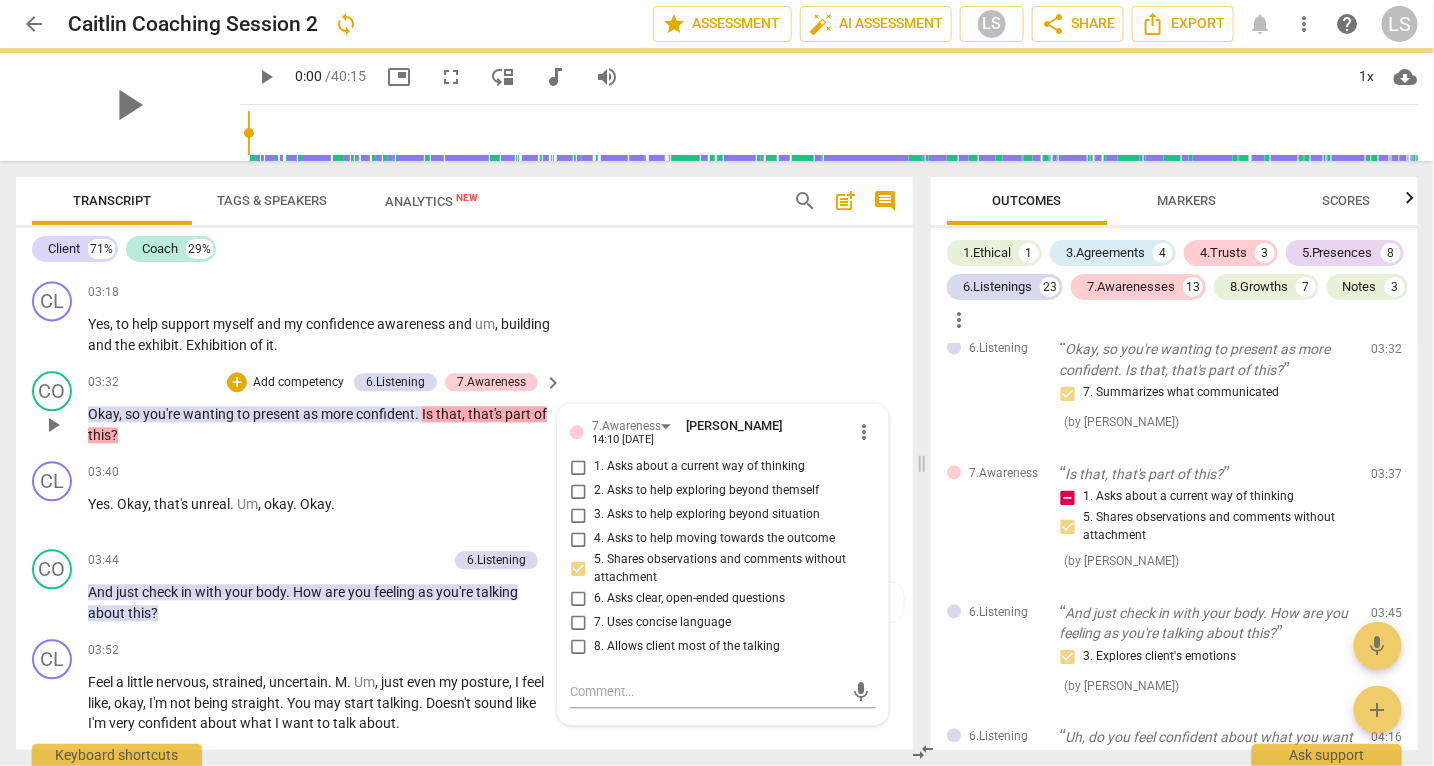 click on "Add competency" at bounding box center [298, 384] 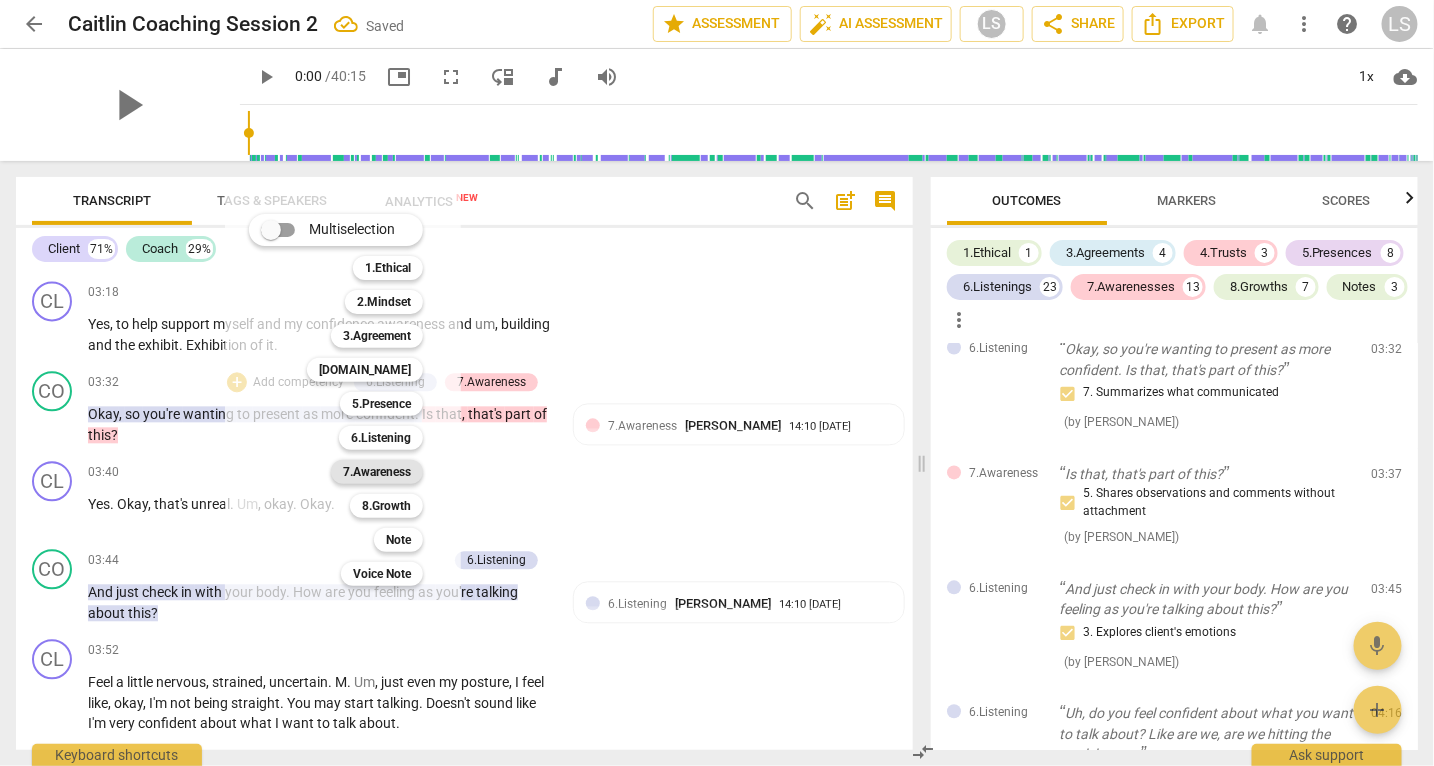 click on "7.Awareness" at bounding box center (377, 472) 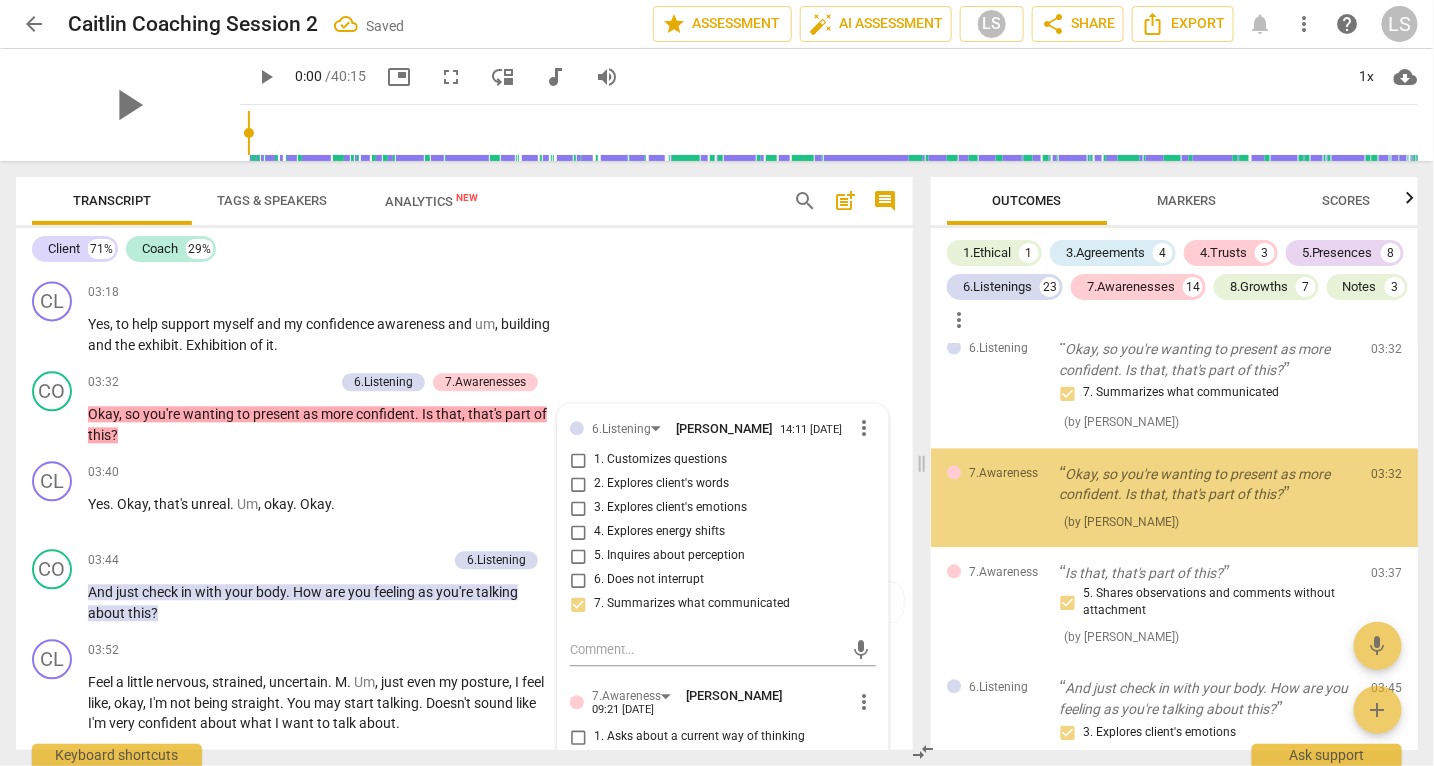 scroll, scrollTop: 1440, scrollLeft: 0, axis: vertical 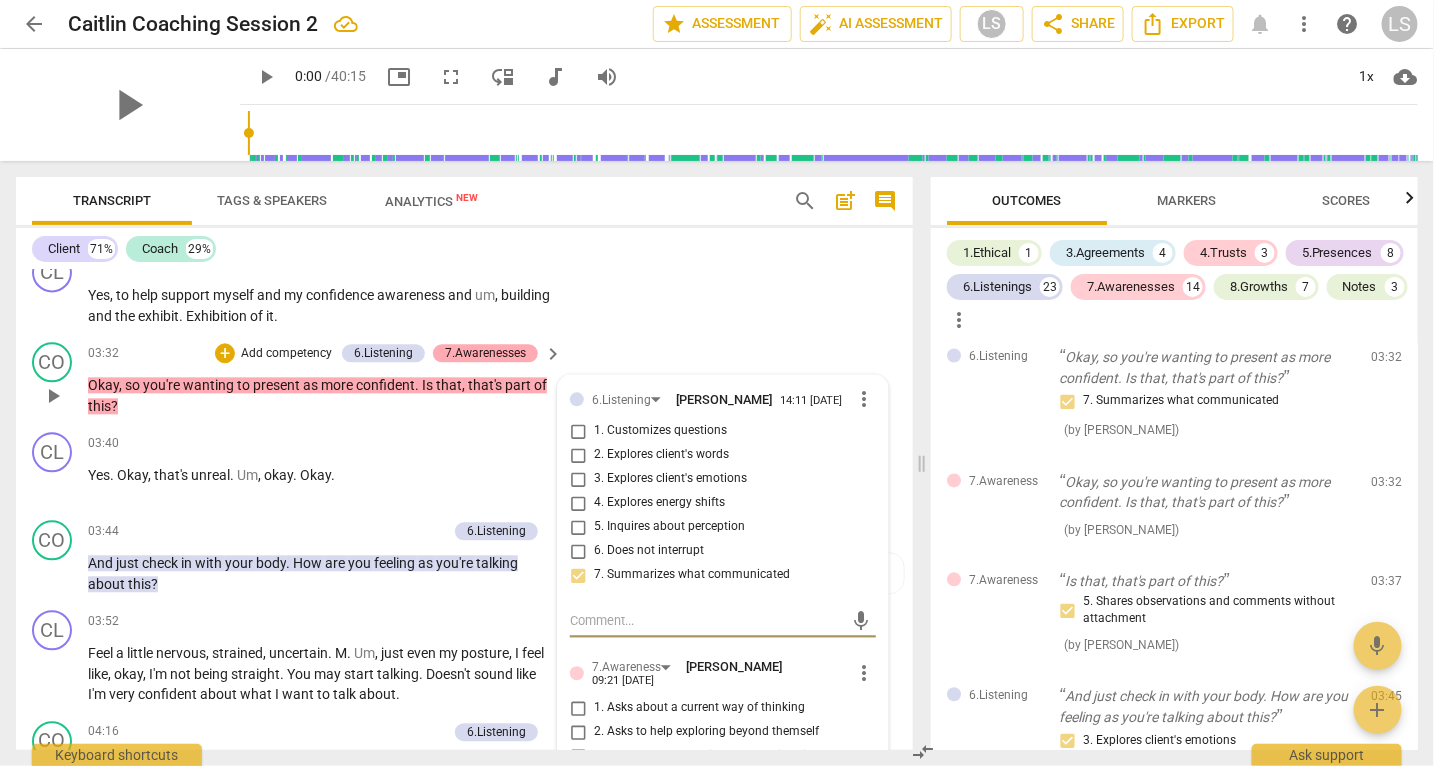 click on "7.Awarenesses" at bounding box center (485, 353) 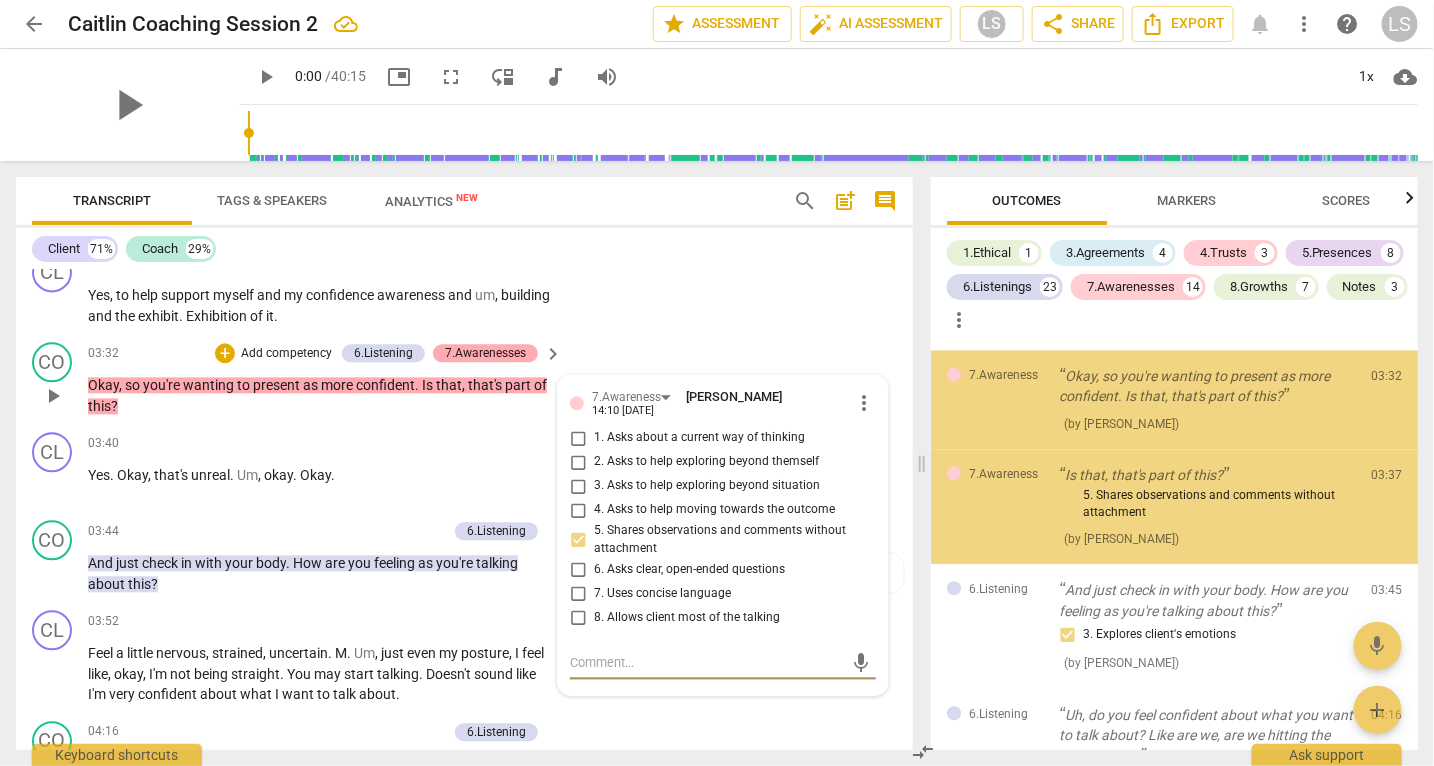 scroll, scrollTop: 1548, scrollLeft: 0, axis: vertical 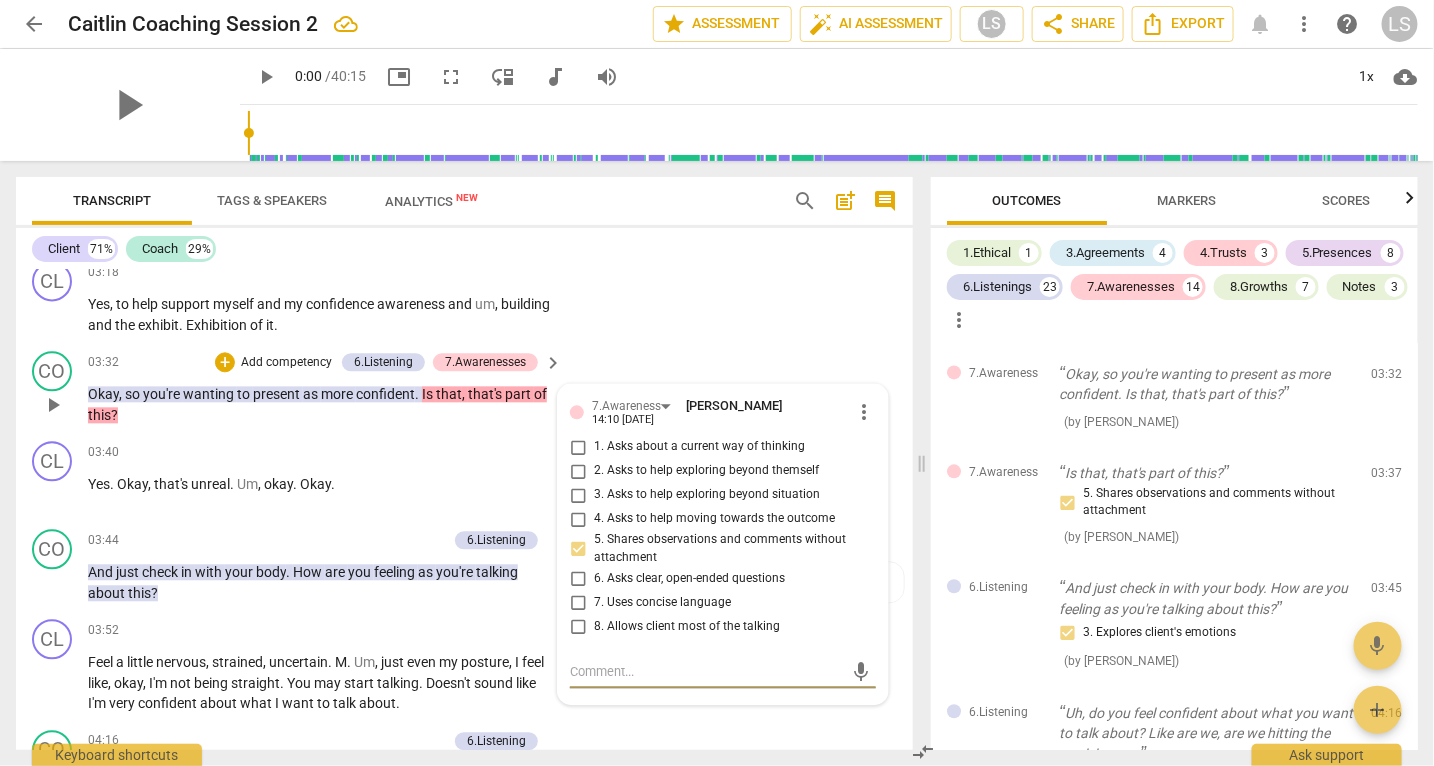 click on "CO play_arrow pause 03:32 + Add competency 6.Listening 7.Awarenesses keyboard_arrow_right Okay ,   so   you're   wanting   to   present   as   more   confident .   Is   that ,   that's   part   of   this ? 7.Awareness [PERSON_NAME] 14:10 [DATE] more_vert 1. Asks about a current way of thinking 2. Asks to help exploring beyond themself 3. Asks to help exploring beyond situation 4. Asks to help moving towards the outcome 5. Shares observations and comments without attachment 6. Asks clear, open-ended questions 7. Uses concise language 8. Allows client most of the talking mic" at bounding box center [464, 388] 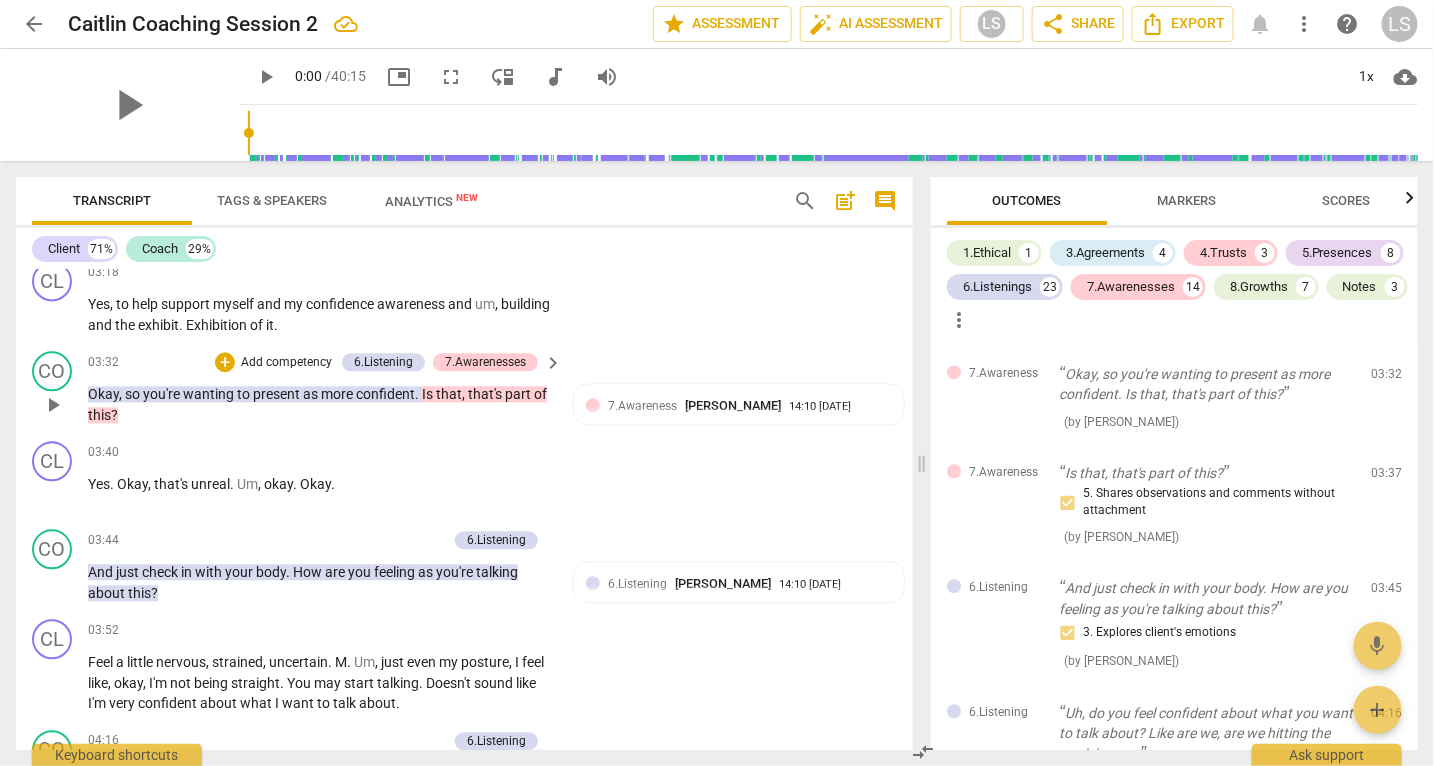 click on "Add competency" at bounding box center (286, 363) 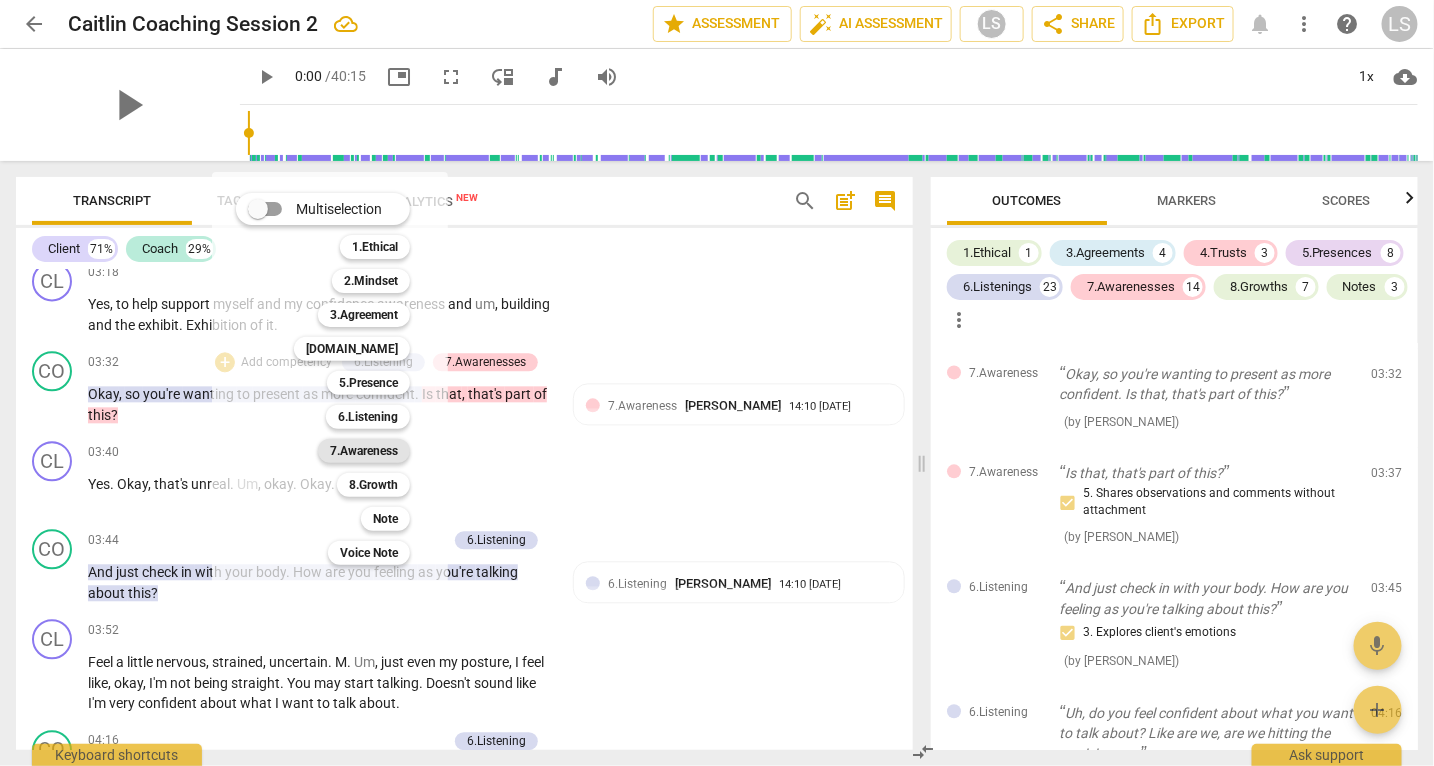 click on "7.Awareness" at bounding box center (364, 451) 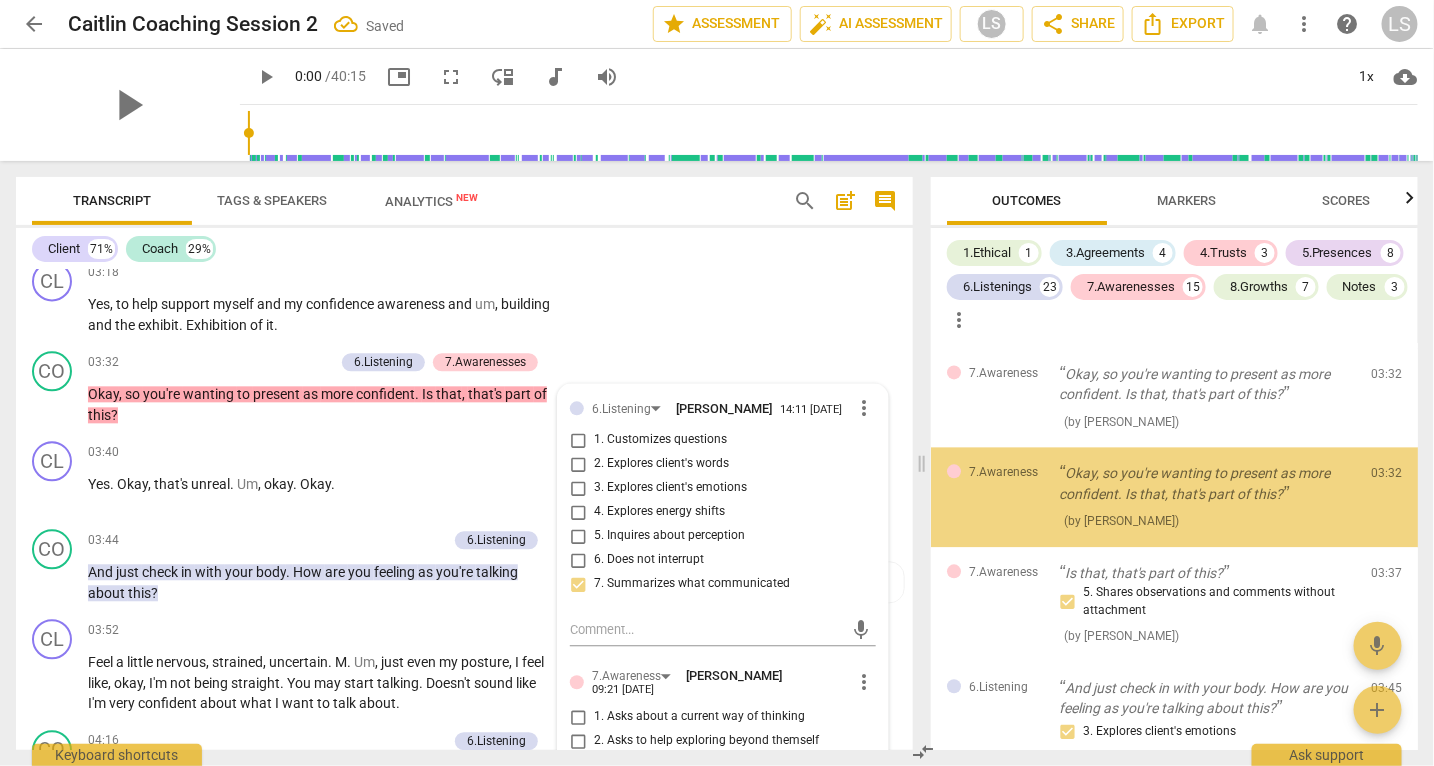 scroll, scrollTop: 1540, scrollLeft: 0, axis: vertical 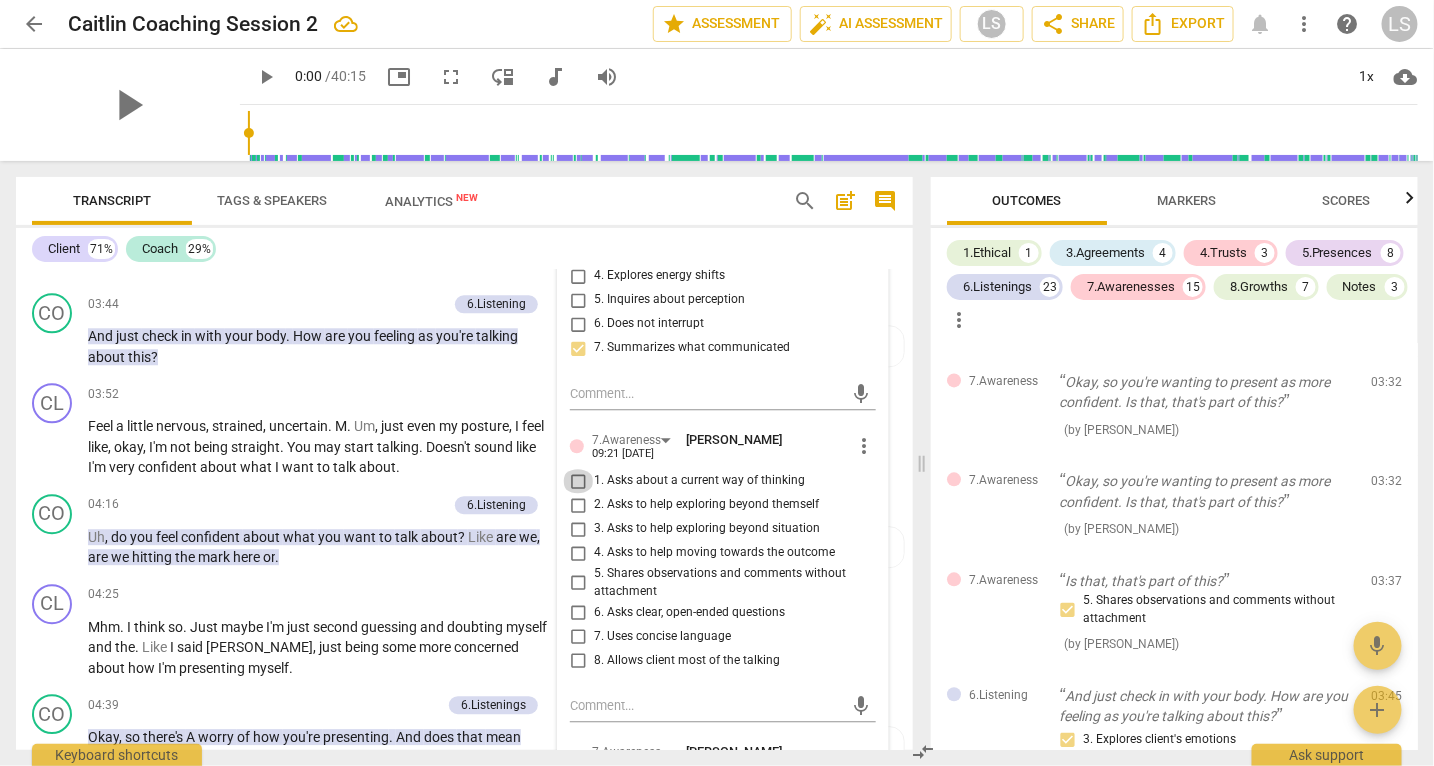click on "1. Asks about a current way of thinking" at bounding box center (578, 481) 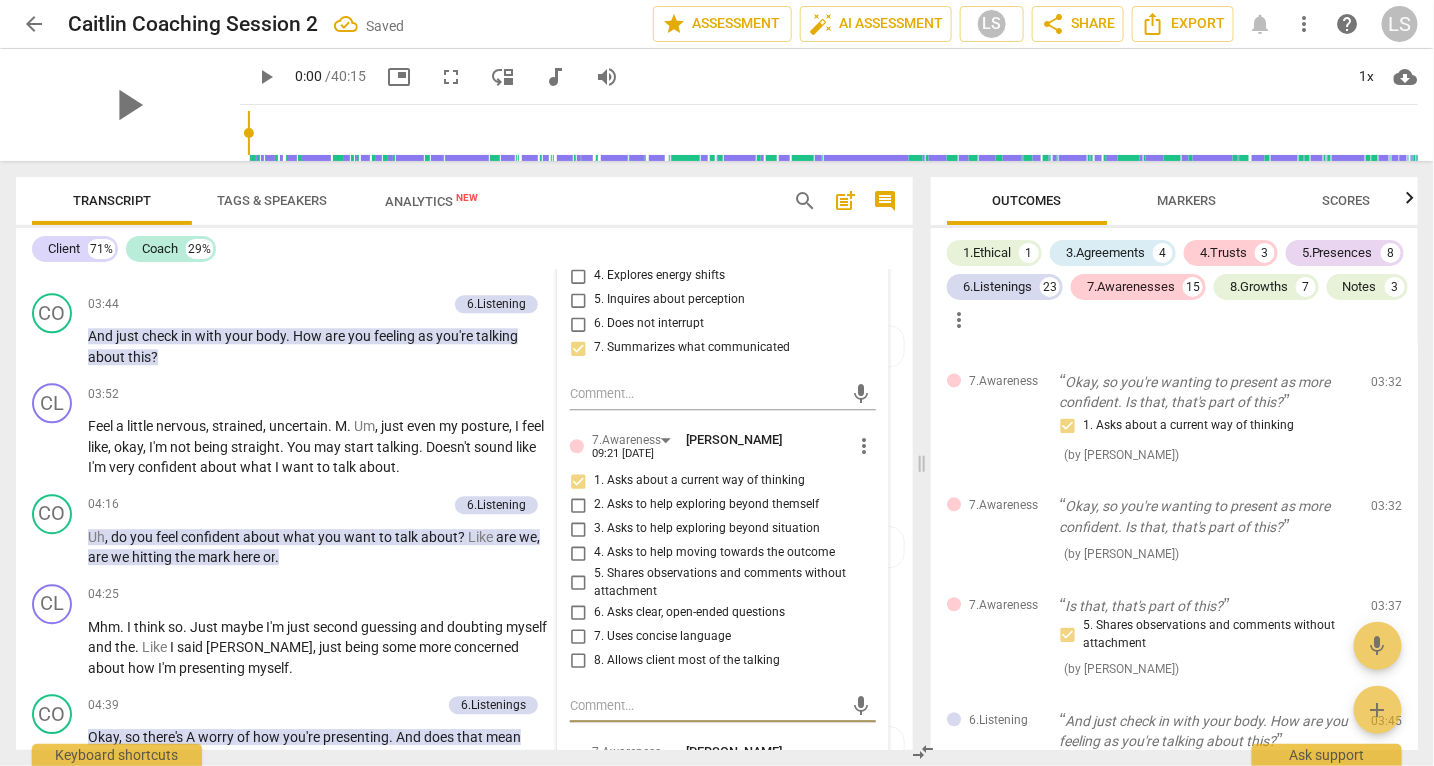 click at bounding box center [707, 705] 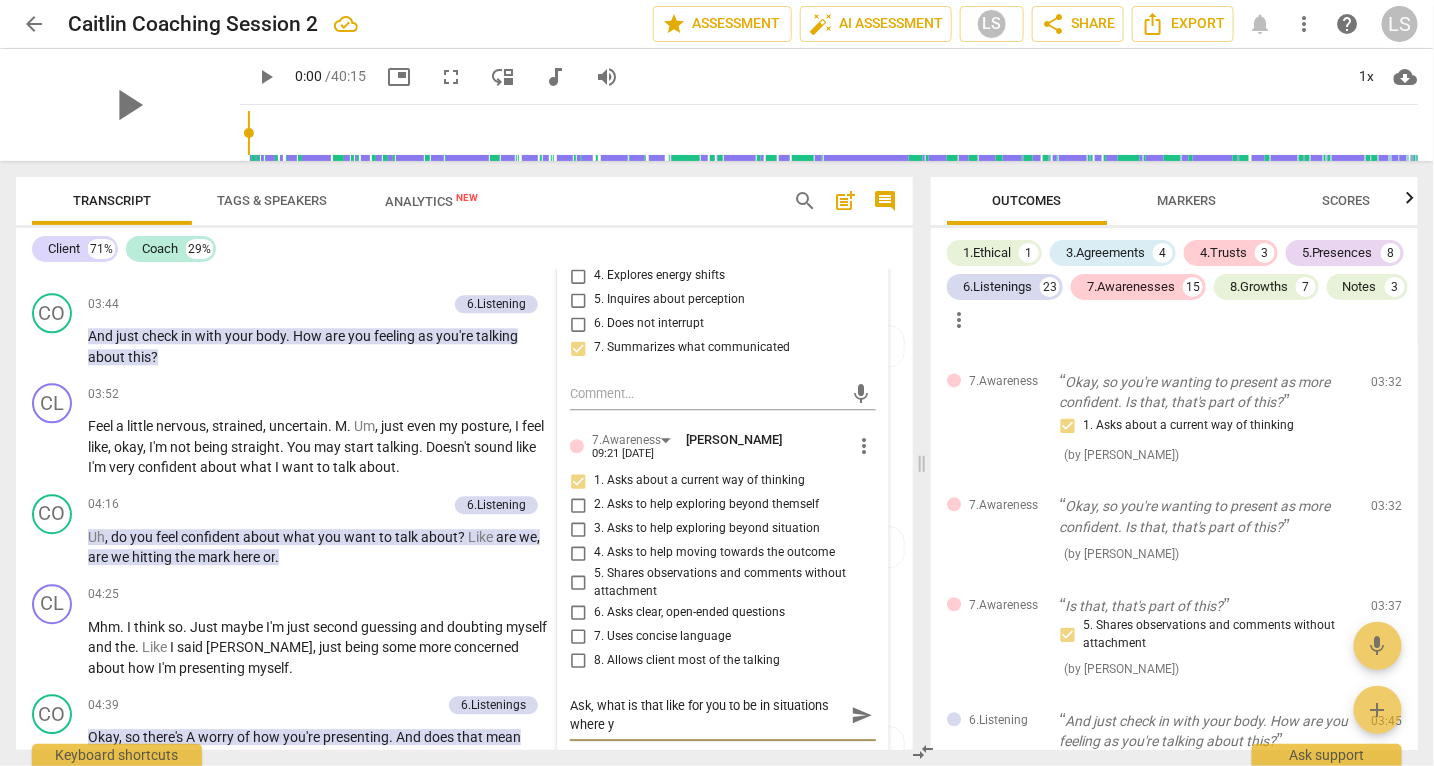 scroll, scrollTop: 0, scrollLeft: 0, axis: both 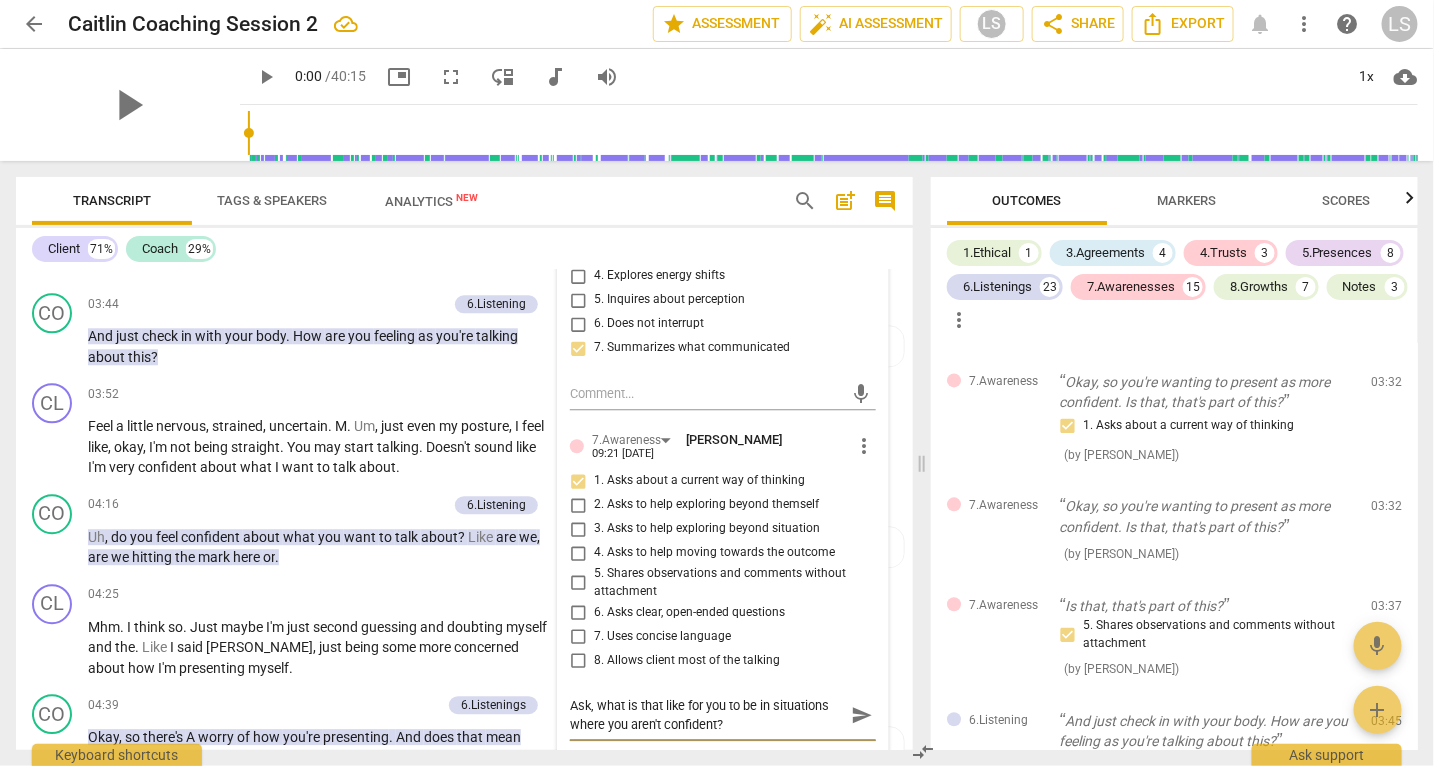 click on "1. Asks about a current way of thinking" at bounding box center [578, 481] 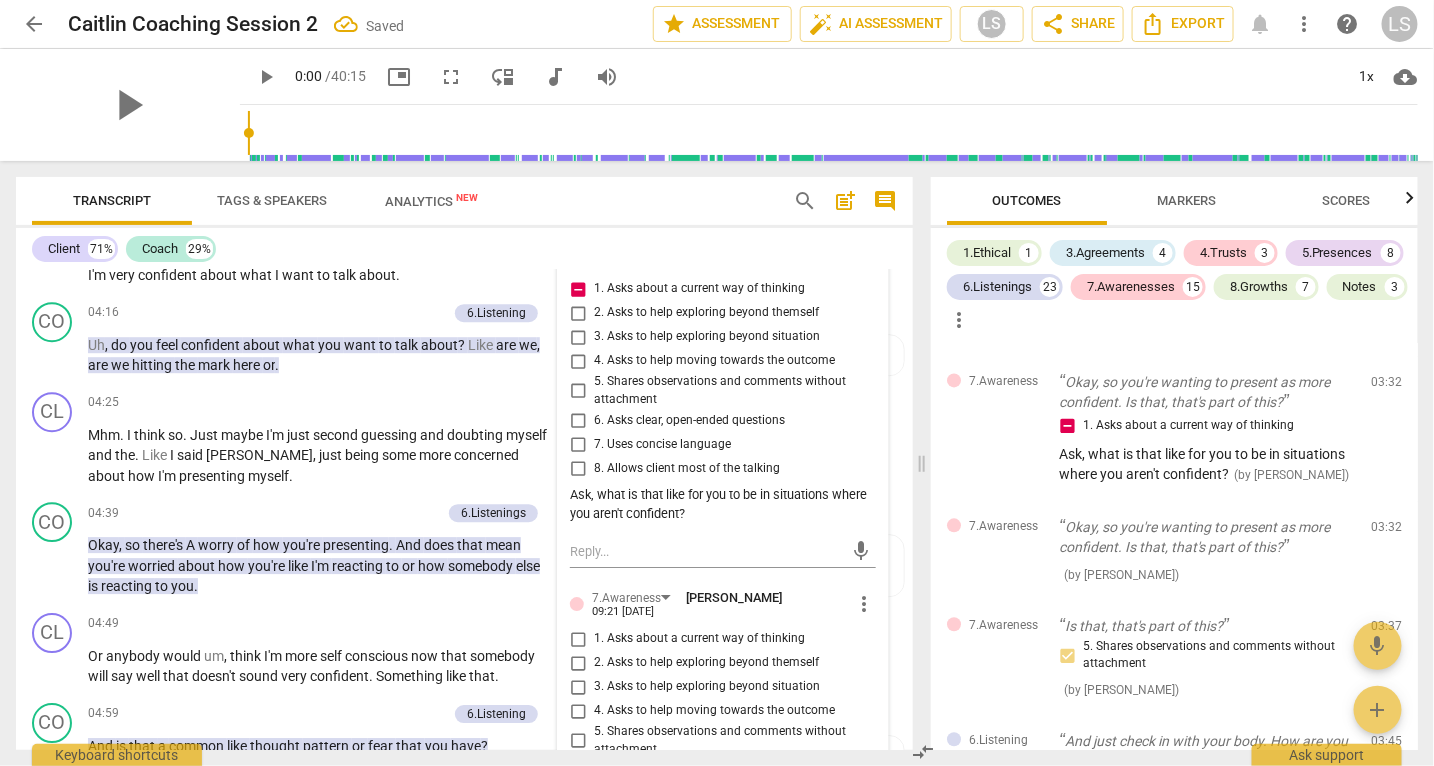scroll, scrollTop: 2022, scrollLeft: 0, axis: vertical 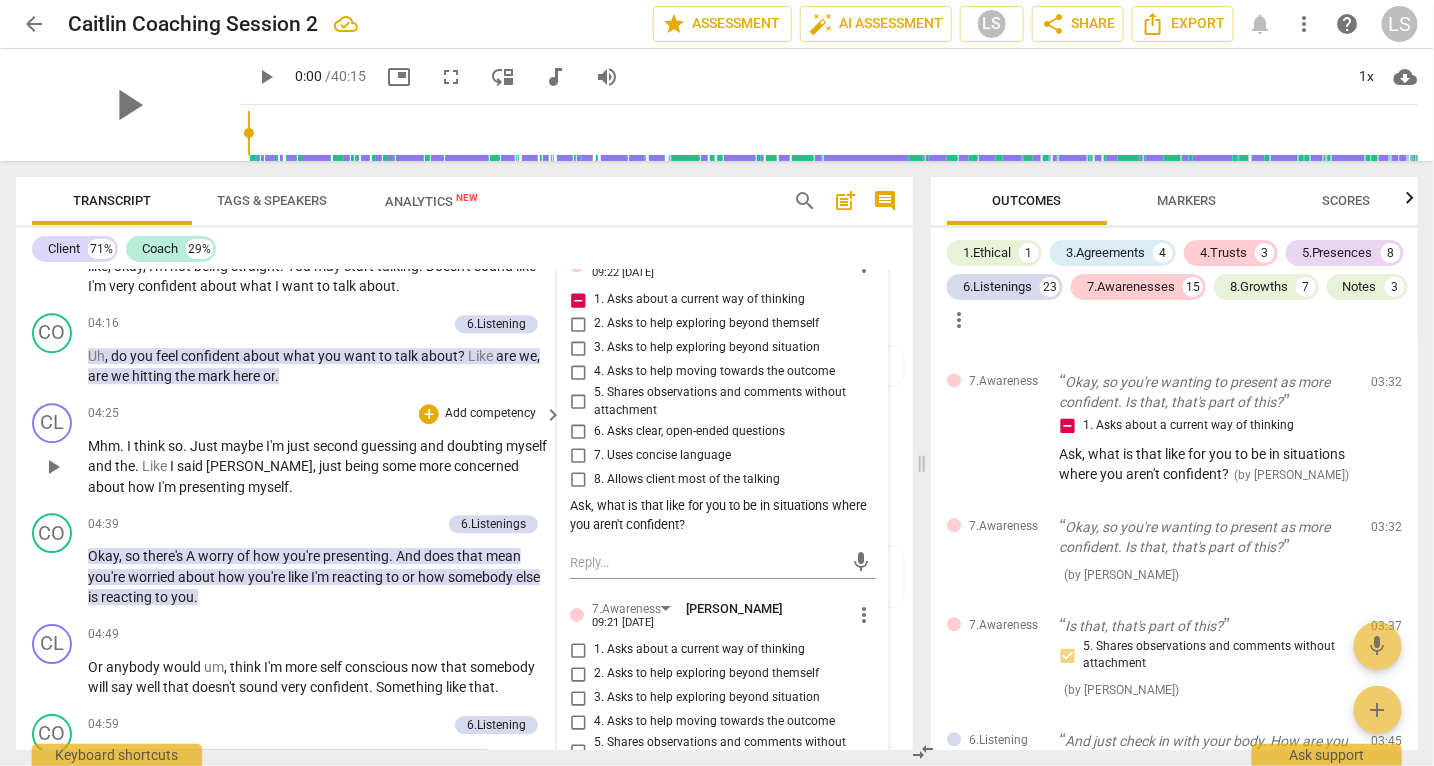 click on "04:25 + Add competency keyboard_arrow_right Mhm .   I   think   so .   Just   maybe   I'm   just   second   guessing   and   doubting   myself   and   the .   Like   I   said   [PERSON_NAME] ,   just   being   some   more   concerned   about   how   I'm   presenting   myself ." at bounding box center [326, 450] 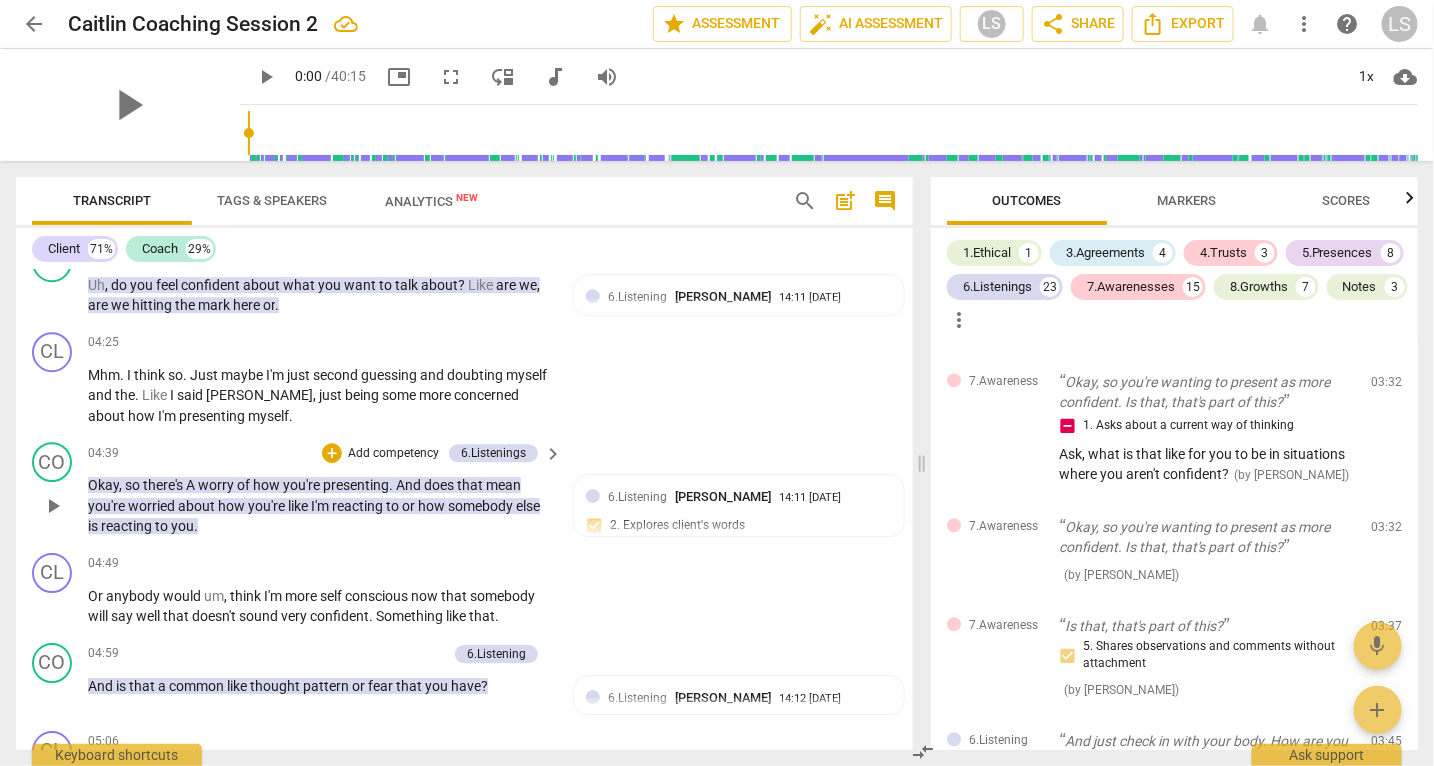 scroll, scrollTop: 2094, scrollLeft: 0, axis: vertical 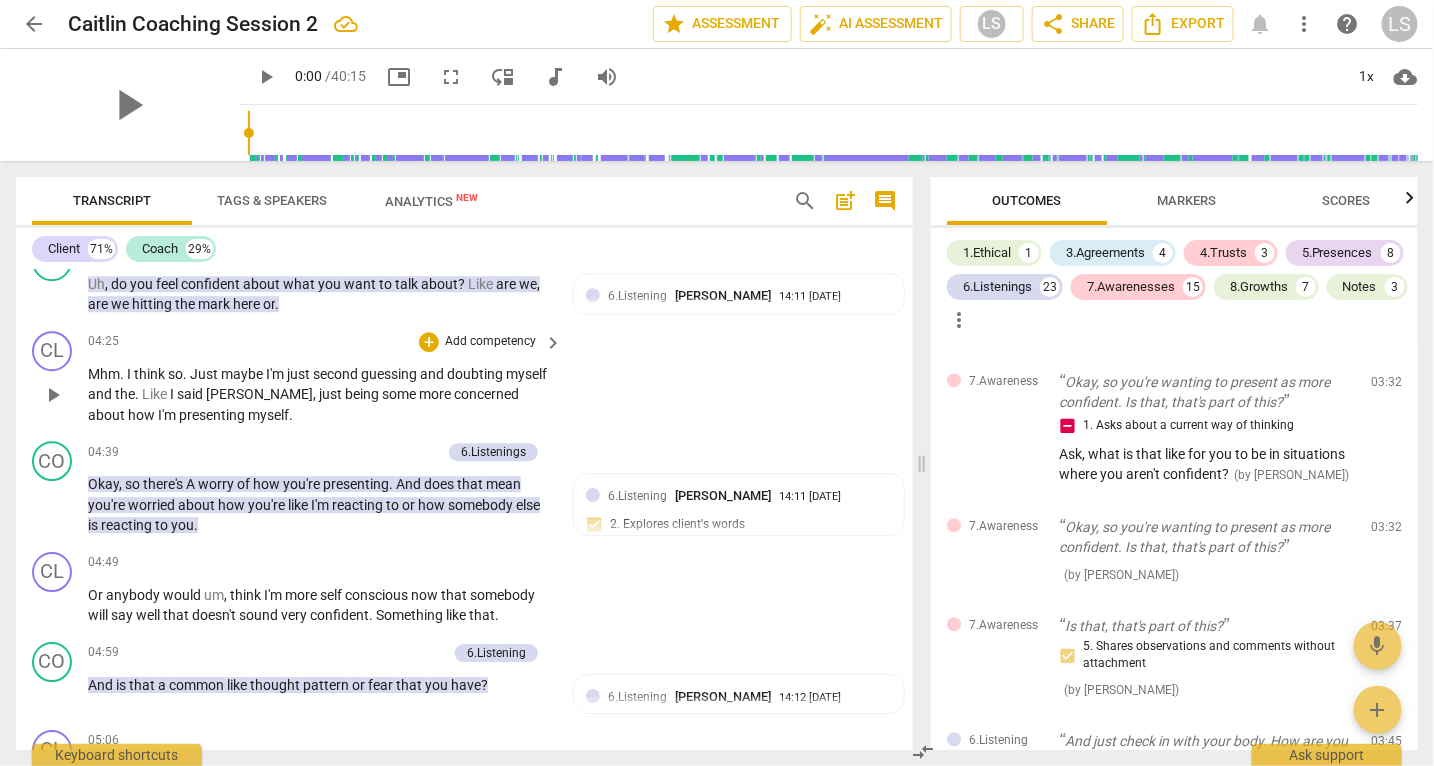 click on "Add competency" at bounding box center (490, 342) 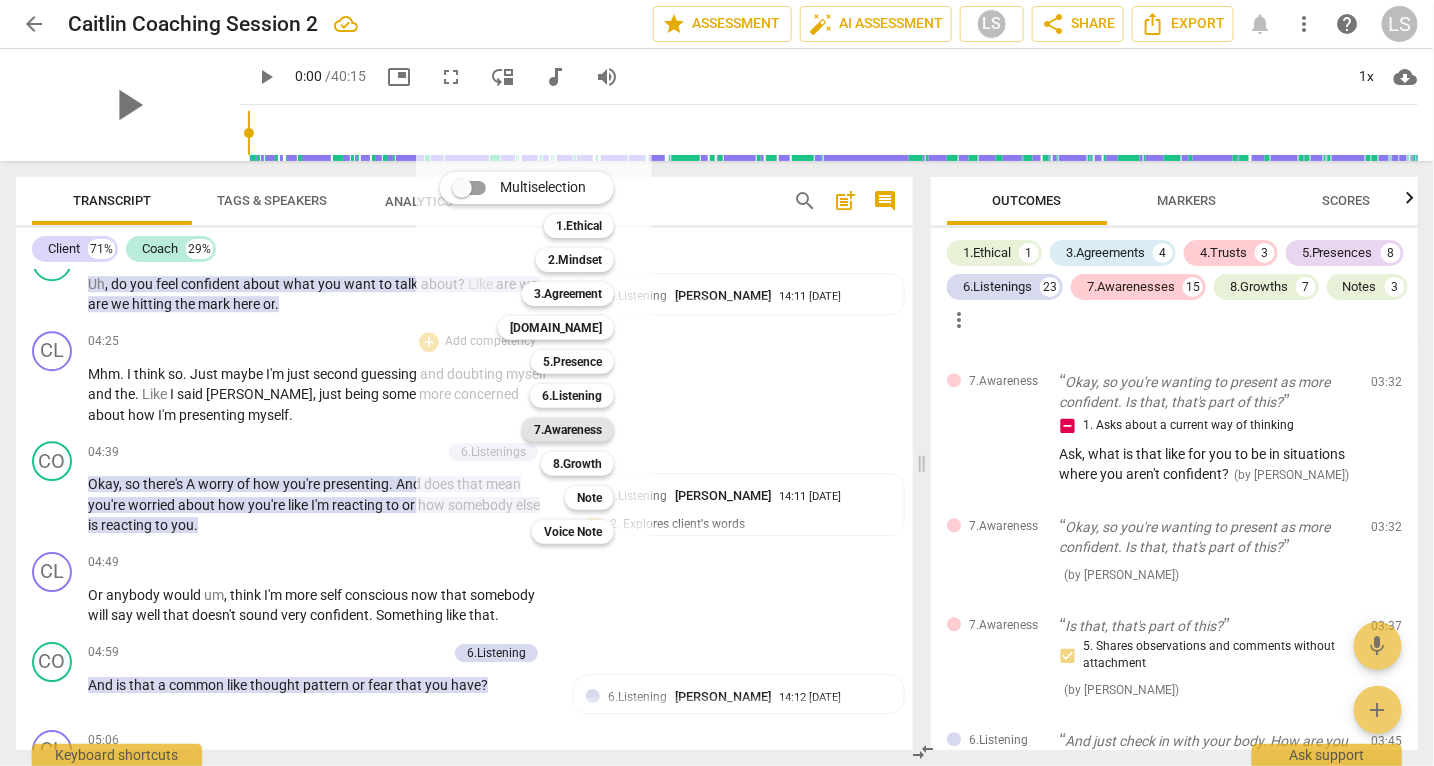 click on "7.Awareness" at bounding box center [568, 430] 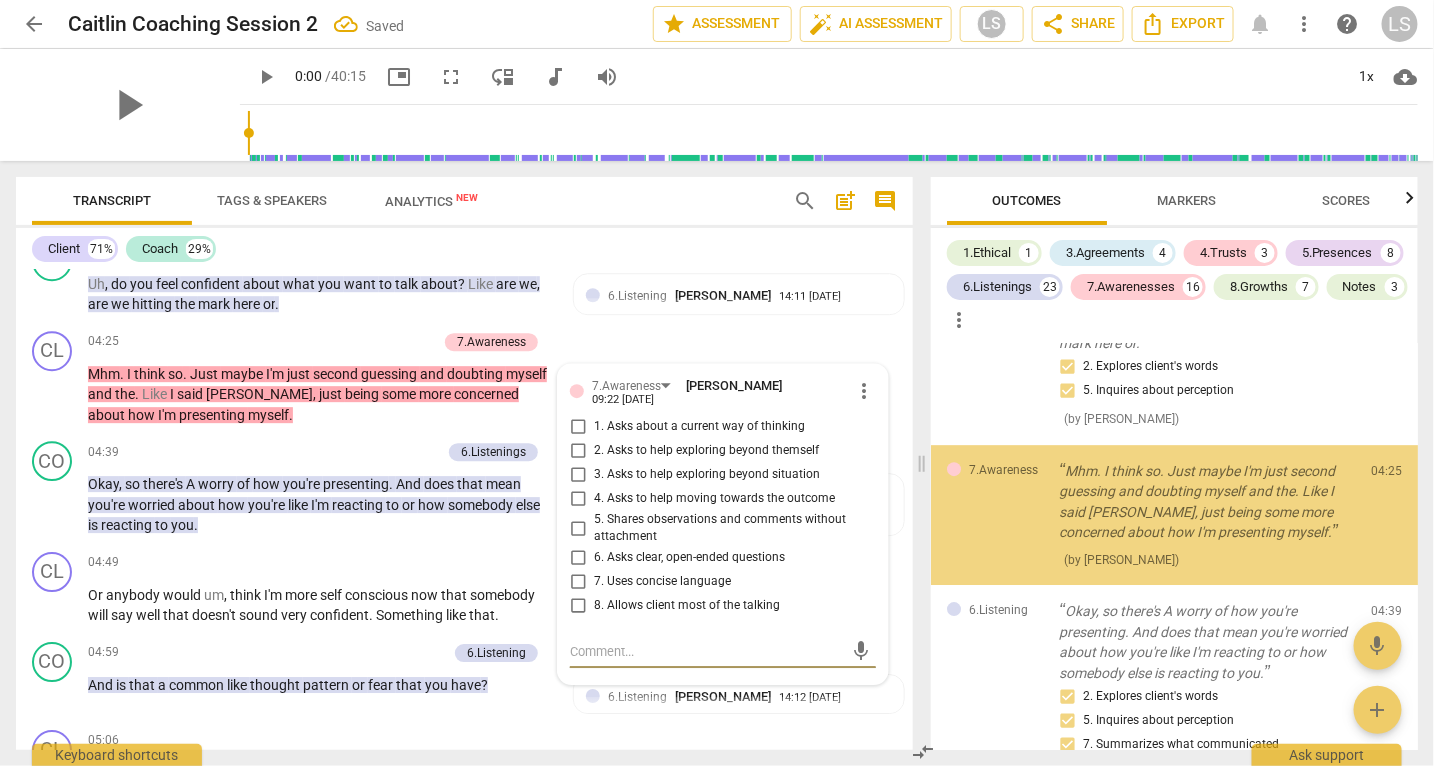 scroll, scrollTop: 2114, scrollLeft: 0, axis: vertical 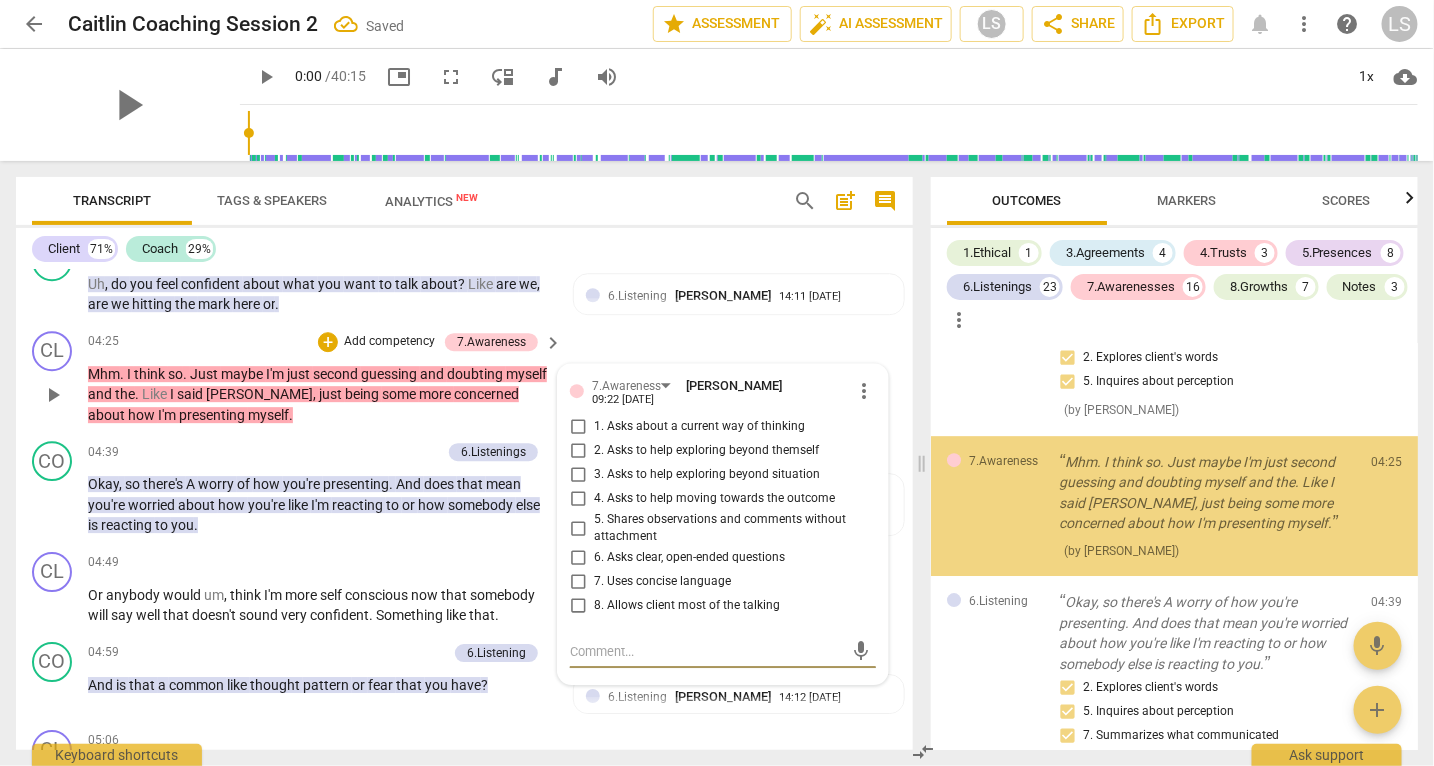 click on "1. Asks about a current way of thinking" at bounding box center [578, 427] 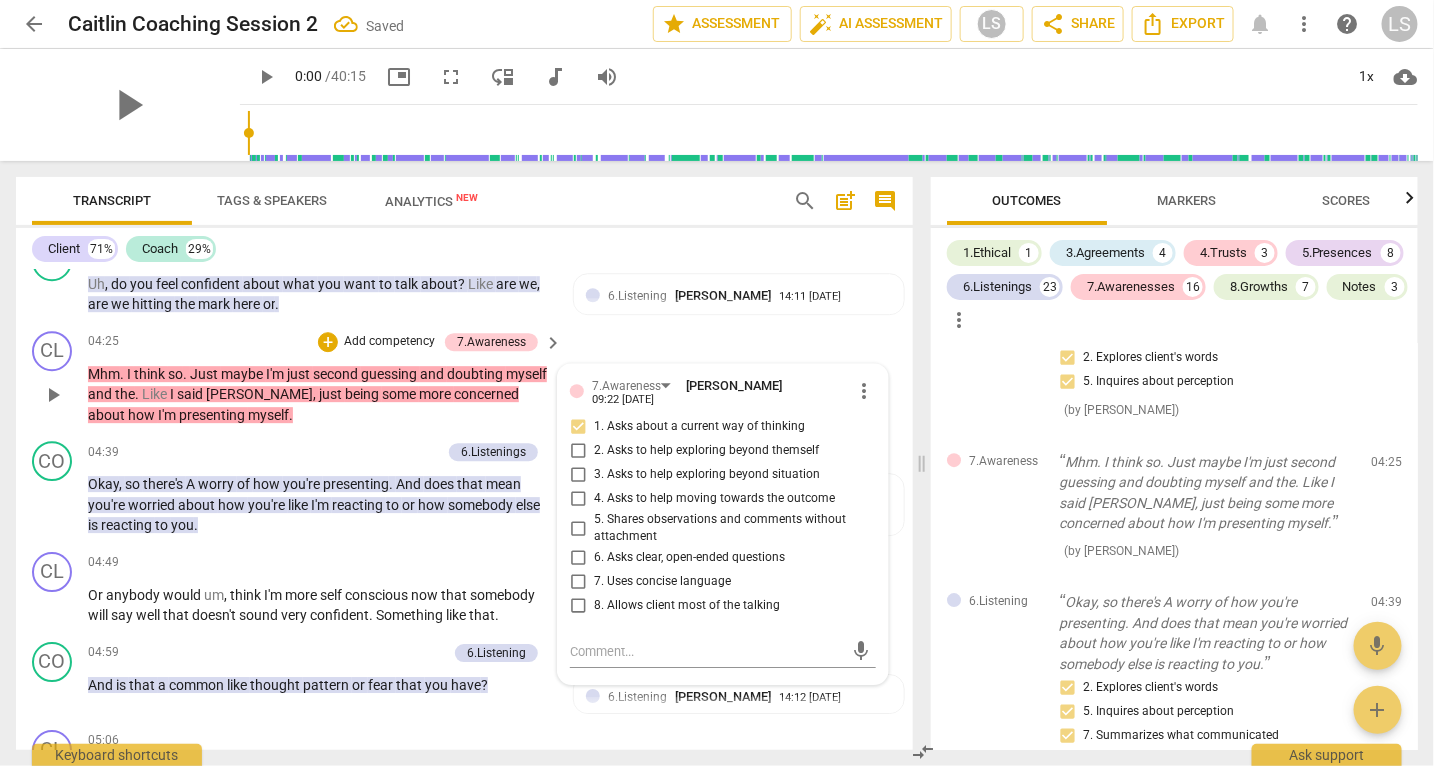 click on "1. Asks about a current way of thinking" at bounding box center (578, 427) 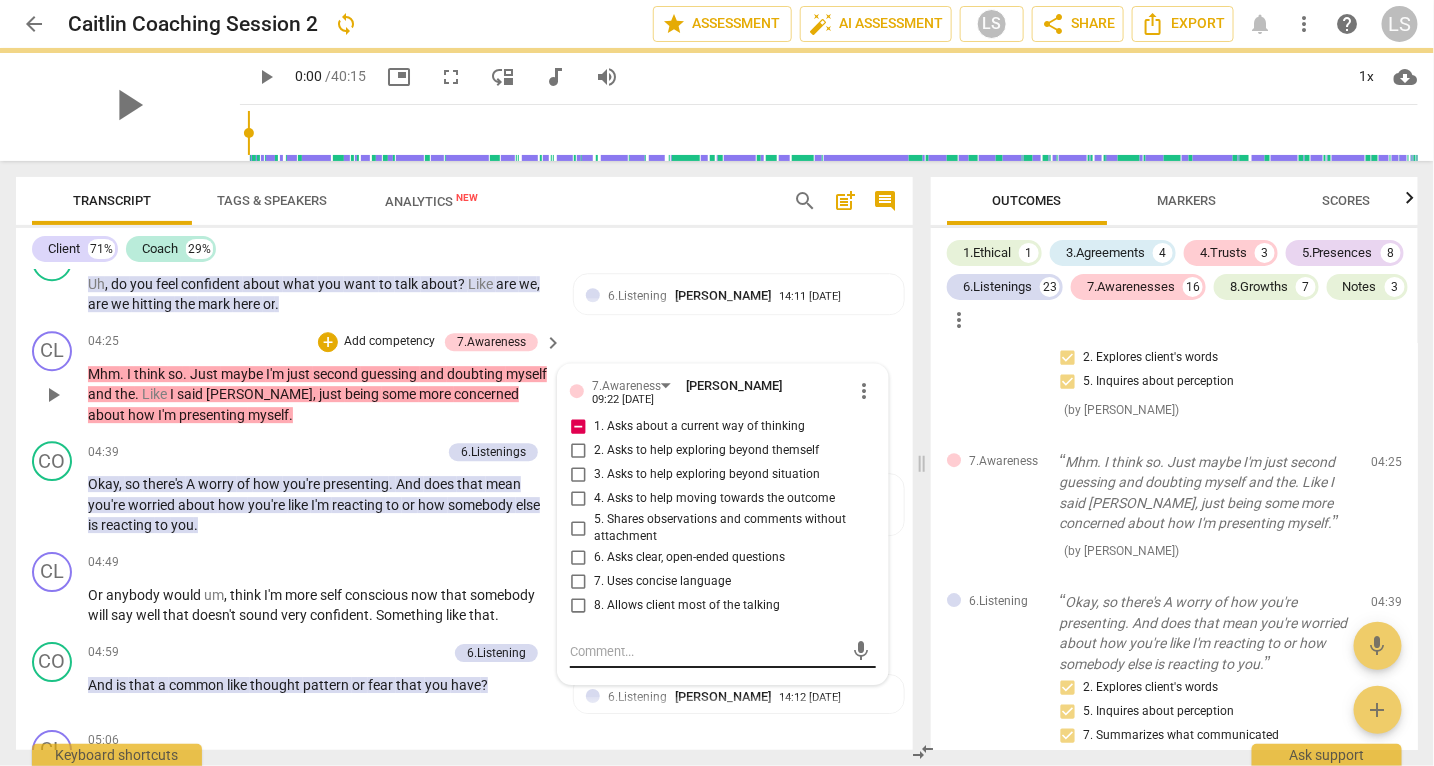 click at bounding box center [707, 651] 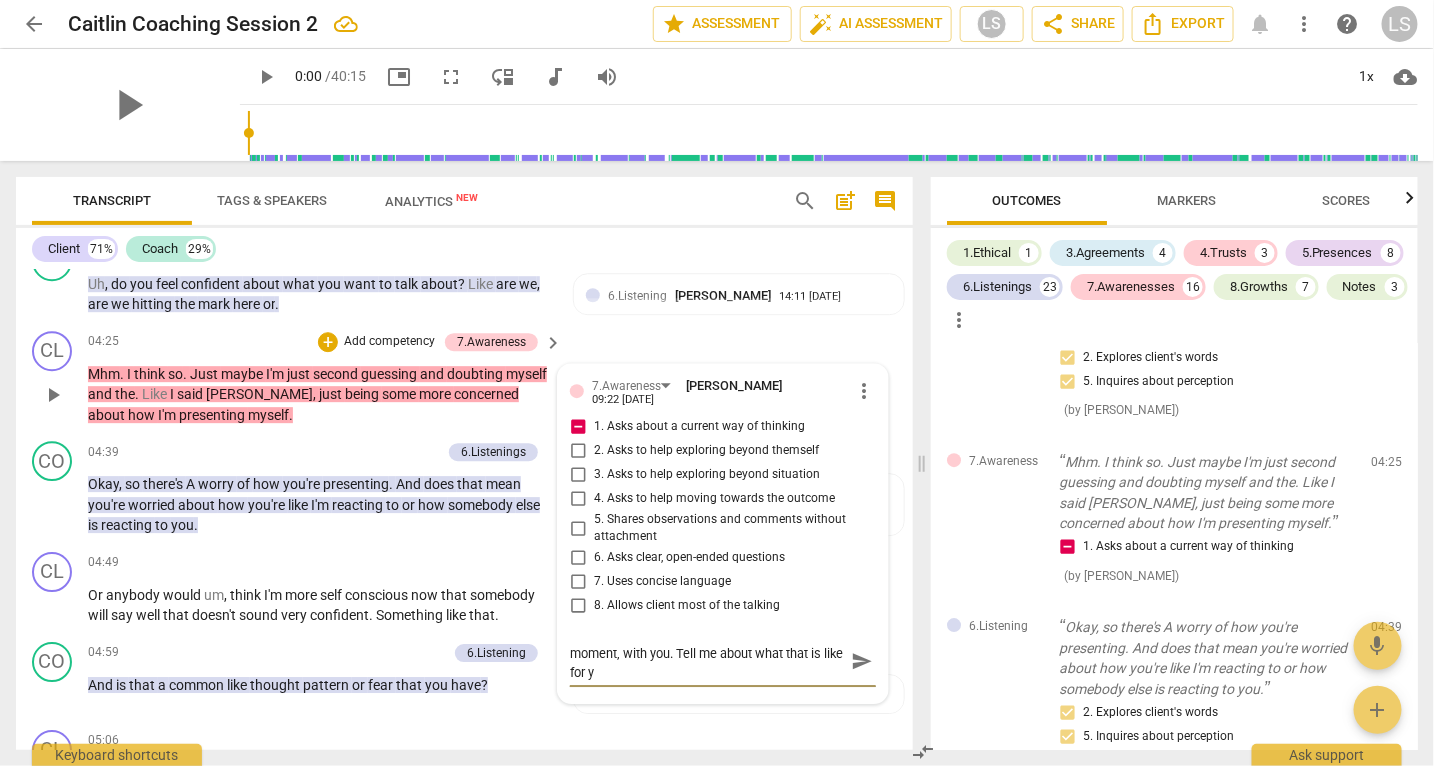 scroll, scrollTop: 0, scrollLeft: 0, axis: both 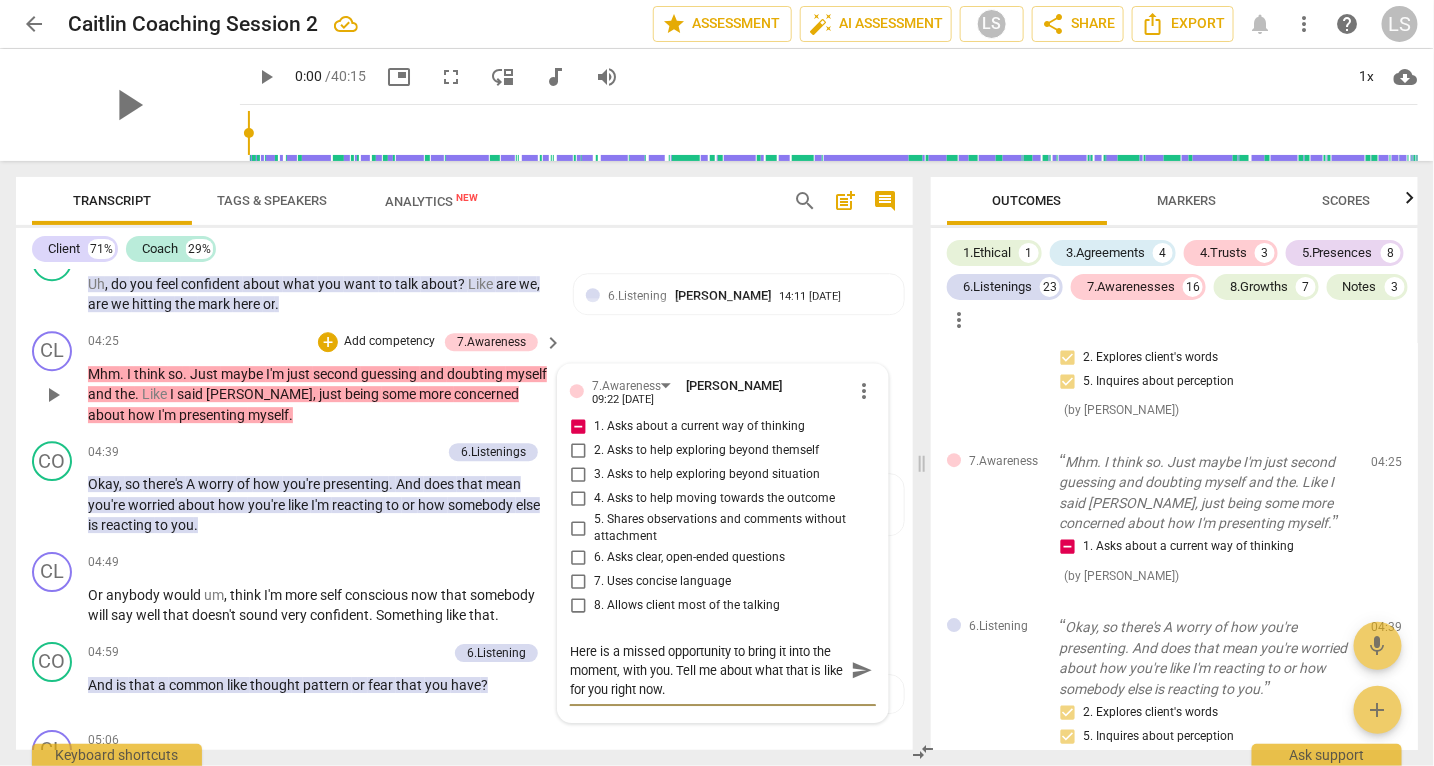click on "Here is a missed opportunity to bring it into the moment, with you. Tell me about what that is like for you right now." at bounding box center (707, 670) 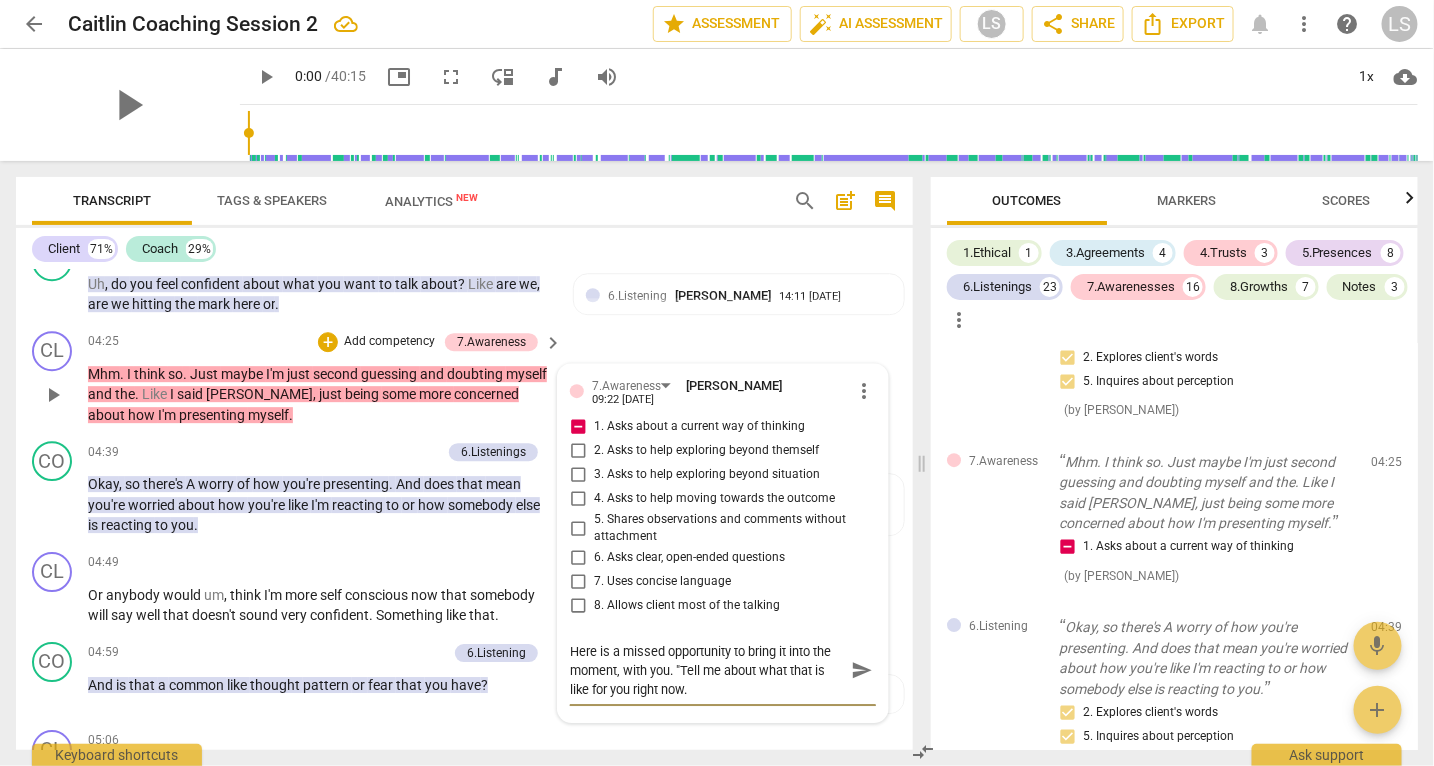 click on "Here is a missed opportunity to bring it into the moment, with you. "Tell me about what that is like for you right now." at bounding box center (707, 670) 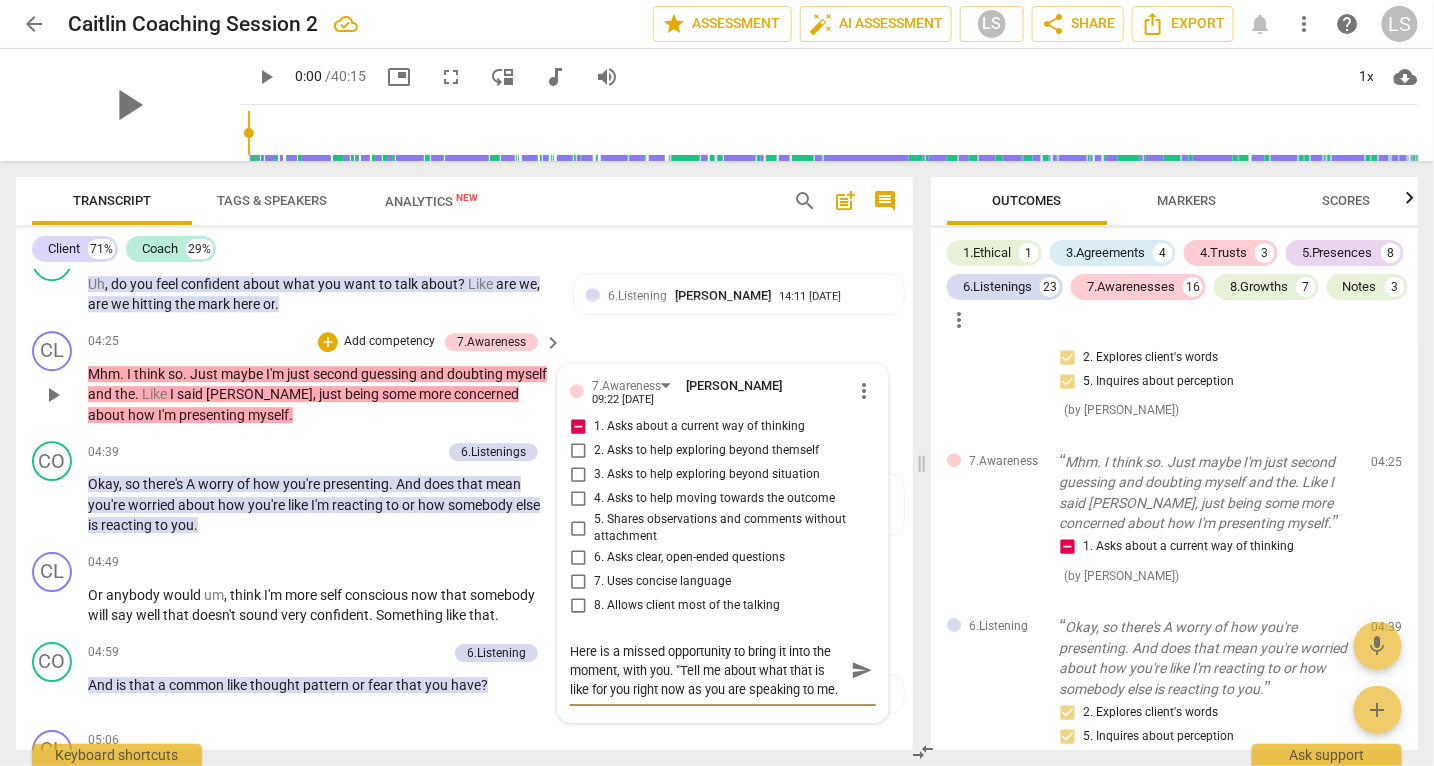 scroll, scrollTop: 16, scrollLeft: 0, axis: vertical 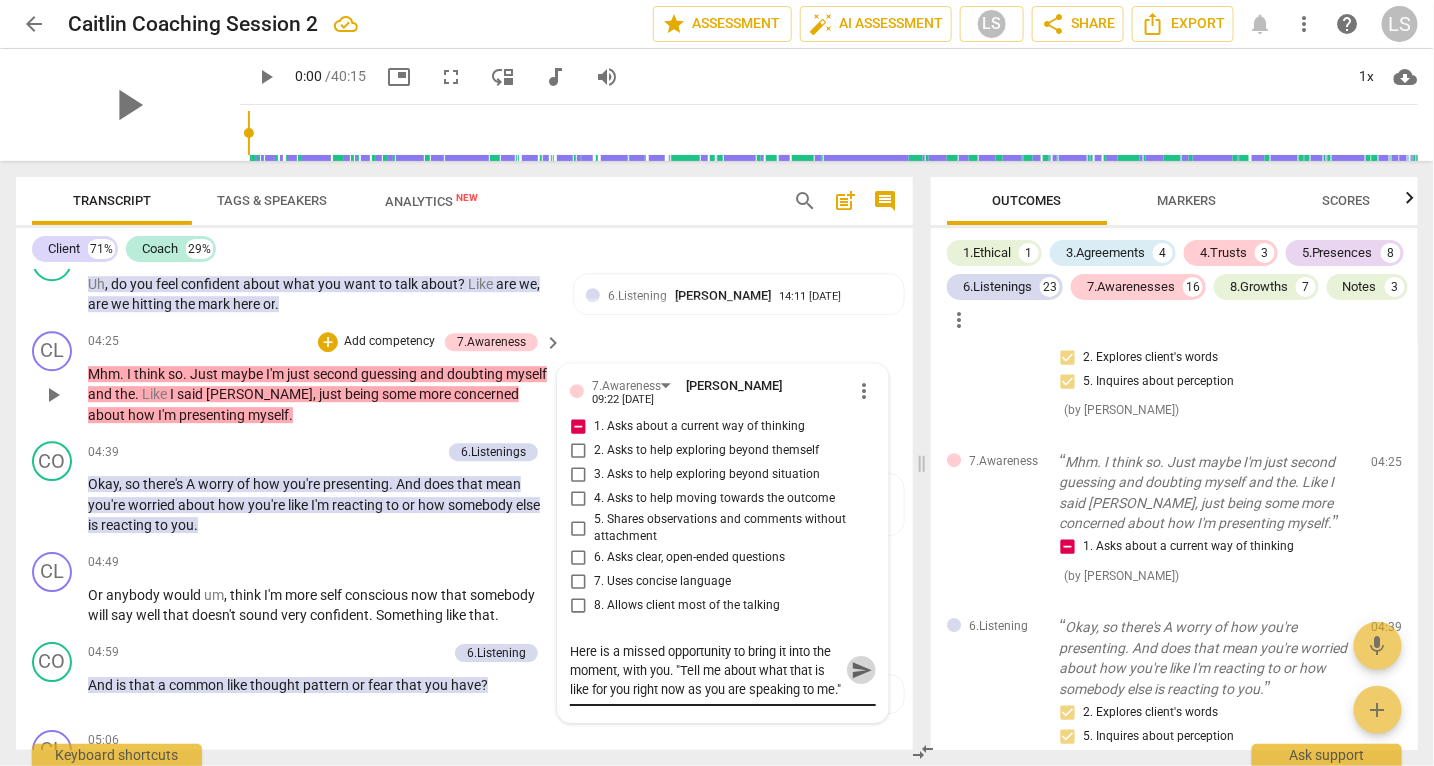 click on "send" at bounding box center [862, 671] 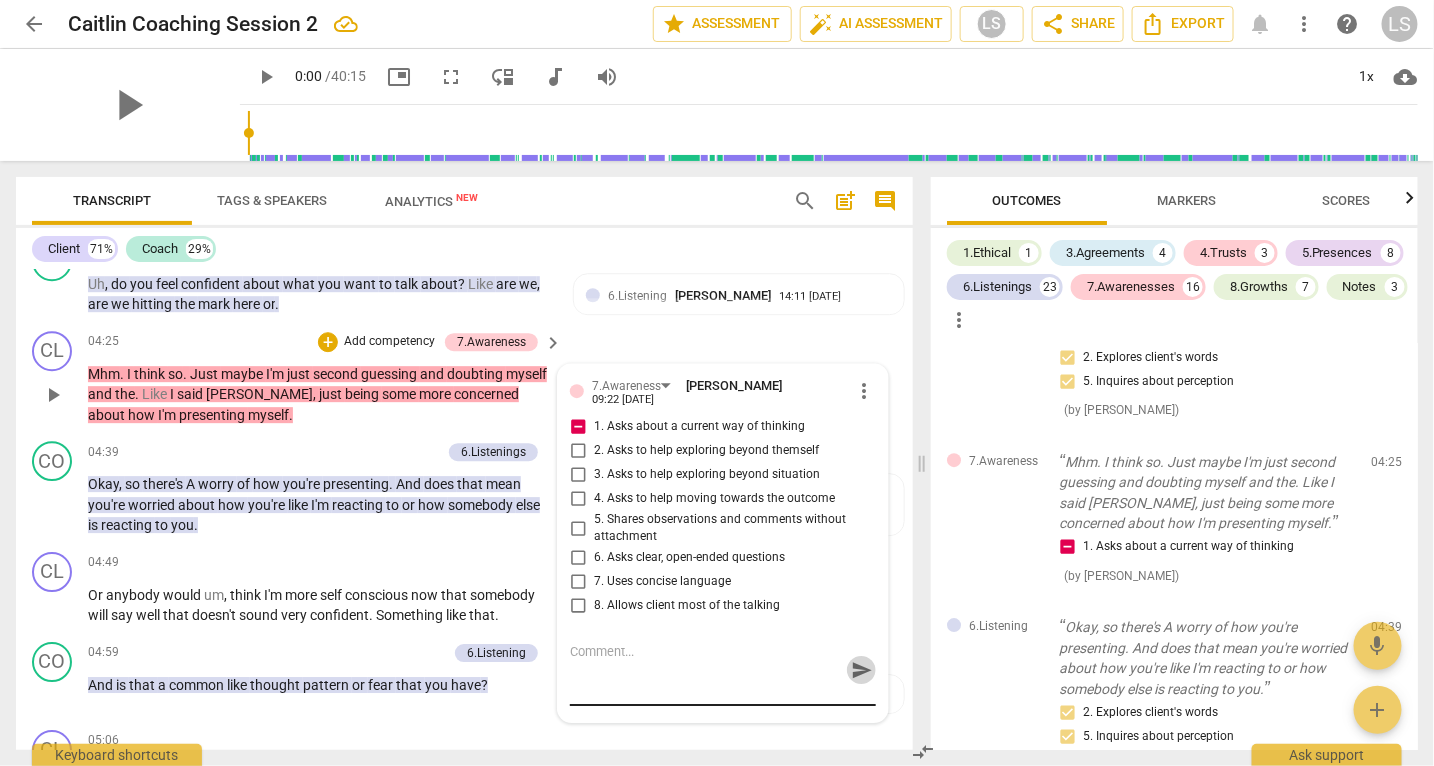 scroll, scrollTop: 0, scrollLeft: 0, axis: both 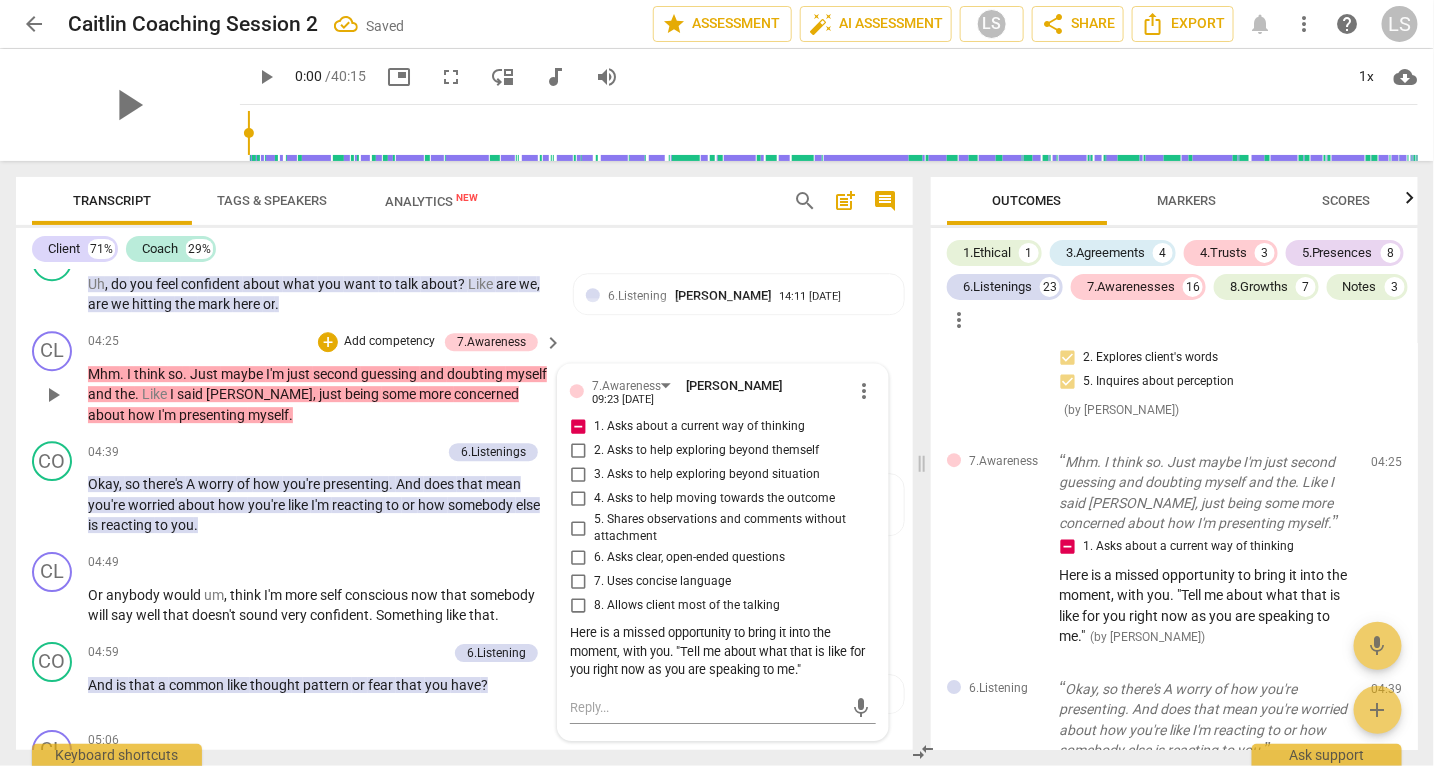 click on "Add competency" at bounding box center (389, 342) 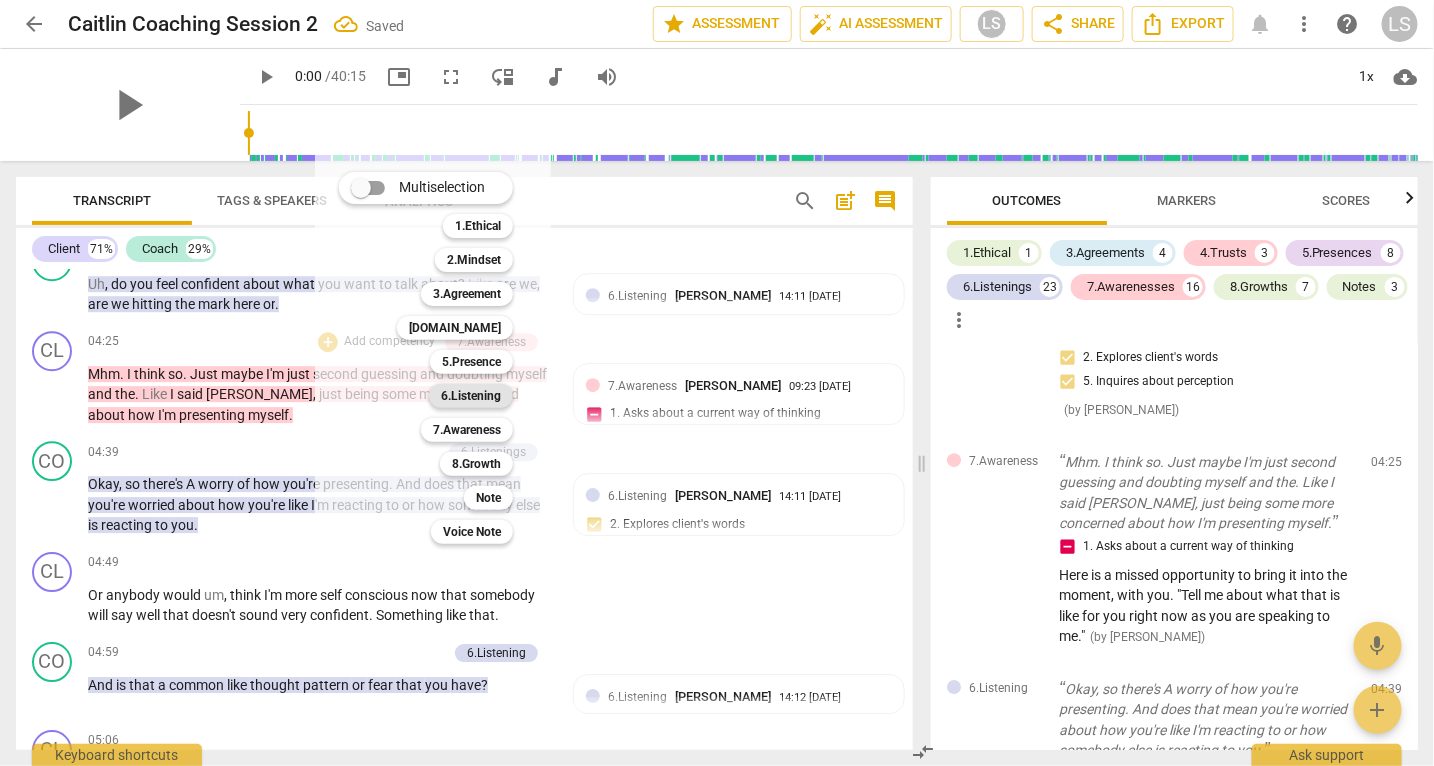 click on "6.Listening" at bounding box center [471, 396] 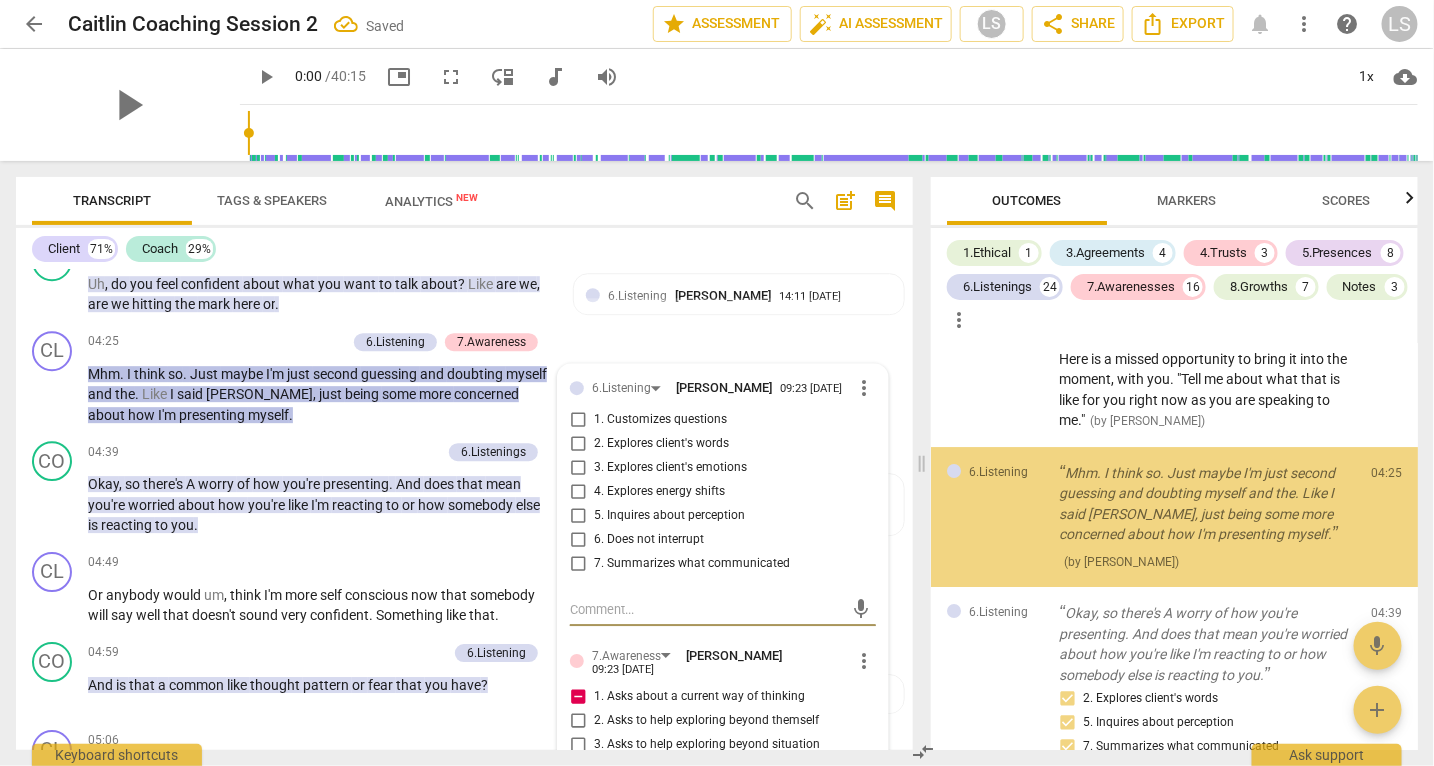 scroll, scrollTop: 2341, scrollLeft: 0, axis: vertical 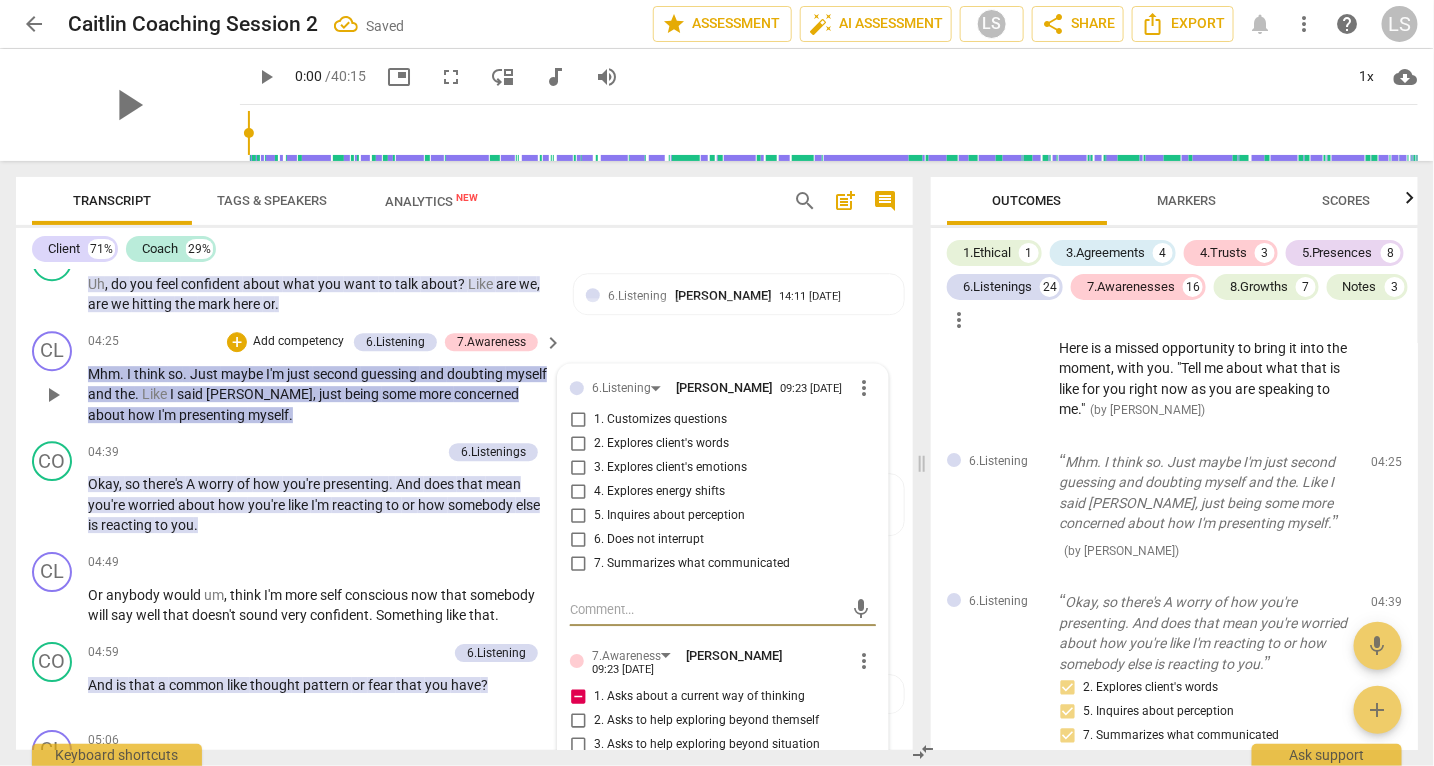 click on "2. Explores client's words" at bounding box center (578, 444) 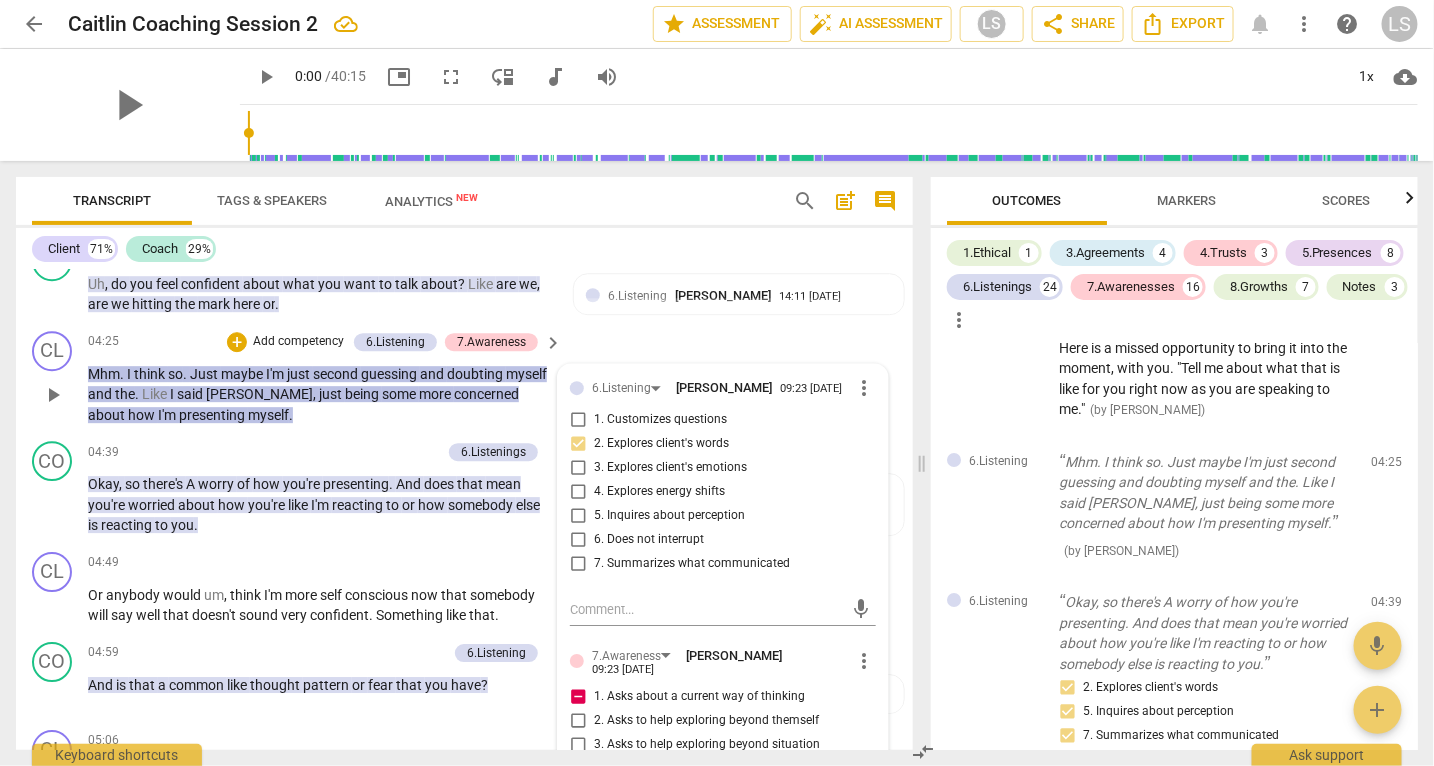 click on "2. Explores client's words" at bounding box center (578, 444) 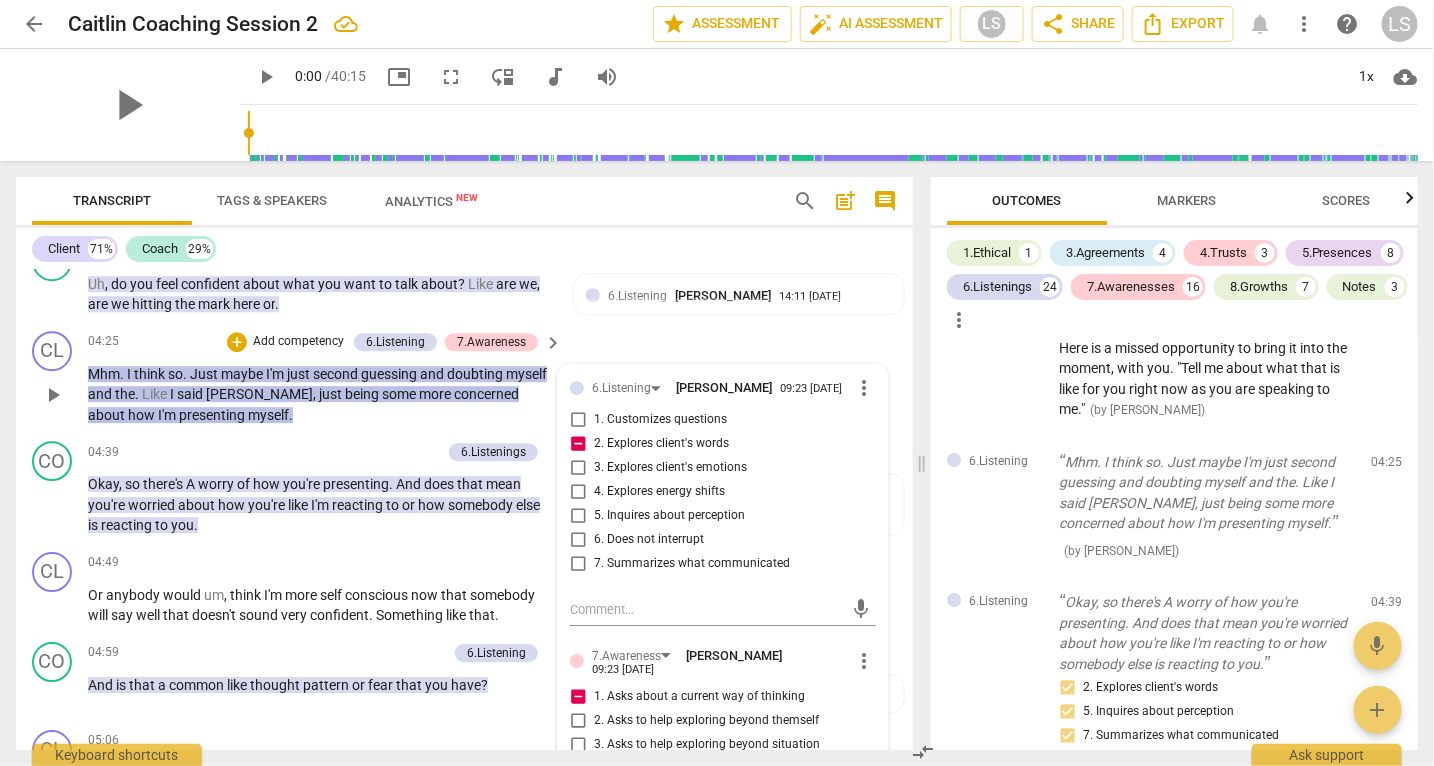 click on "3. Explores client's emotions" at bounding box center (578, 468) 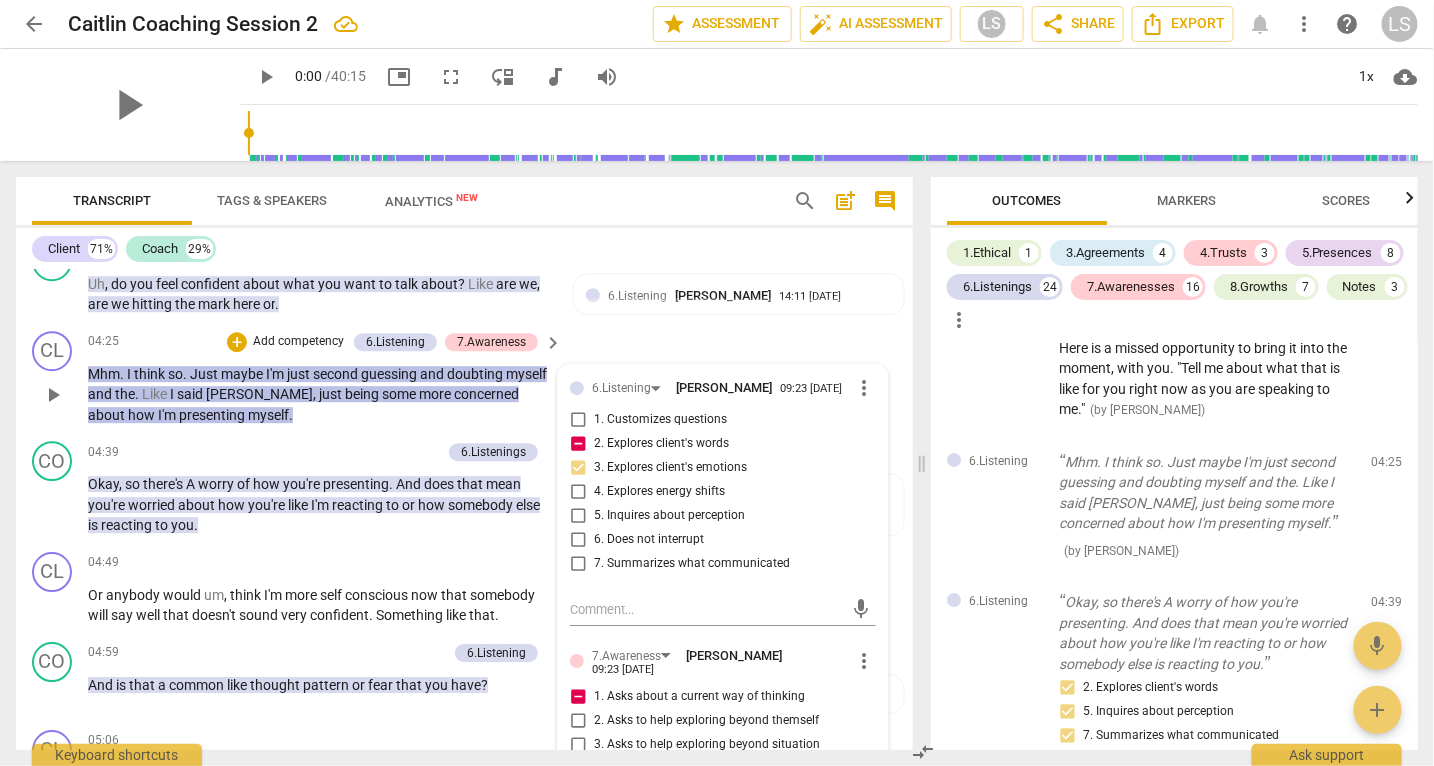 click on "3. Explores client's emotions" at bounding box center [578, 468] 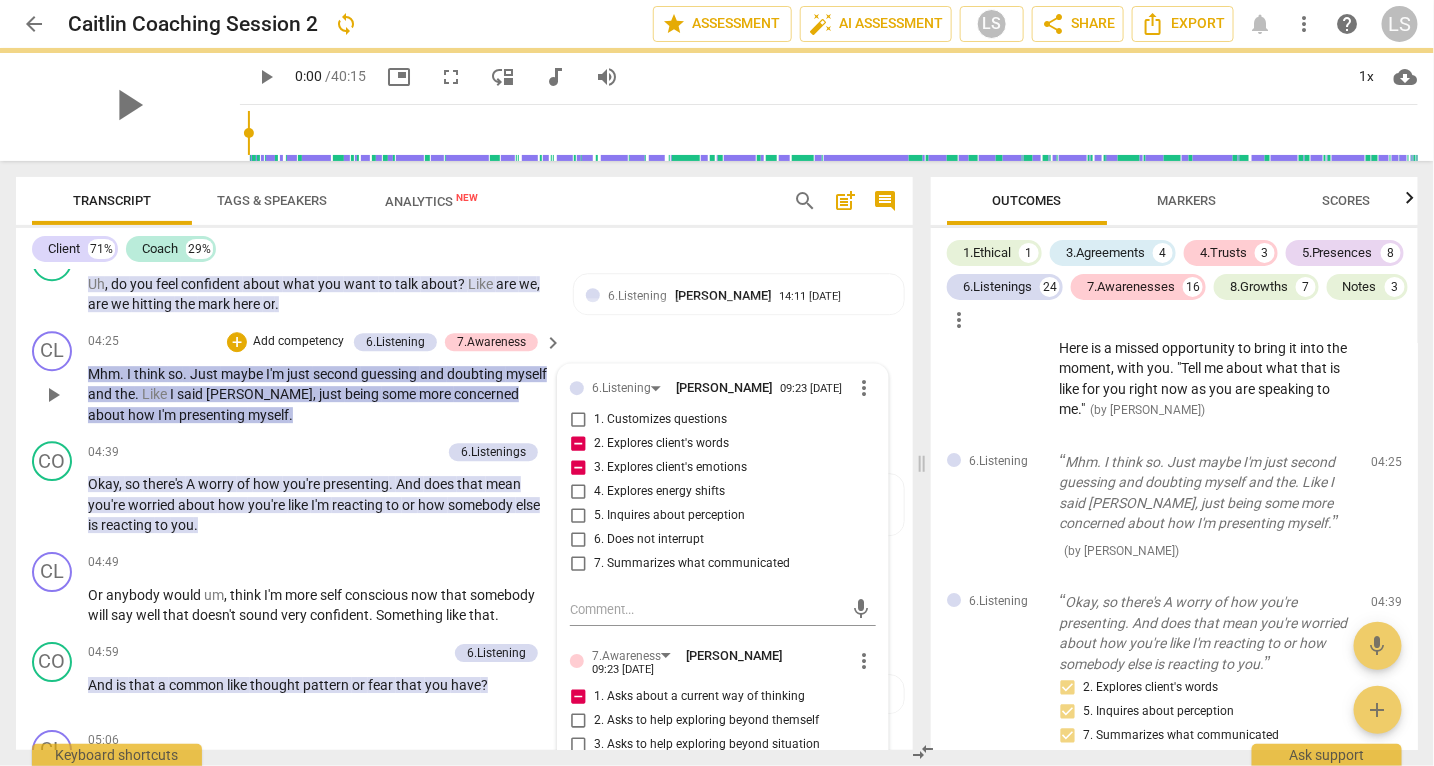 click on "5. Inquires about perception" at bounding box center (578, 516) 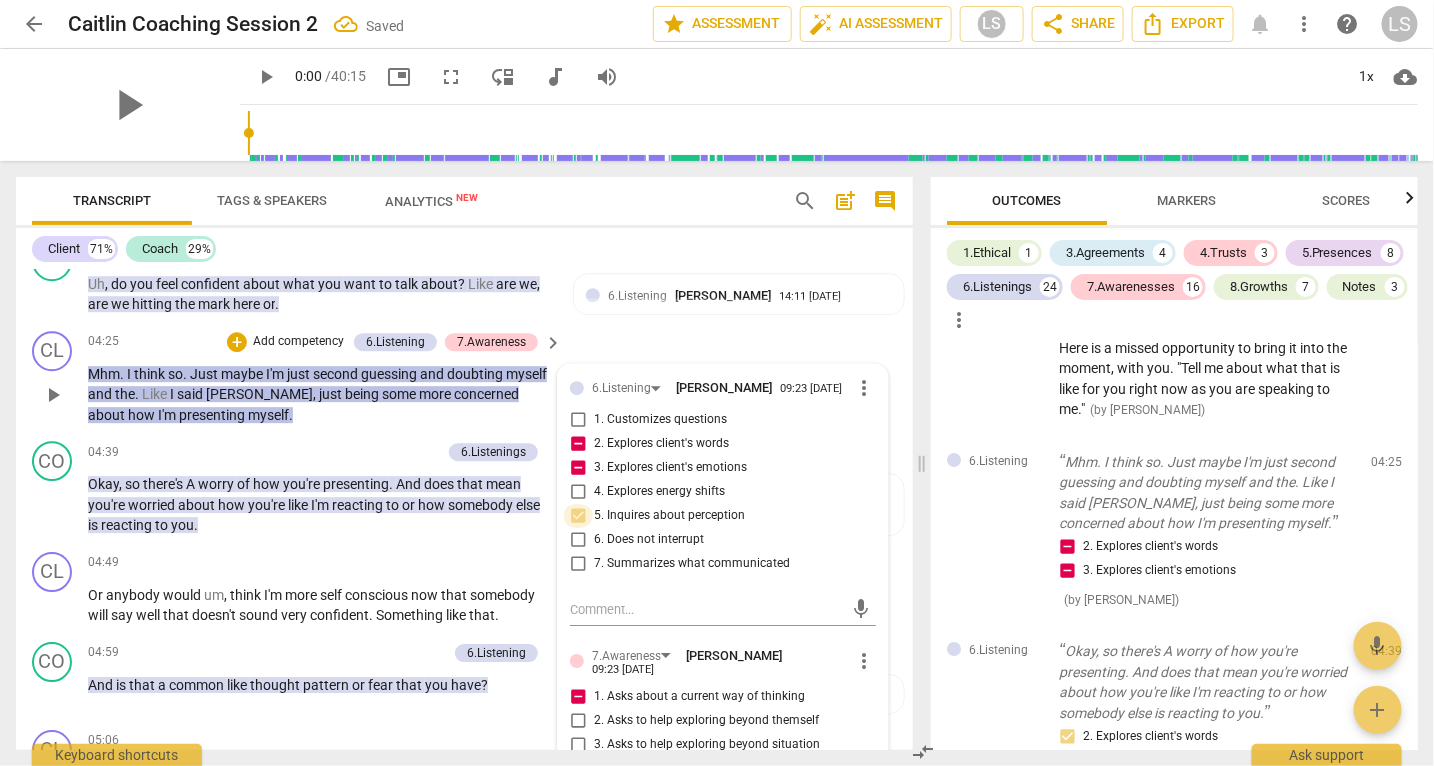 click on "5. Inquires about perception" at bounding box center (578, 516) 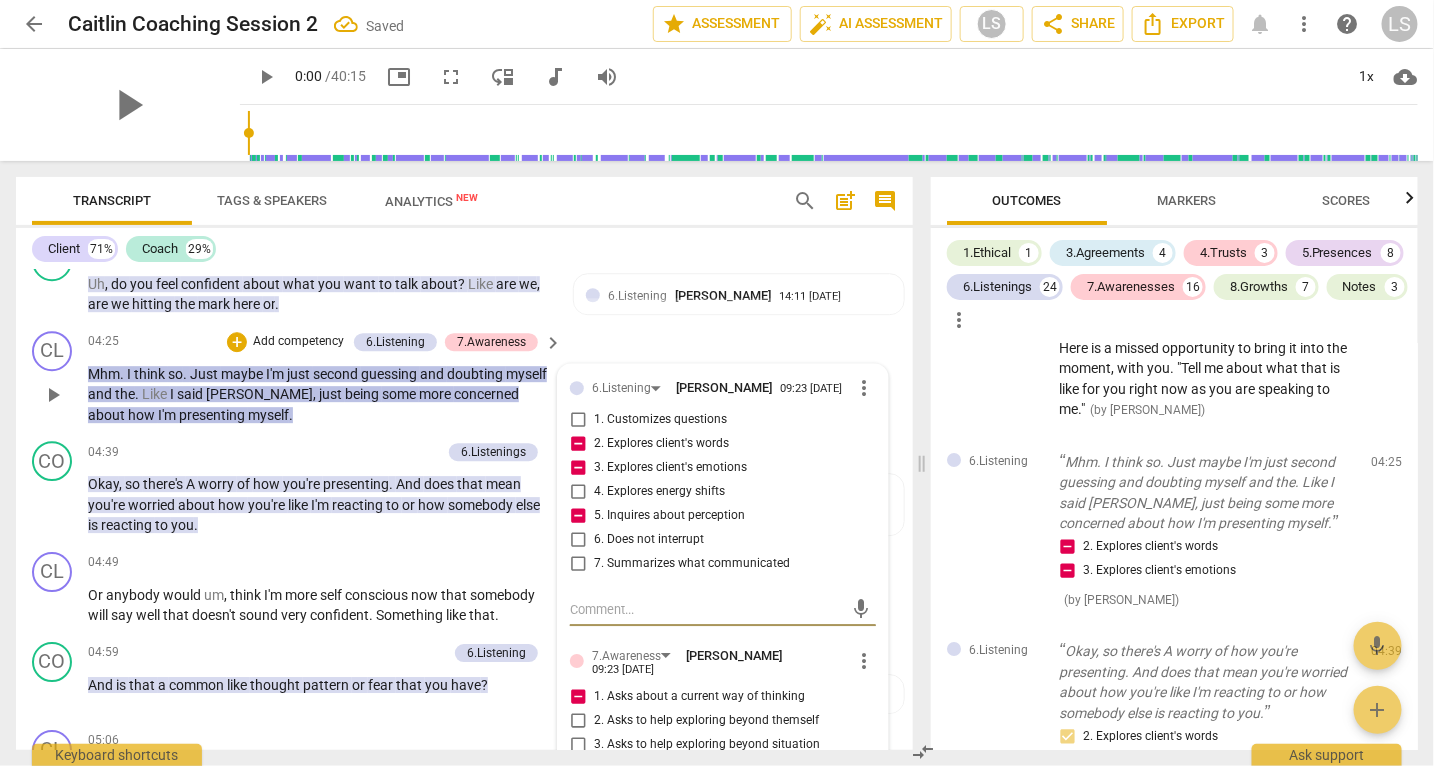 click at bounding box center [707, 609] 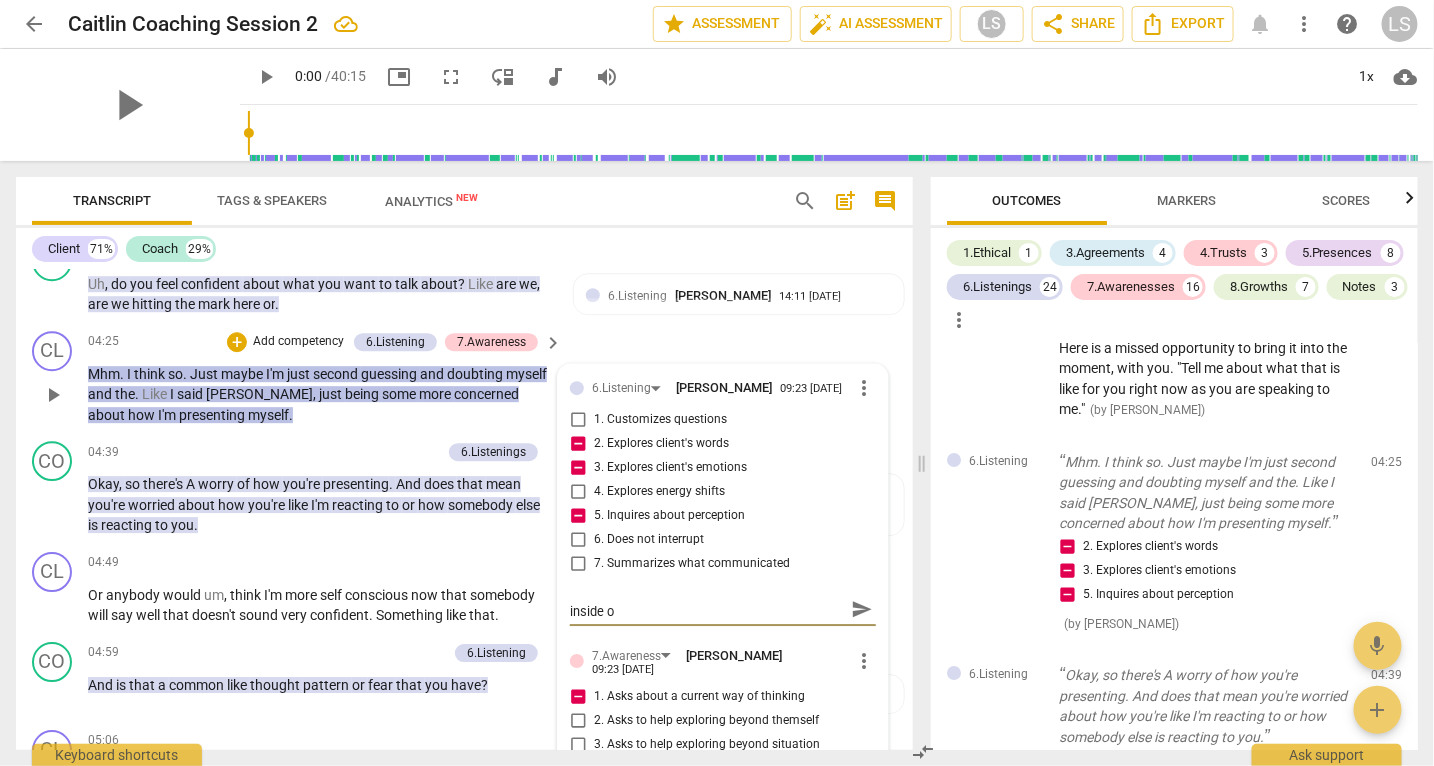 scroll, scrollTop: 0, scrollLeft: 0, axis: both 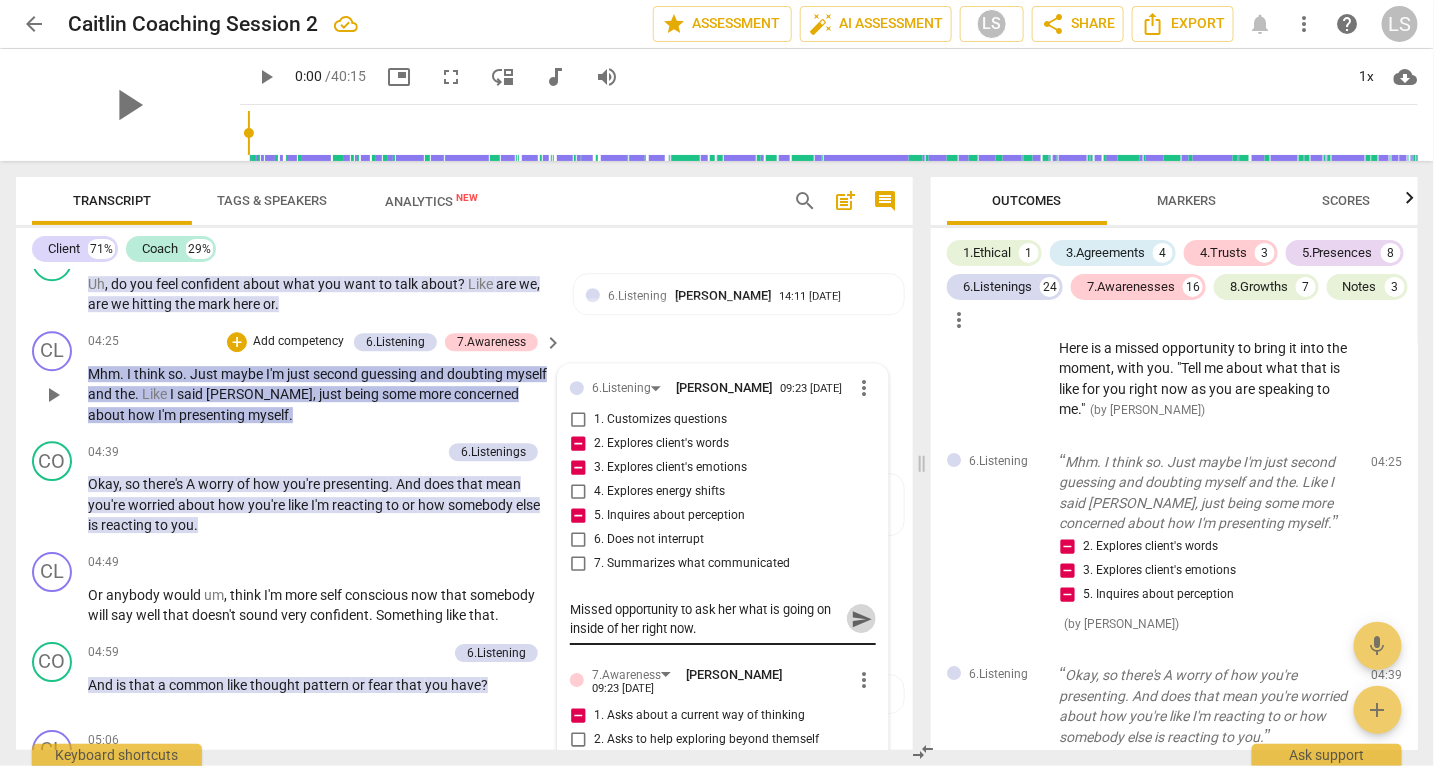 click on "send" at bounding box center [862, 619] 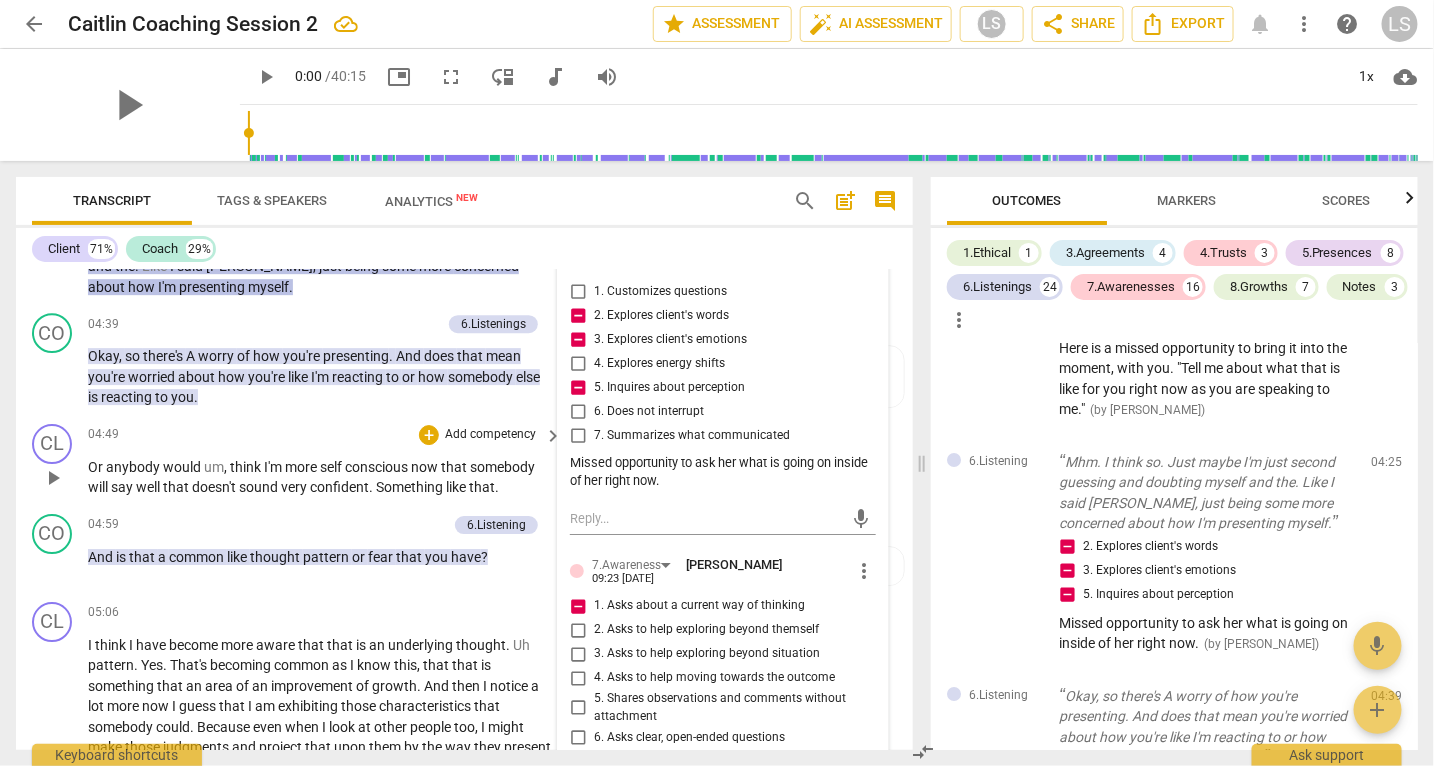 scroll, scrollTop: 2223, scrollLeft: 0, axis: vertical 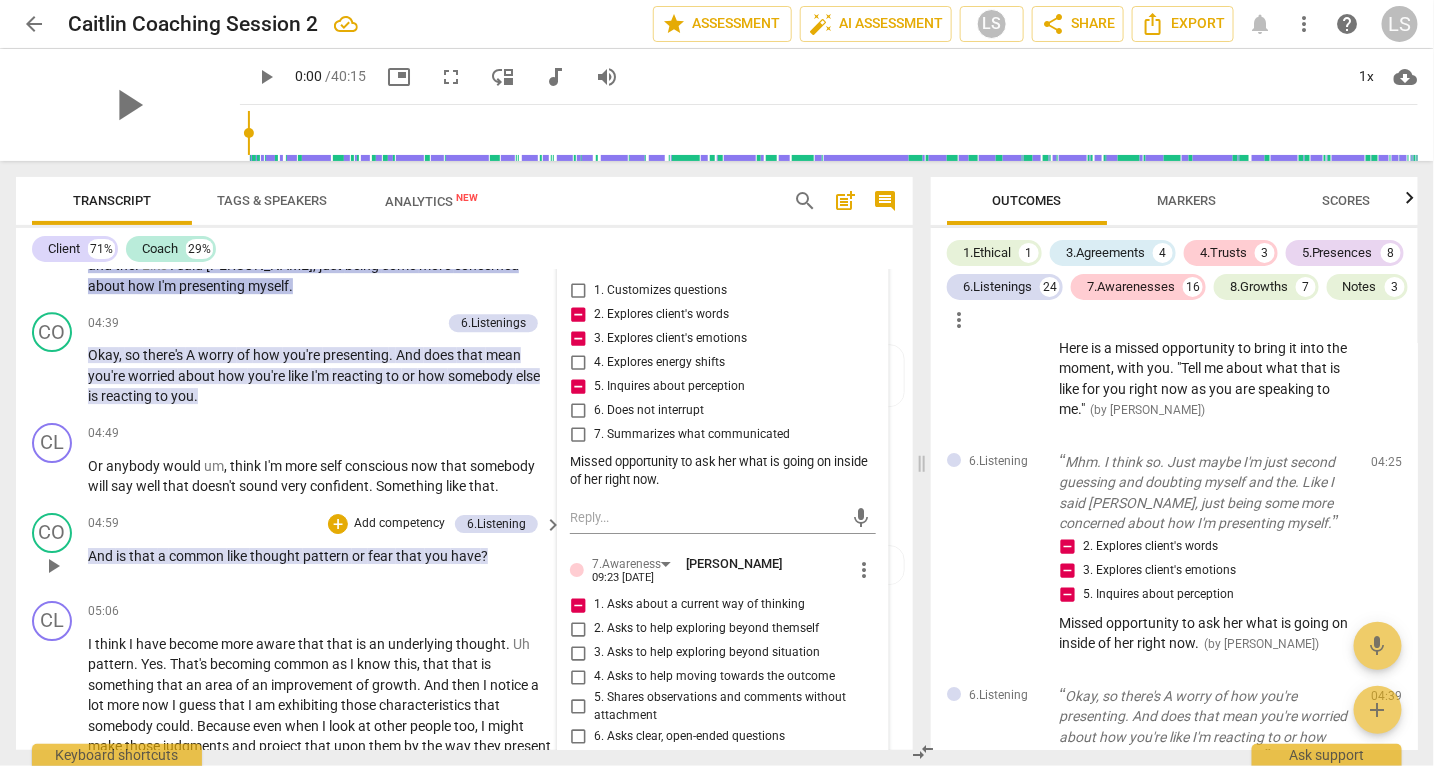 click on "you" at bounding box center (438, 556) 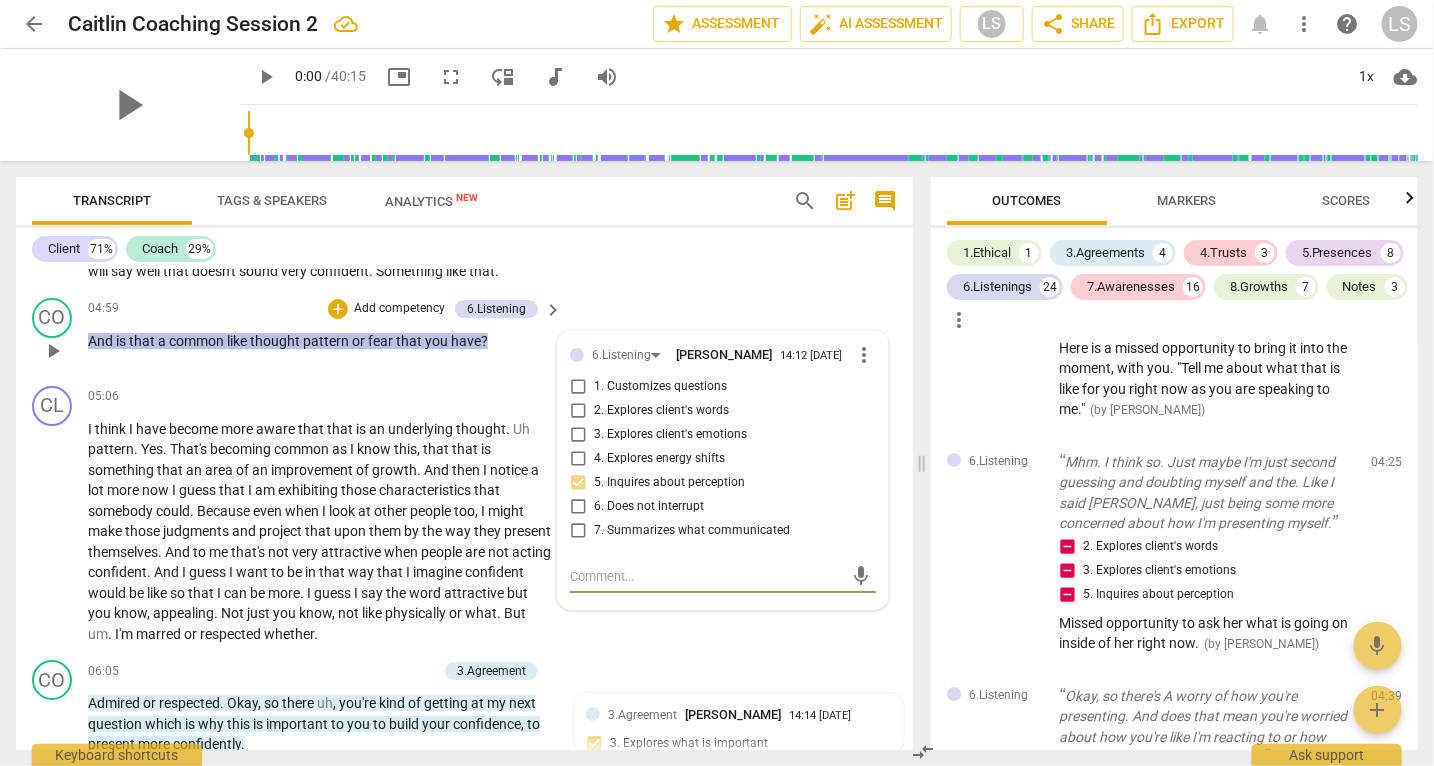 scroll, scrollTop: 2433, scrollLeft: 0, axis: vertical 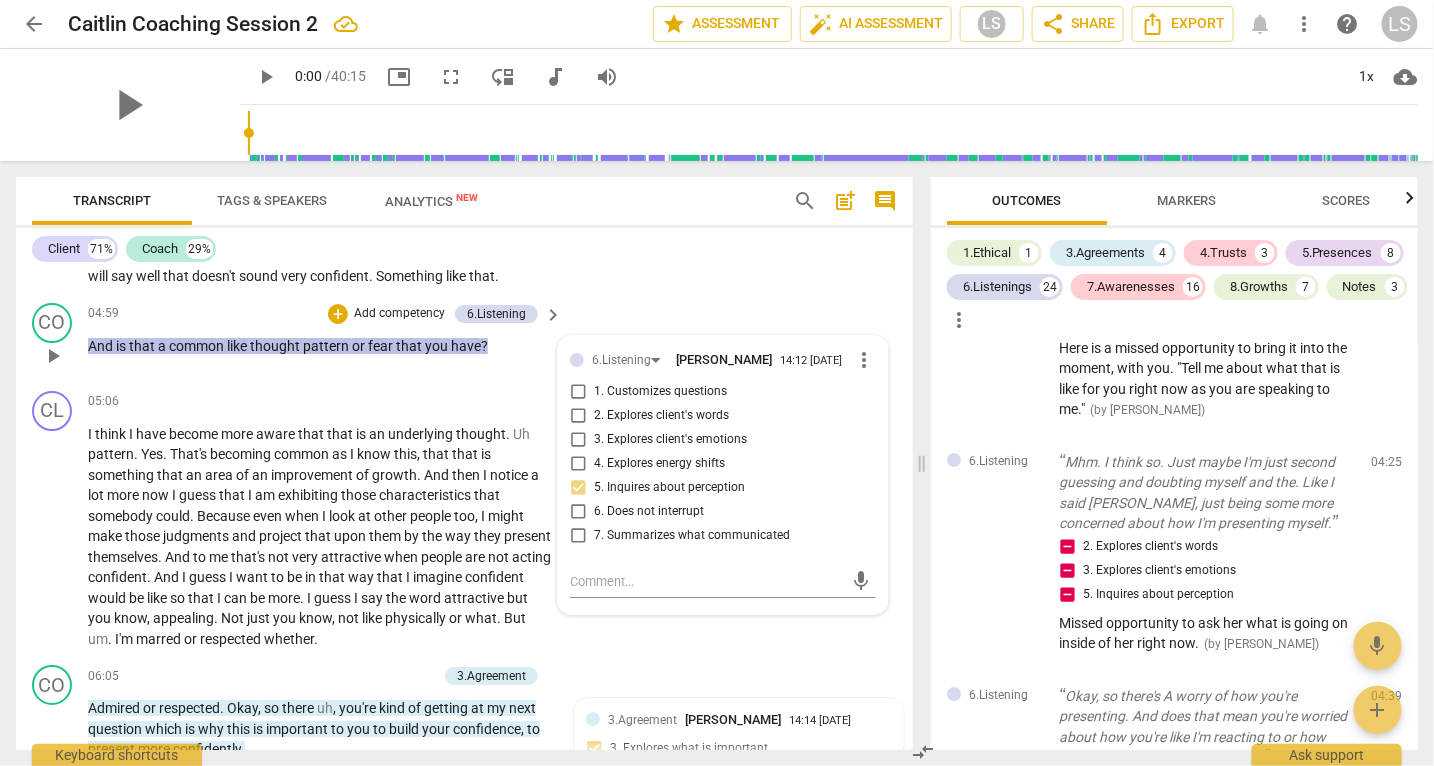 click on "Add competency" at bounding box center (399, 314) 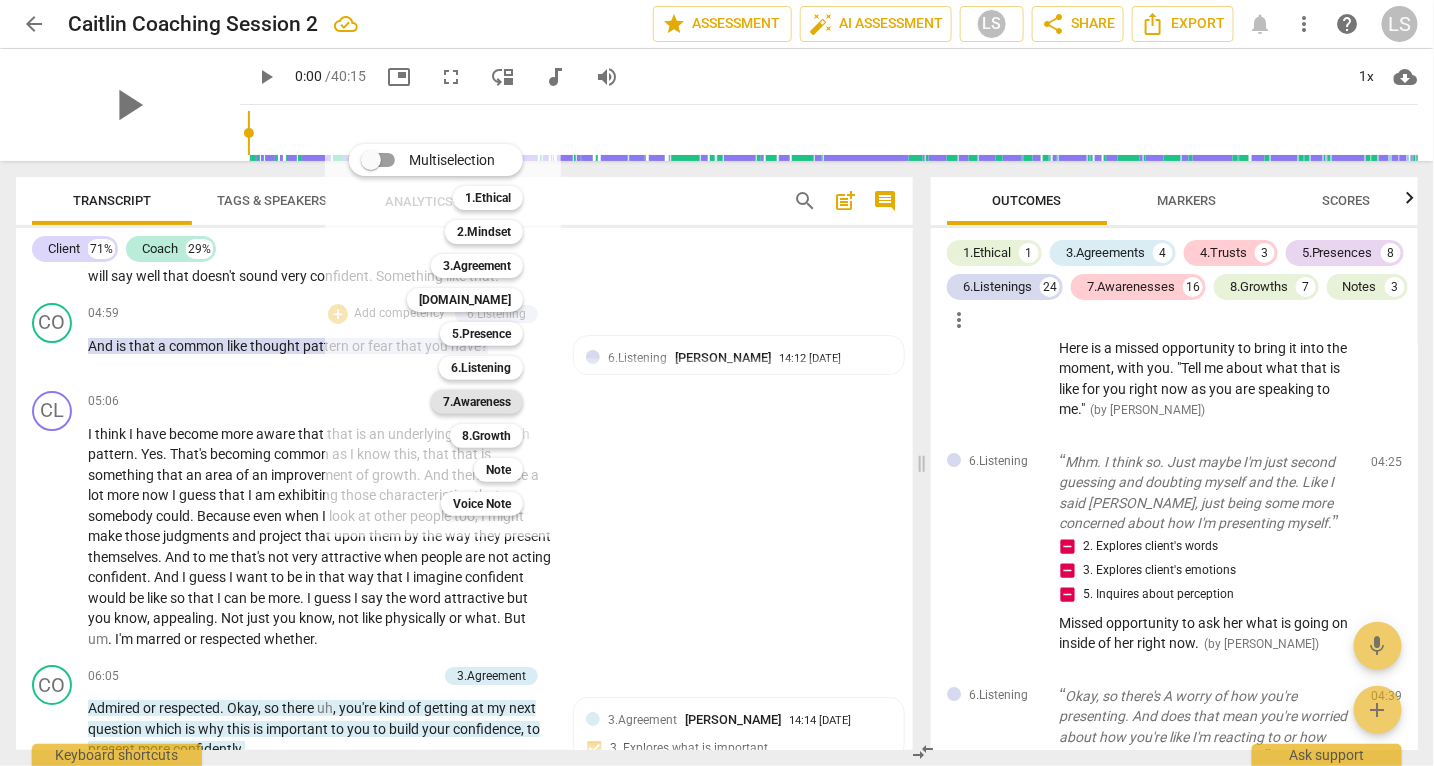click on "7.Awareness" at bounding box center (477, 402) 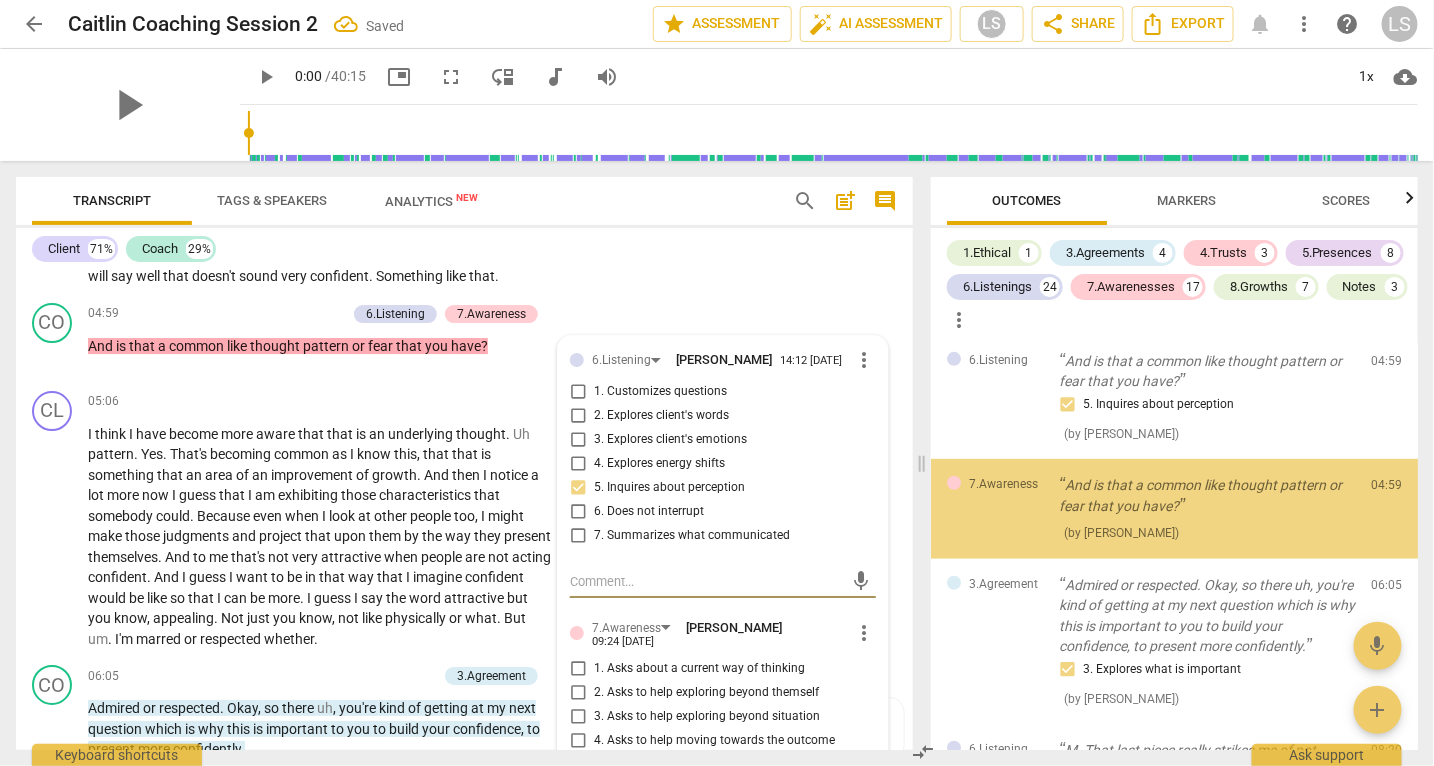 scroll, scrollTop: 3033, scrollLeft: 0, axis: vertical 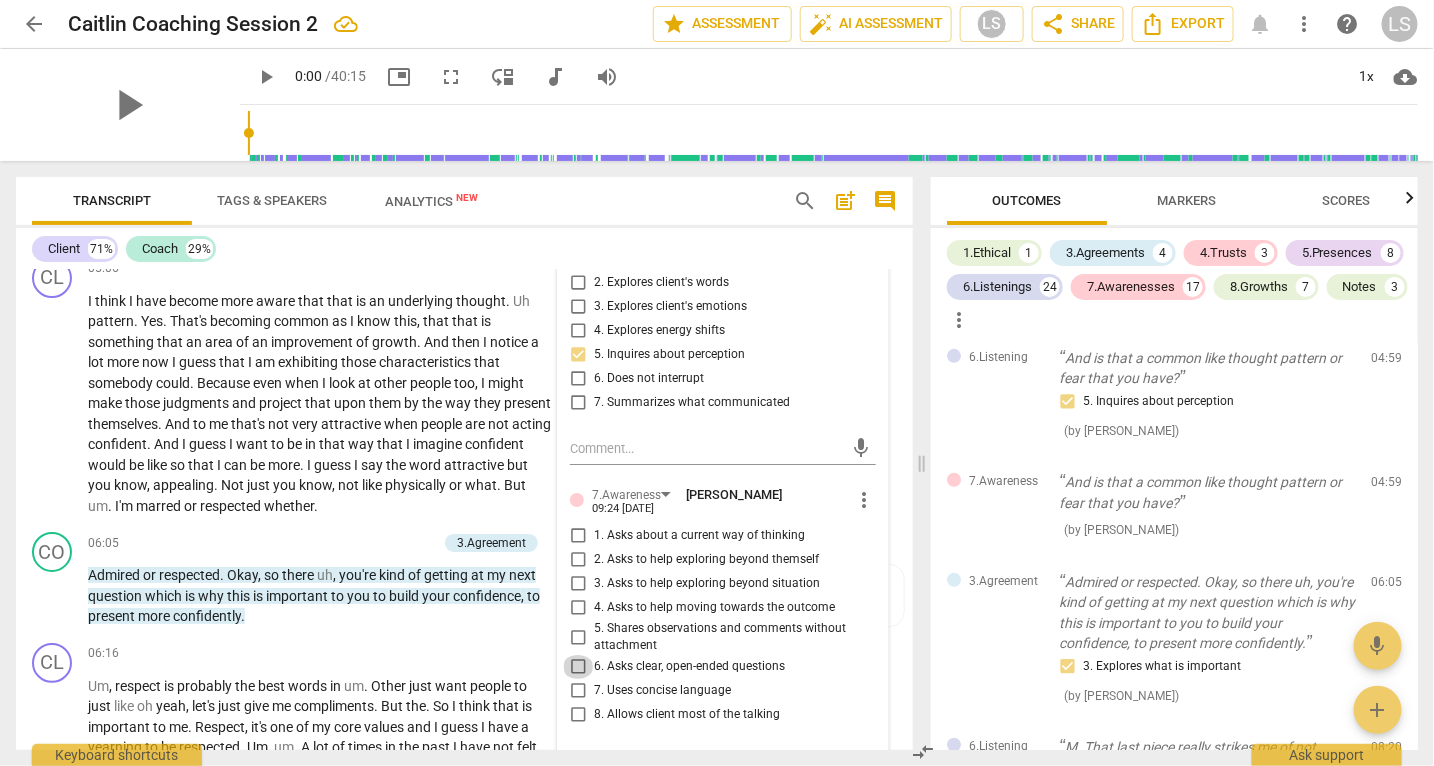 click on "6. Asks clear, open-ended questions" at bounding box center (578, 667) 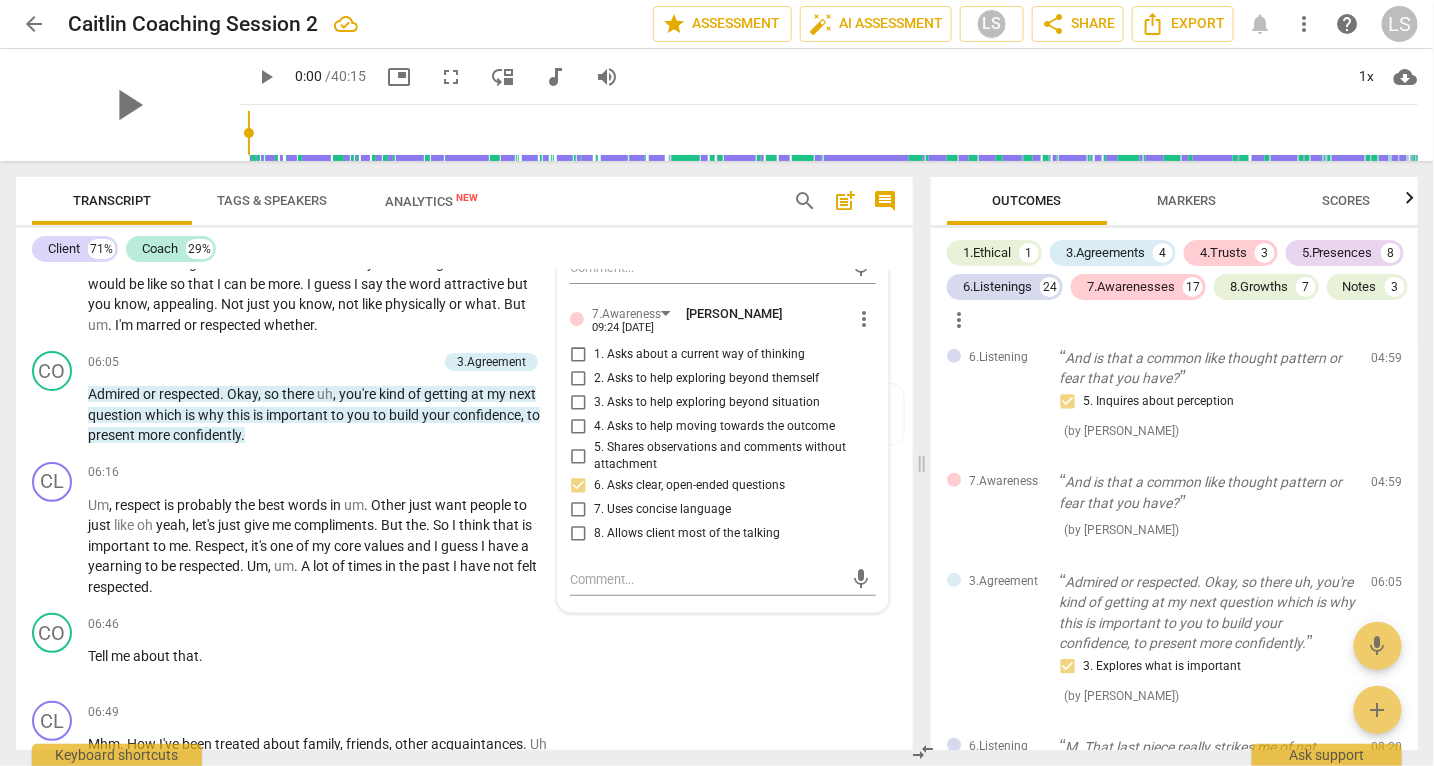 scroll, scrollTop: 2751, scrollLeft: 0, axis: vertical 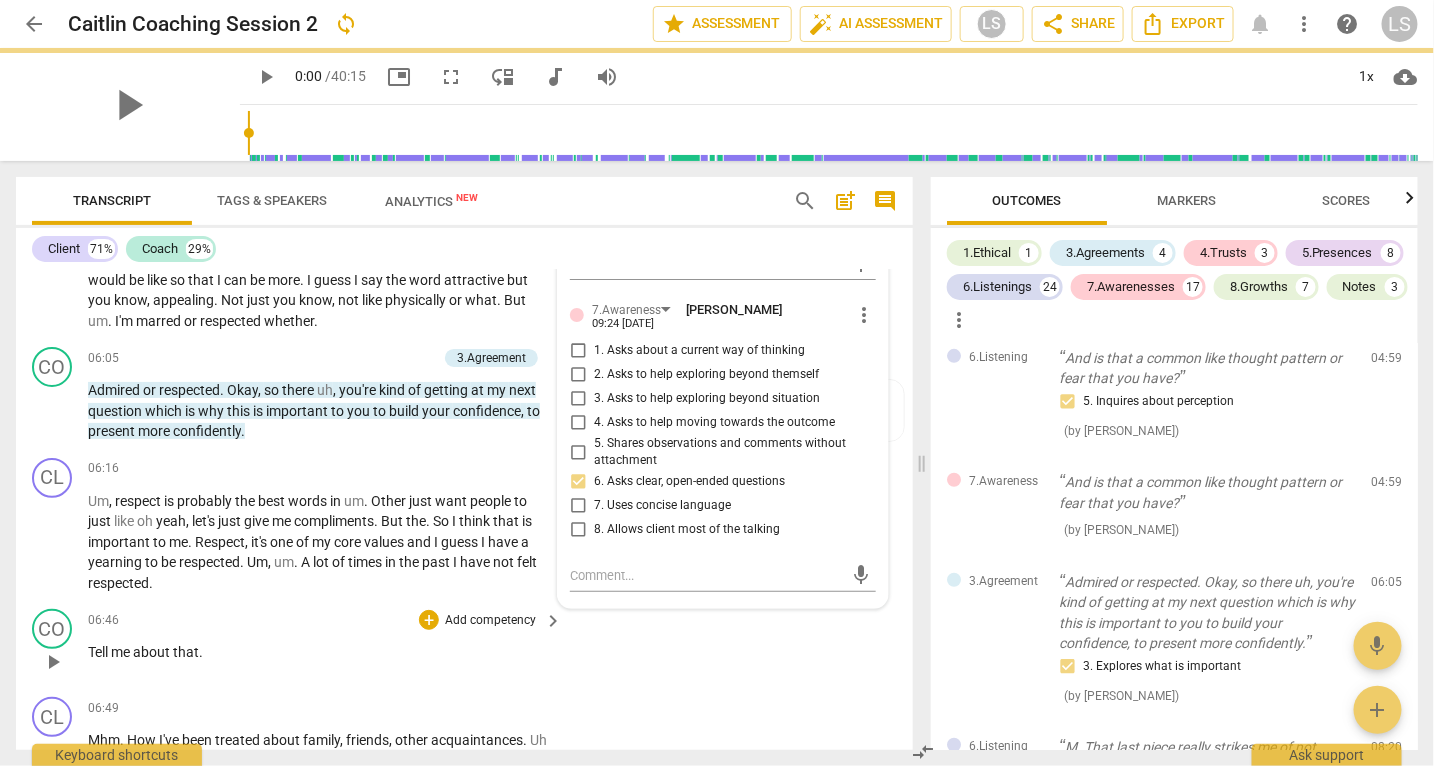 click on "CO play_arrow pause 06:46 + Add competency keyboard_arrow_right Tell   me   about   that ." at bounding box center [464, 645] 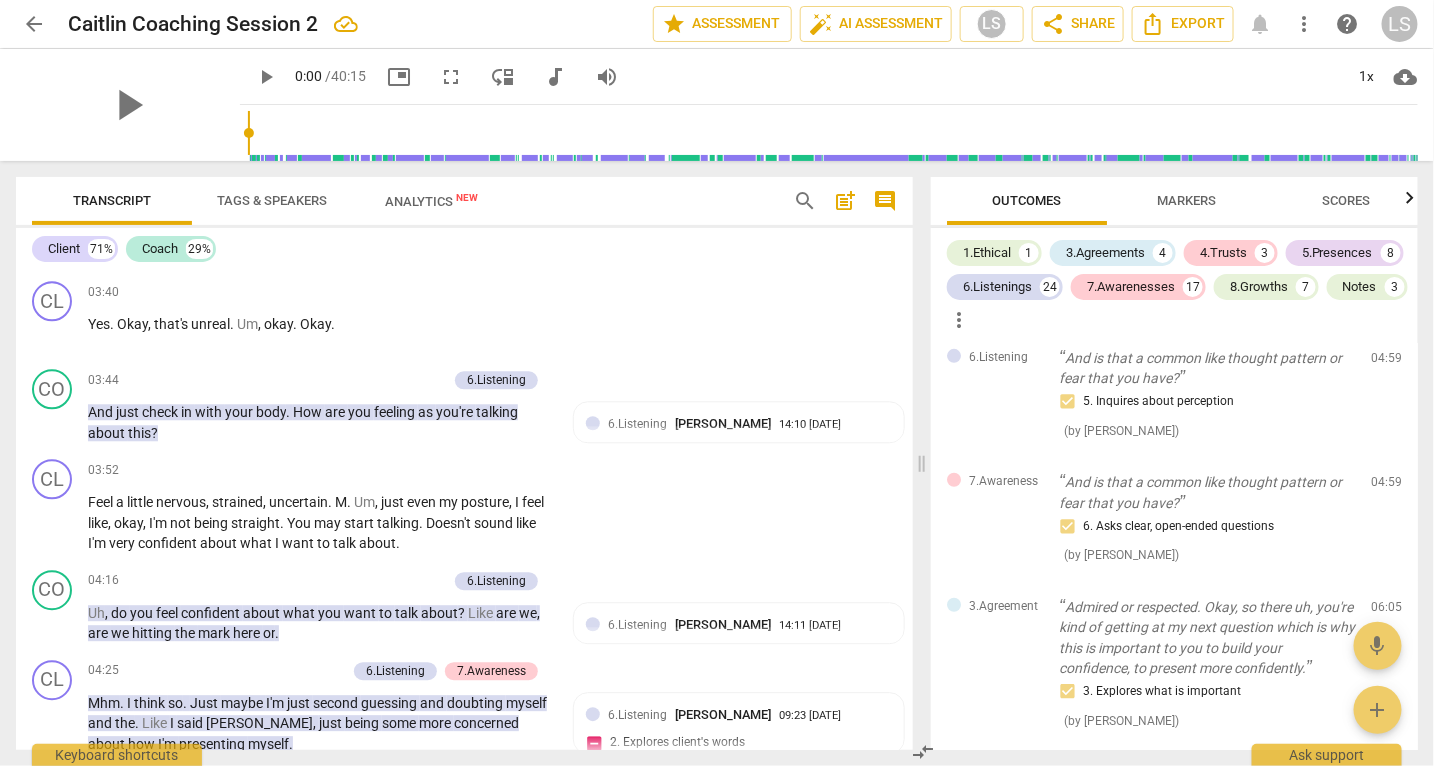 scroll, scrollTop: 1768, scrollLeft: 0, axis: vertical 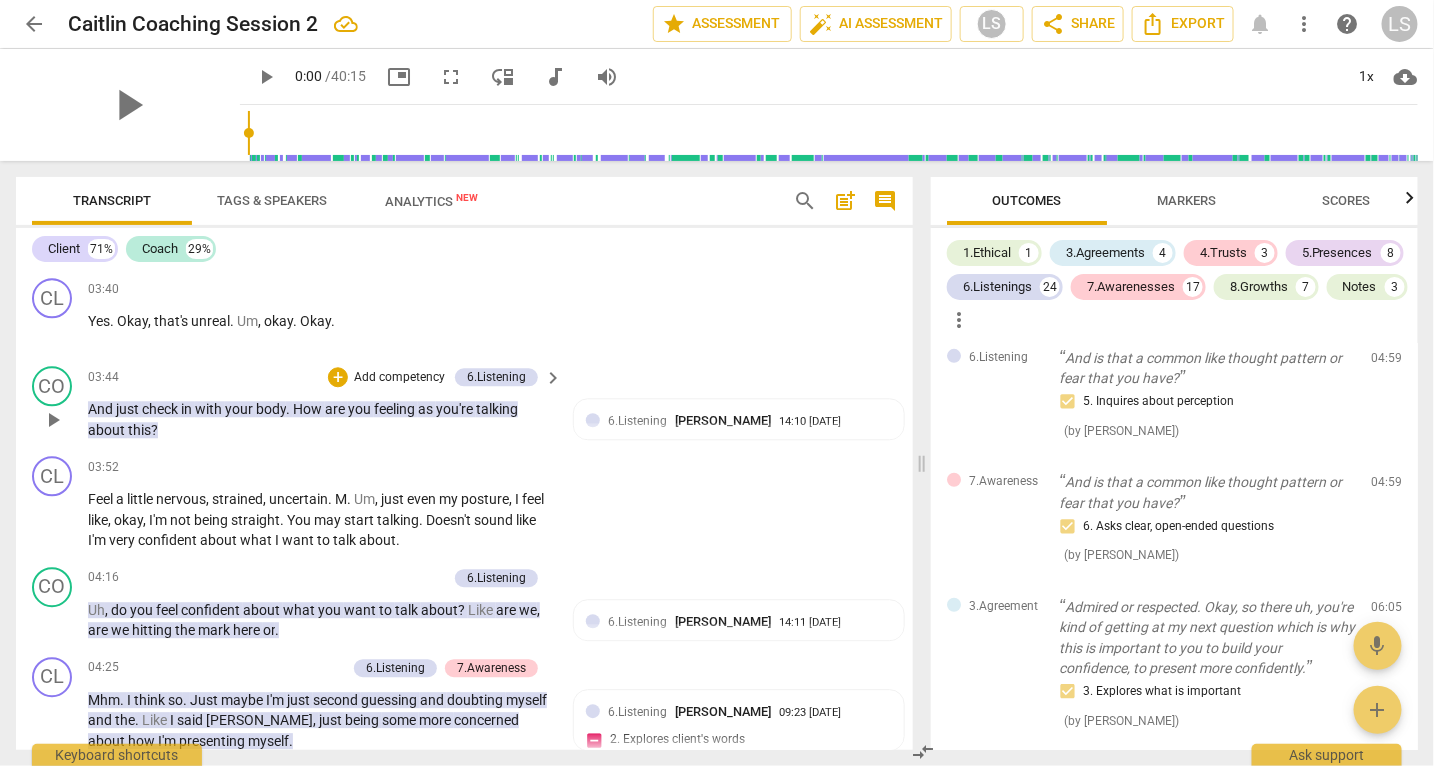 click on "Add competency" at bounding box center (399, 378) 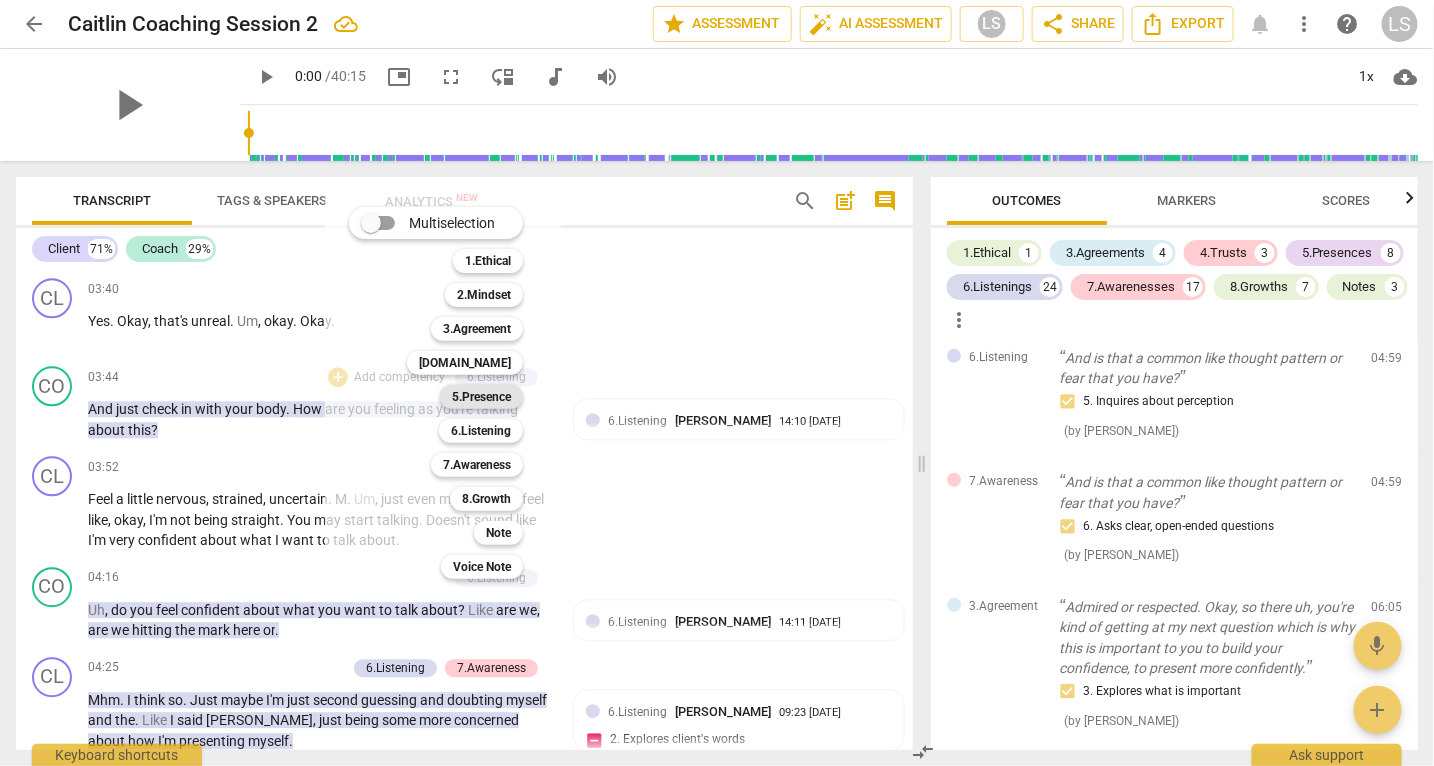 click on "5.Presence" at bounding box center (481, 397) 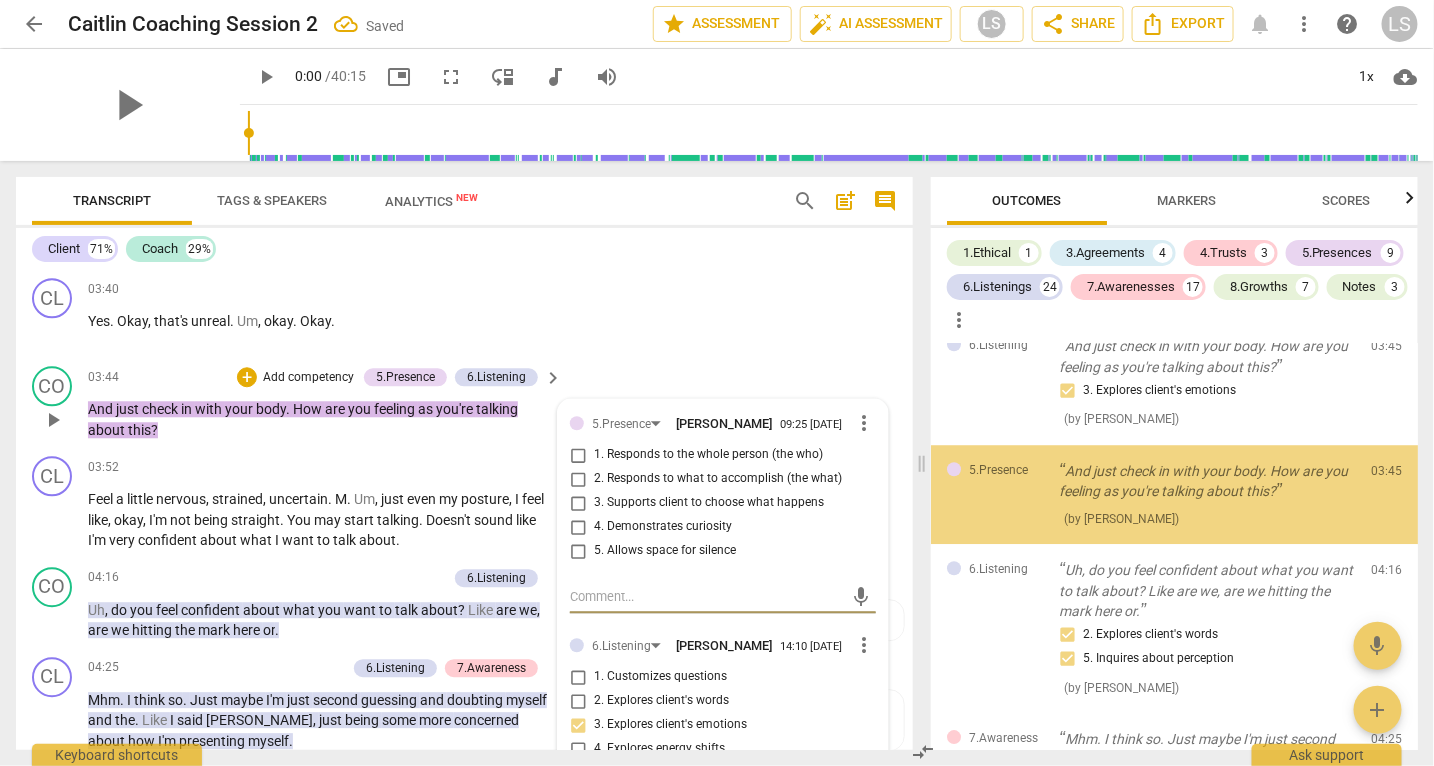scroll, scrollTop: 1925, scrollLeft: 0, axis: vertical 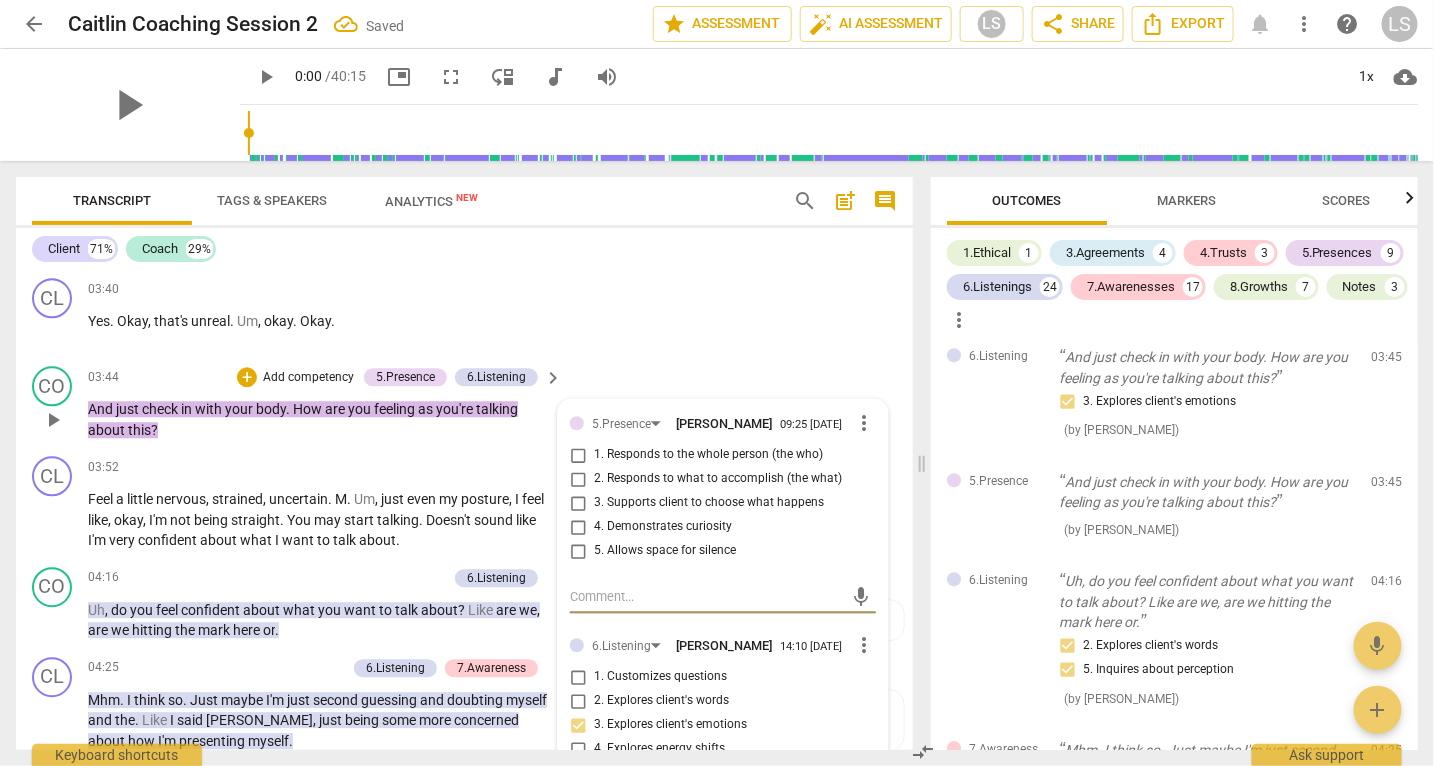click on "more_vert" at bounding box center [864, 423] 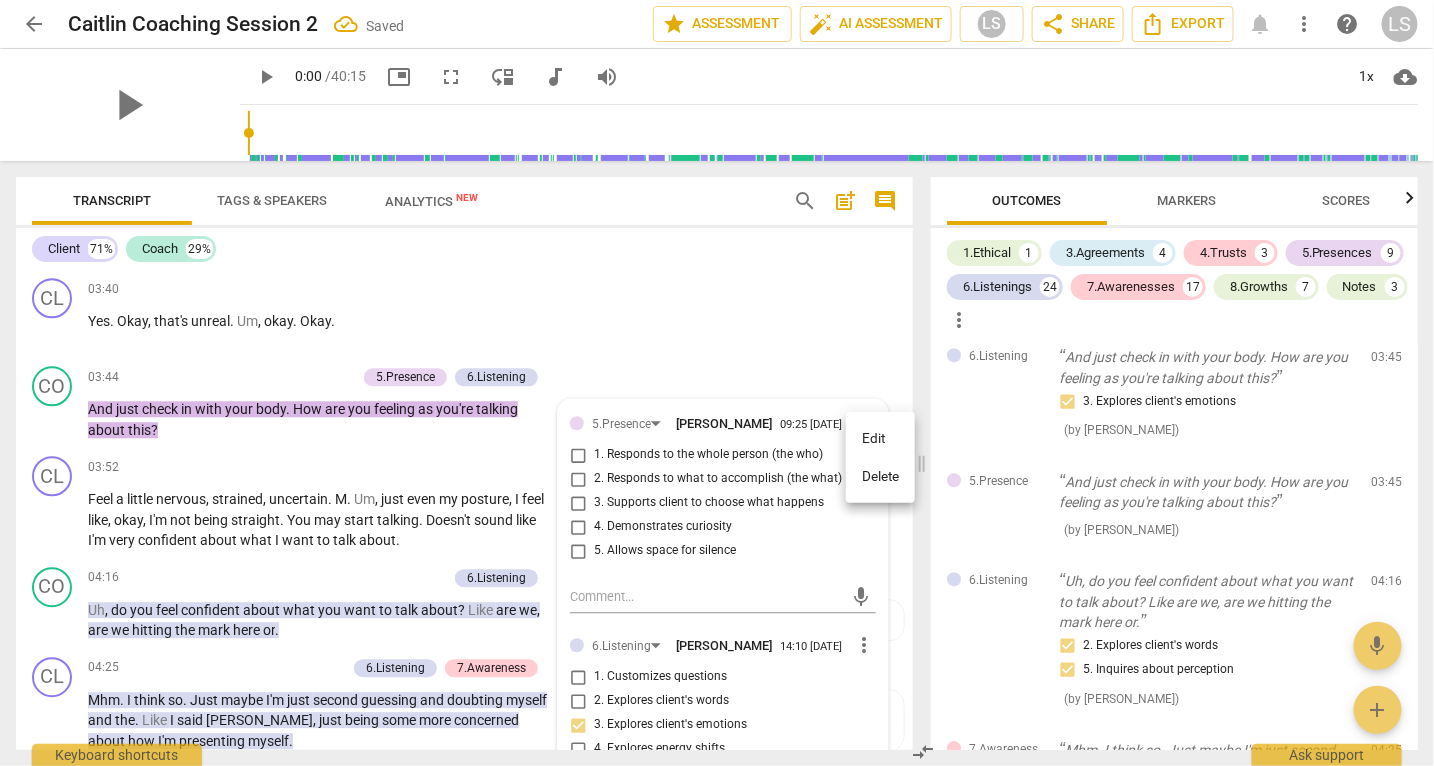 click on "Delete" at bounding box center [880, 477] 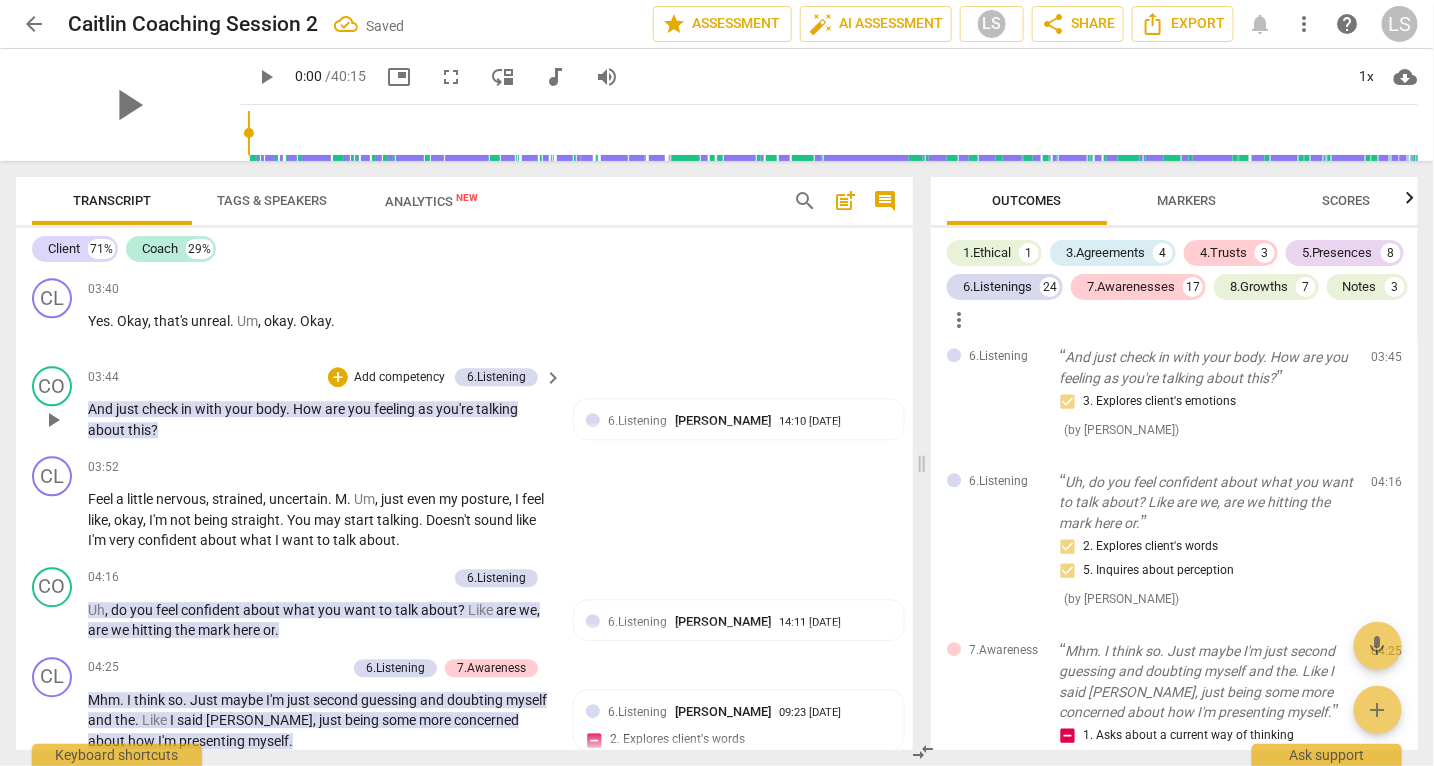 click on "Add competency" at bounding box center (399, 378) 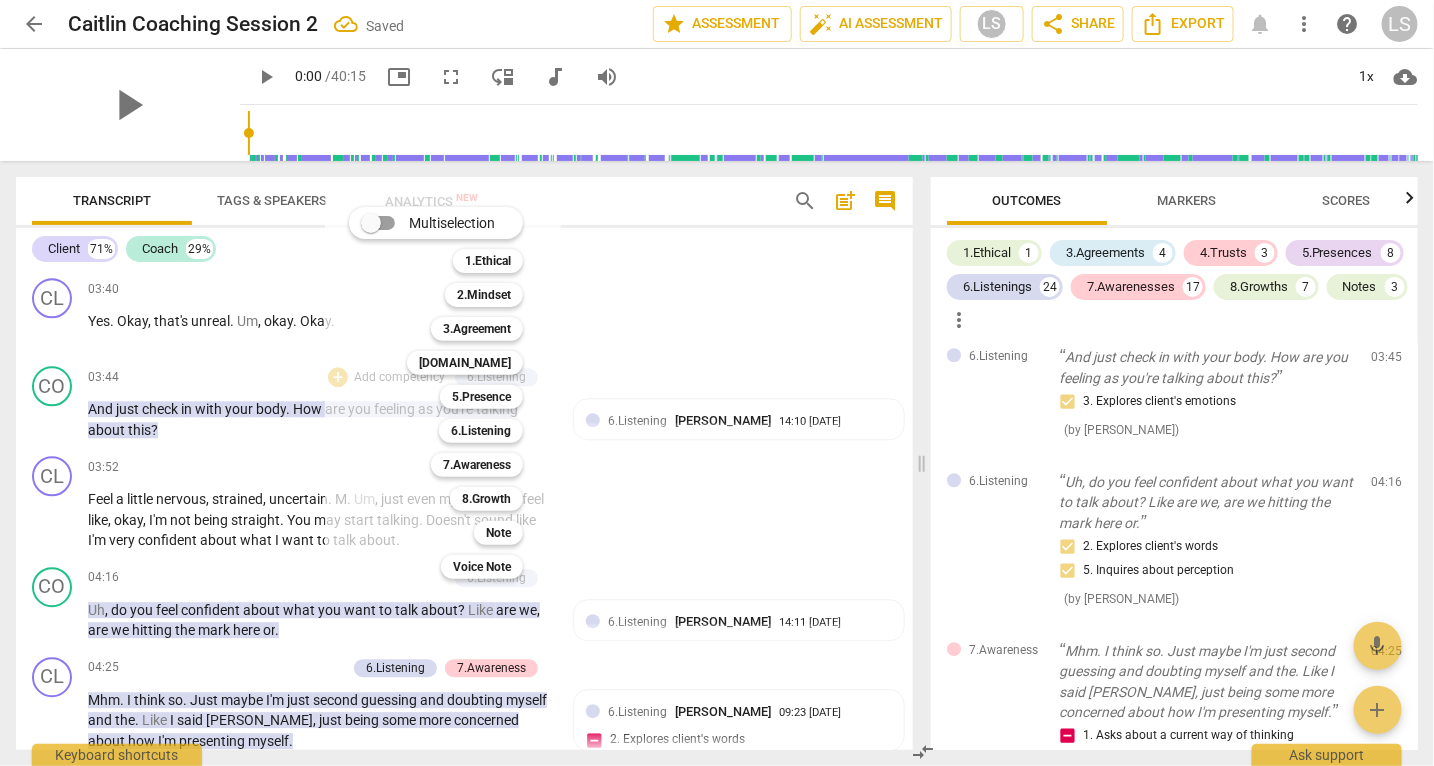 click at bounding box center [717, 383] 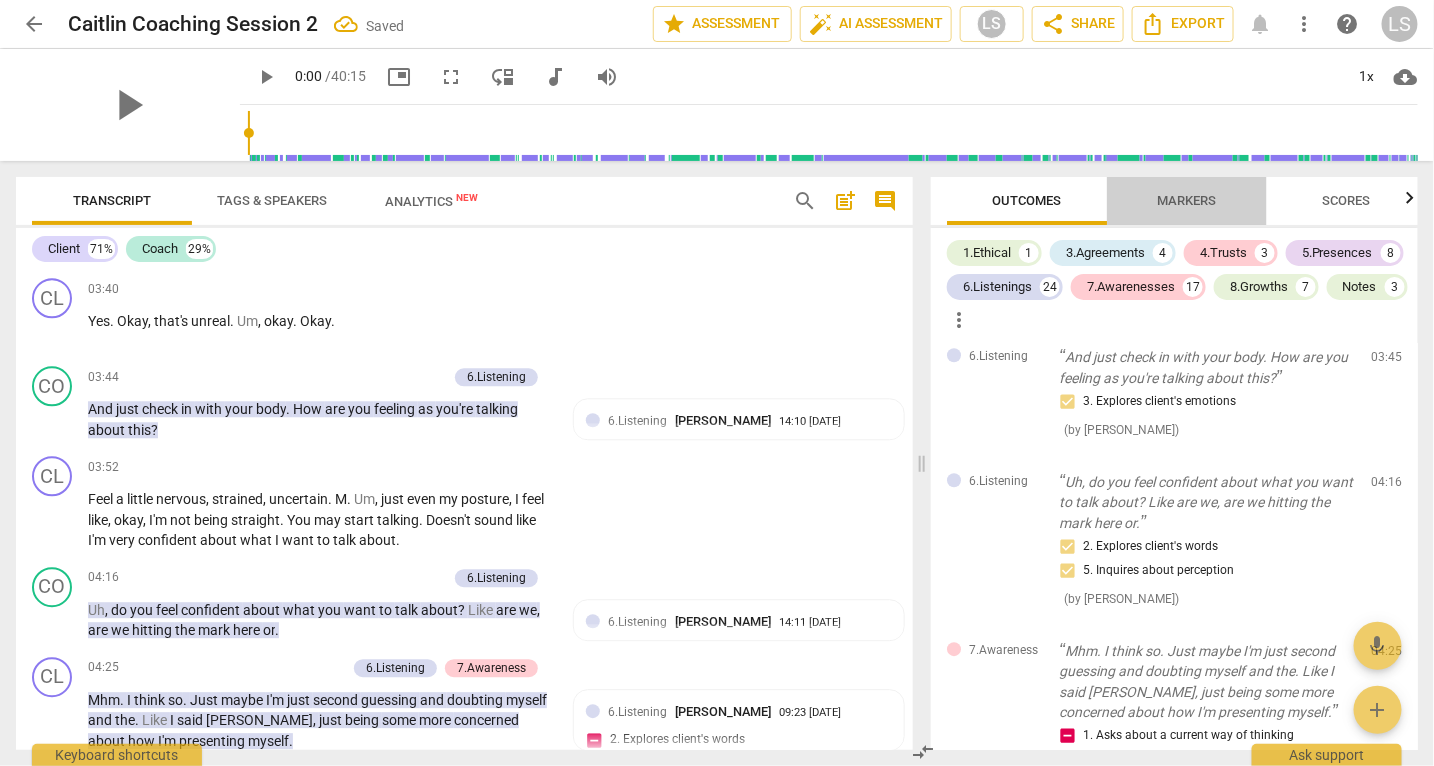 click on "Markers" at bounding box center (1187, 201) 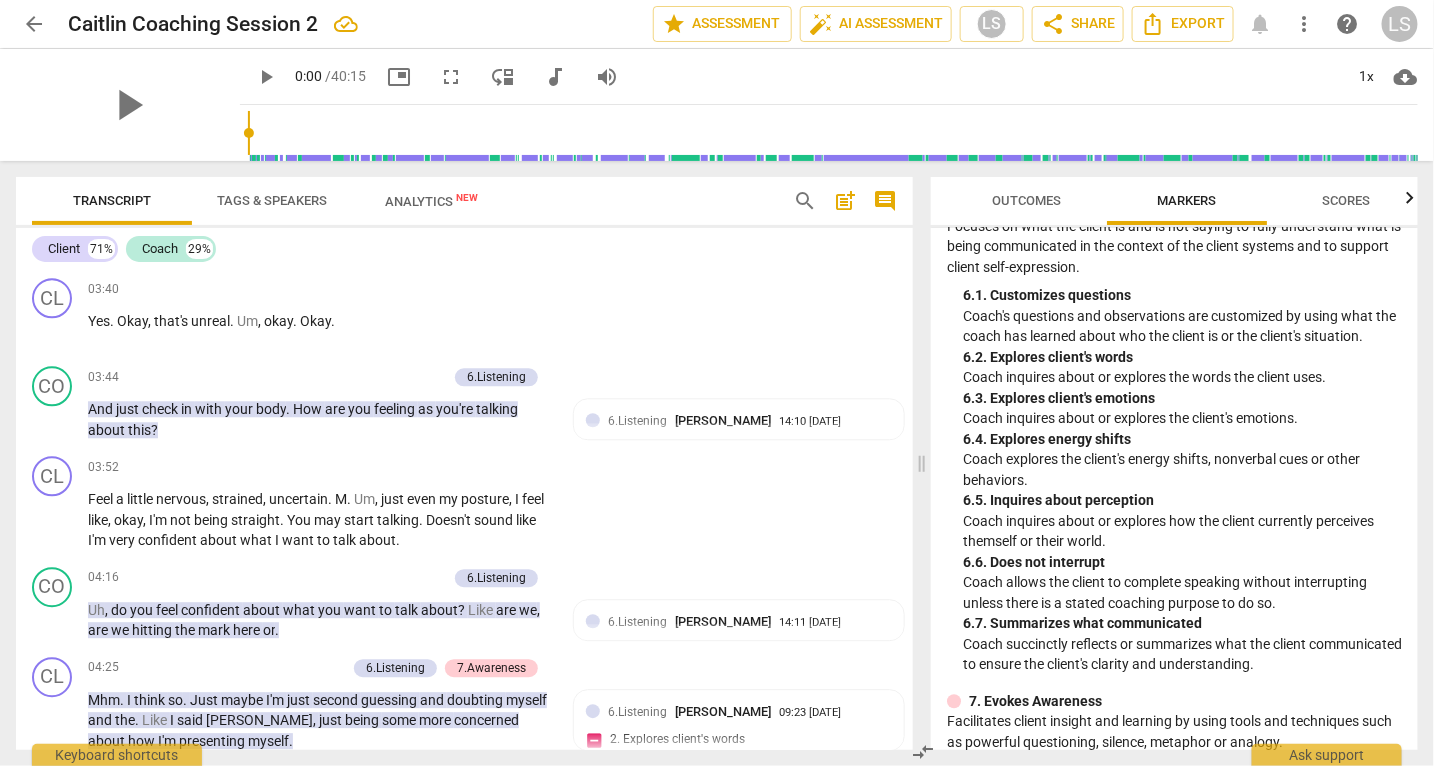 scroll, scrollTop: 1452, scrollLeft: 0, axis: vertical 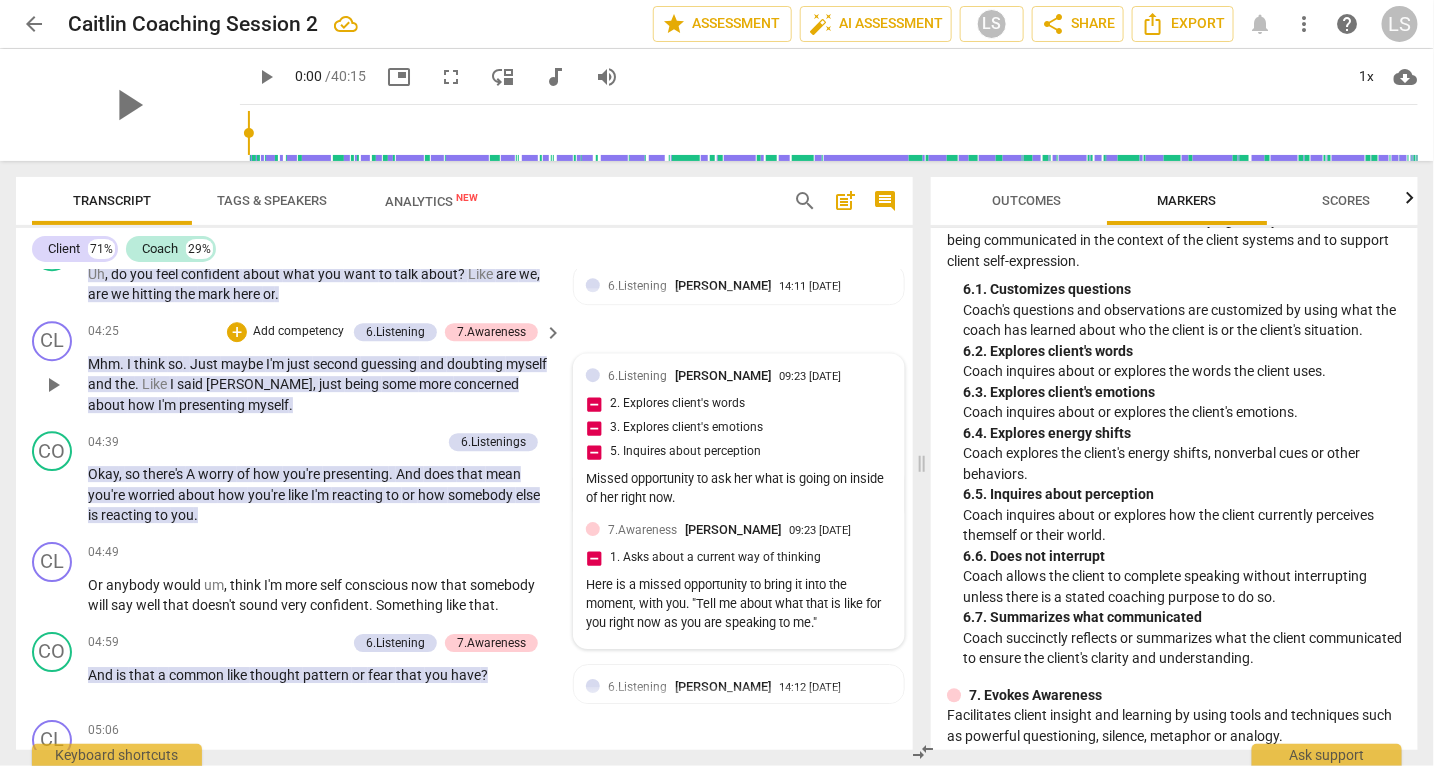 click on "6.Listening [PERSON_NAME] 09:23 [DATE]" at bounding box center (750, 375) 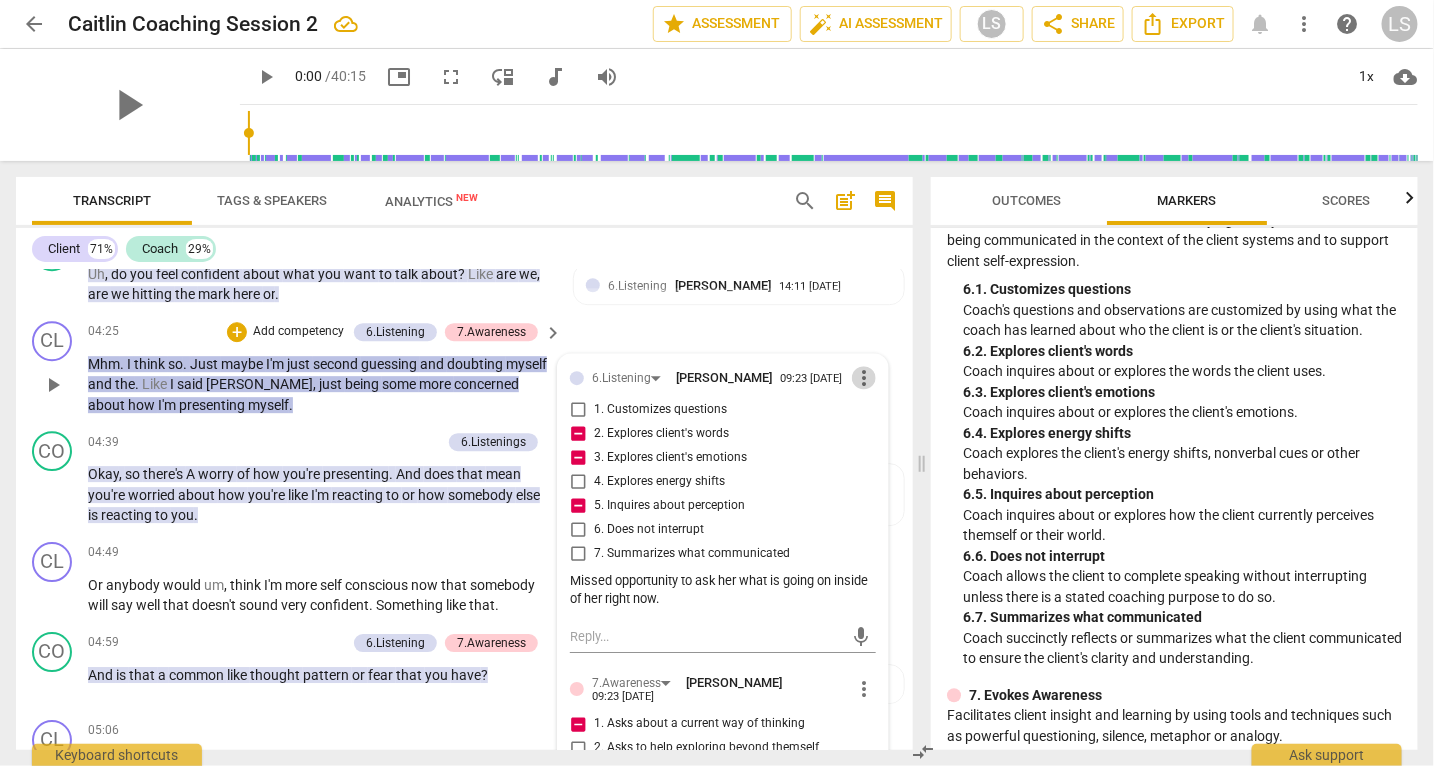click on "more_vert" at bounding box center [864, 378] 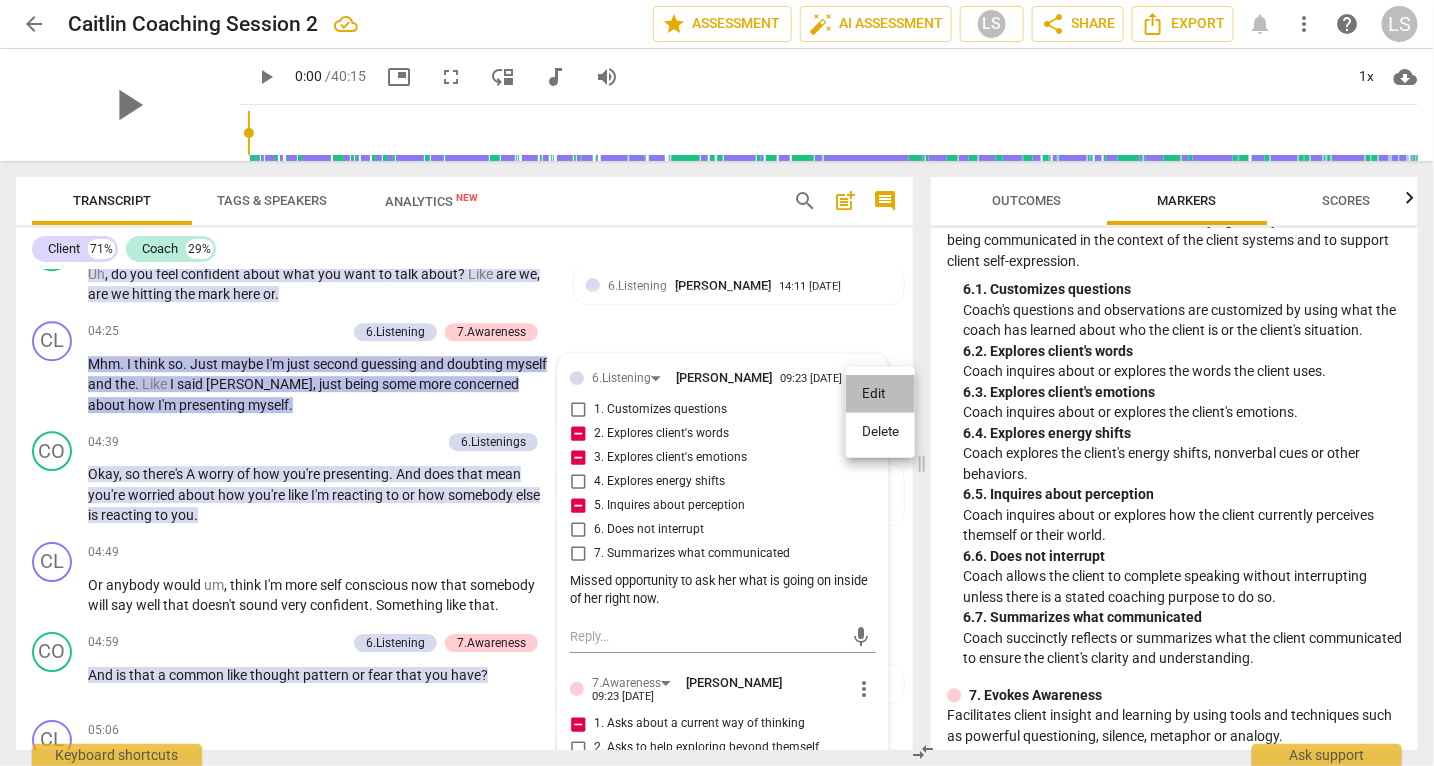 click on "Edit" at bounding box center [880, 394] 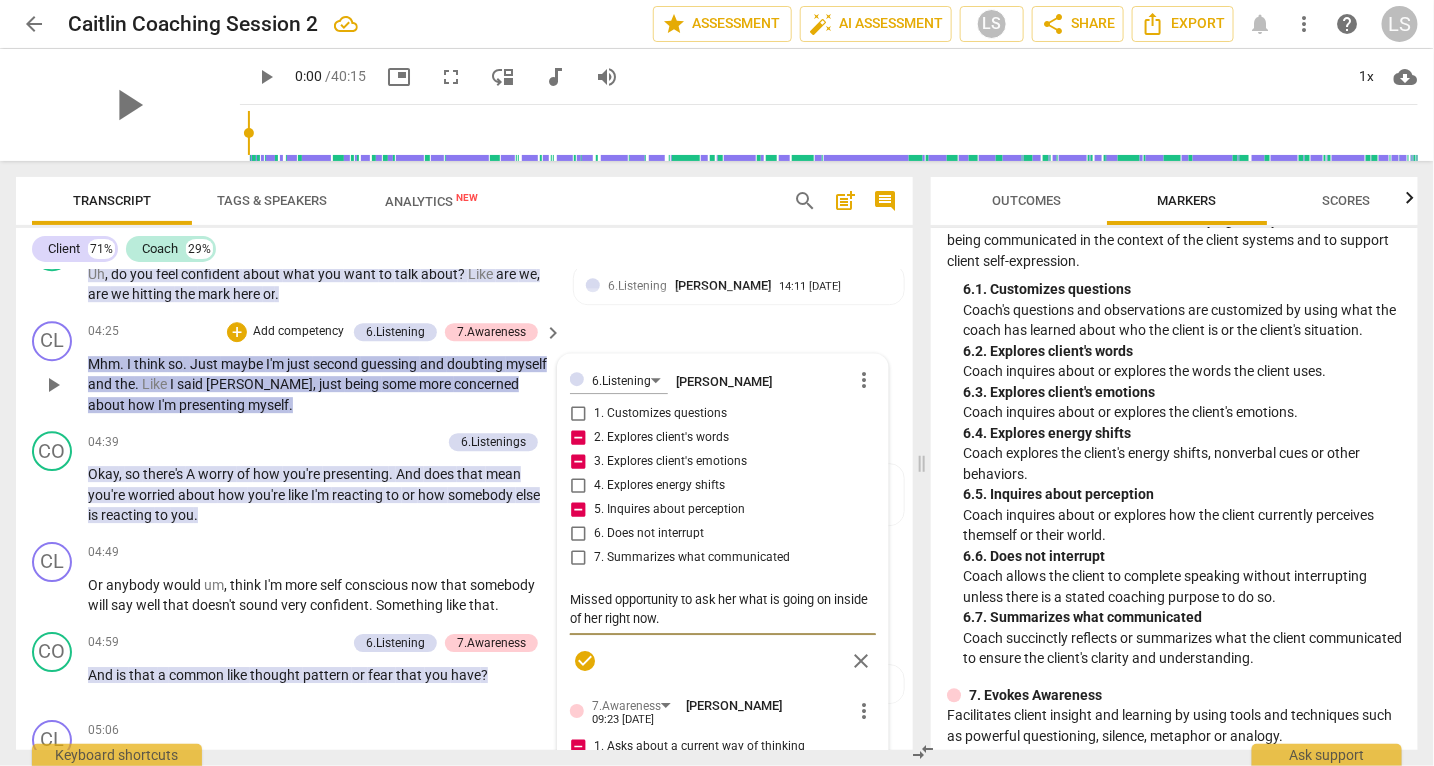 click on "Missed opportunity to ask her what is going on inside of her right now." at bounding box center (723, 609) 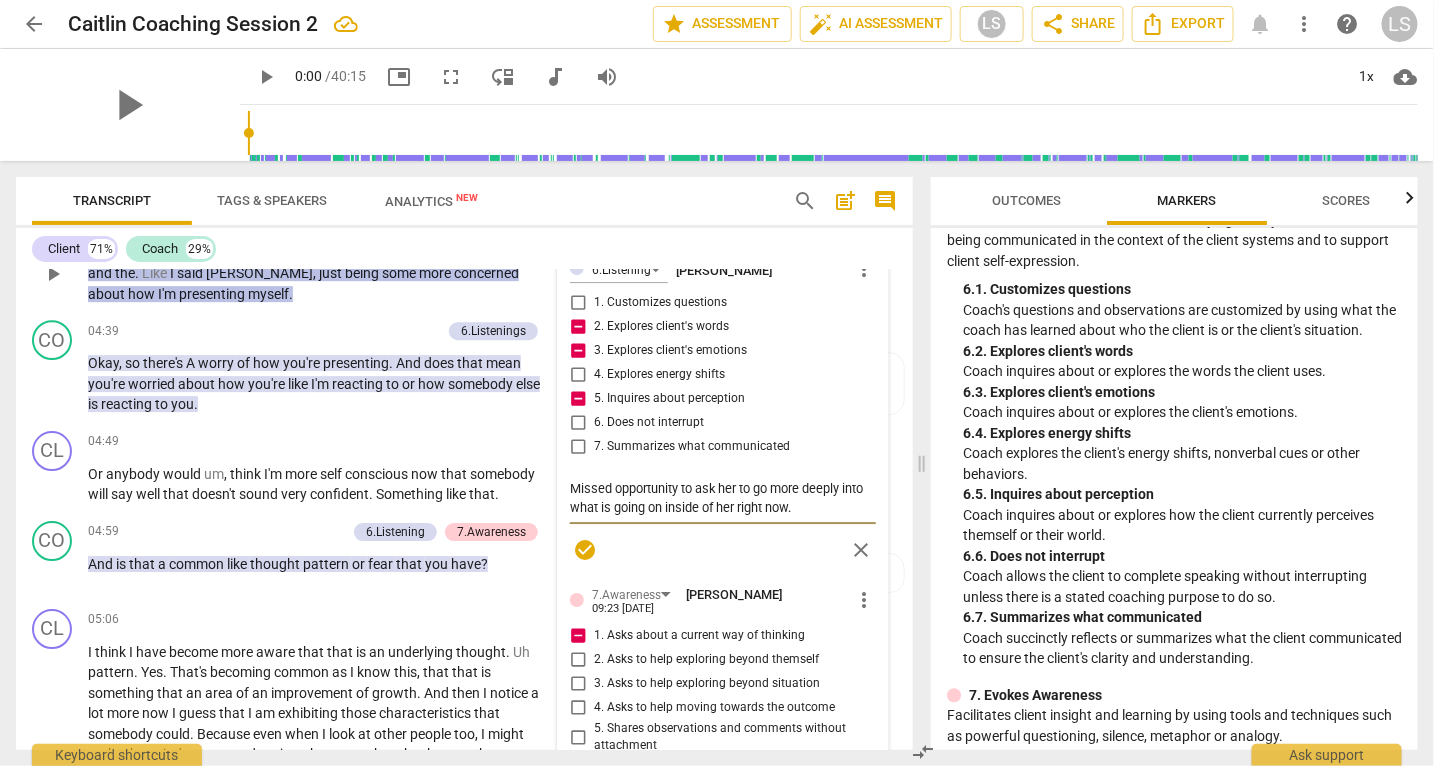 scroll, scrollTop: 2248, scrollLeft: 0, axis: vertical 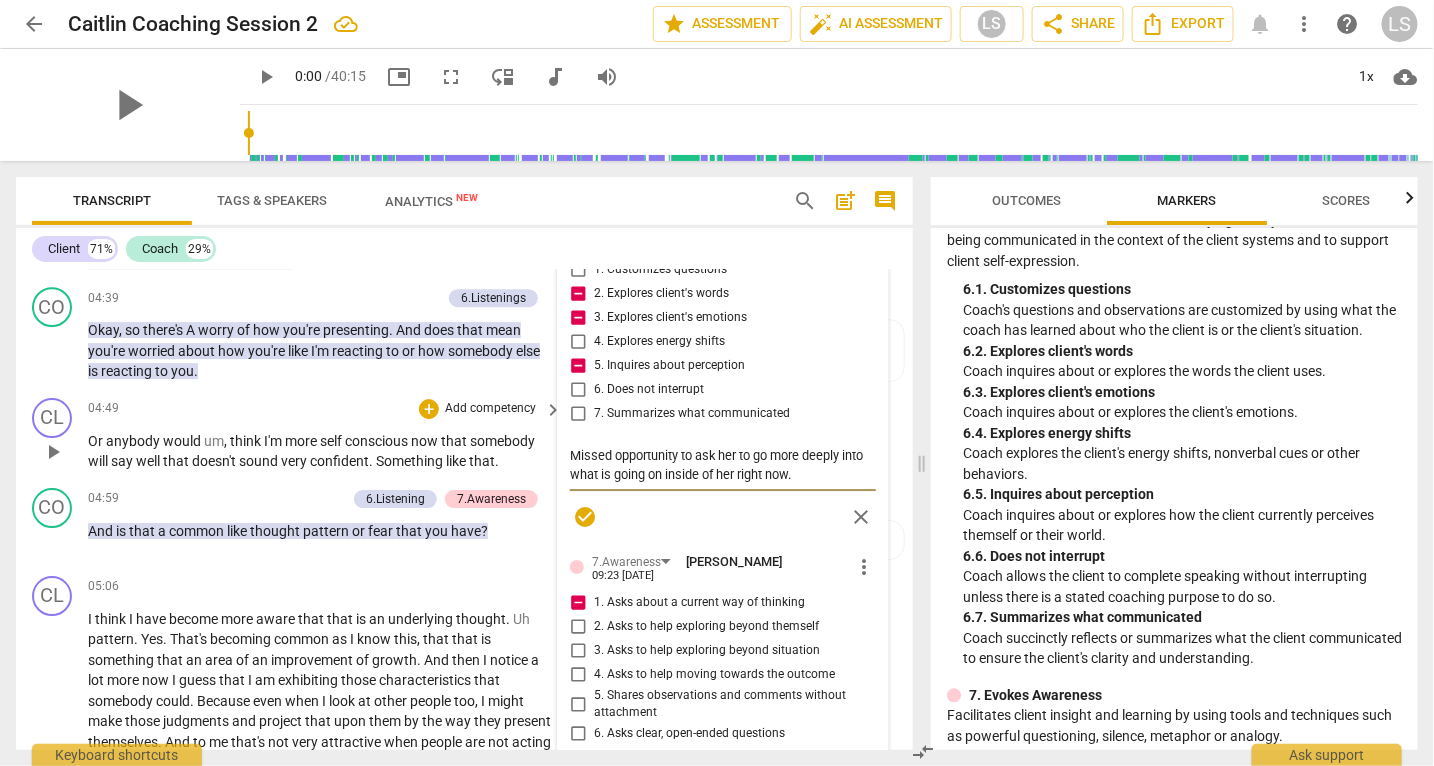 click on "self" at bounding box center (332, 441) 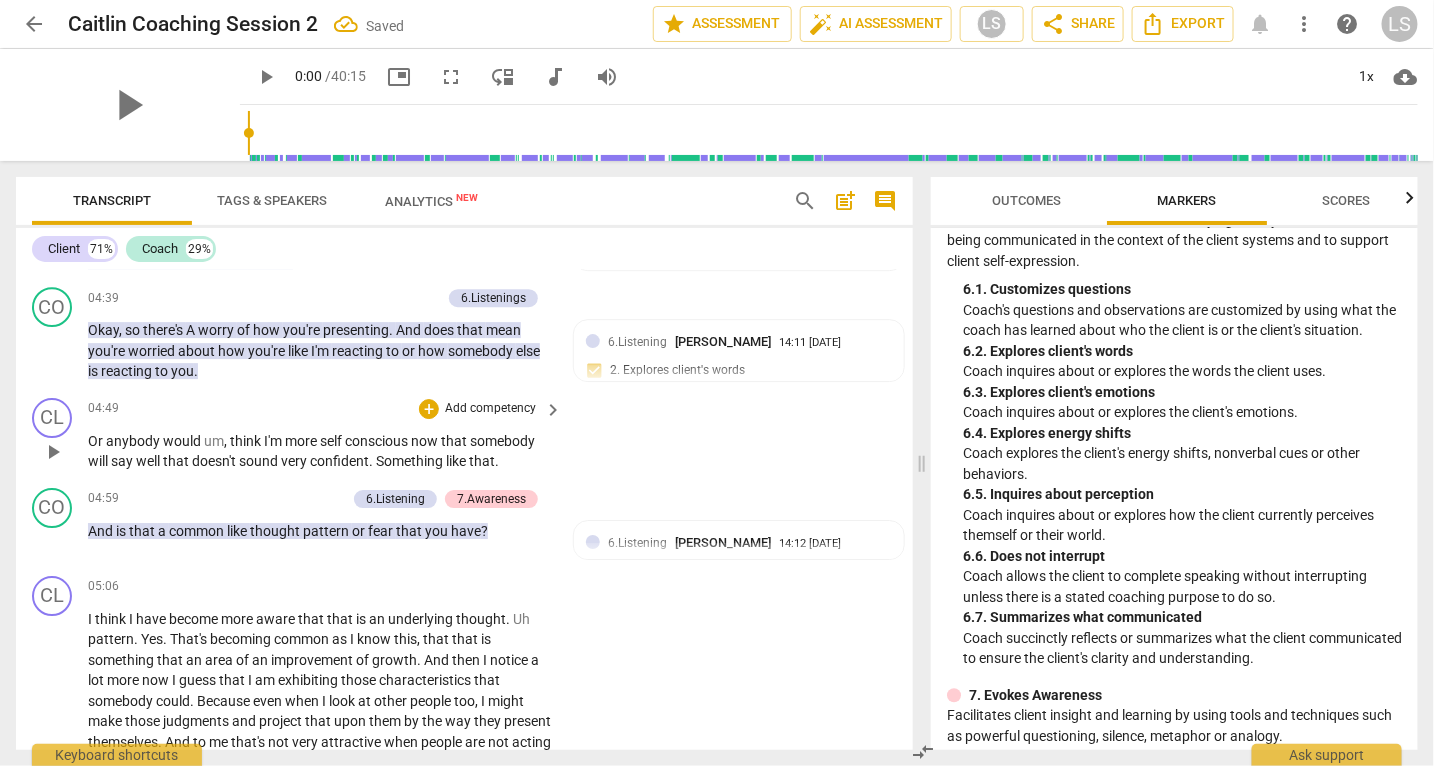 click on "conscious" at bounding box center (378, 441) 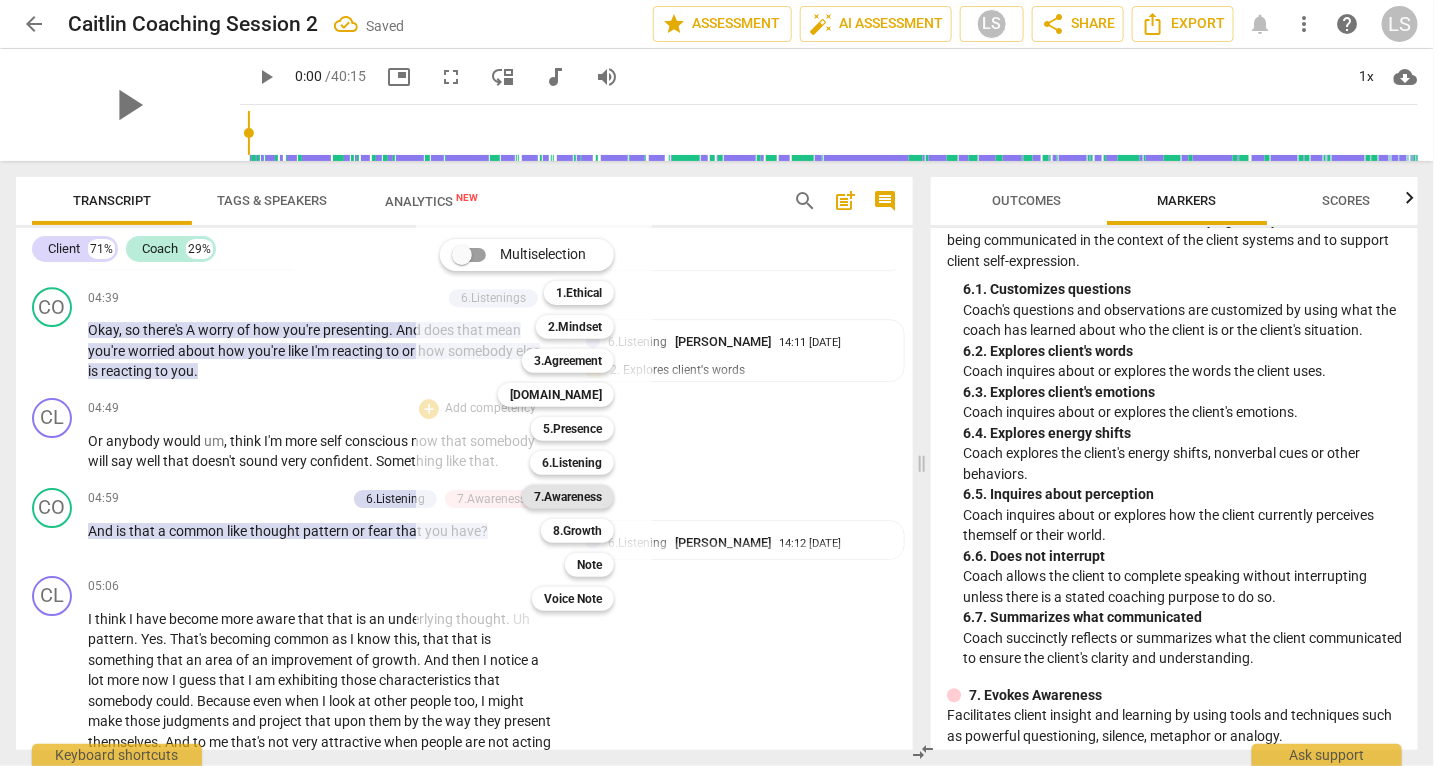 click on "7.Awareness" at bounding box center [568, 497] 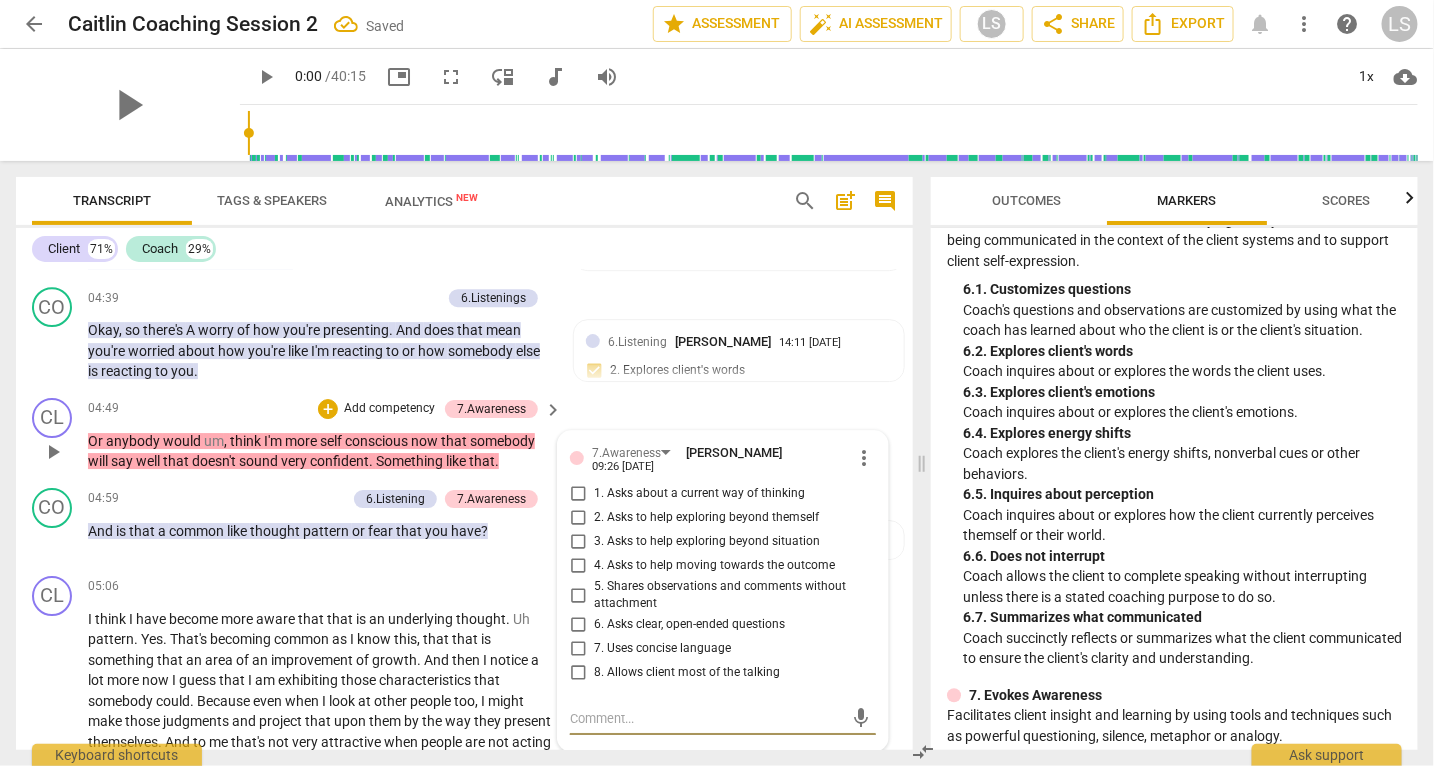 click on "1. Asks about a current way of thinking" at bounding box center [578, 494] 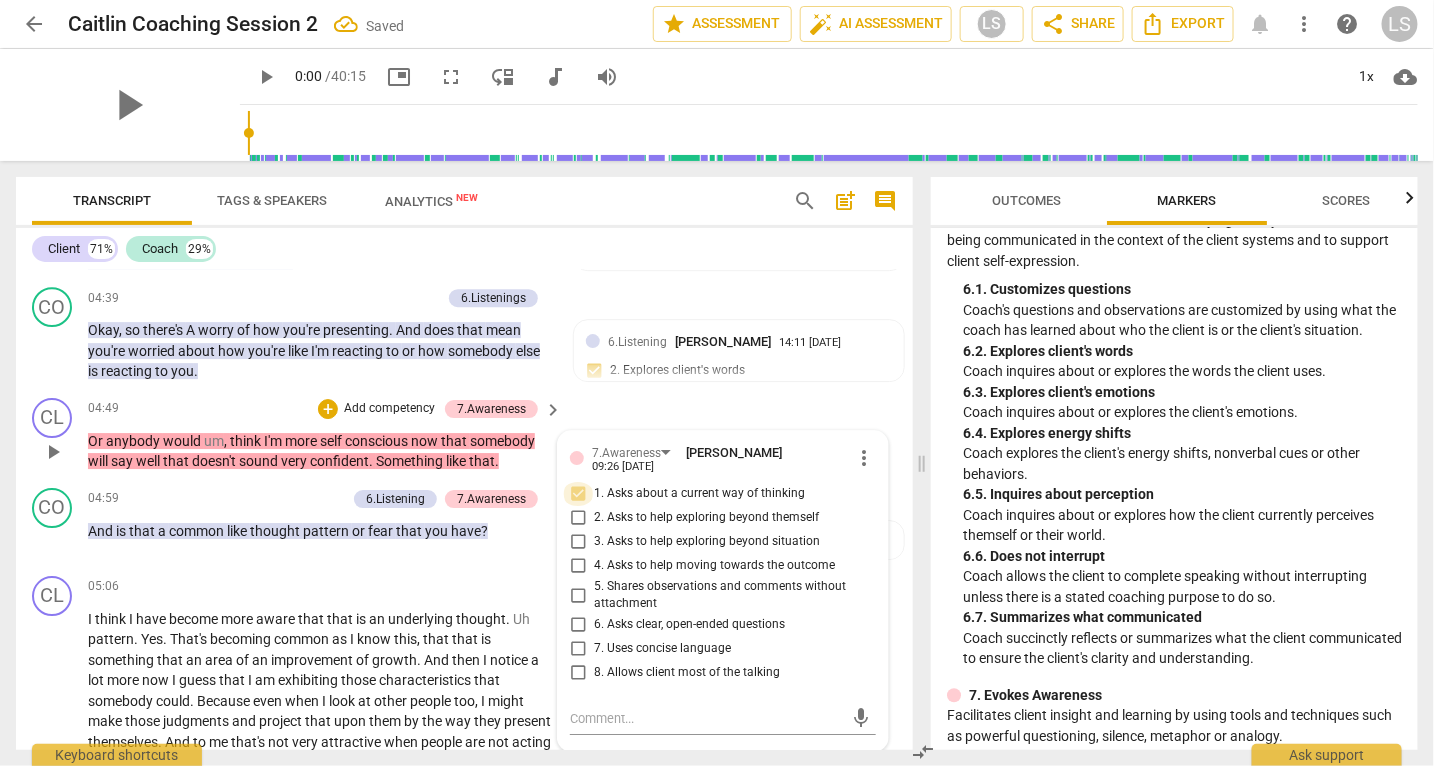 click on "1. Asks about a current way of thinking" at bounding box center (578, 494) 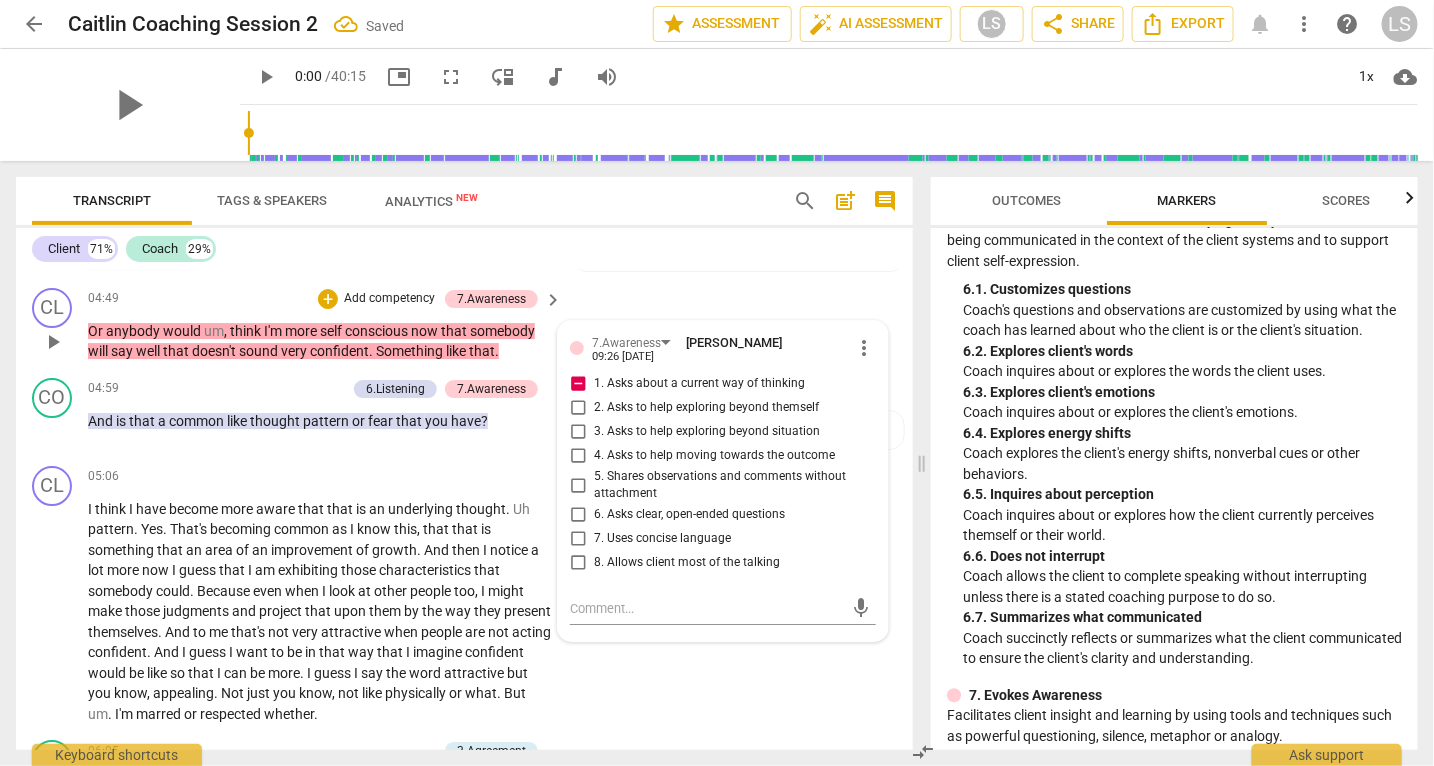 scroll, scrollTop: 2365, scrollLeft: 0, axis: vertical 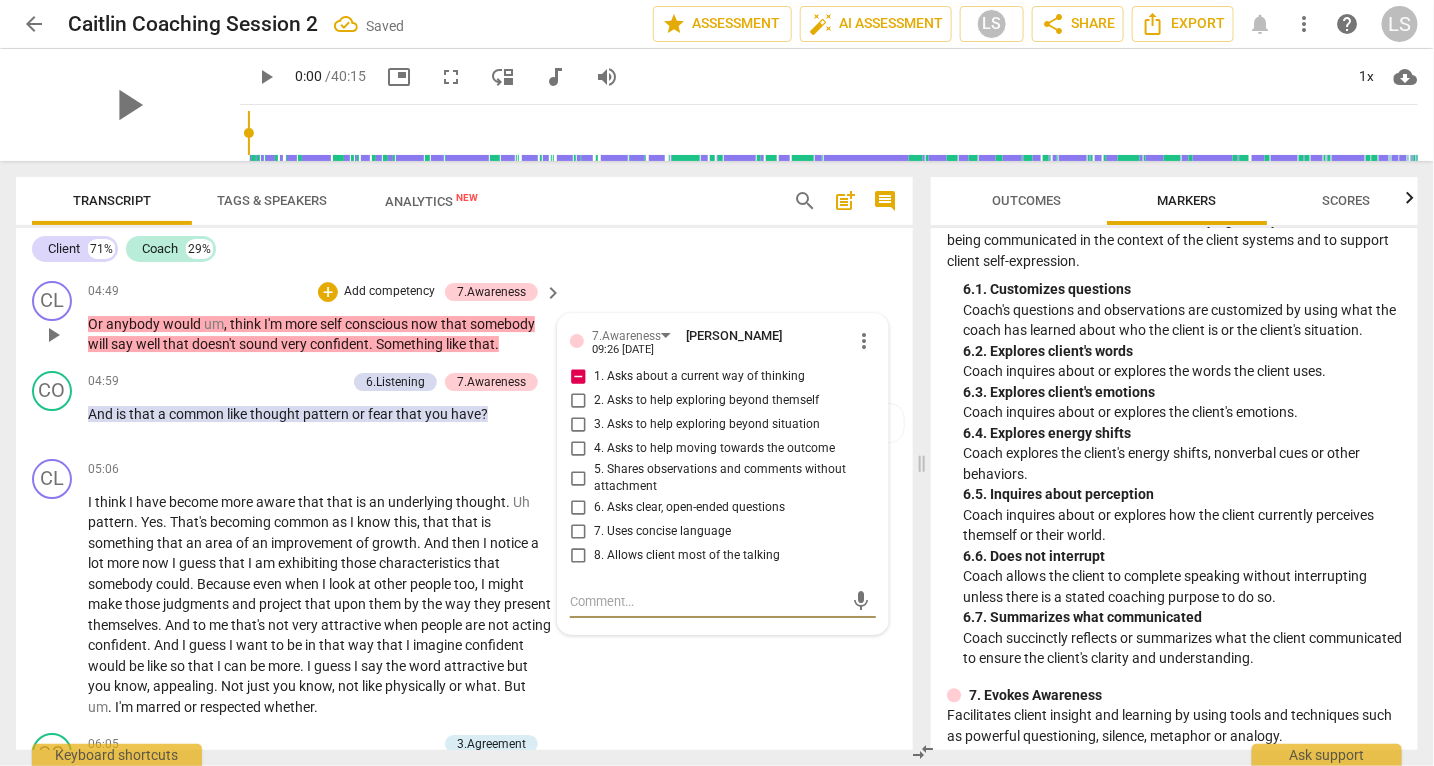click at bounding box center [707, 601] 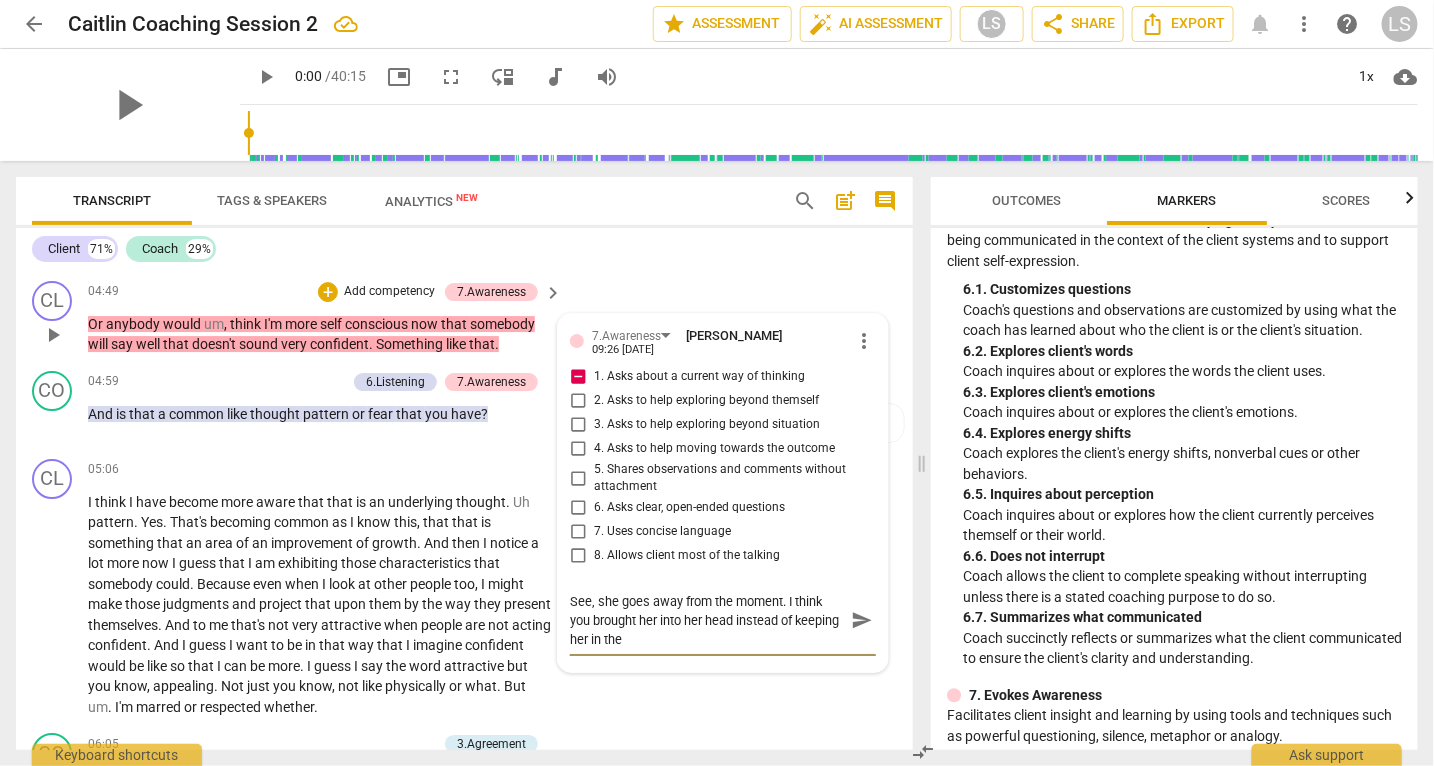 scroll, scrollTop: 0, scrollLeft: 0, axis: both 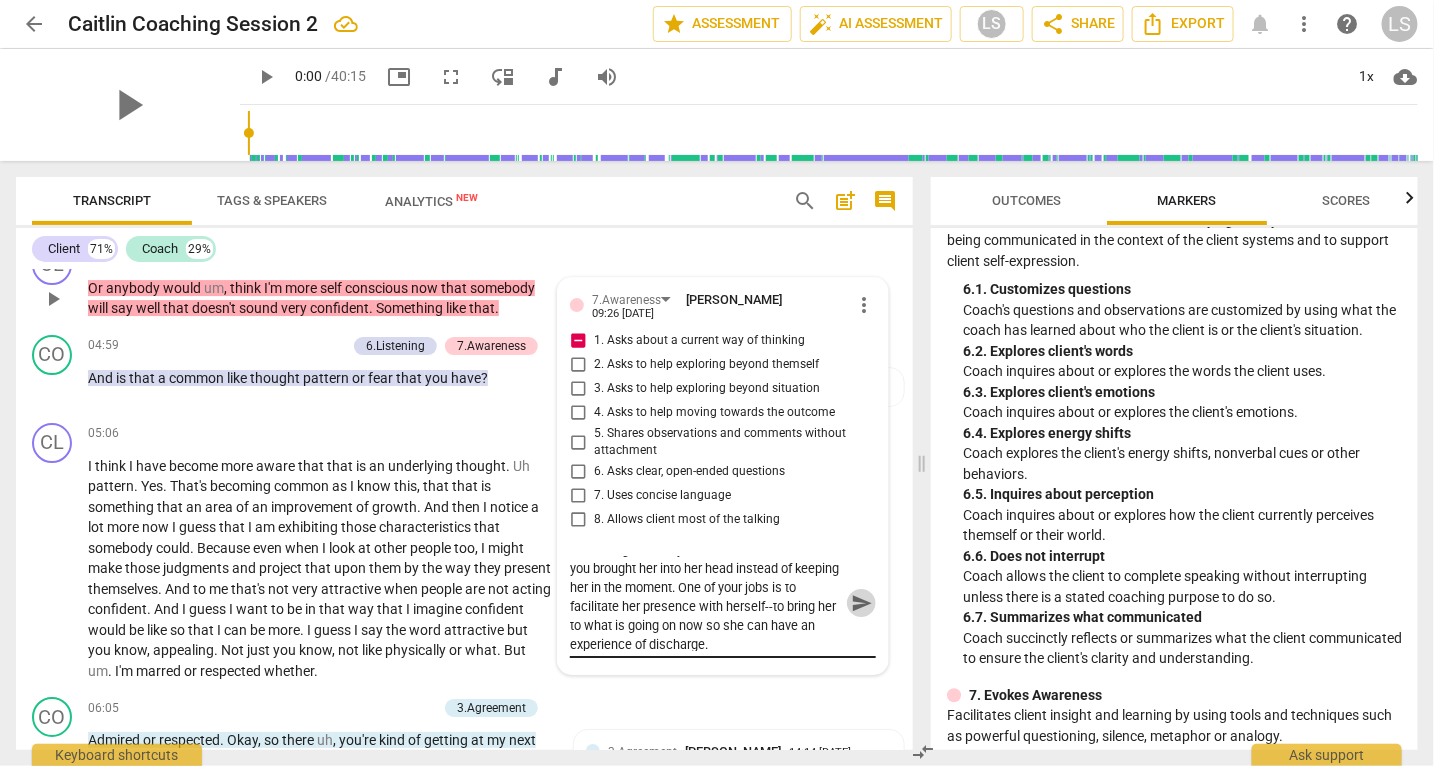 click on "send" at bounding box center [862, 604] 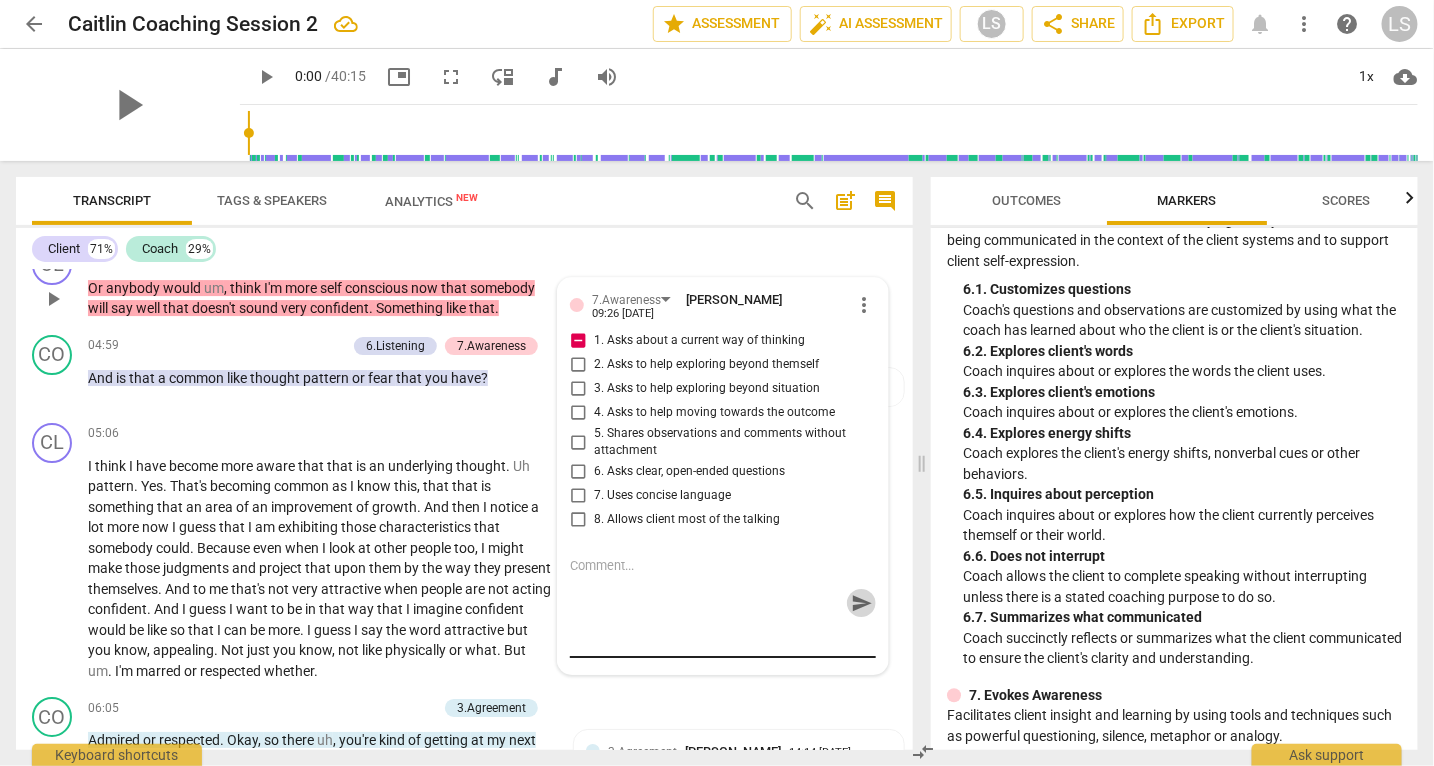 scroll, scrollTop: 0, scrollLeft: 0, axis: both 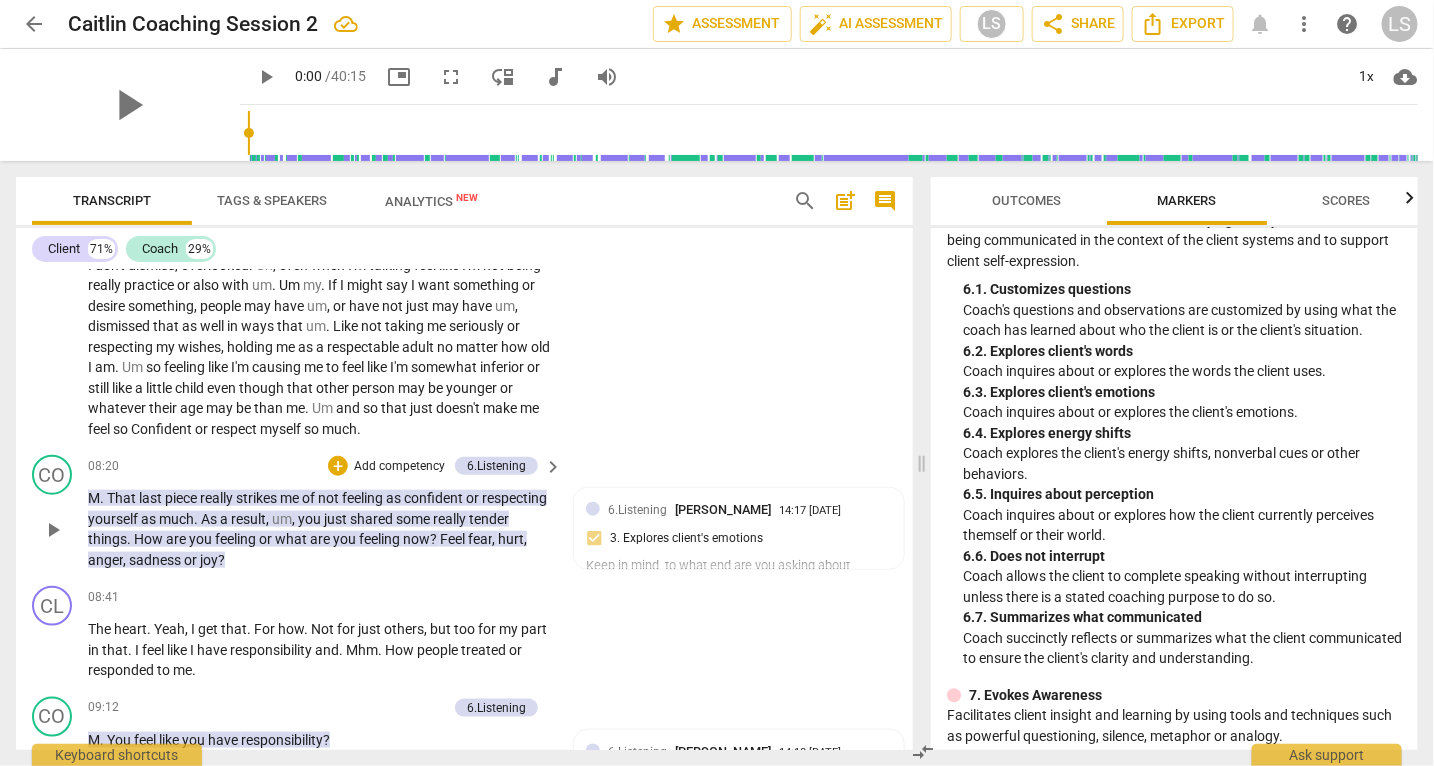 click on "," at bounding box center (295, 519) 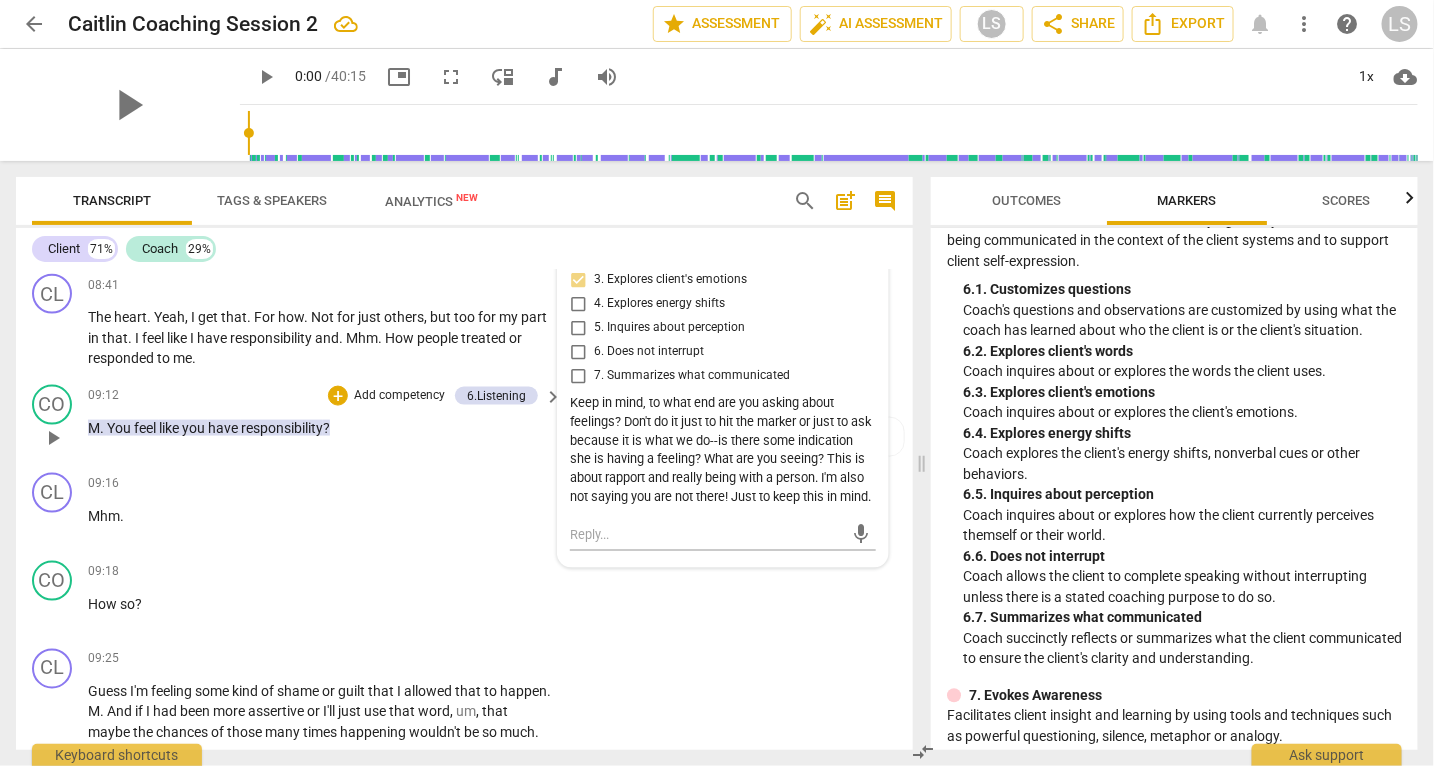 scroll, scrollTop: 3605, scrollLeft: 0, axis: vertical 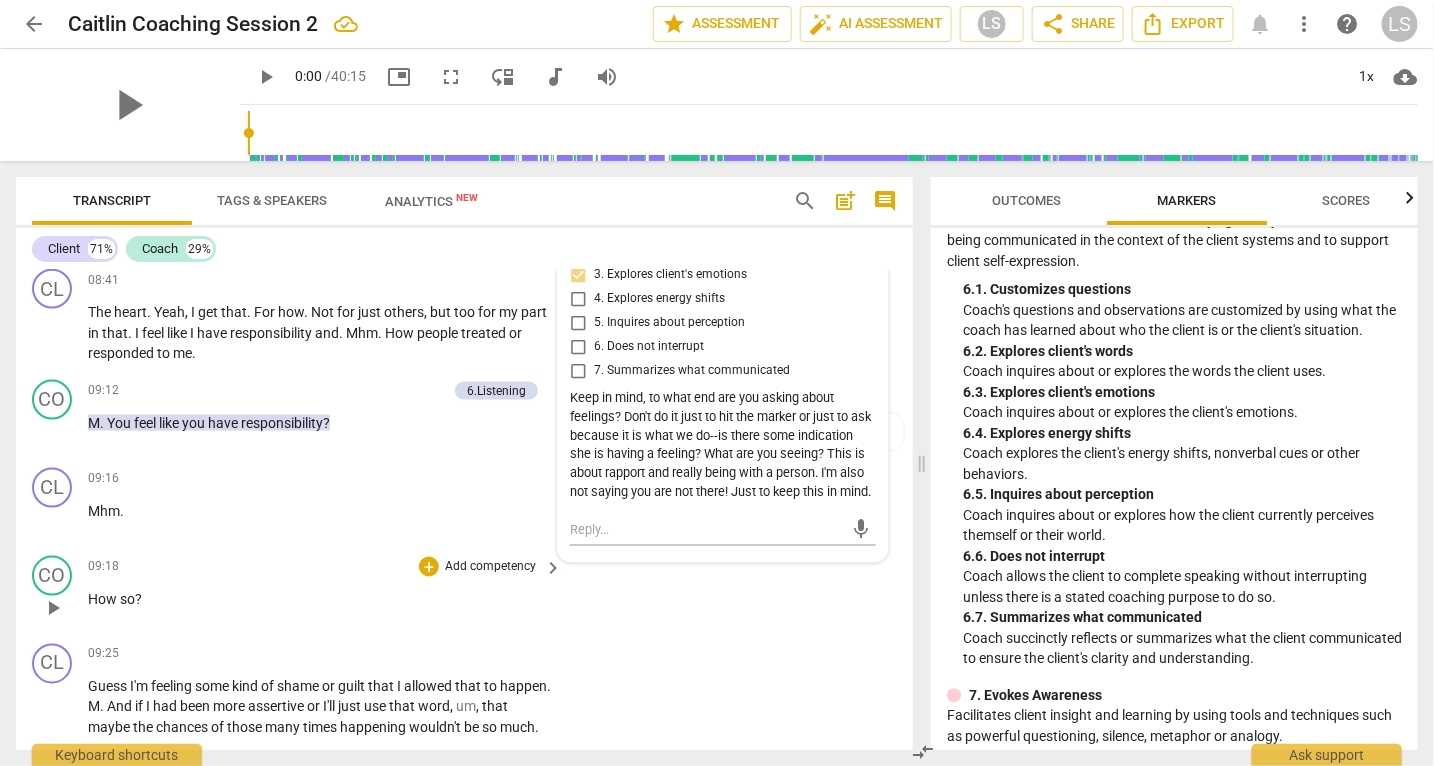 click on "Add competency" at bounding box center [490, 567] 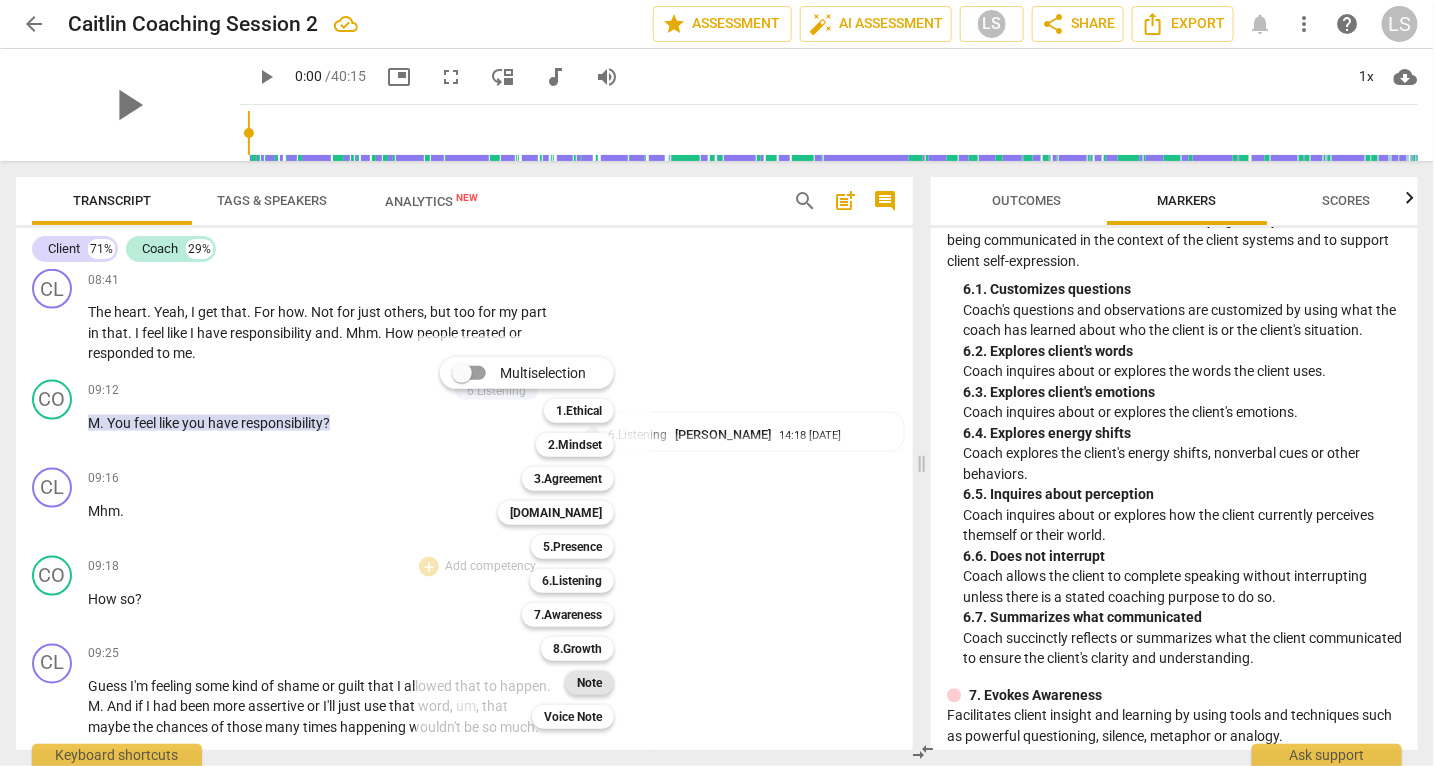 click on "Note" at bounding box center (589, 683) 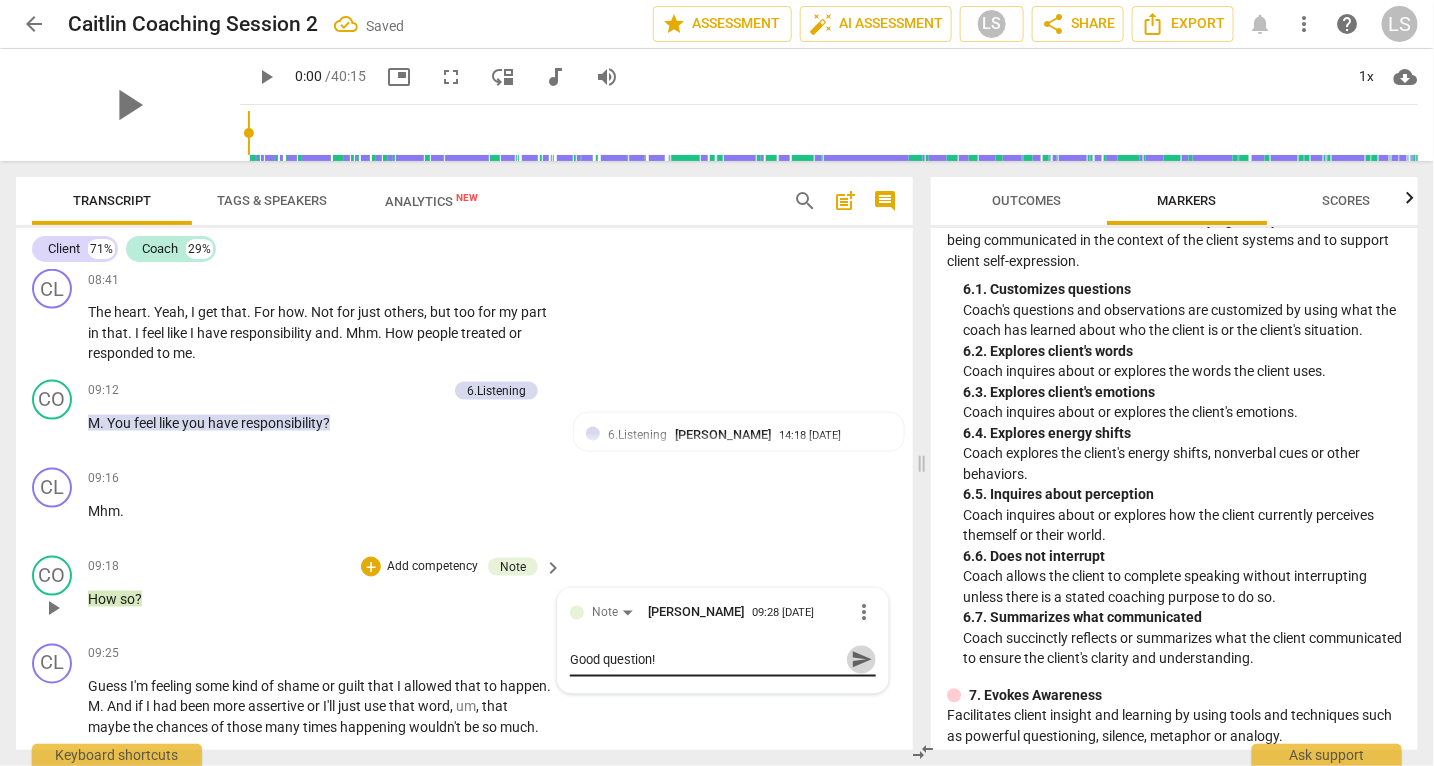 click on "send" at bounding box center (862, 660) 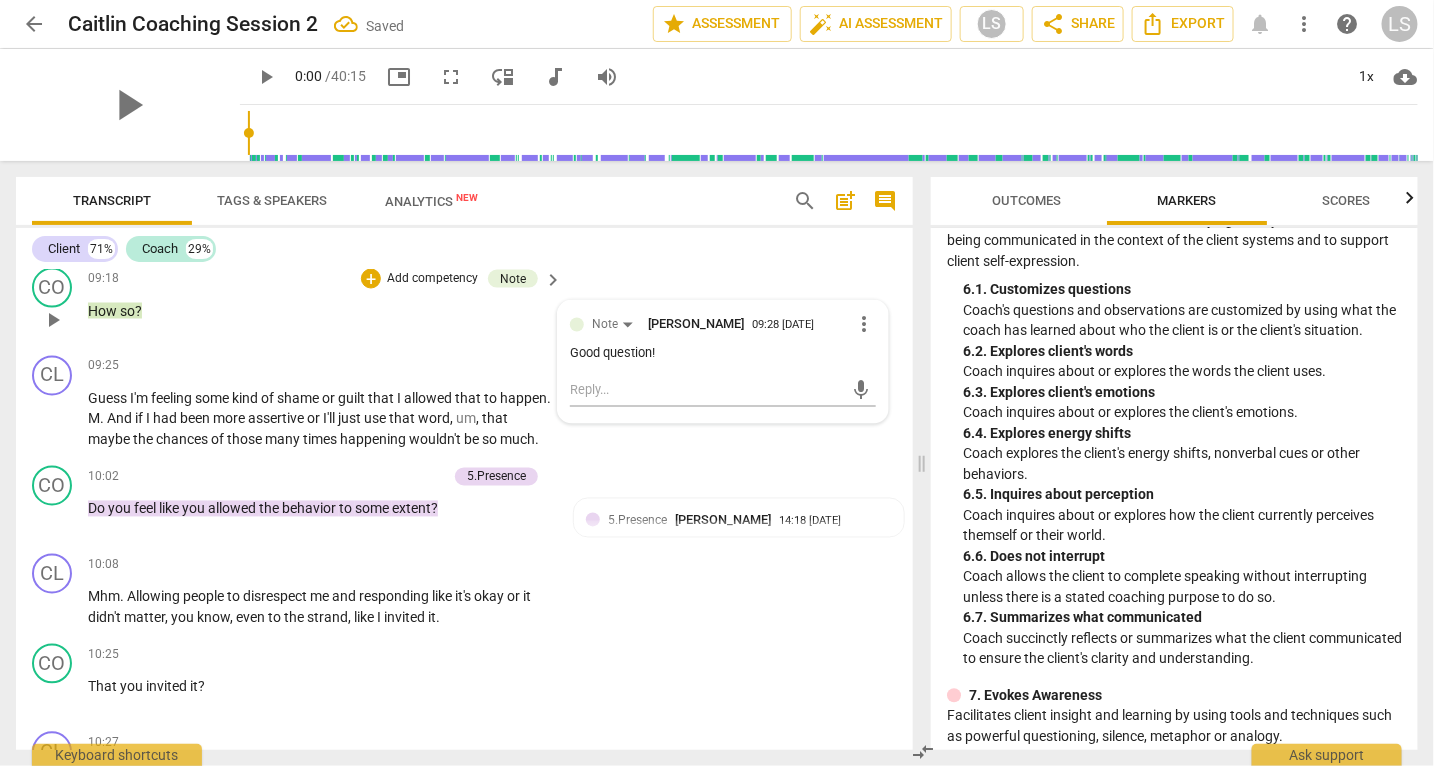 scroll, scrollTop: 3926, scrollLeft: 0, axis: vertical 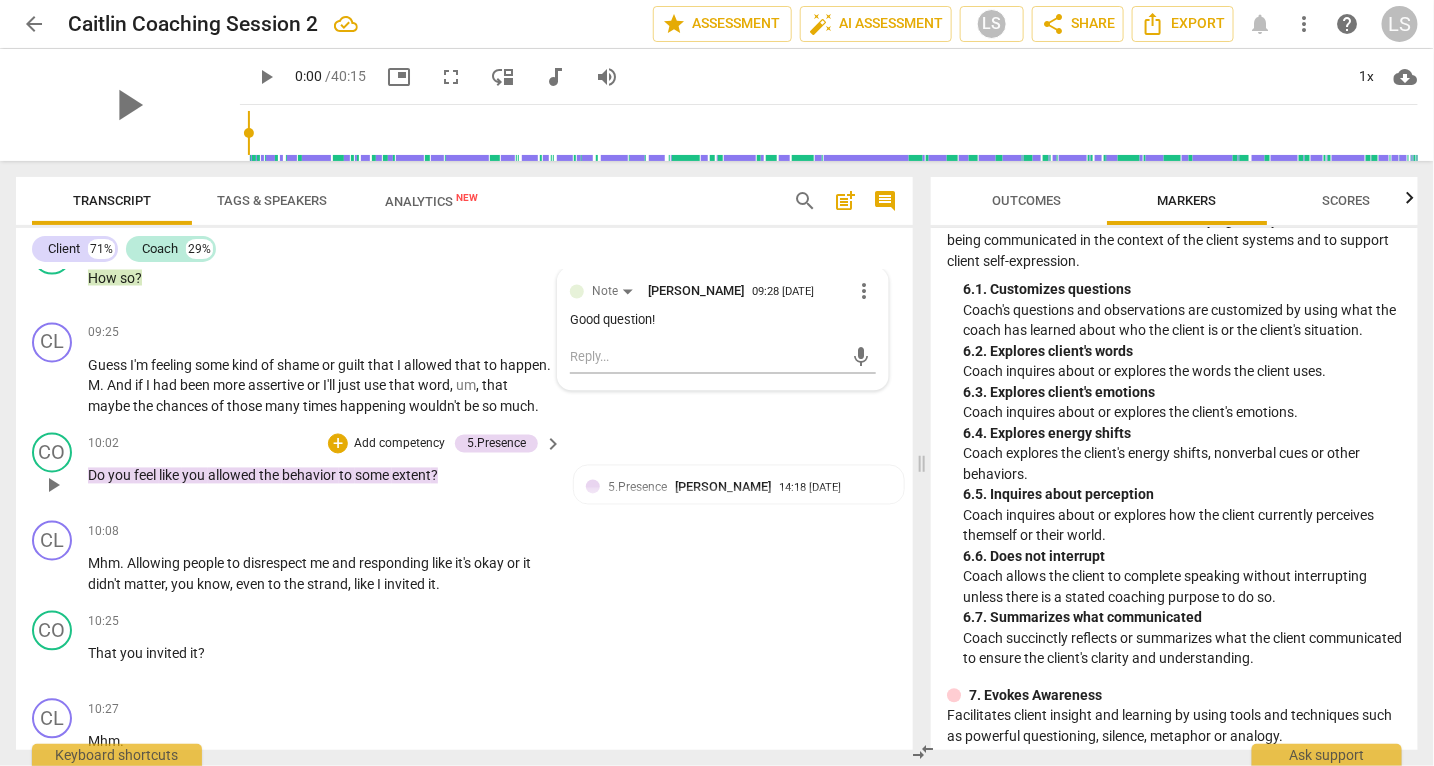 click on "Add competency" at bounding box center [399, 445] 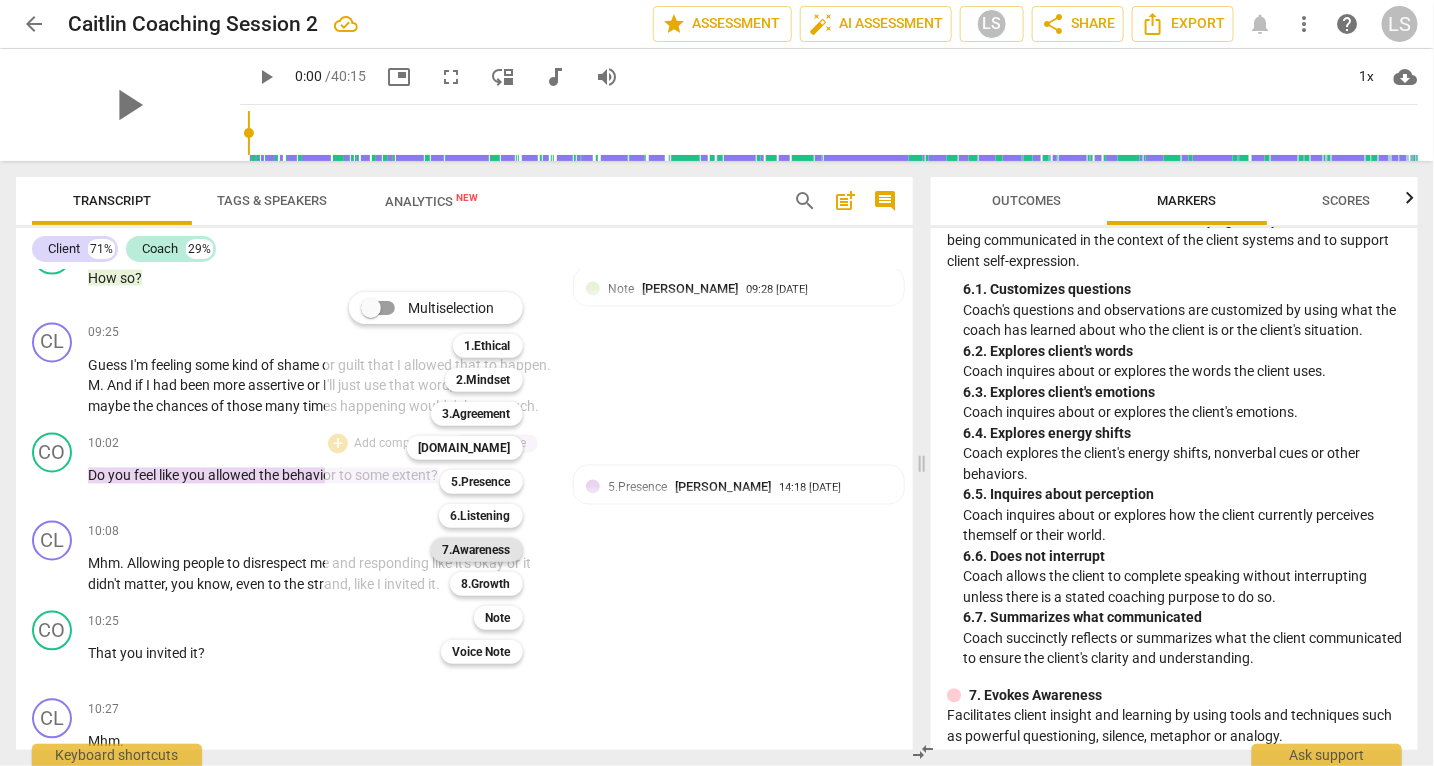 click on "7.Awareness" at bounding box center [477, 550] 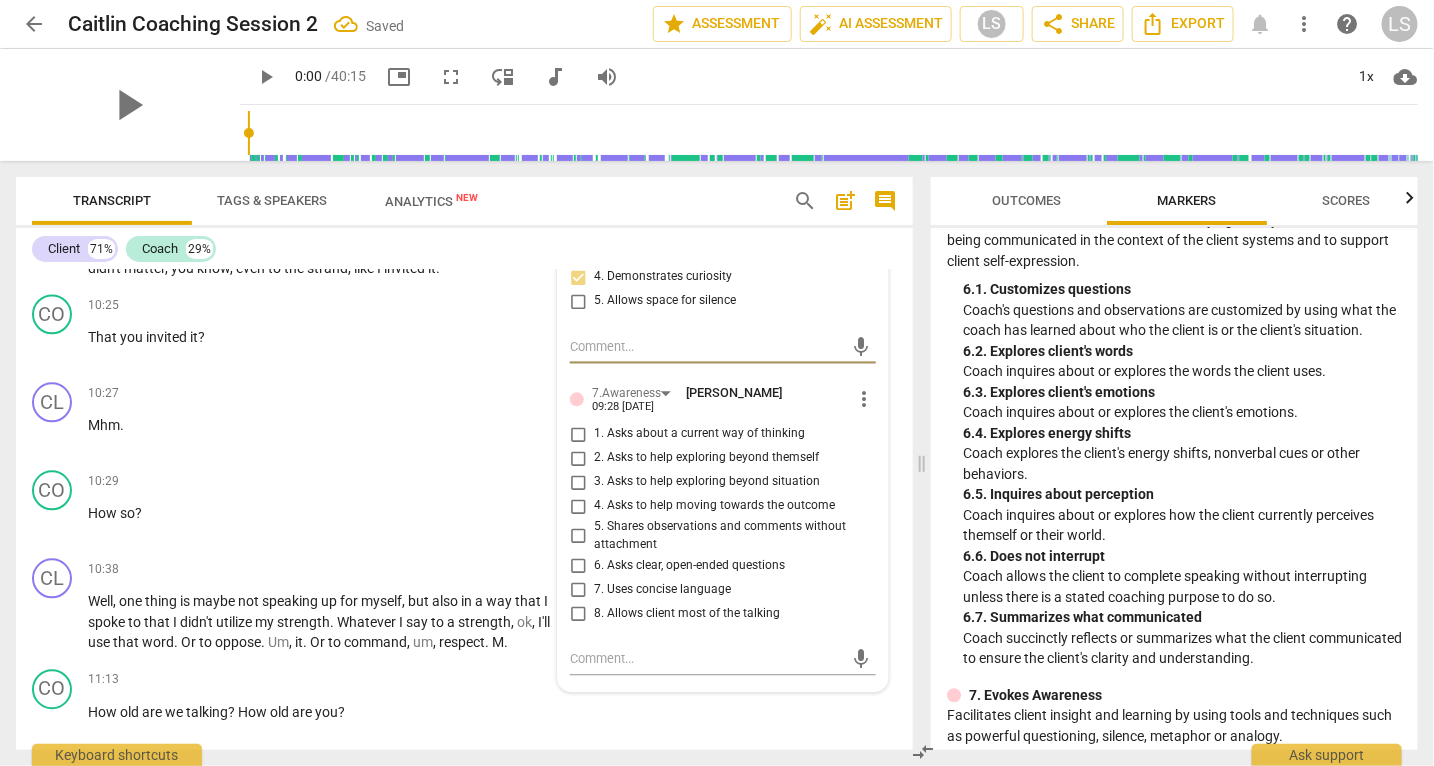 scroll, scrollTop: 4251, scrollLeft: 0, axis: vertical 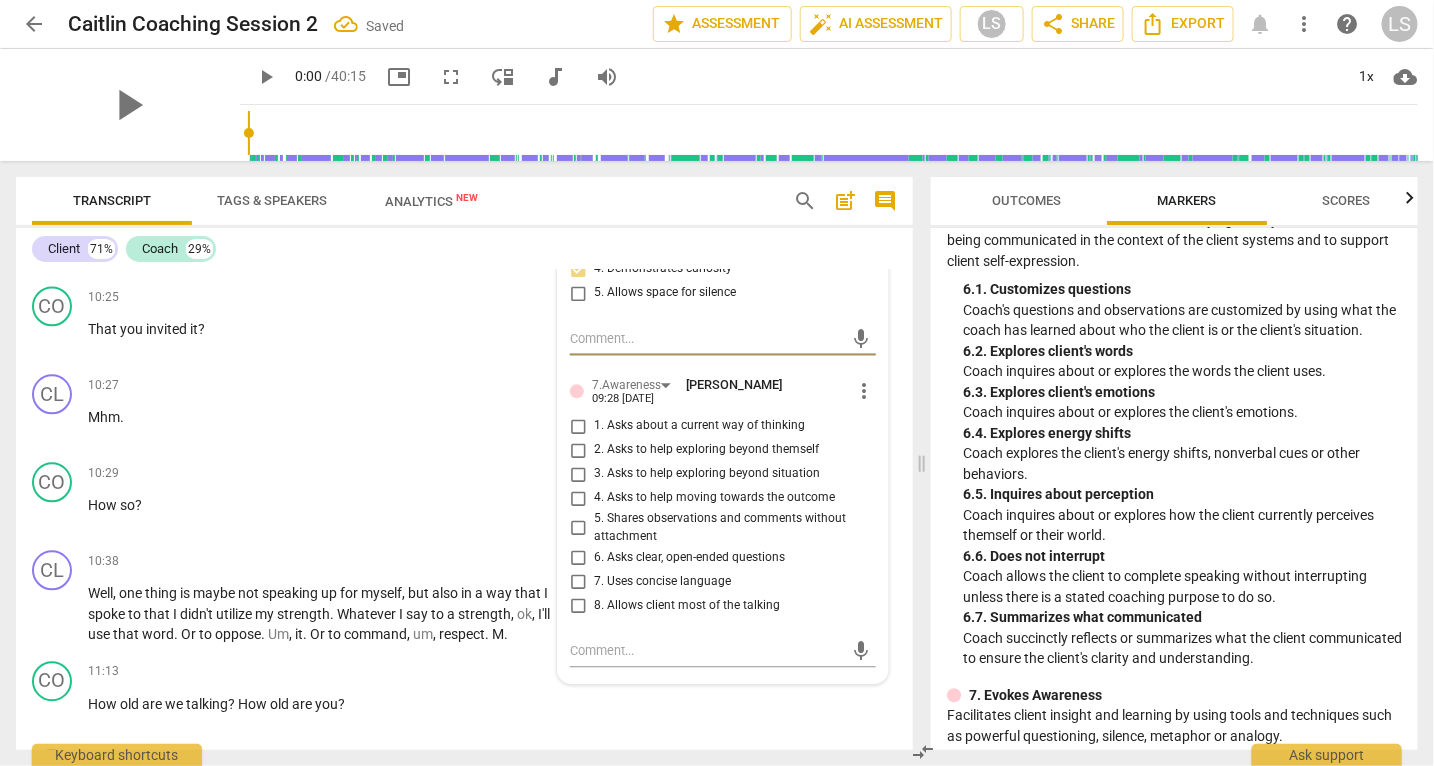 click on "7. Uses concise language" at bounding box center (578, 581) 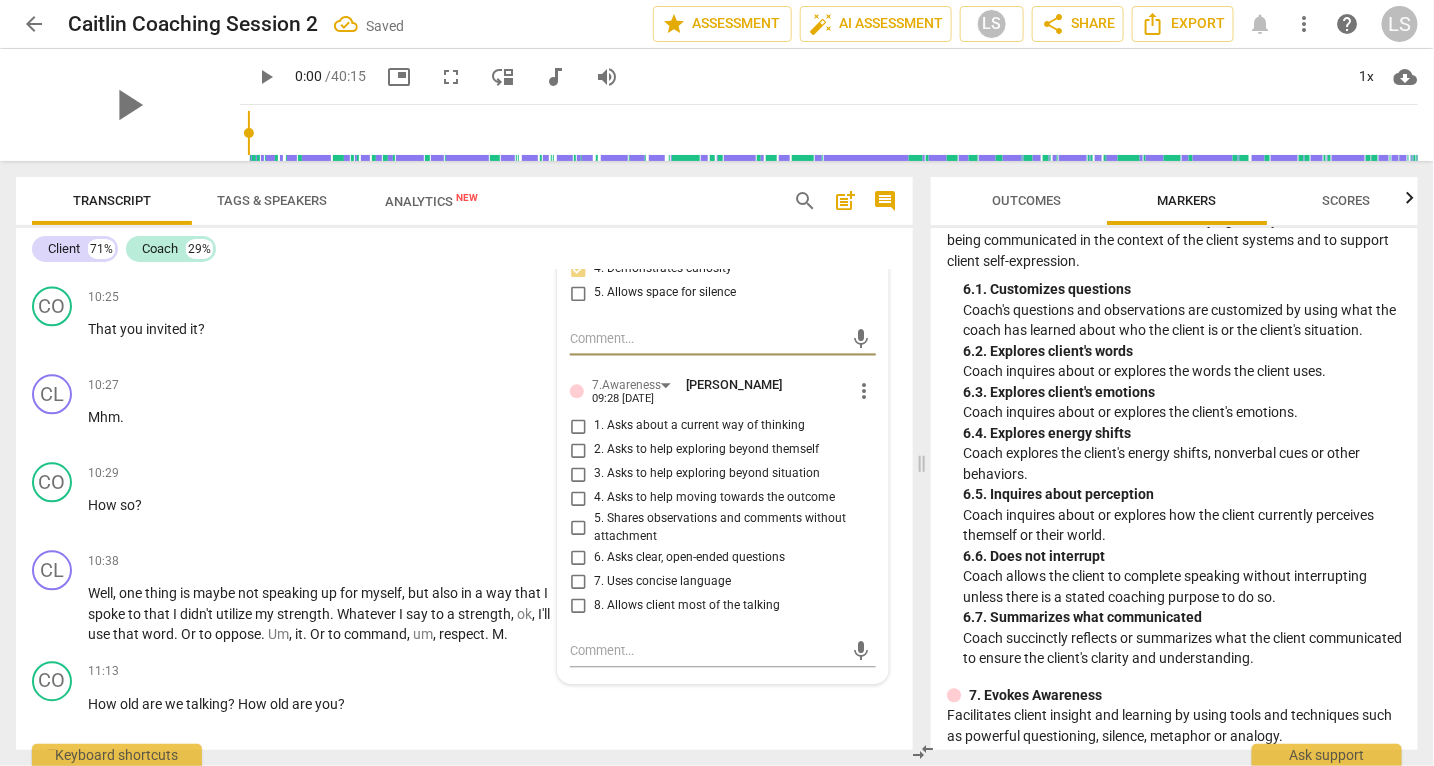 click on "7. Uses concise language" at bounding box center (578, 581) 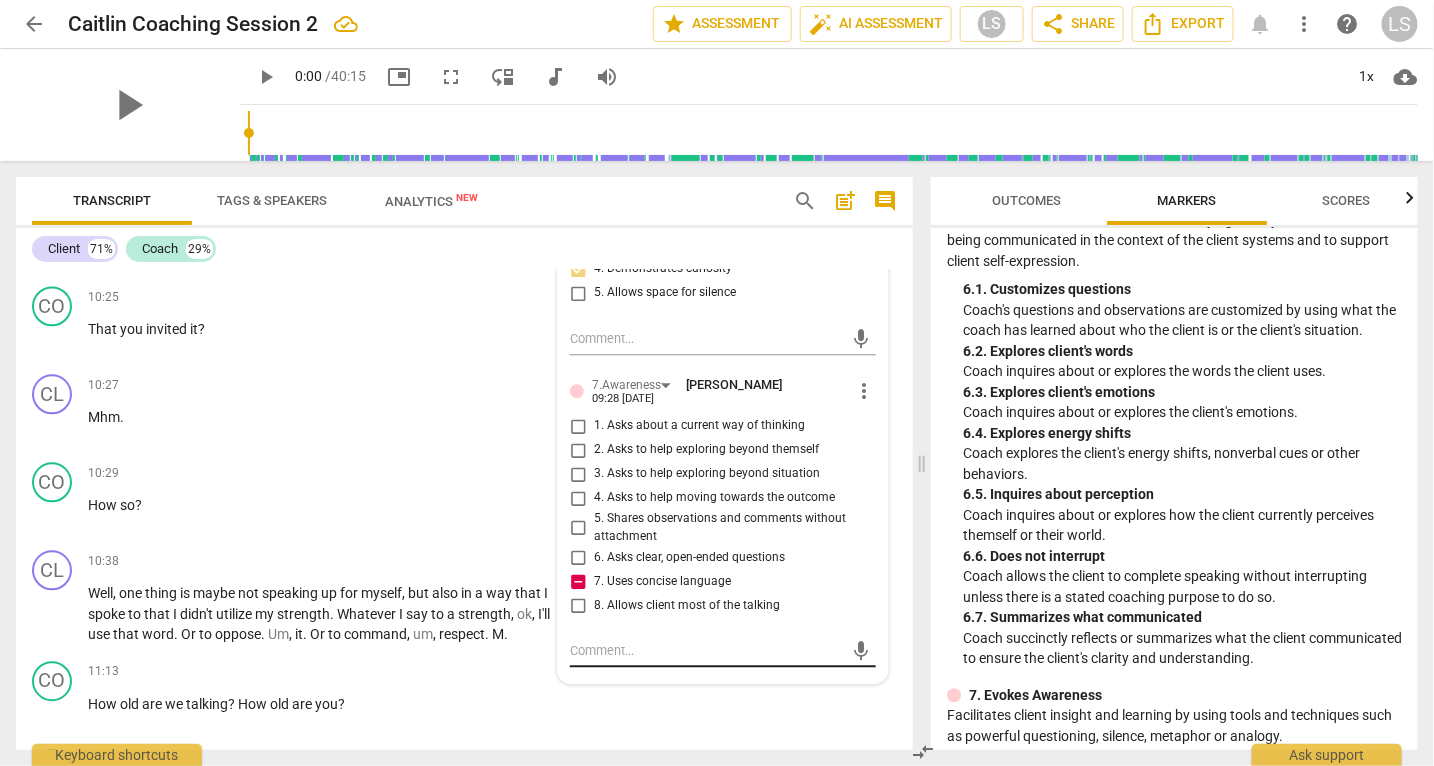 click on "mic" at bounding box center [723, 651] 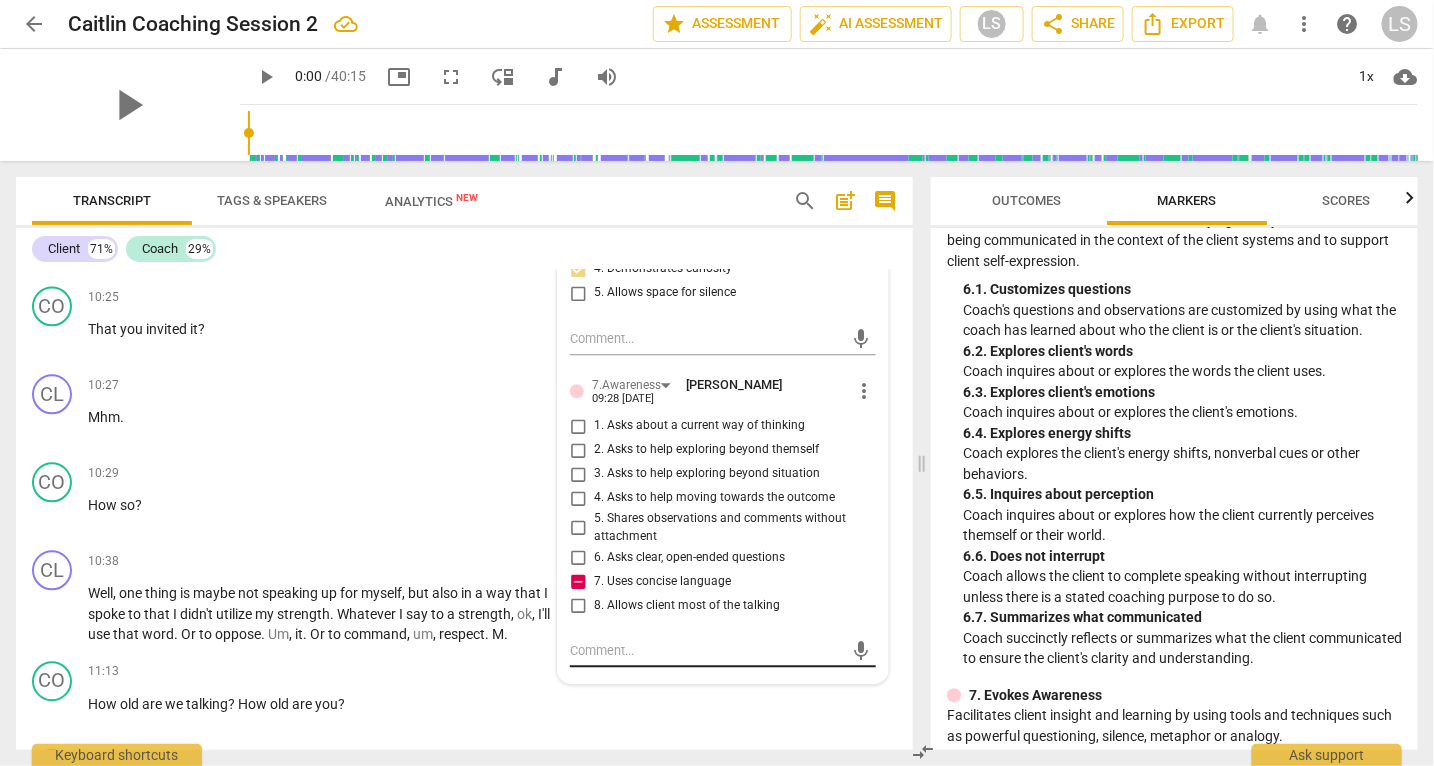 click at bounding box center (707, 650) 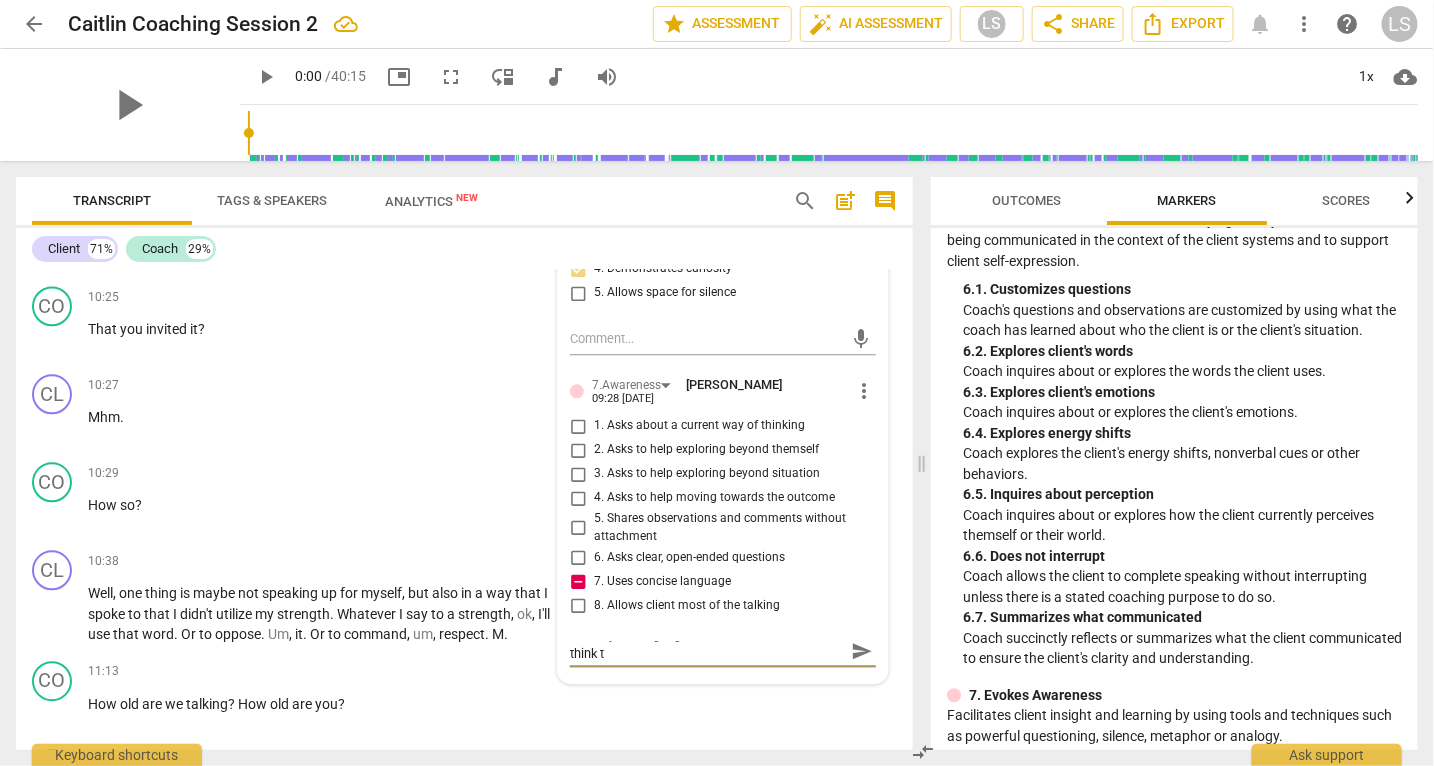 scroll, scrollTop: 0, scrollLeft: 0, axis: both 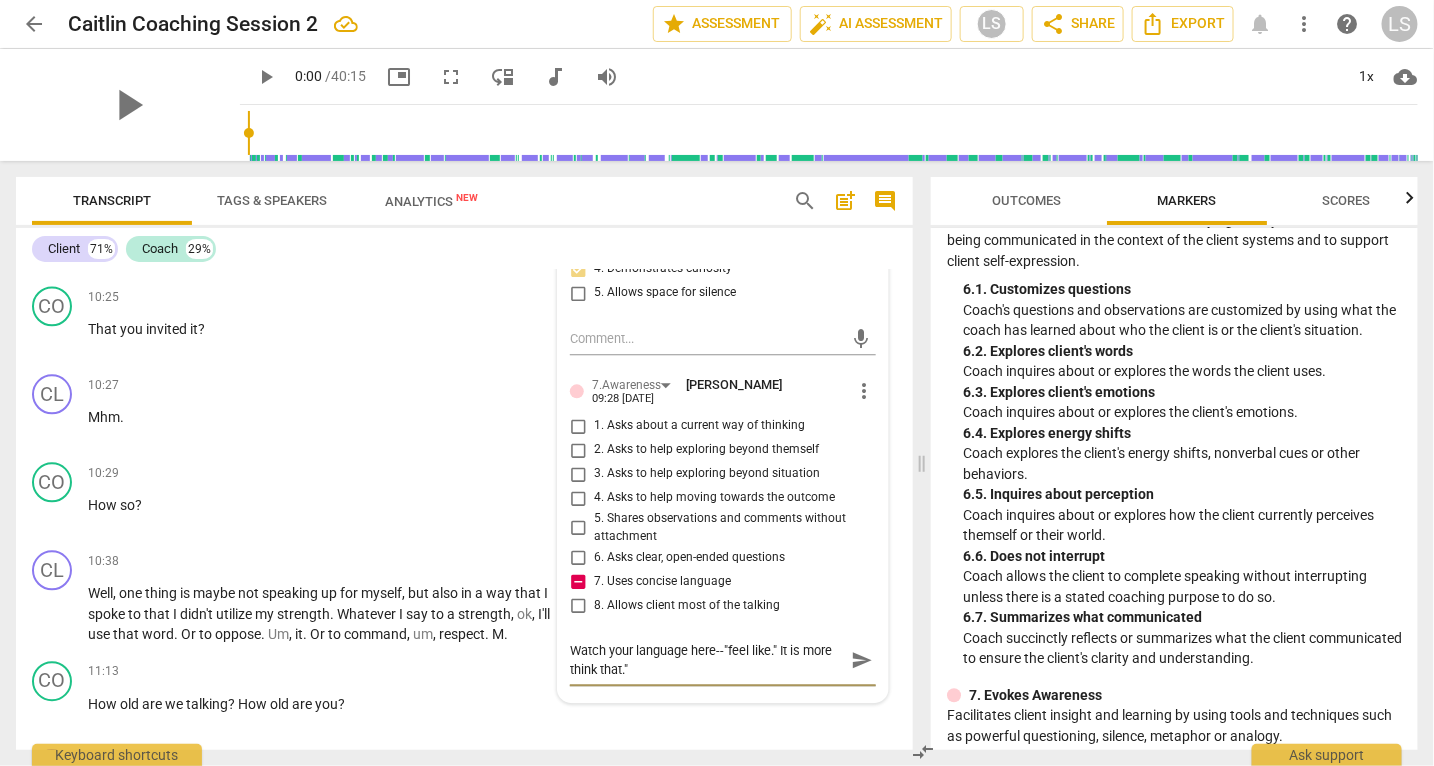 click on "Watch your language here--"feel like." It is more think that."" at bounding box center (707, 660) 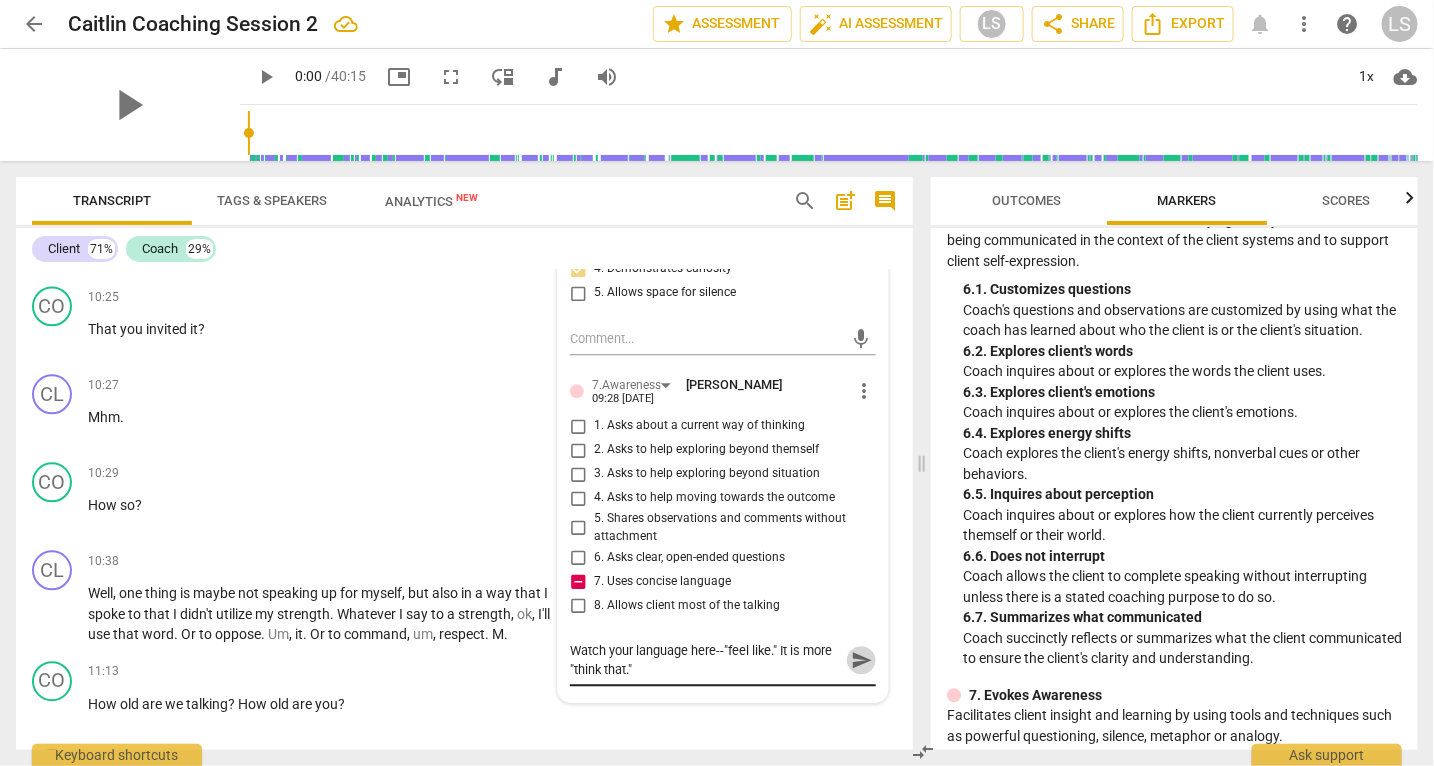 click on "send" at bounding box center (862, 661) 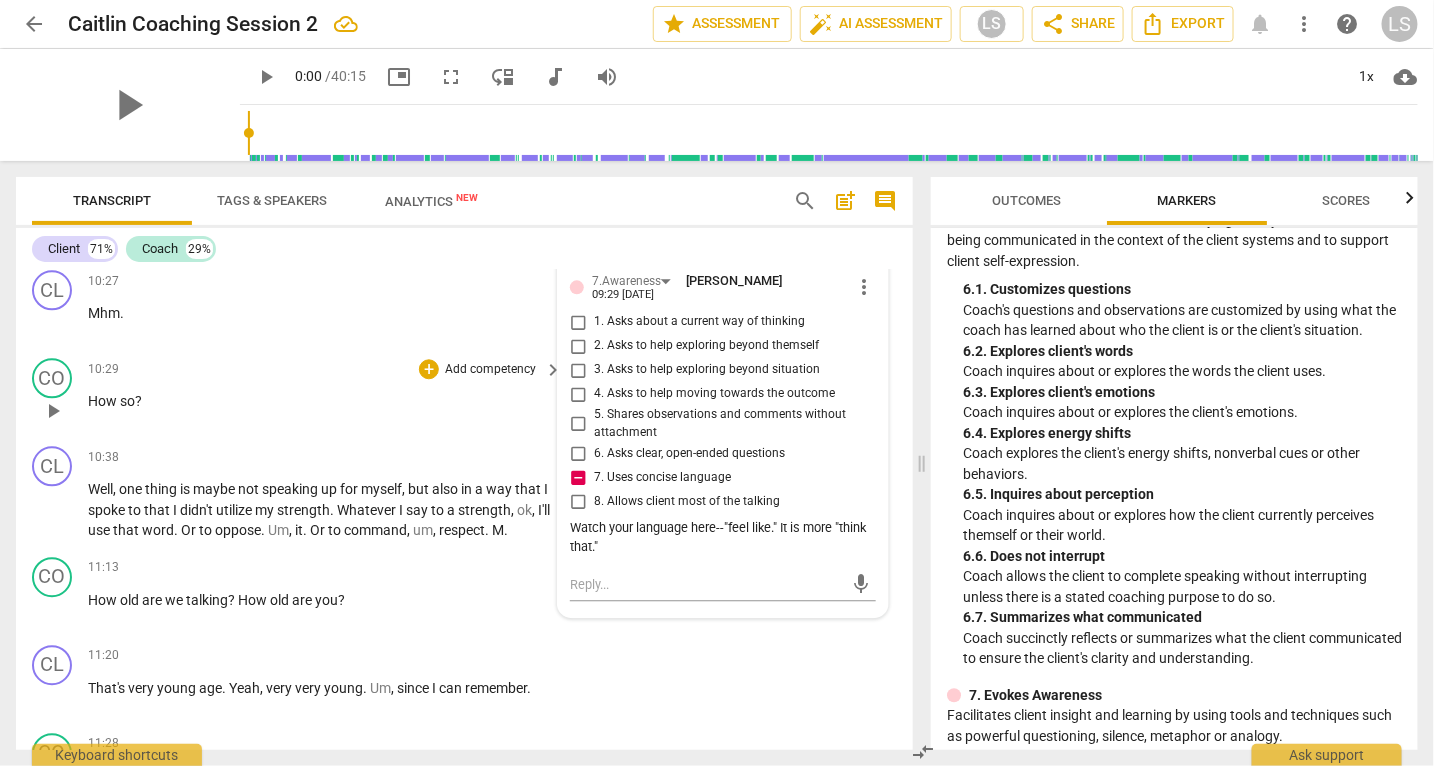scroll, scrollTop: 4372, scrollLeft: 0, axis: vertical 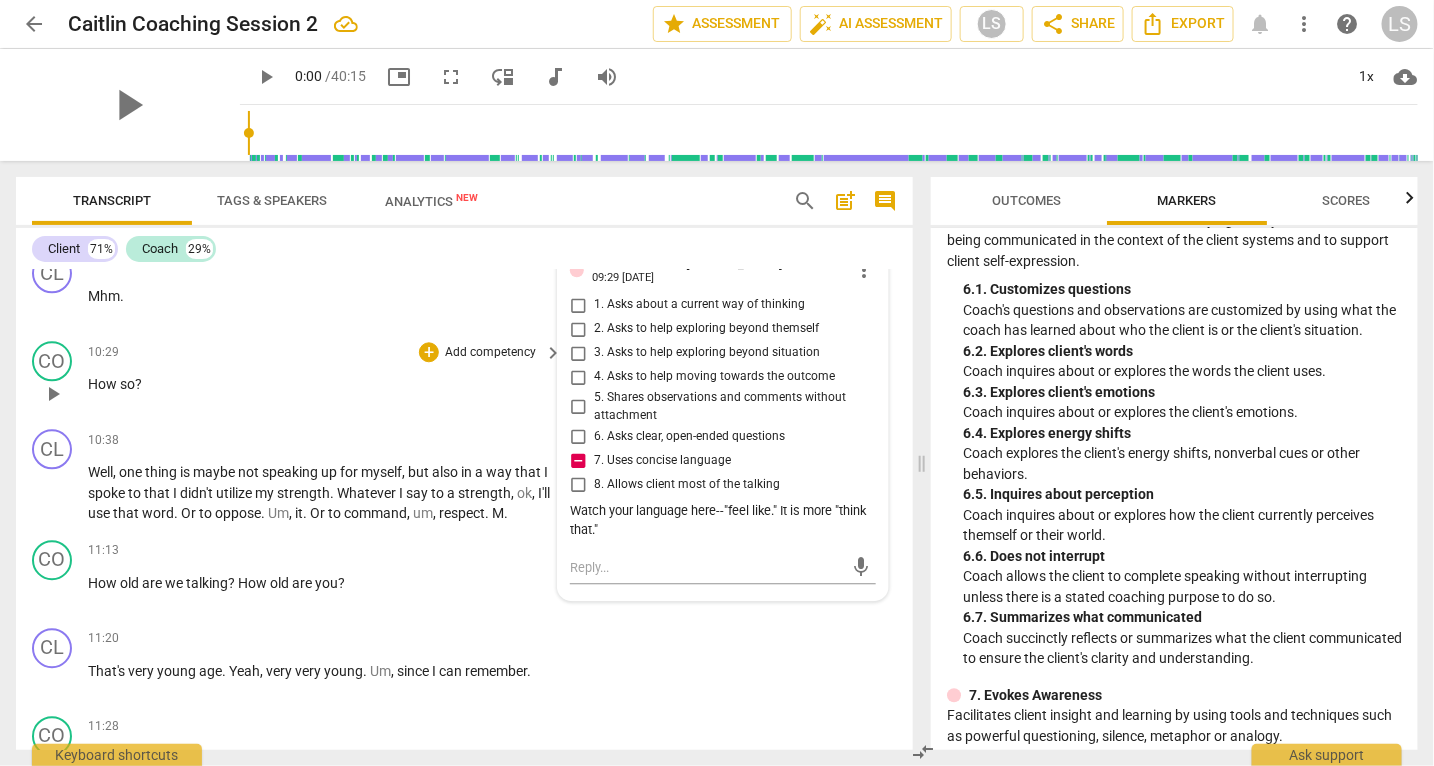 click on "speaking" at bounding box center [291, 472] 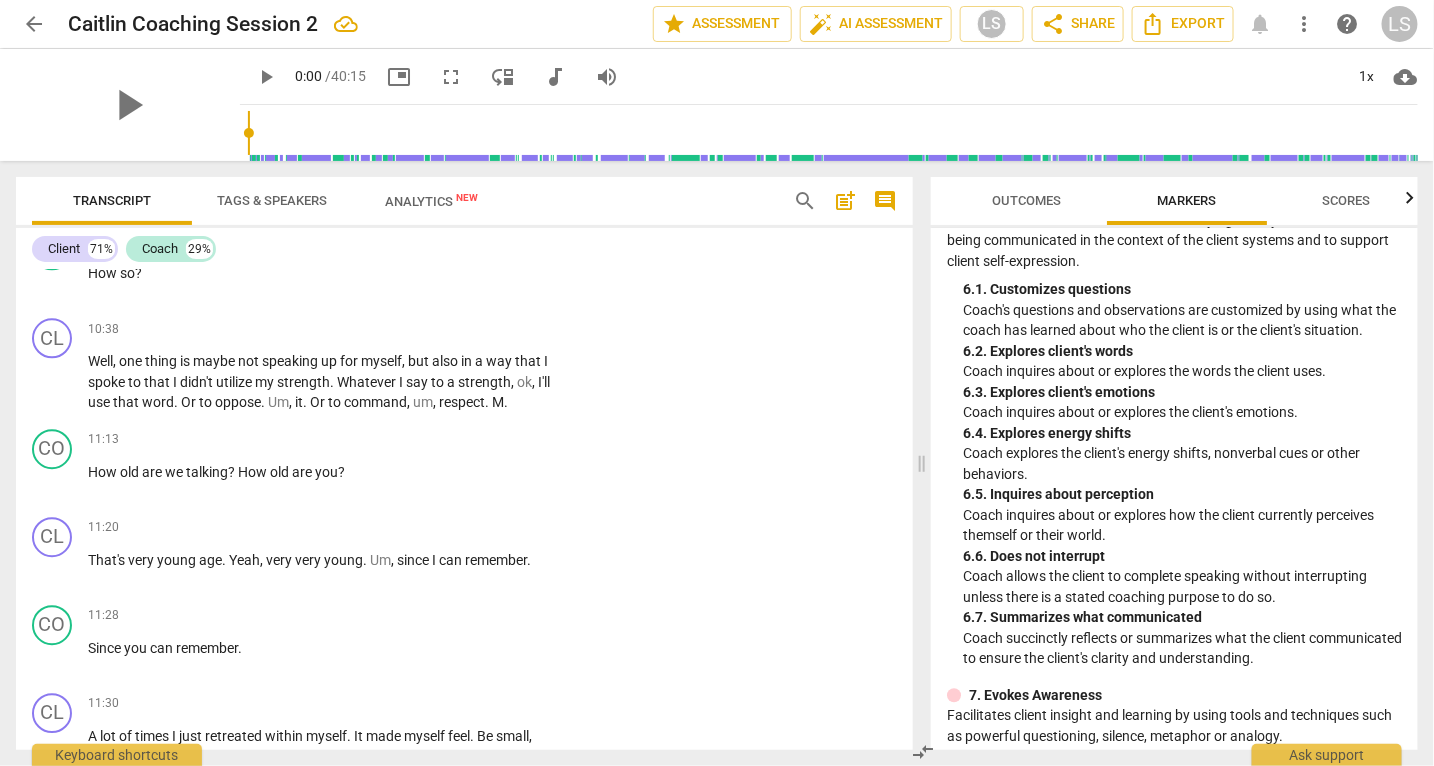 scroll, scrollTop: 4485, scrollLeft: 0, axis: vertical 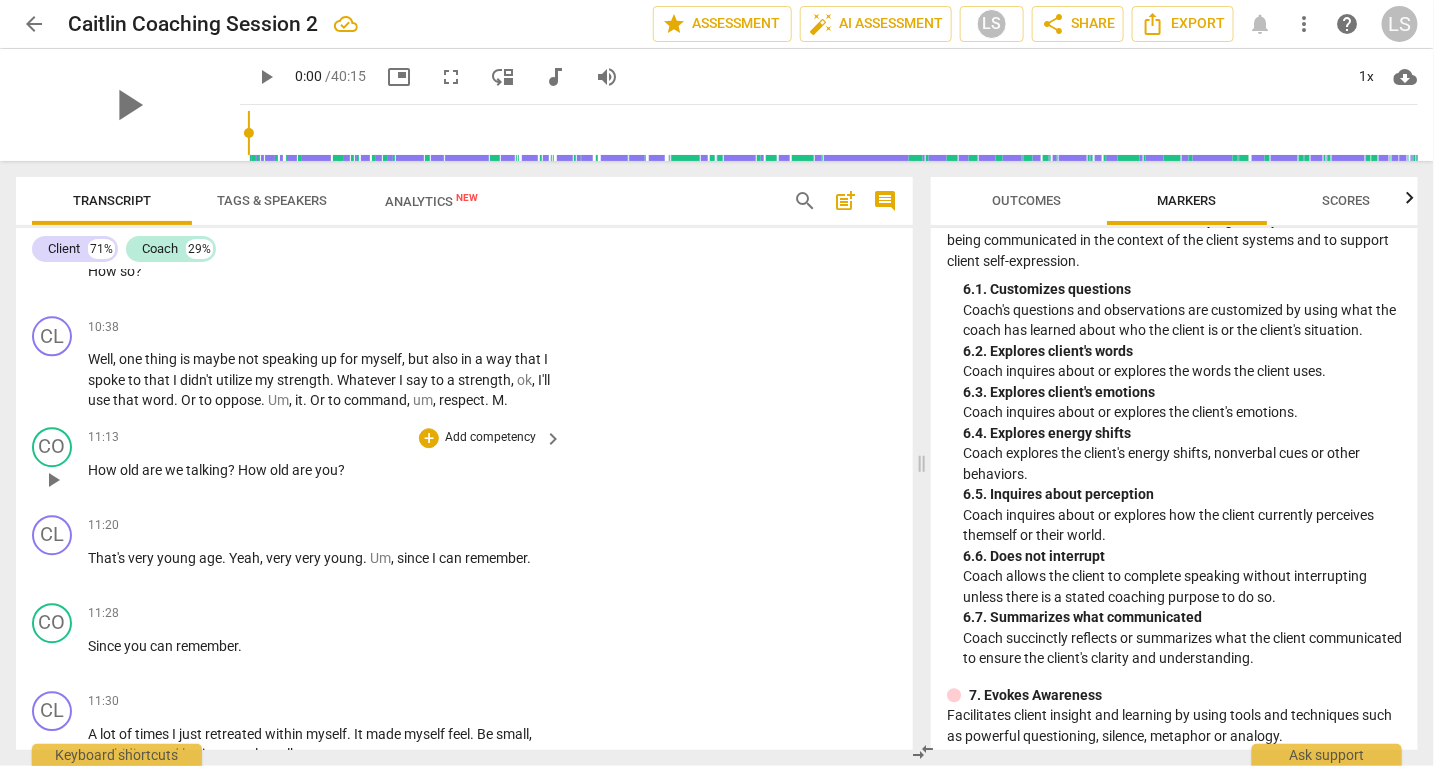 click on "Add competency" at bounding box center (490, 438) 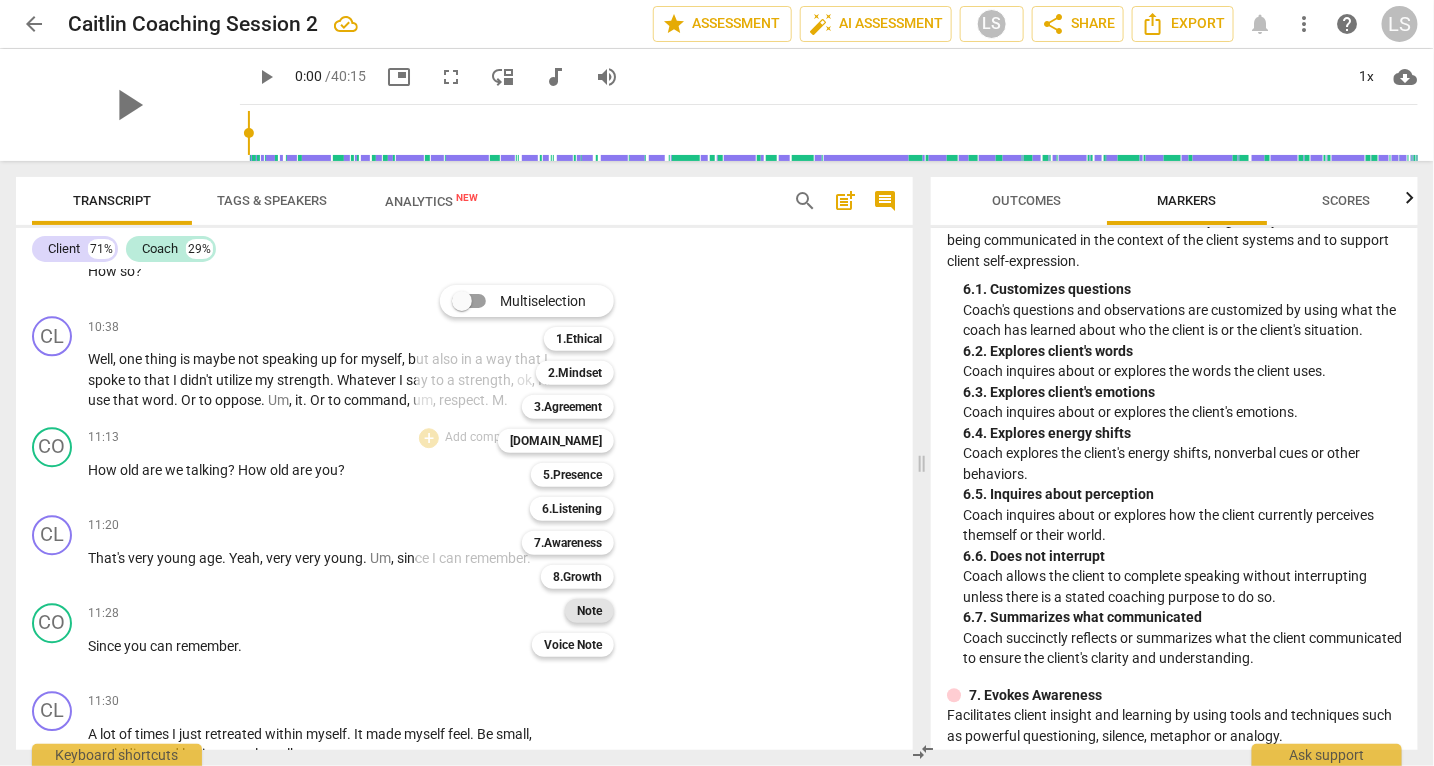 click on "Note" at bounding box center [589, 611] 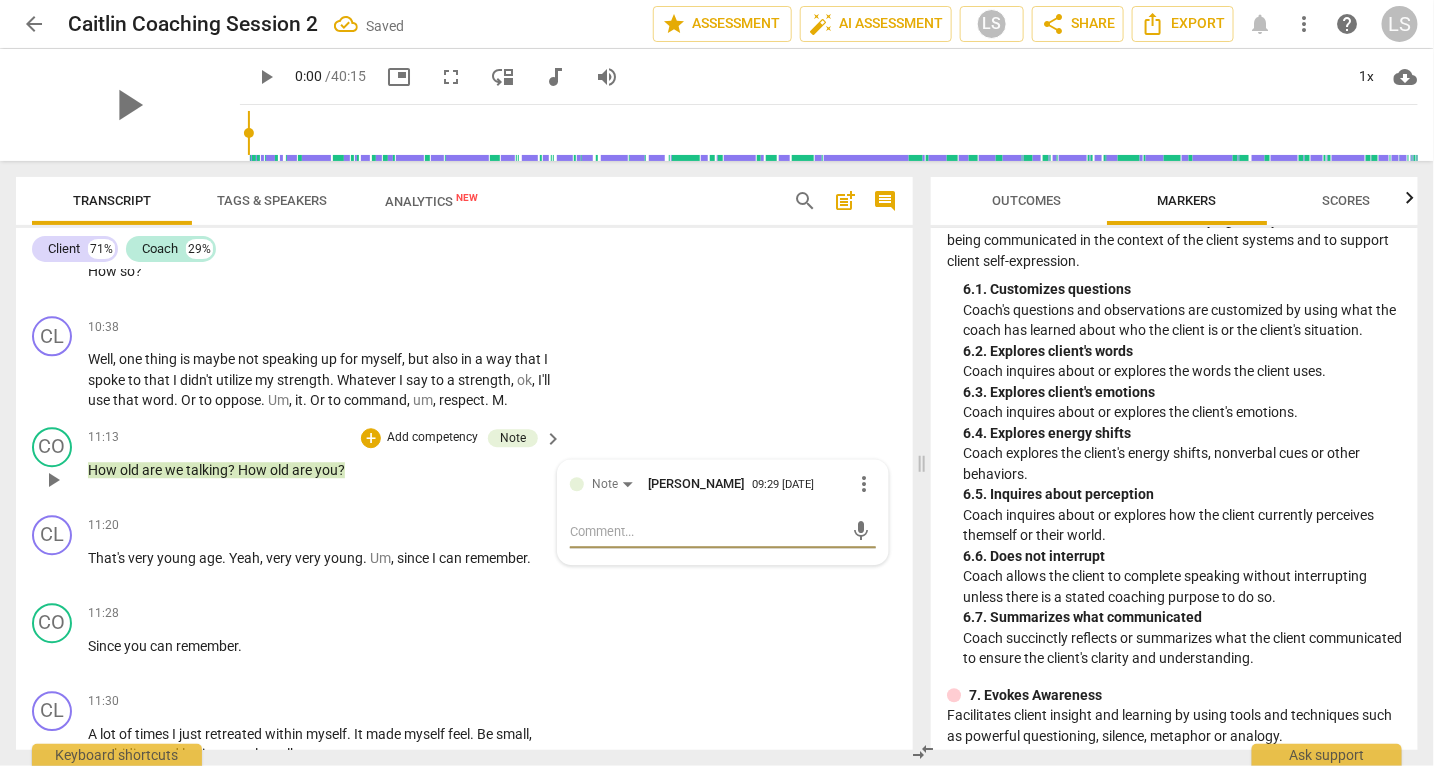click at bounding box center [707, 531] 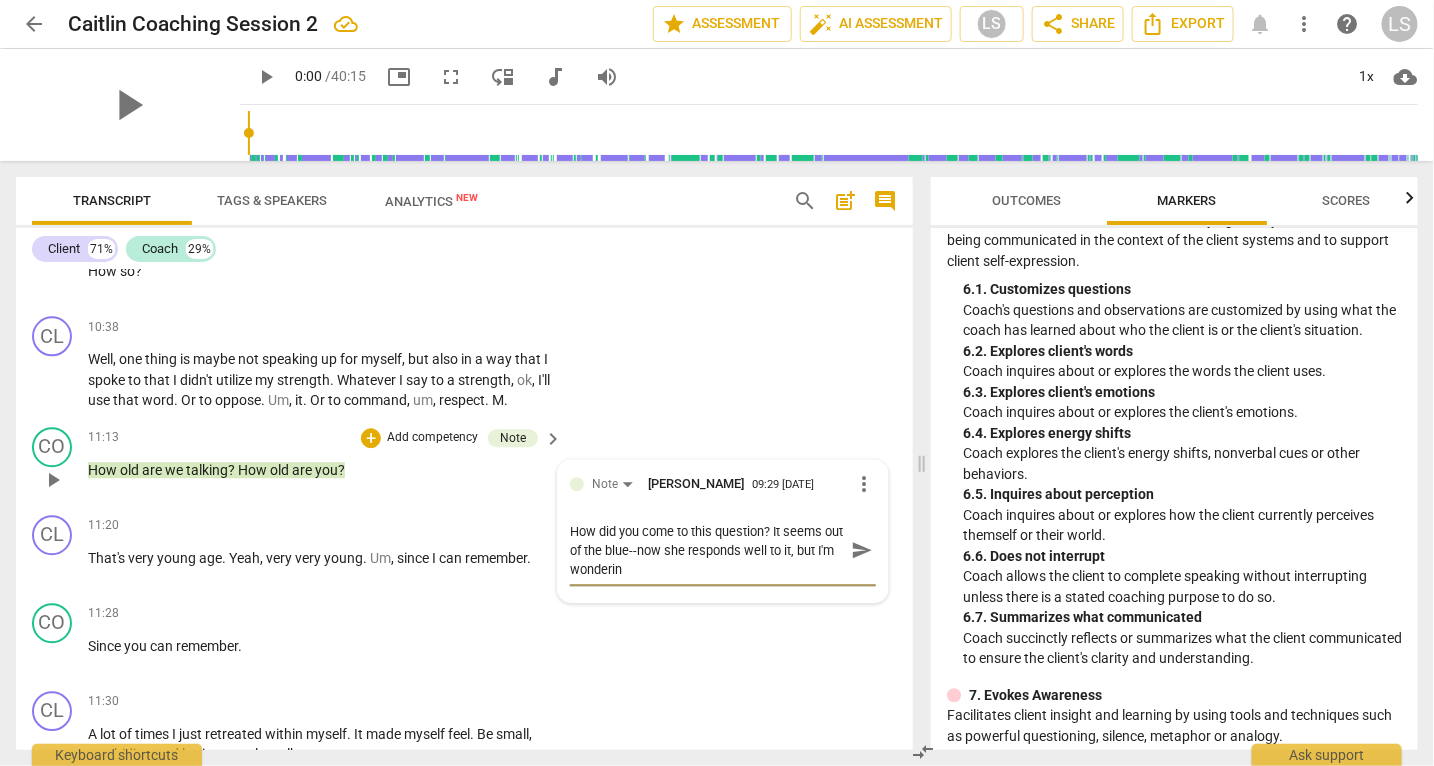scroll, scrollTop: 0, scrollLeft: 0, axis: both 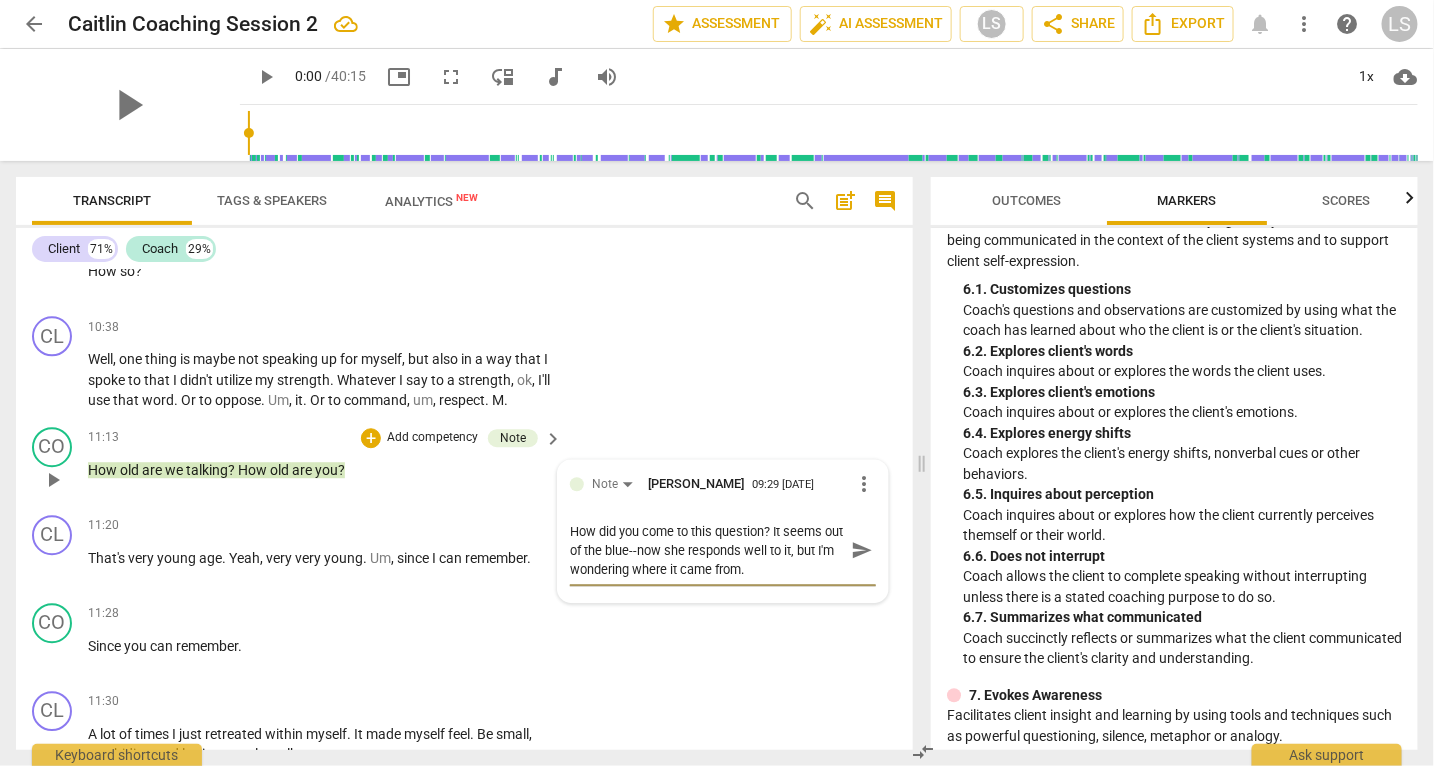 click on "send" at bounding box center (862, 550) 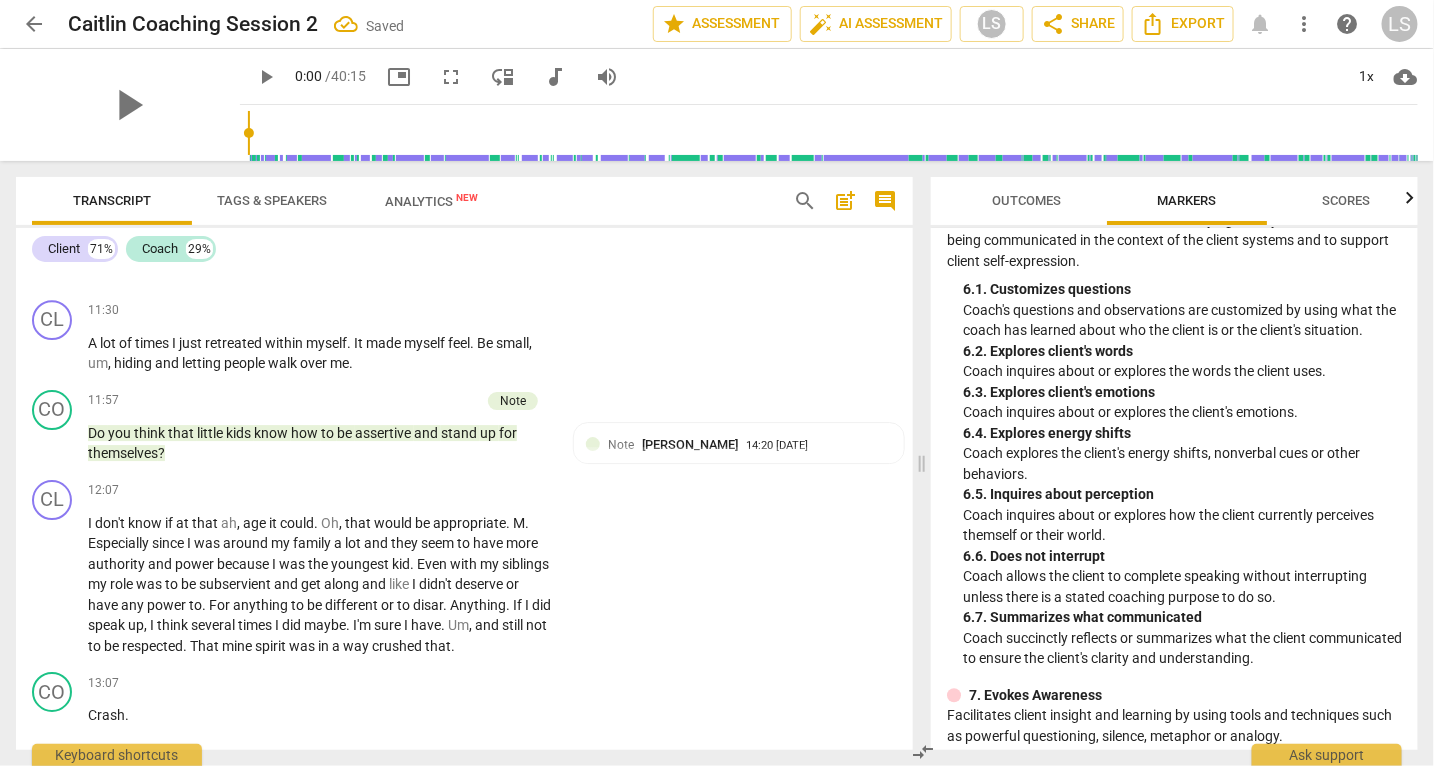 scroll, scrollTop: 4885, scrollLeft: 0, axis: vertical 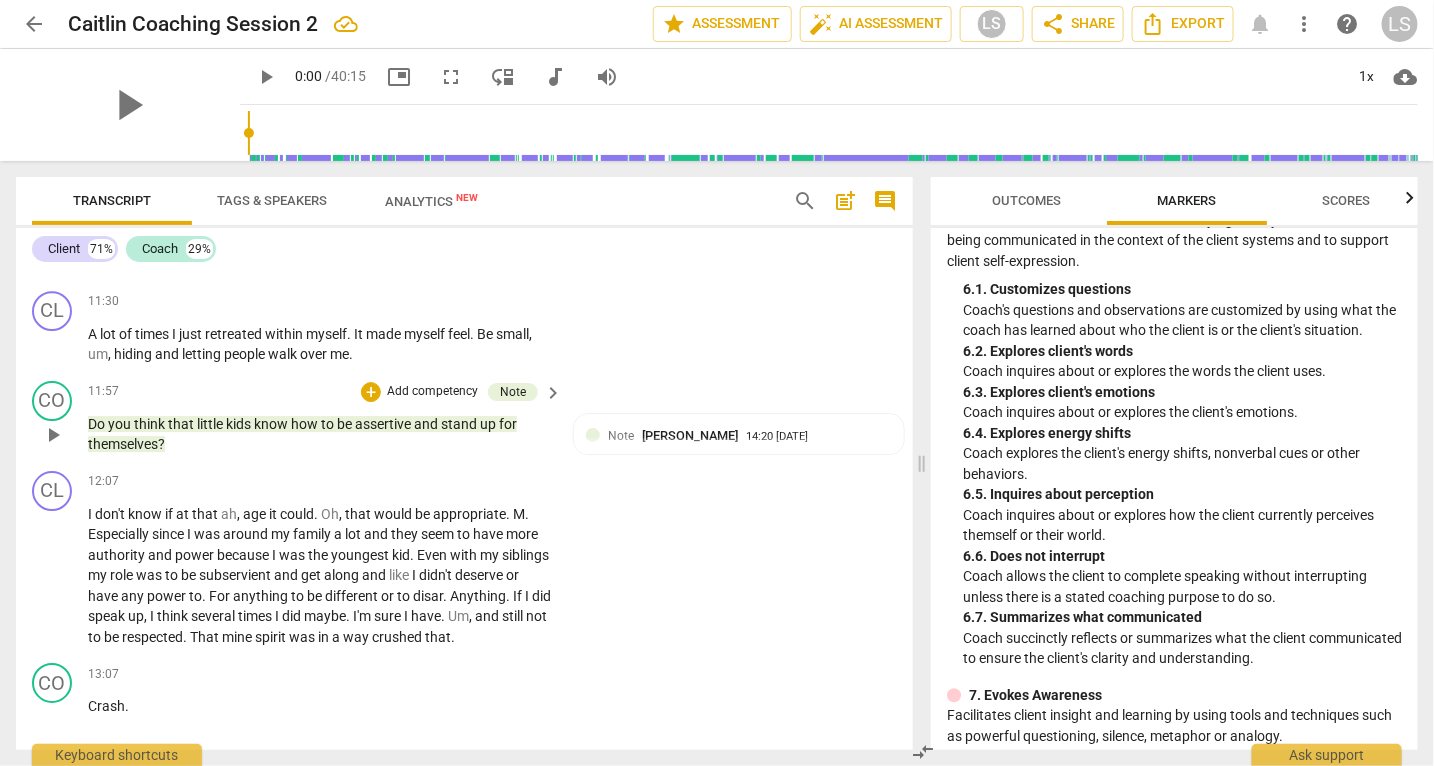 click on "Add competency" at bounding box center (432, 392) 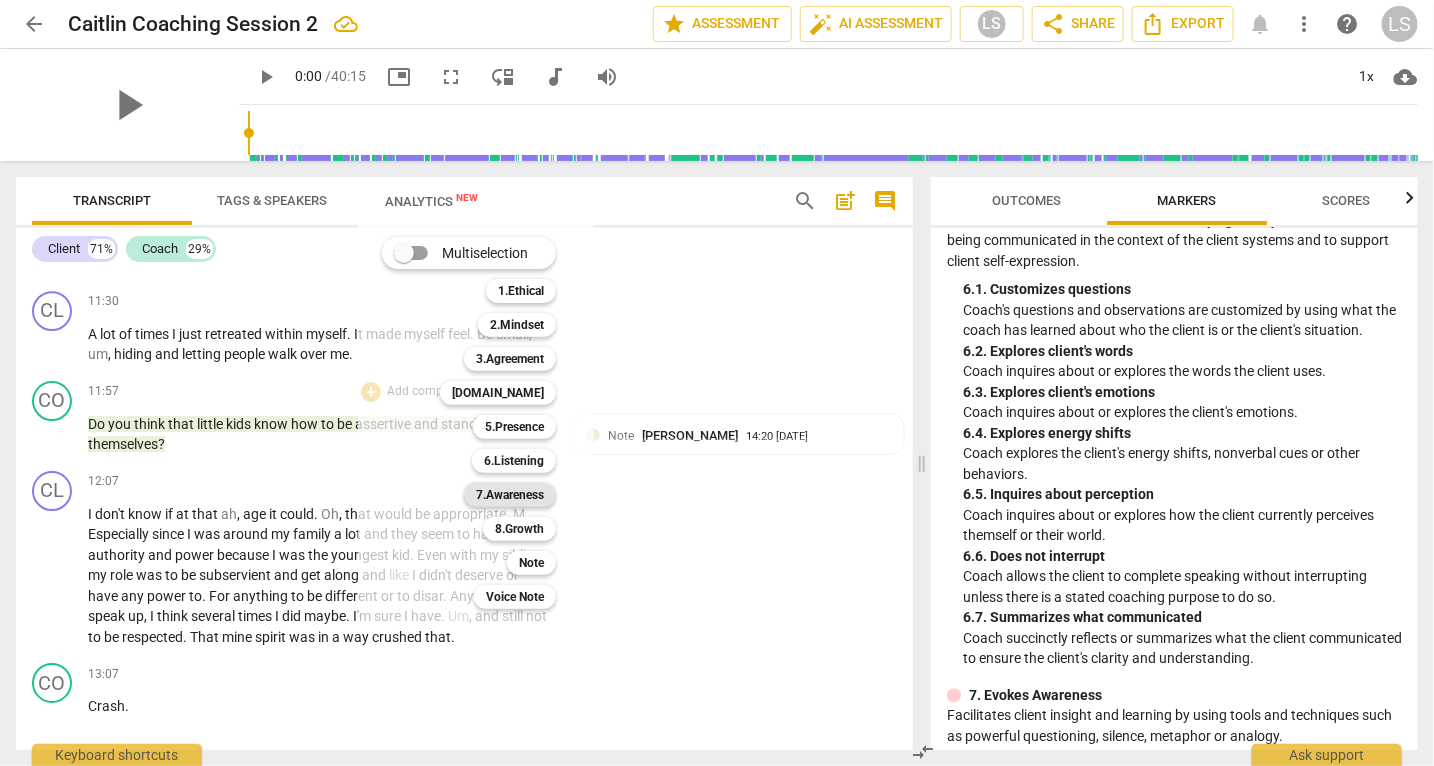 click on "7.Awareness" at bounding box center [510, 495] 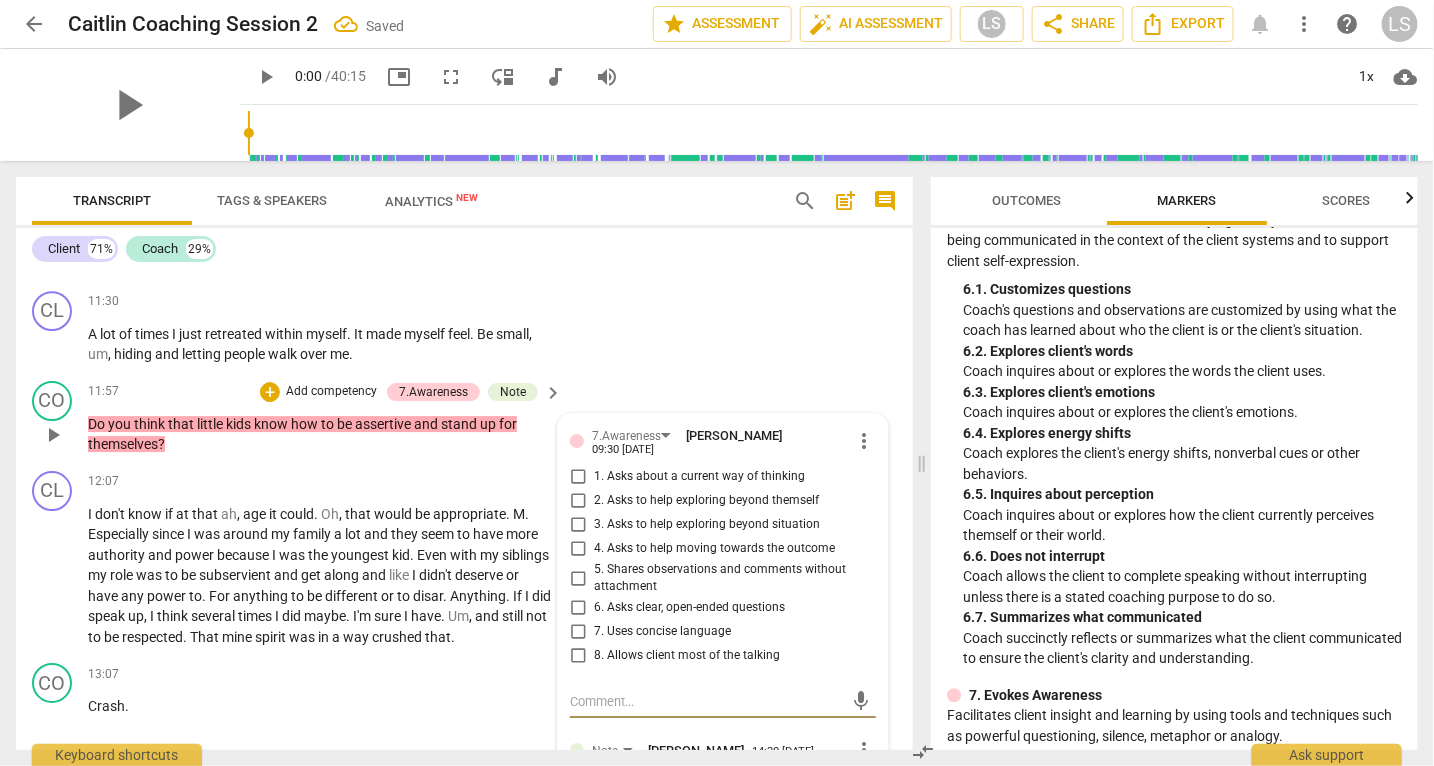click on "1. Asks about a current way of thinking" at bounding box center [578, 477] 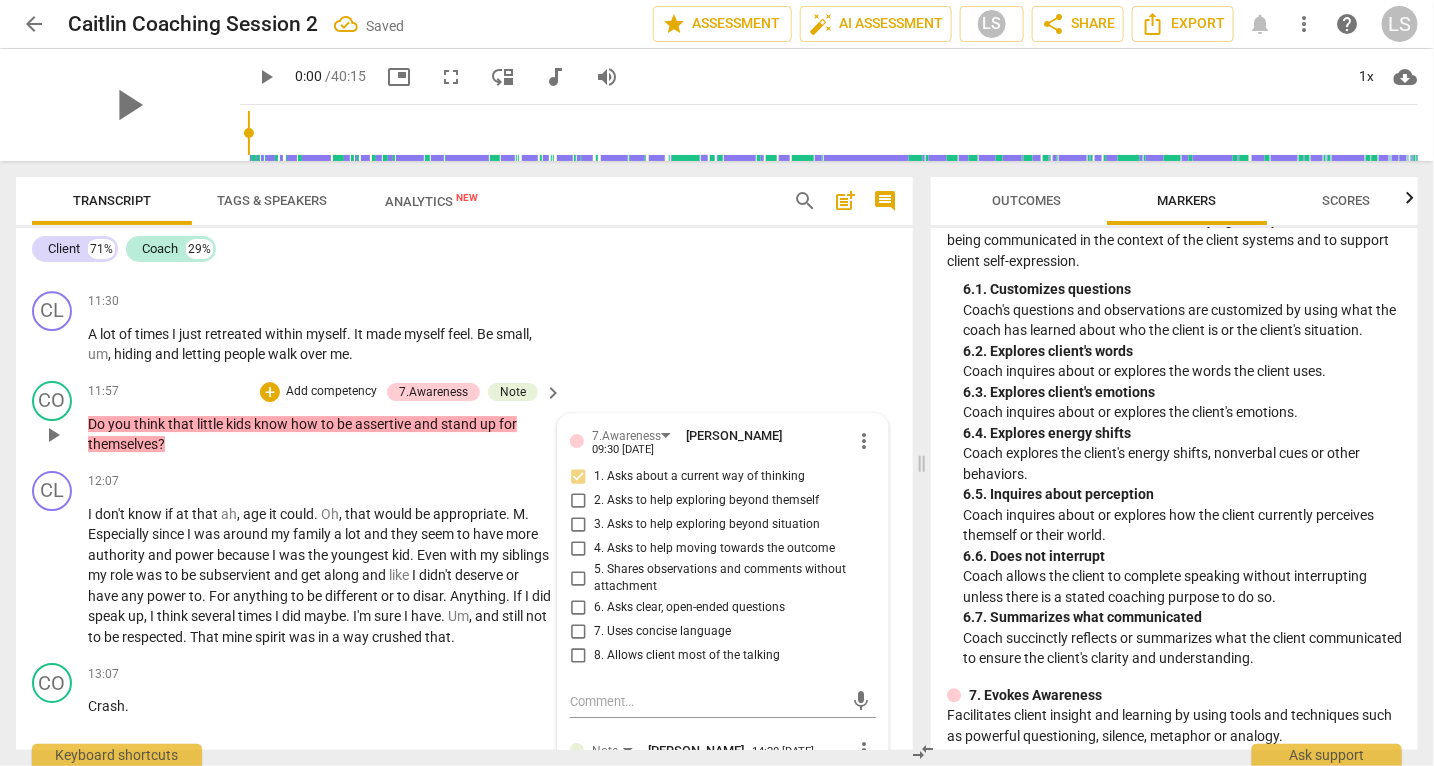 click on "1. Asks about a current way of thinking" at bounding box center [578, 477] 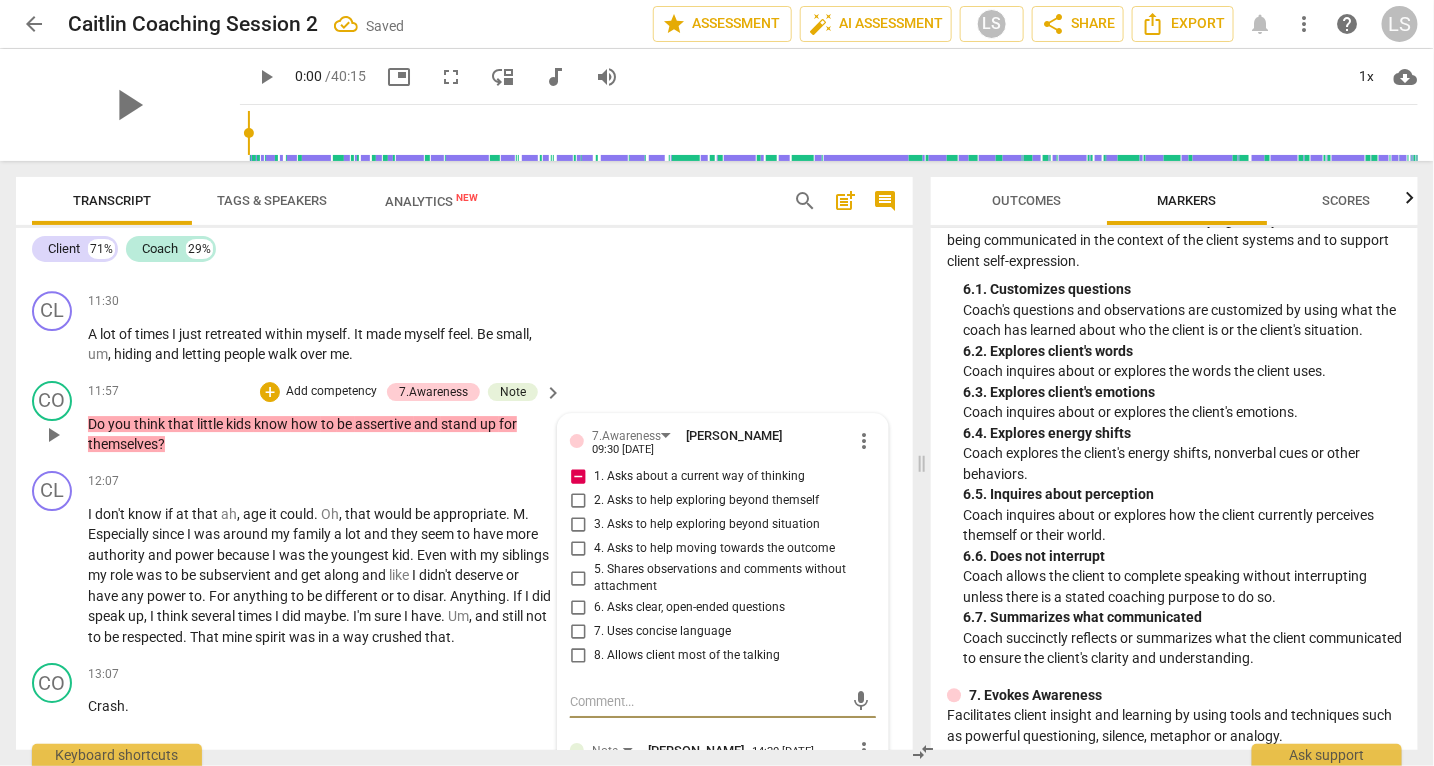 click at bounding box center (707, 701) 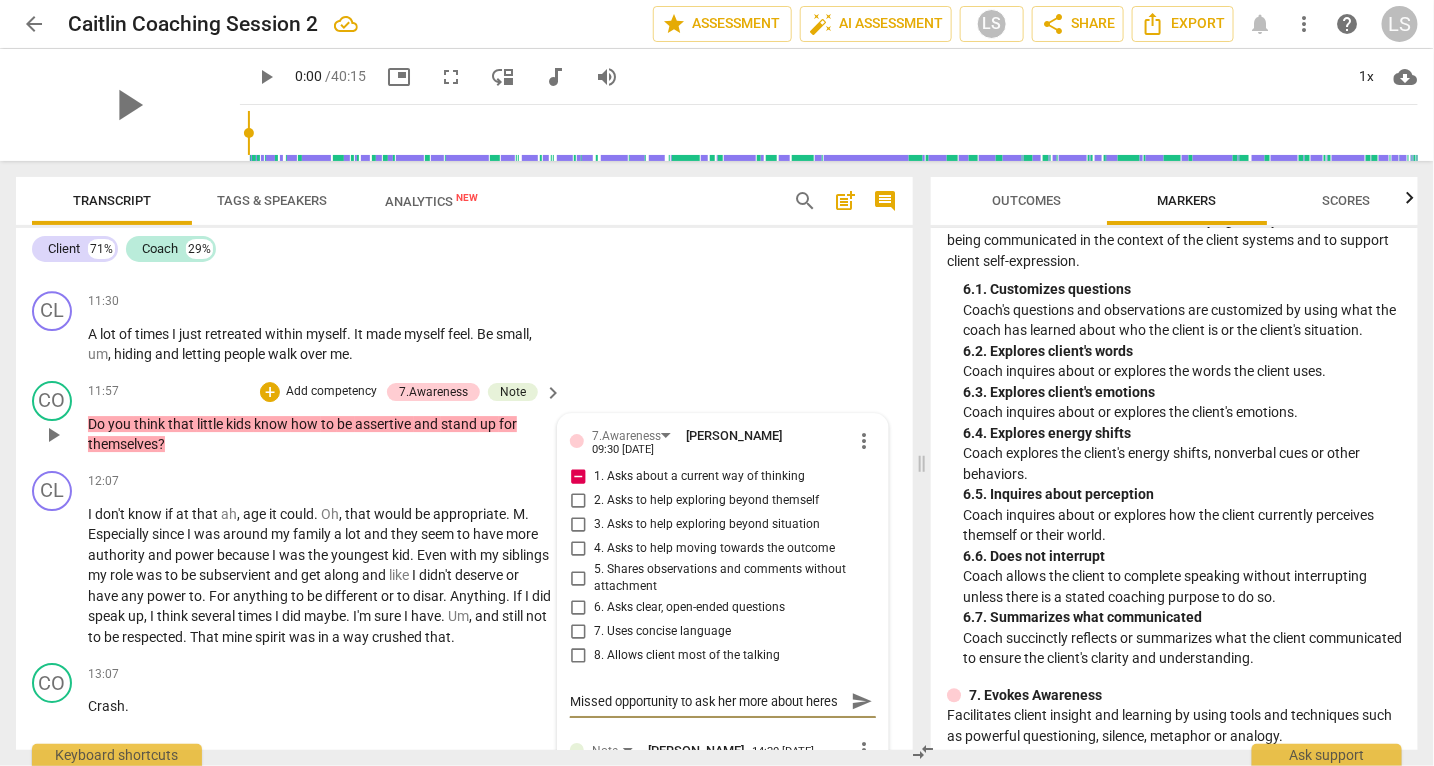 scroll, scrollTop: 16, scrollLeft: 0, axis: vertical 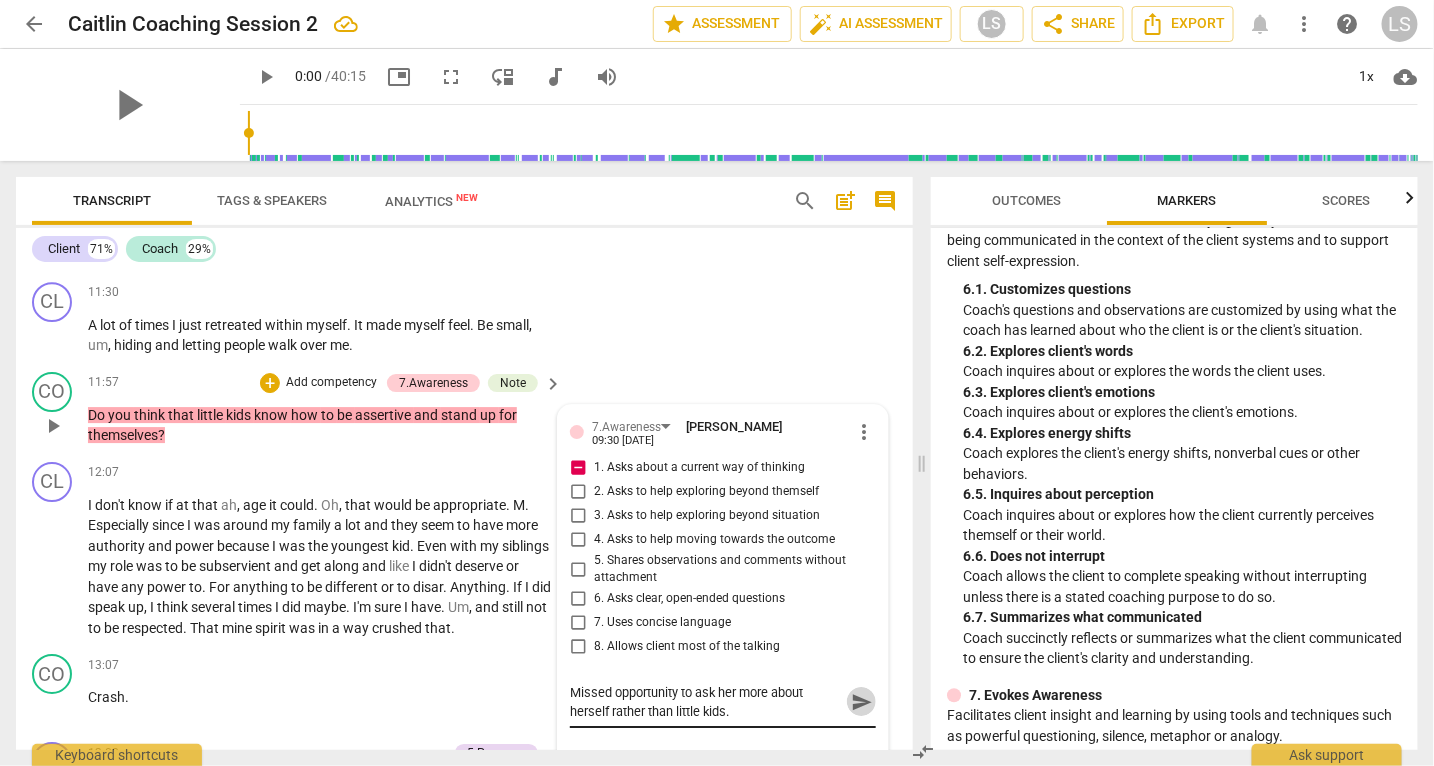 click on "send" at bounding box center [862, 702] 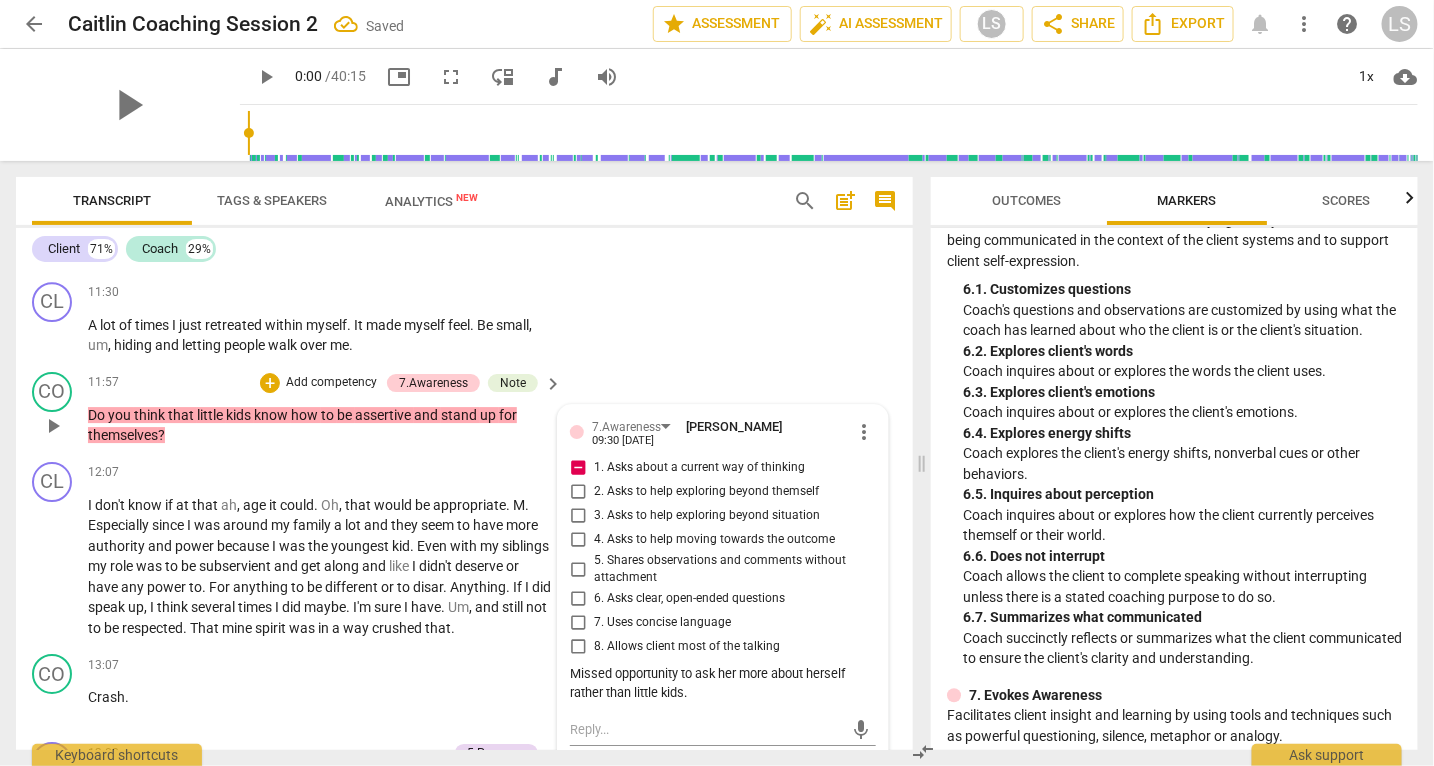 click on "Add competency" at bounding box center (331, 383) 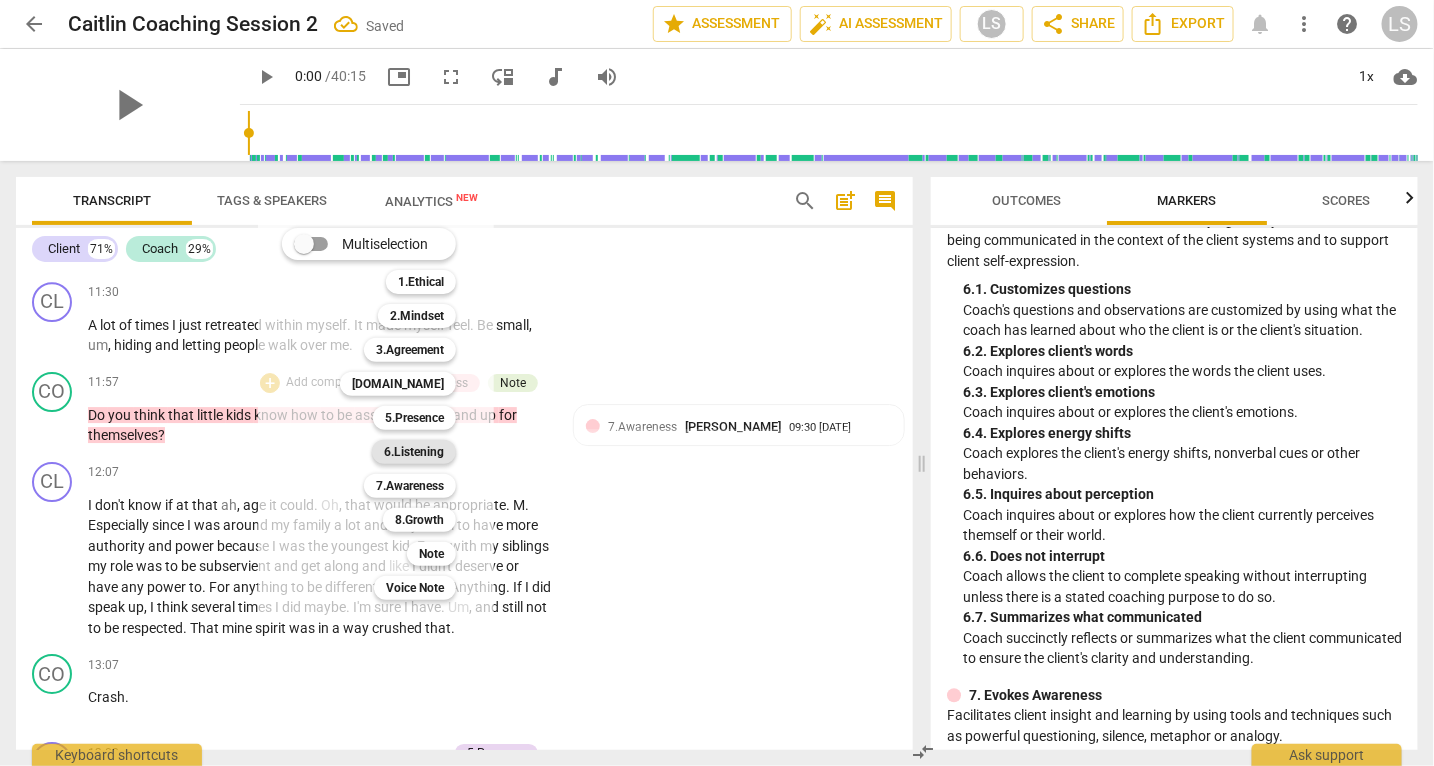 click on "6.Listening" at bounding box center (414, 452) 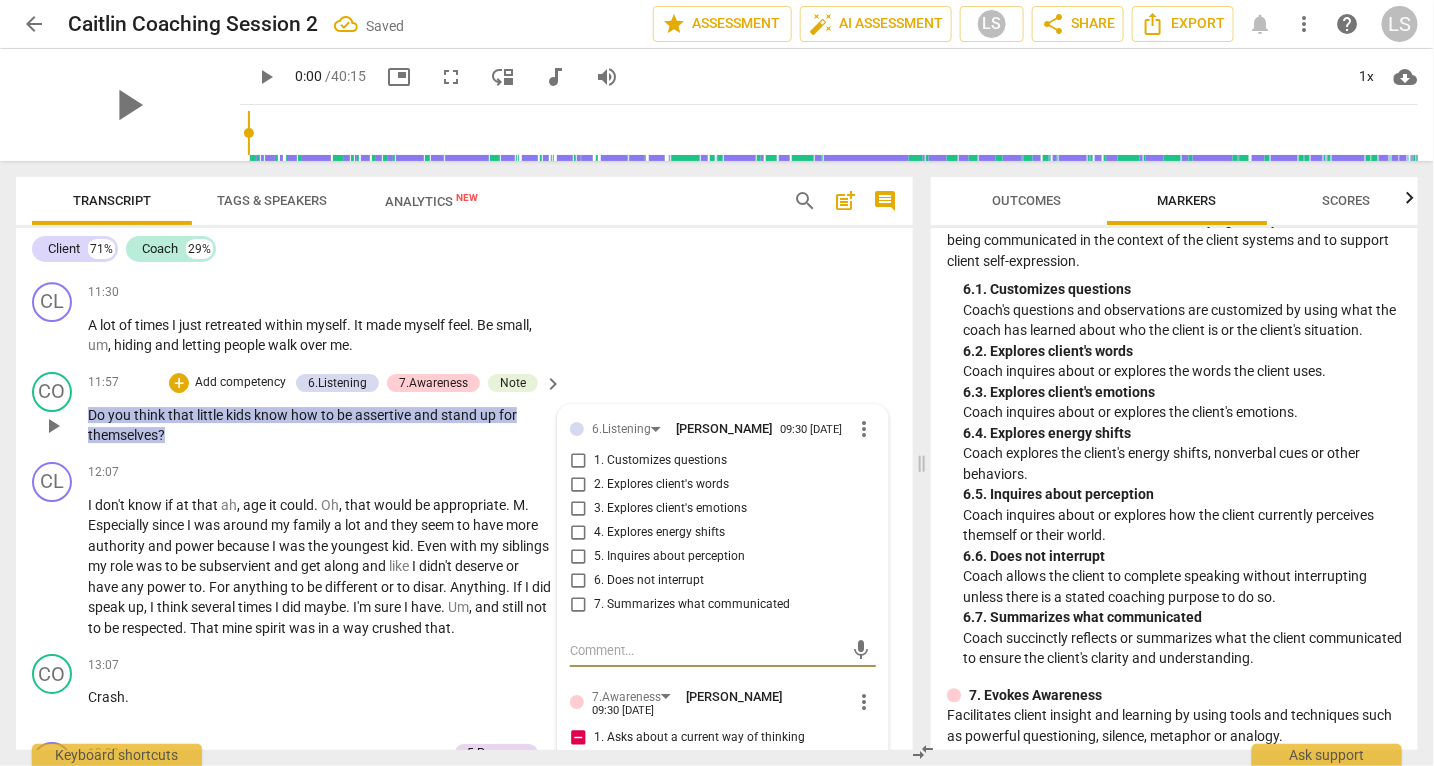 click on "3. Explores client's emotions" at bounding box center (578, 509) 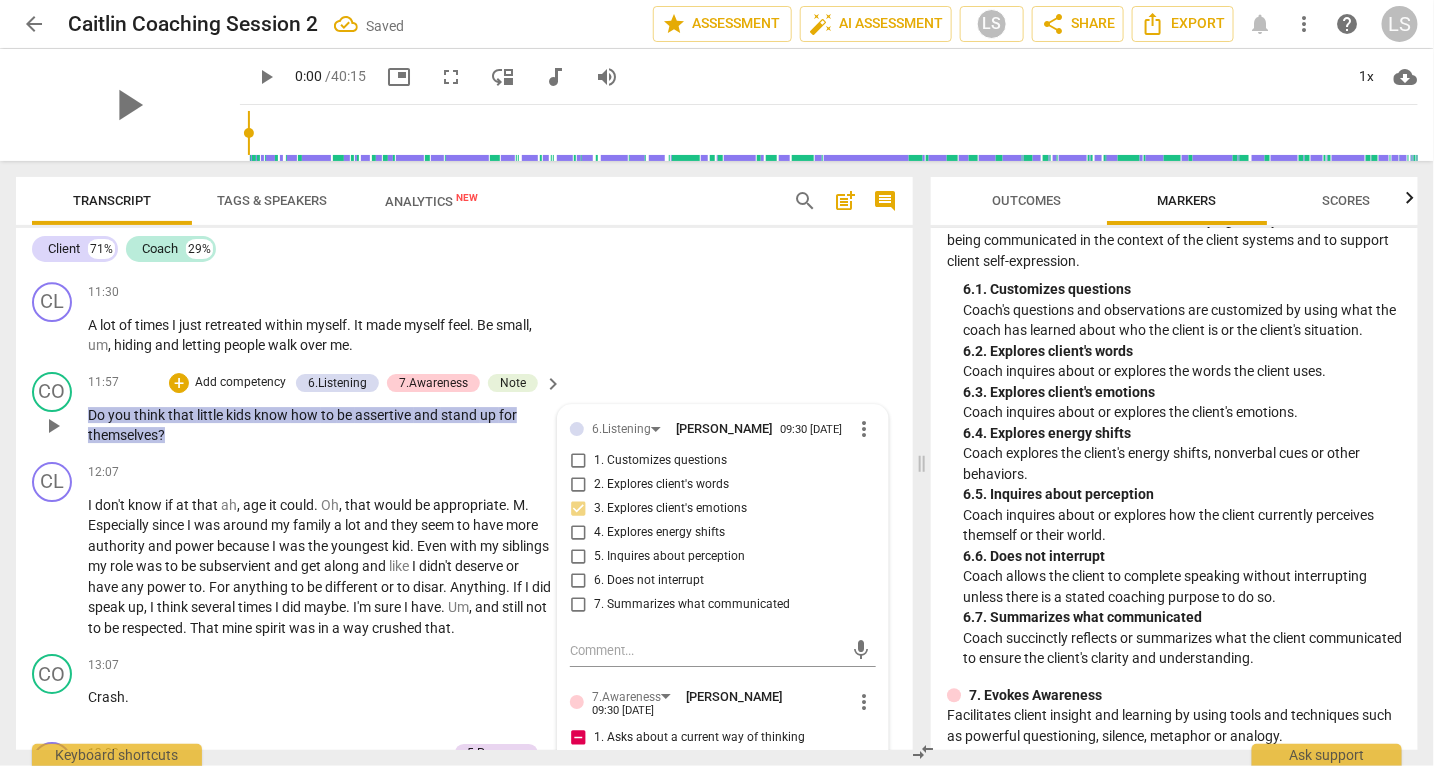 click on "3. Explores client's emotions" at bounding box center [578, 509] 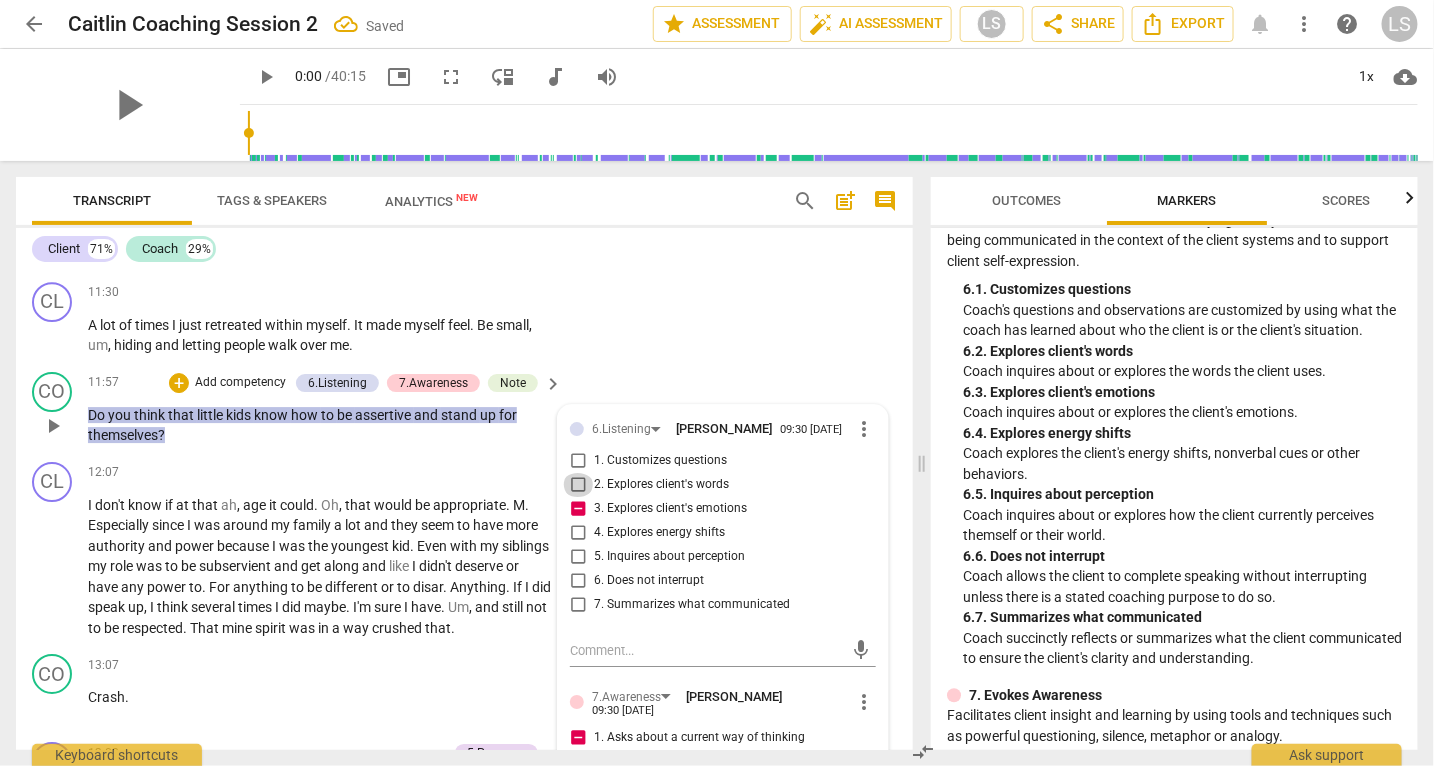click on "2. Explores client's words" at bounding box center (578, 485) 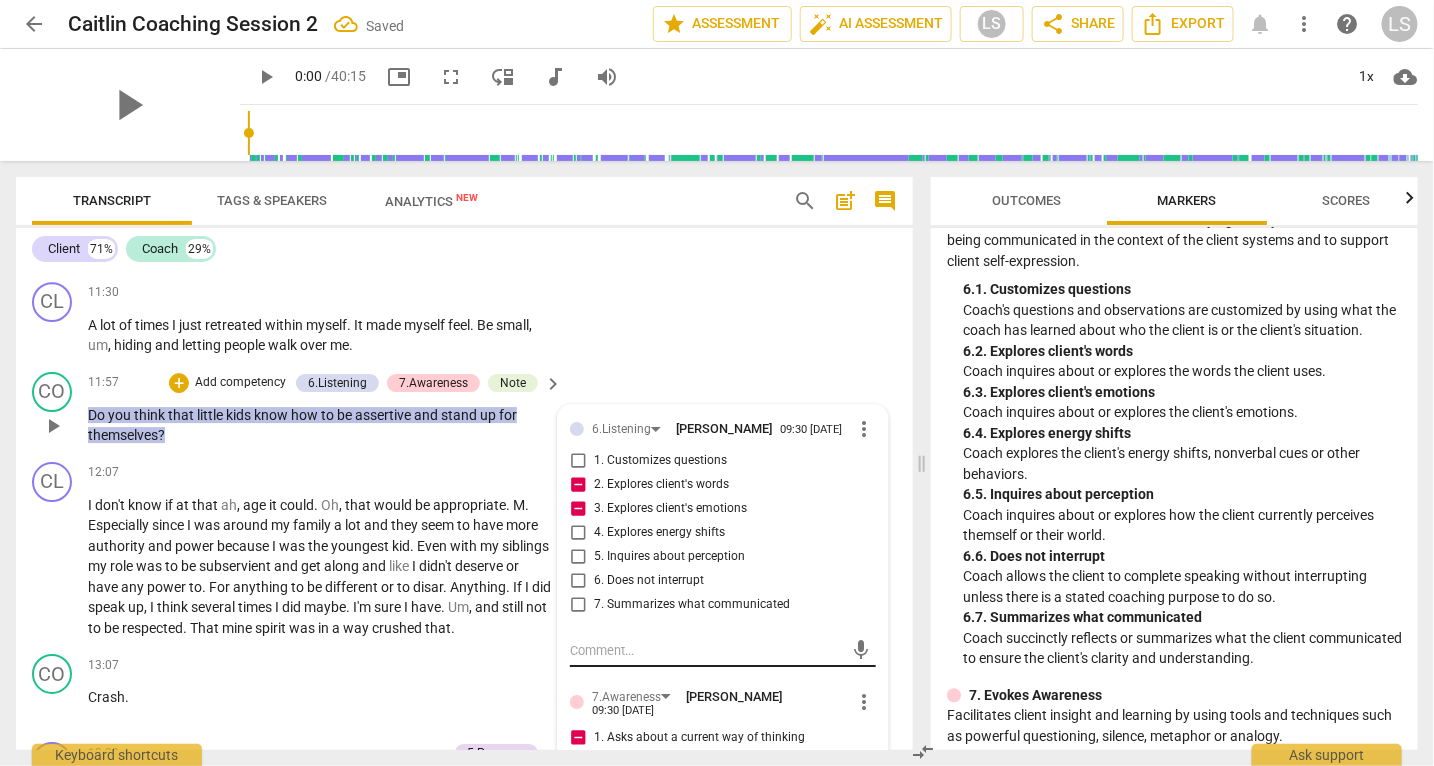 click at bounding box center (707, 650) 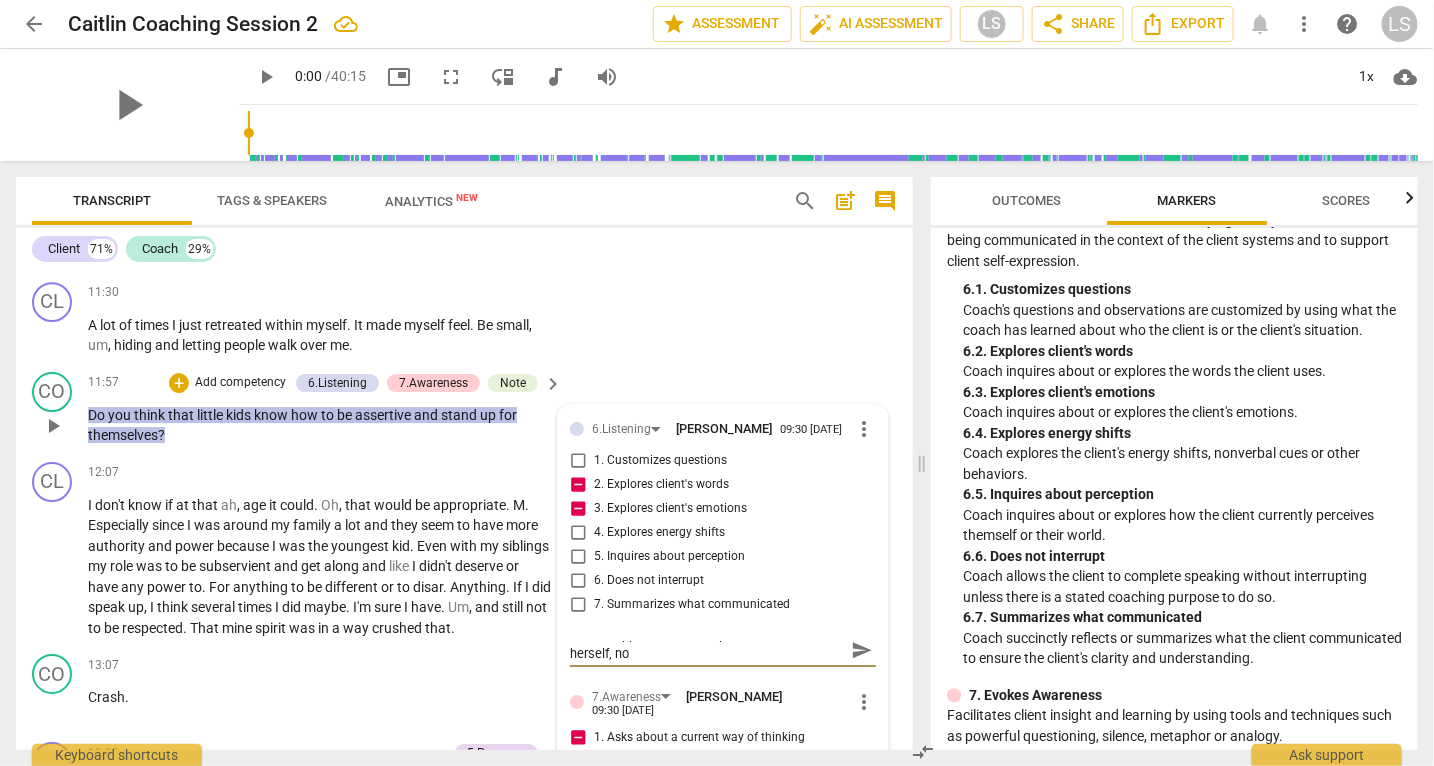 scroll, scrollTop: 0, scrollLeft: 0, axis: both 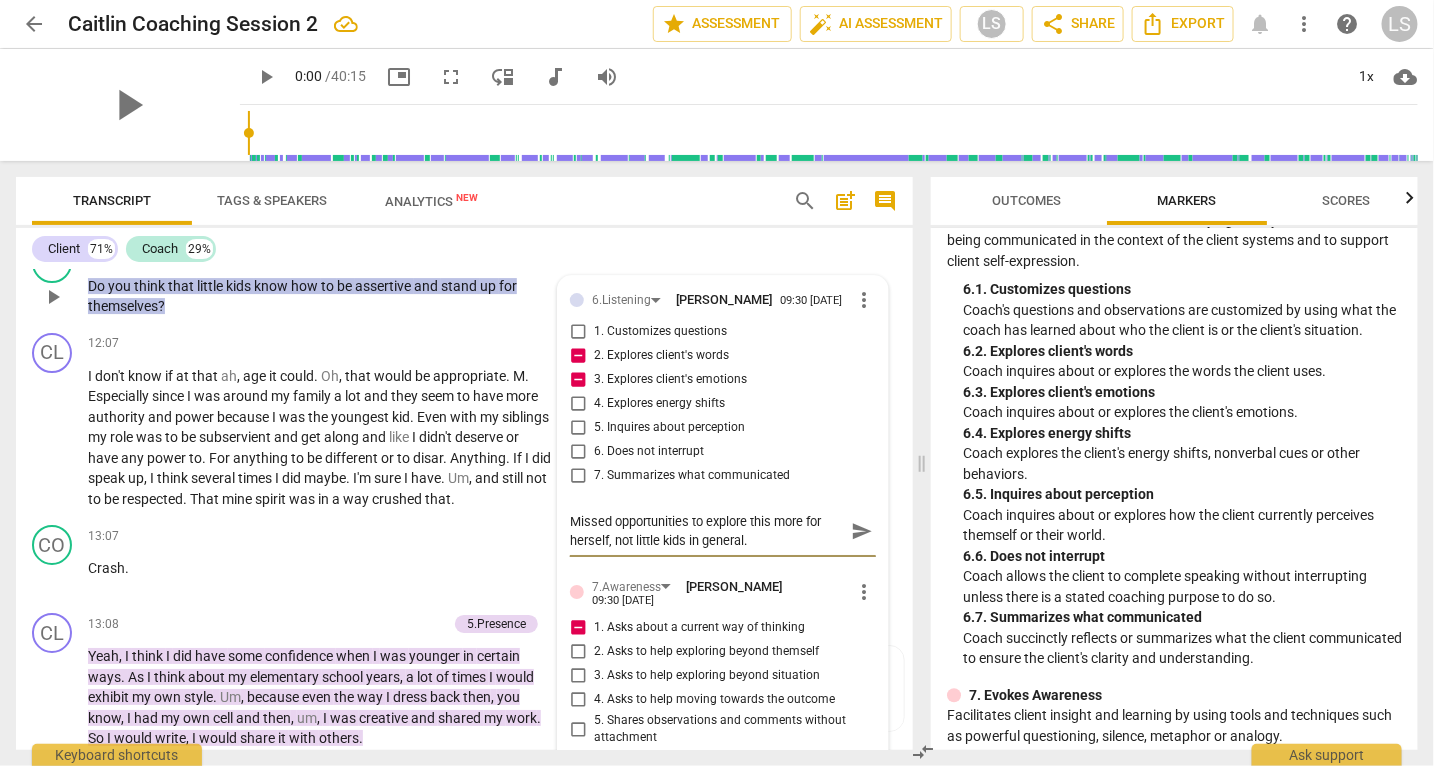 click on "5. Inquires about perception" at bounding box center [578, 428] 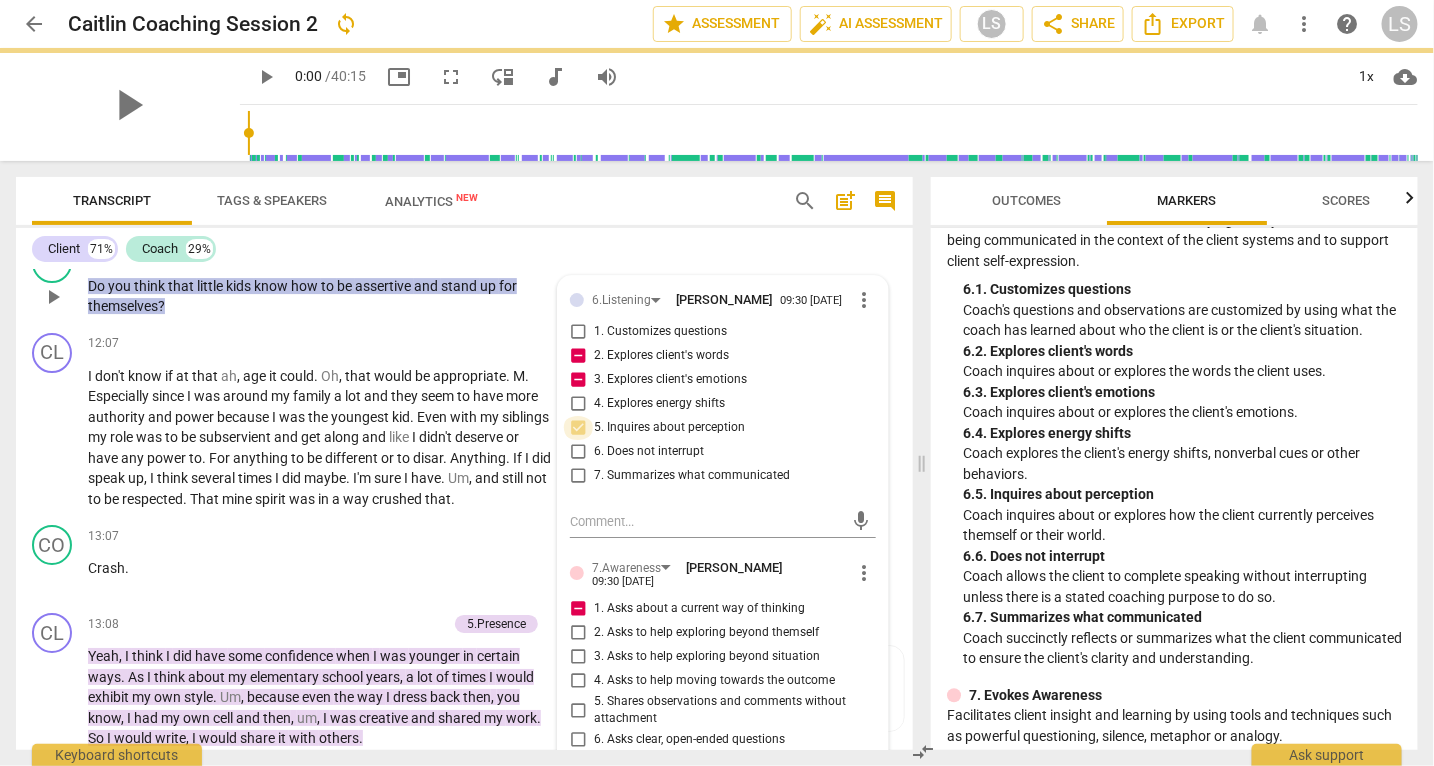 click on "5. Inquires about perception" at bounding box center [578, 428] 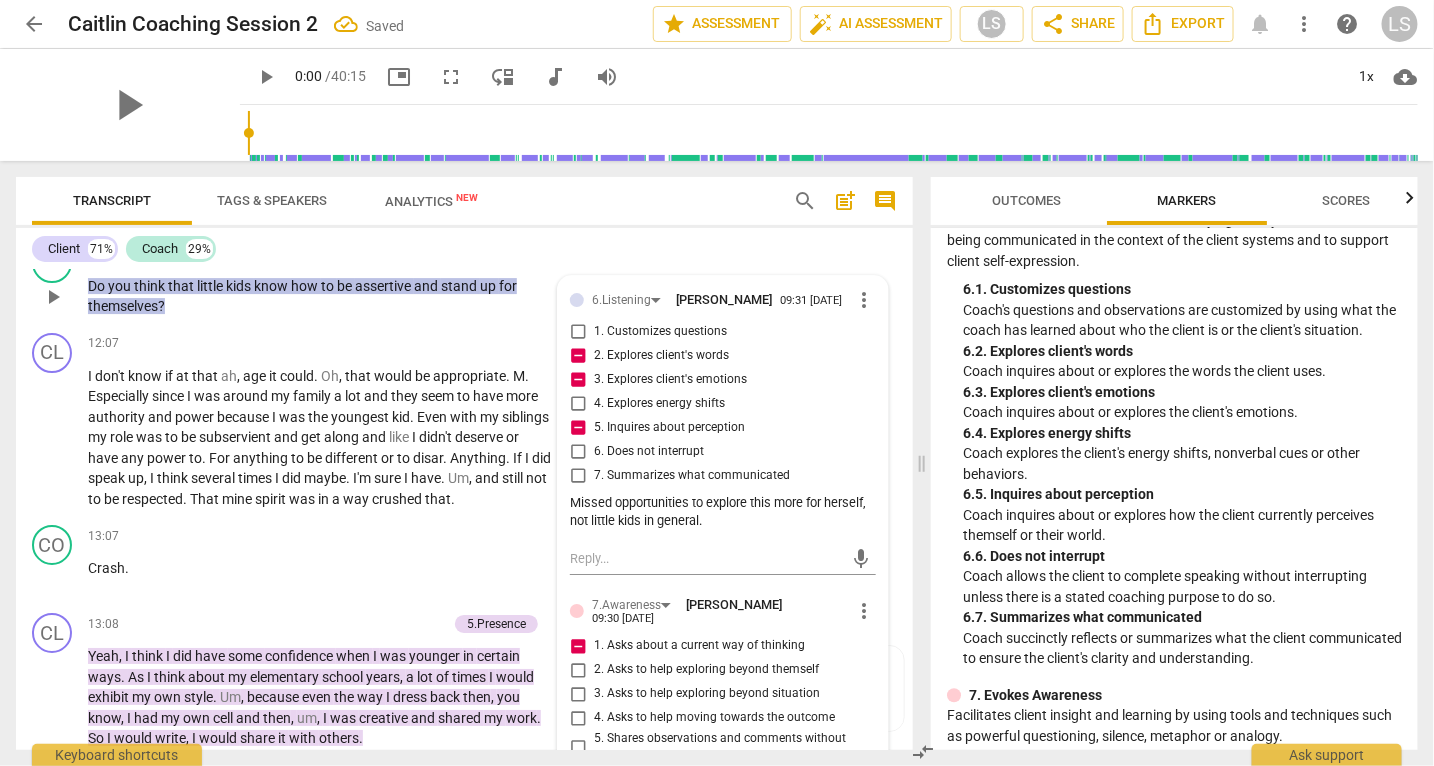 scroll, scrollTop: 5038, scrollLeft: 0, axis: vertical 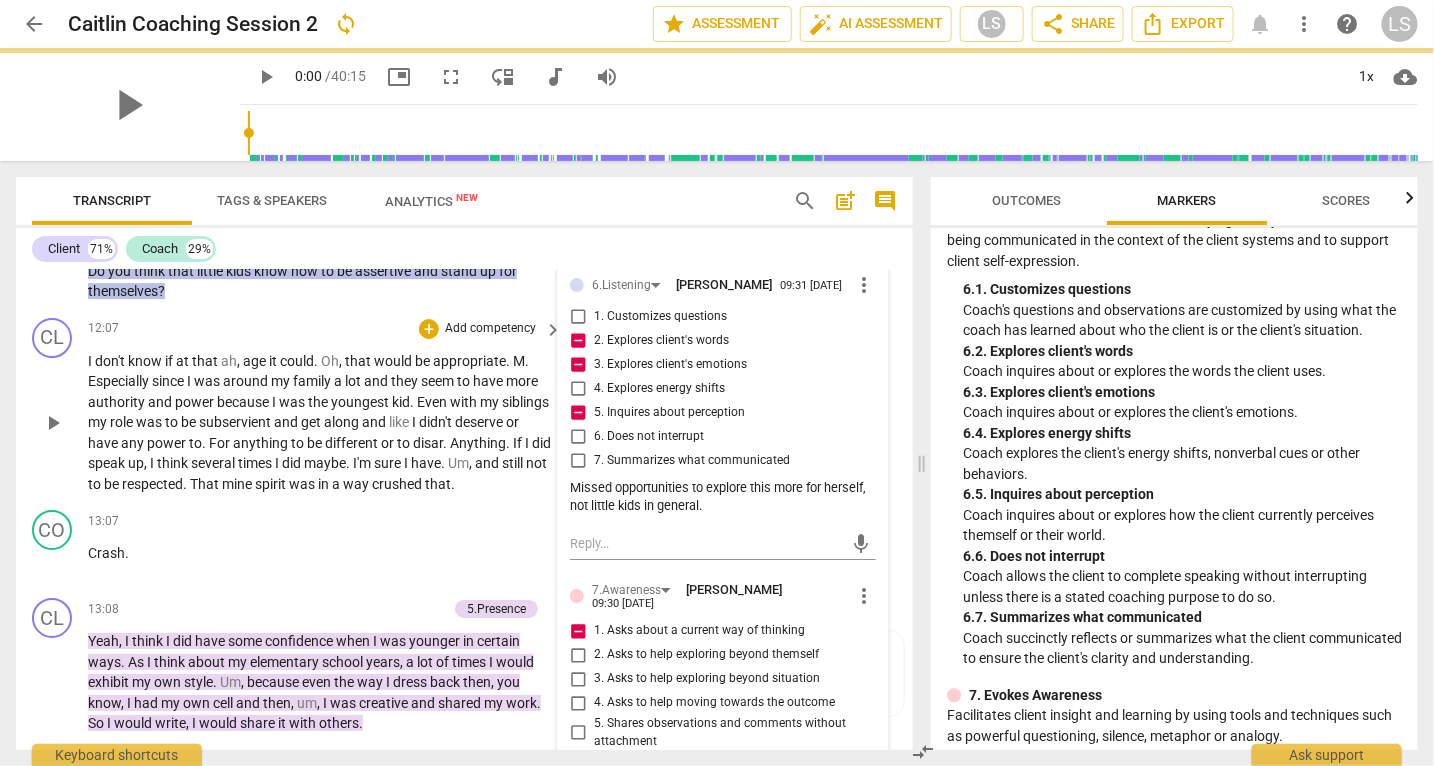click on "I   don't   know   if   at   that   ah ,   age   it   could .   Oh ,   that   would   be   appropriate .   M .   Especially   since   I   was   around   my   family   a   lot   and   they   seem   to   have   more   authority   and   power   because   I   was   the   youngest   kid .   Even   with   my   siblings   my   role   was   to   be   subservient   and   get   along   and   like   I   didn't   deserve   or   have   any   power   to .   For   anything   to   be   different   or   to   disar .   Anything .   If   I   did   speak   up ,   I   think   several   times   I   did   maybe .   I'm   sure   I   have .   Um ,   and   still   not   to   be   respected .   That   mine   spirit   was   in   a   way   crushed   that ." at bounding box center [320, 423] 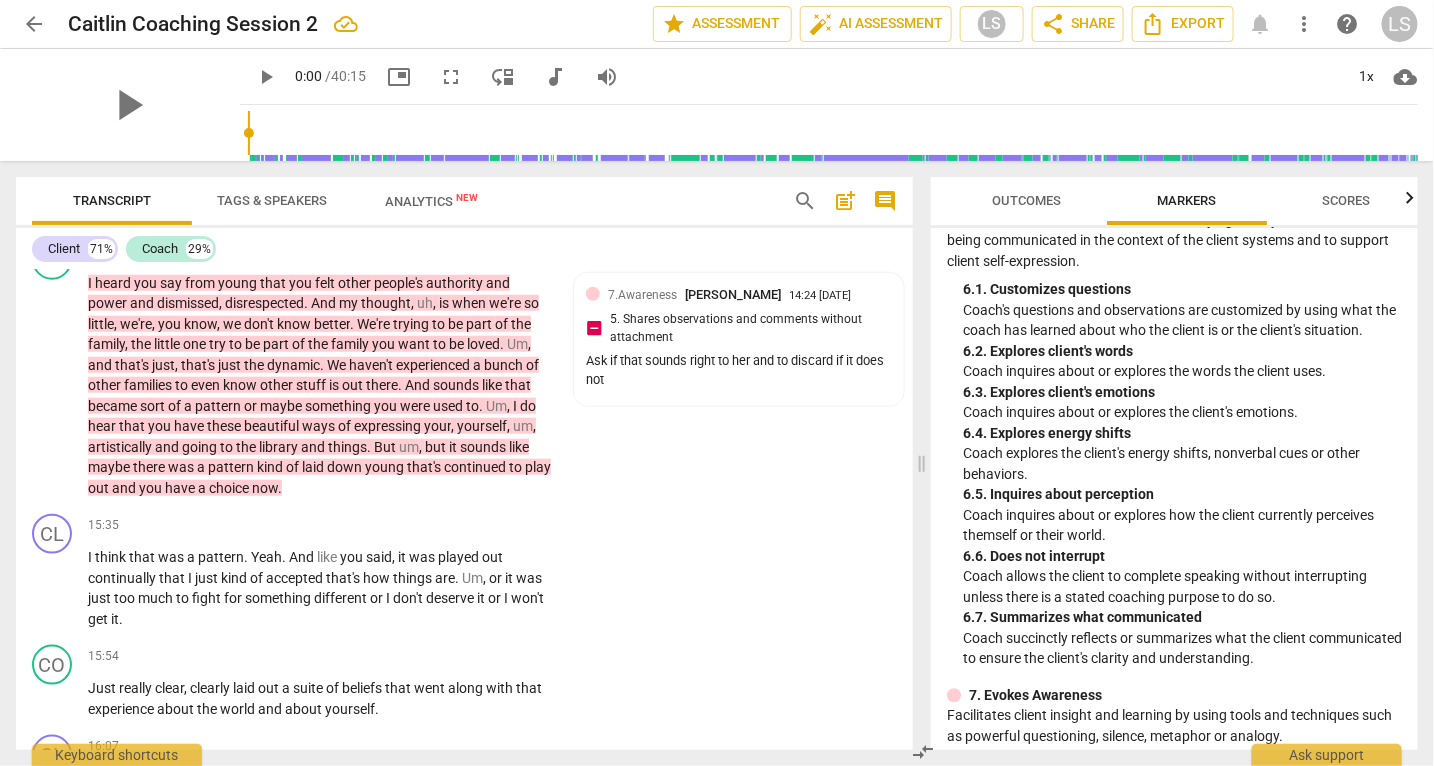 scroll, scrollTop: 5962, scrollLeft: 0, axis: vertical 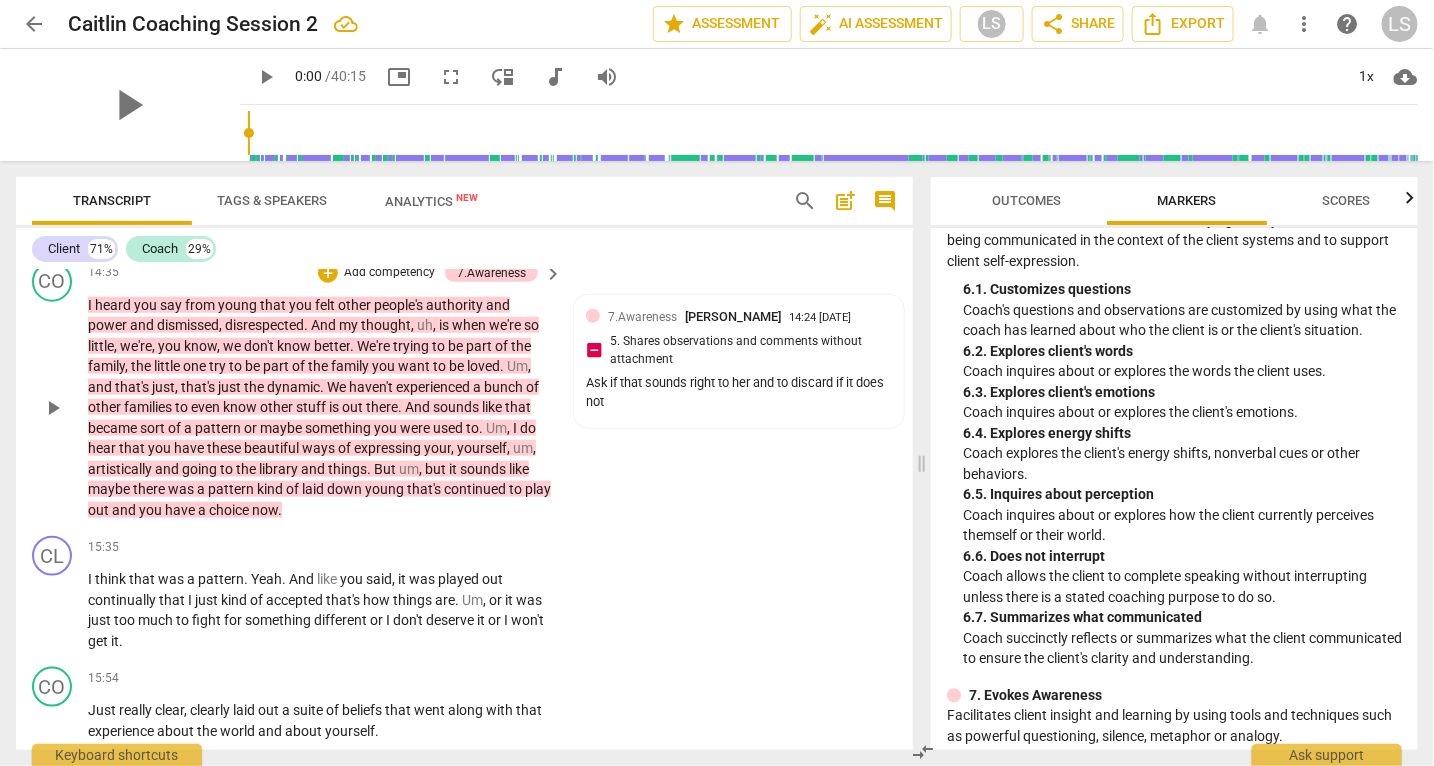 click on "Add competency" at bounding box center (389, 273) 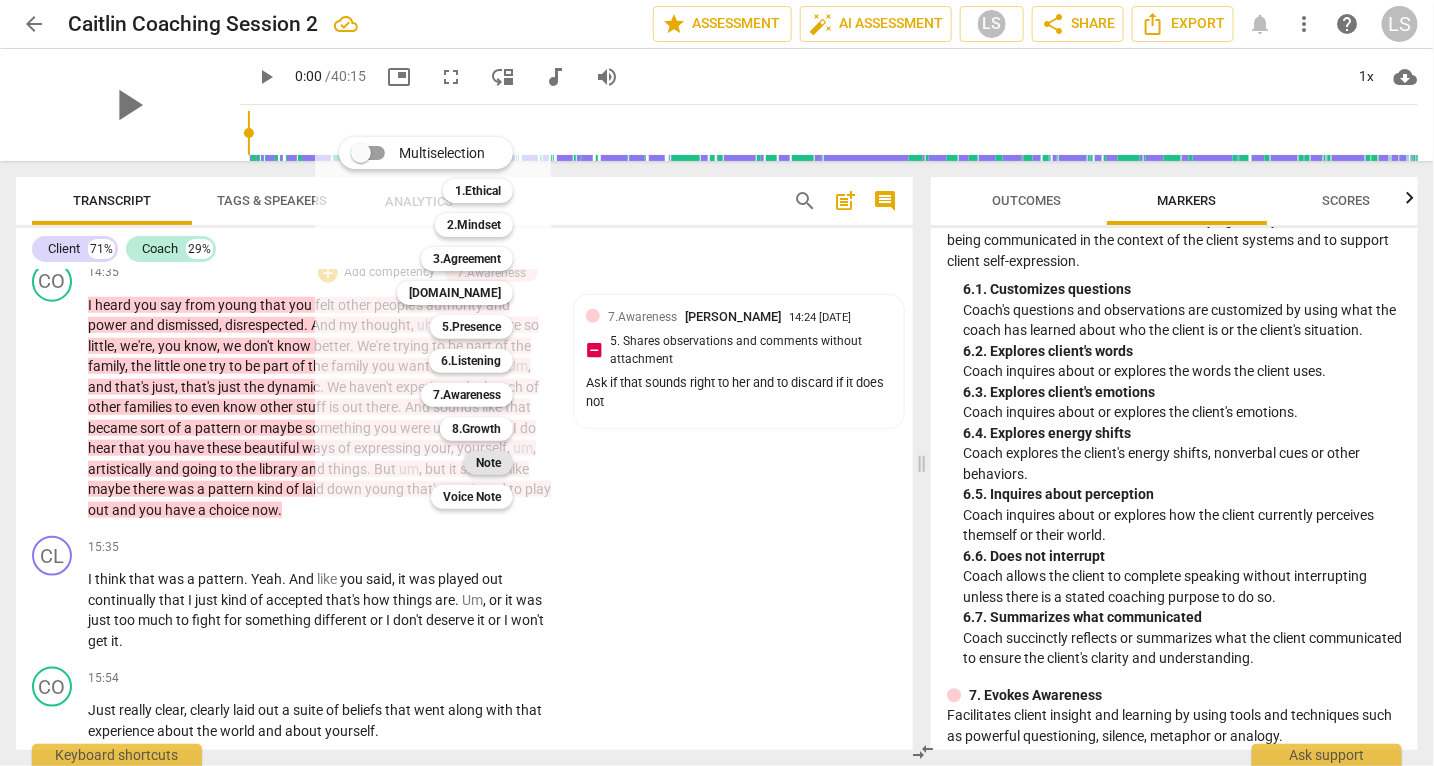 click on "Note" at bounding box center (488, 463) 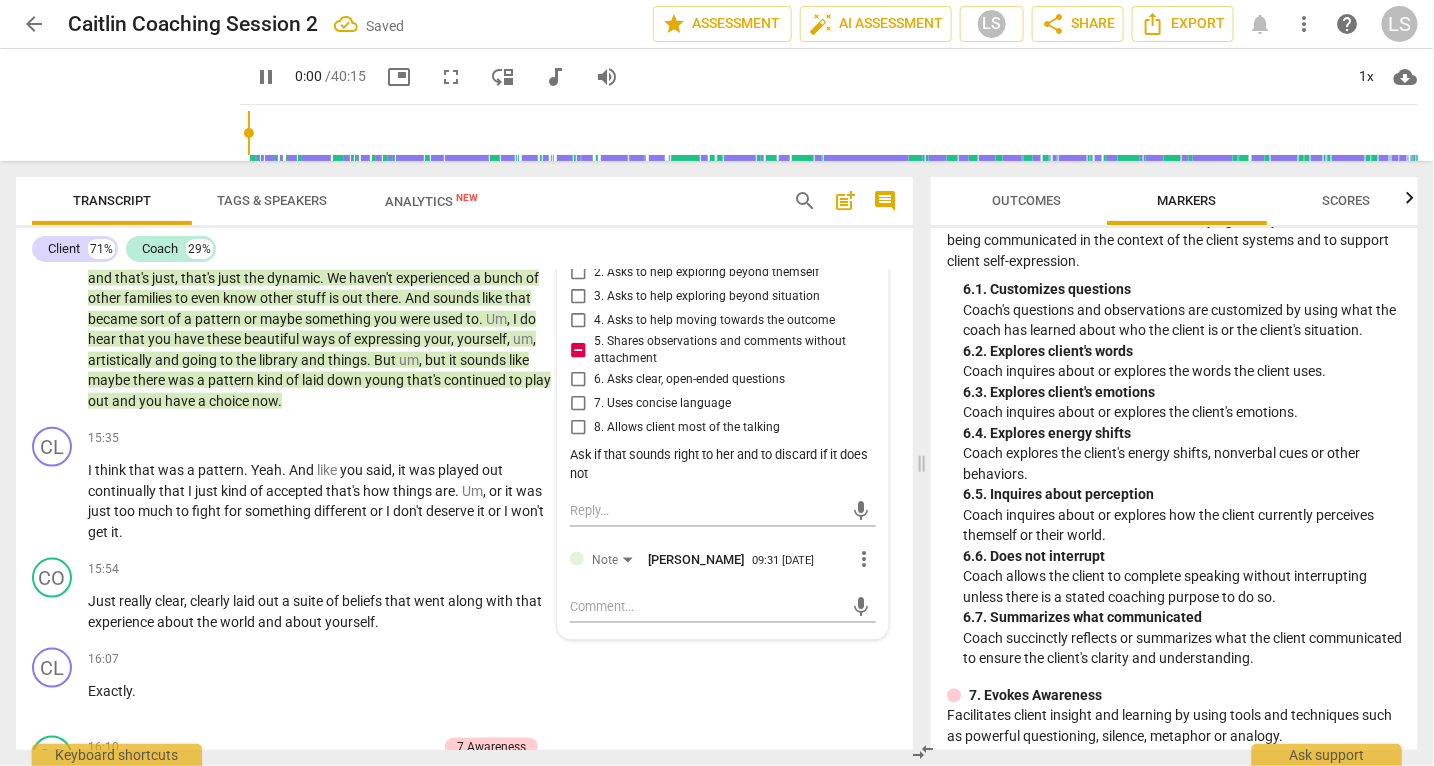 scroll, scrollTop: 6079, scrollLeft: 0, axis: vertical 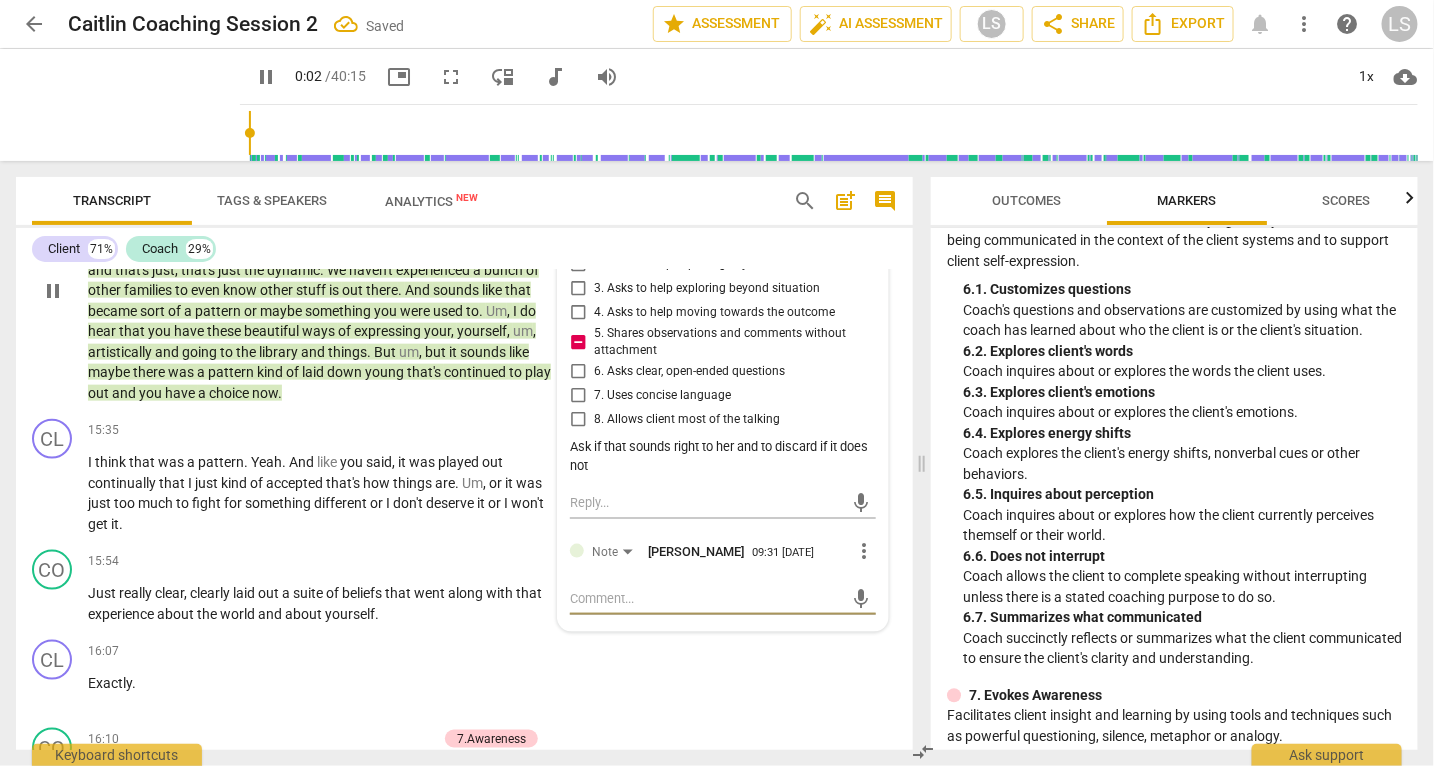 click at bounding box center (707, 598) 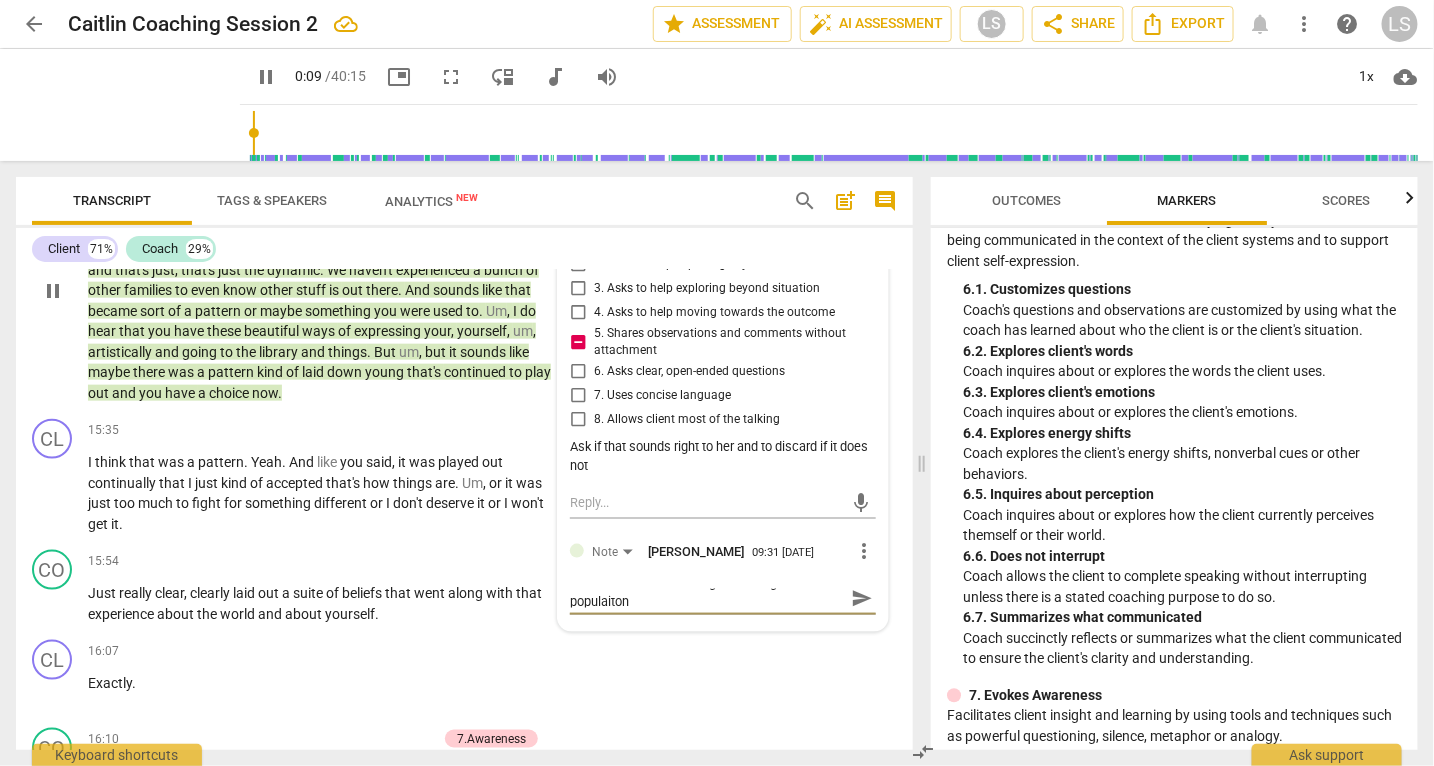 scroll, scrollTop: 0, scrollLeft: 0, axis: both 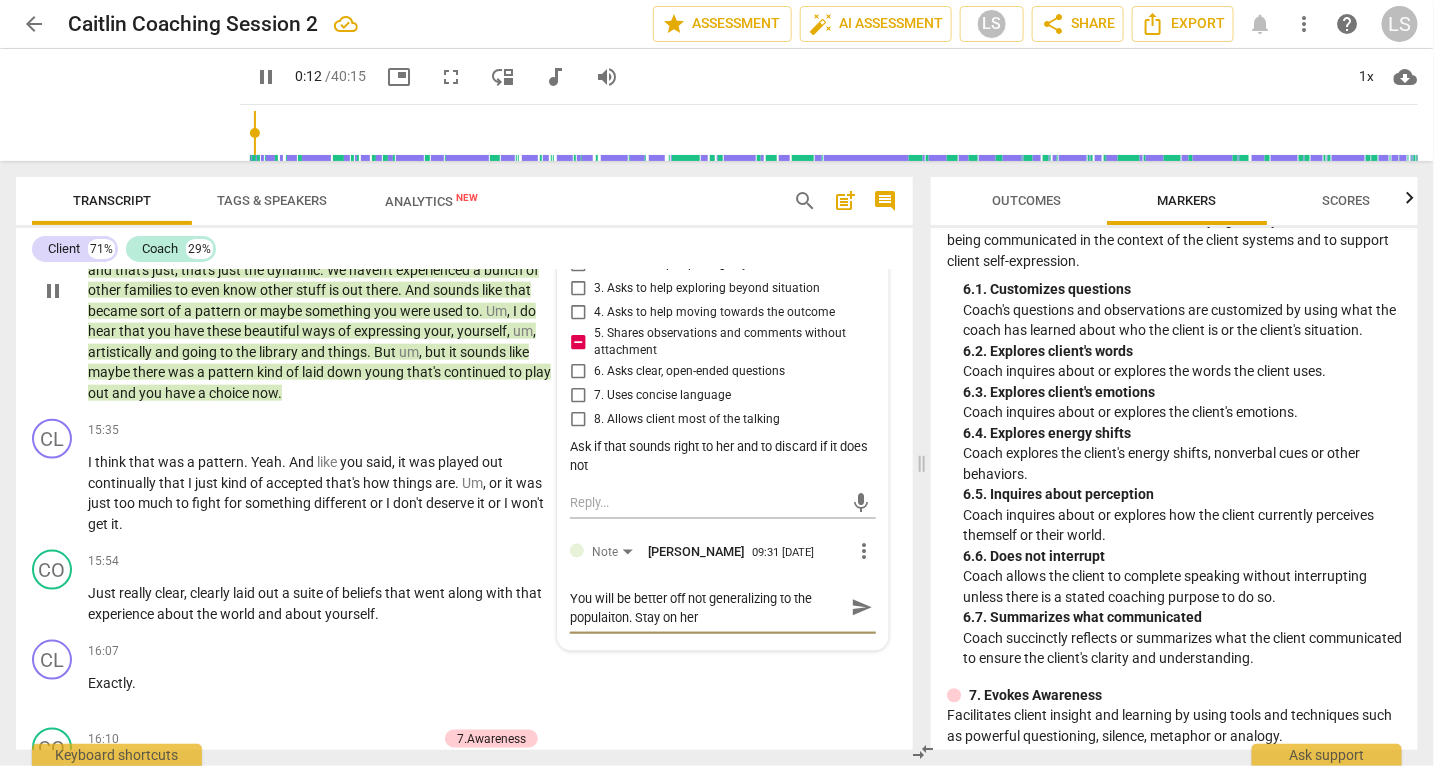 click on "You will be better off not generalizing to the populaiton. Stay on her" at bounding box center (707, 608) 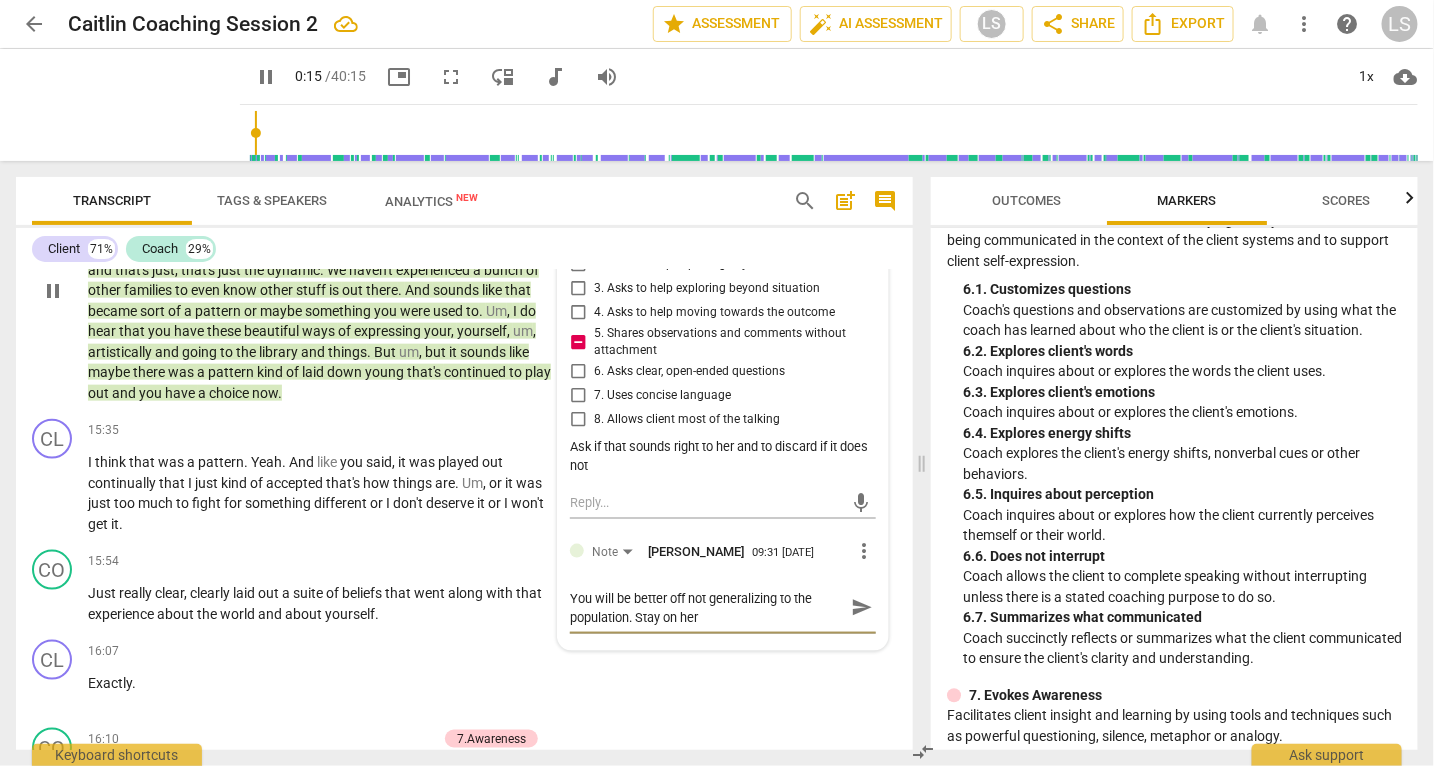 click on "You will be better off not generalizing to the population. Stay on her" at bounding box center (707, 608) 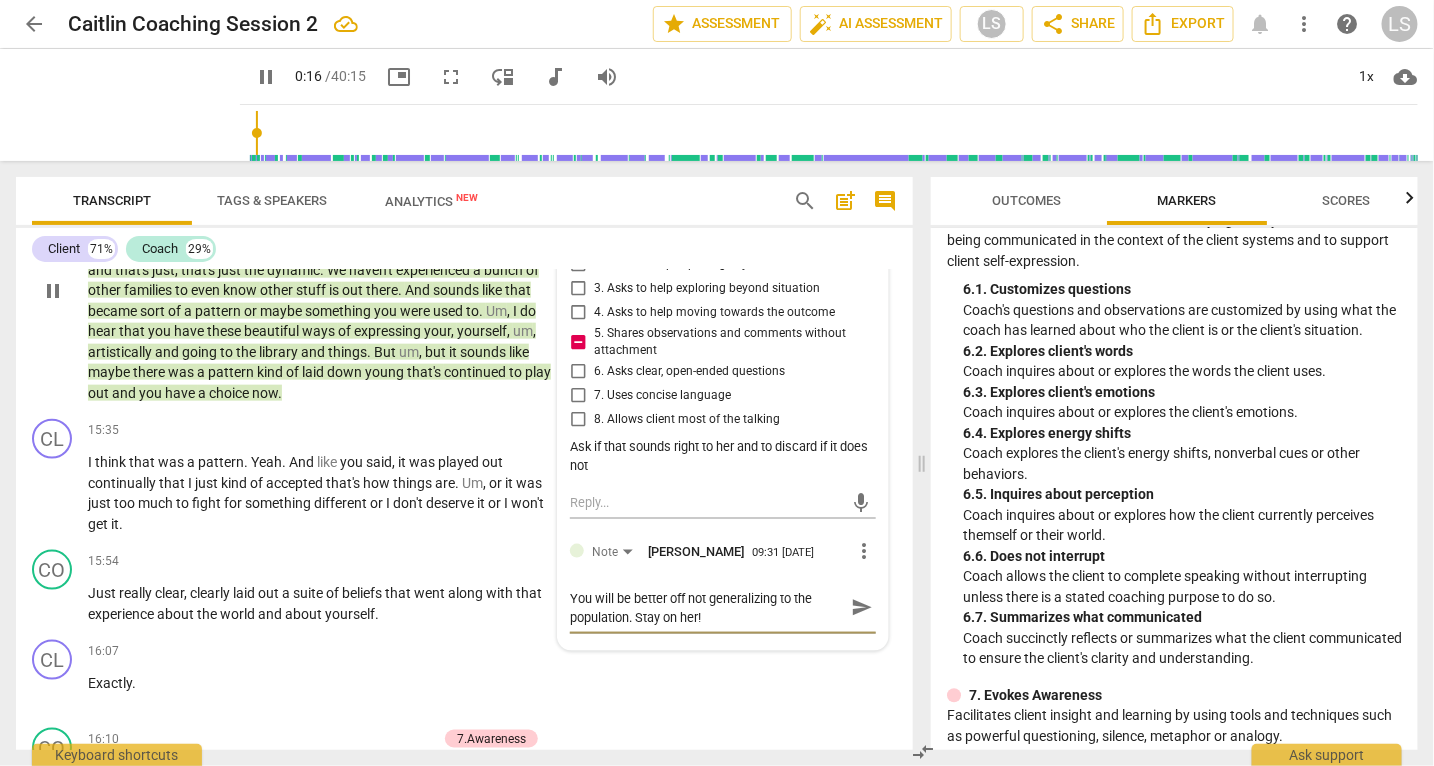 click on "send" at bounding box center [862, 609] 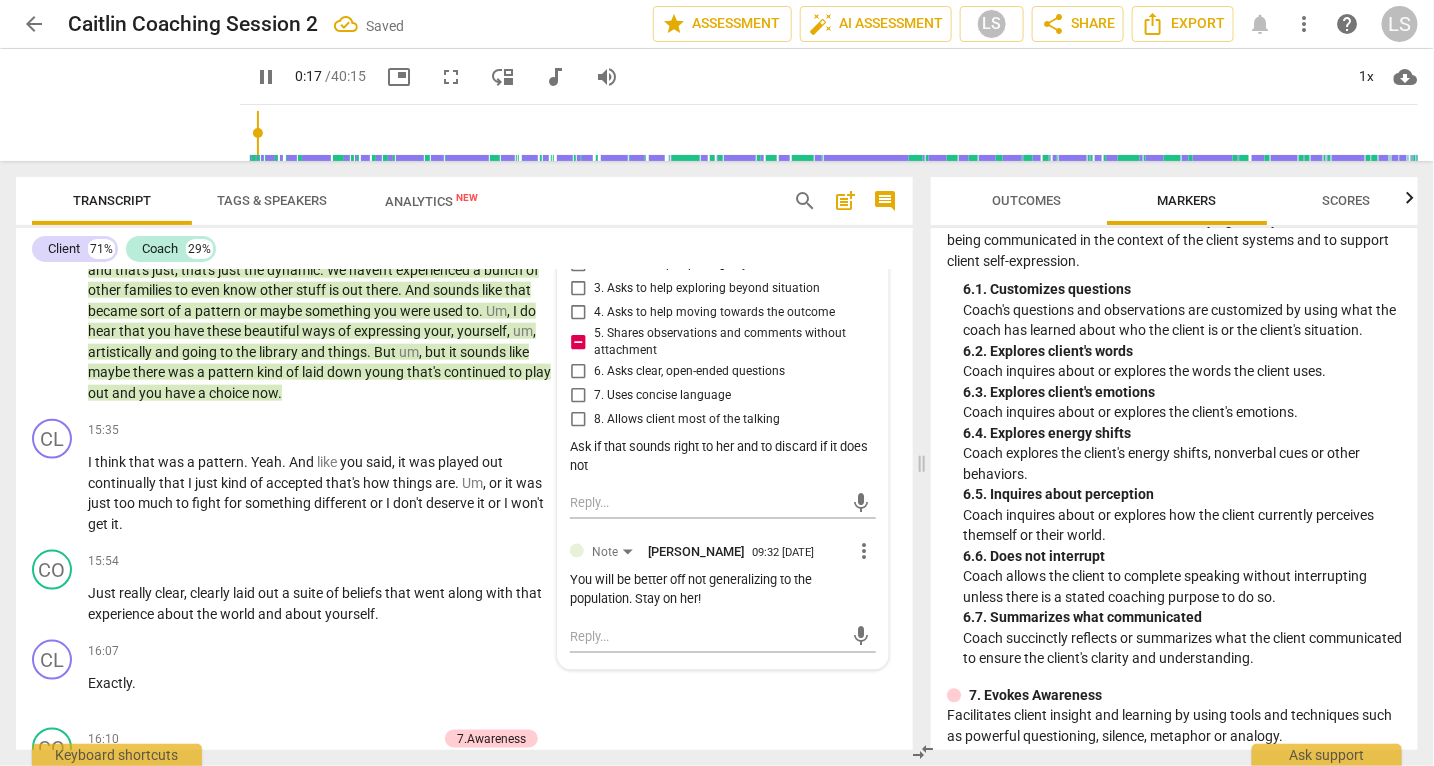 click on "pause" at bounding box center (266, 77) 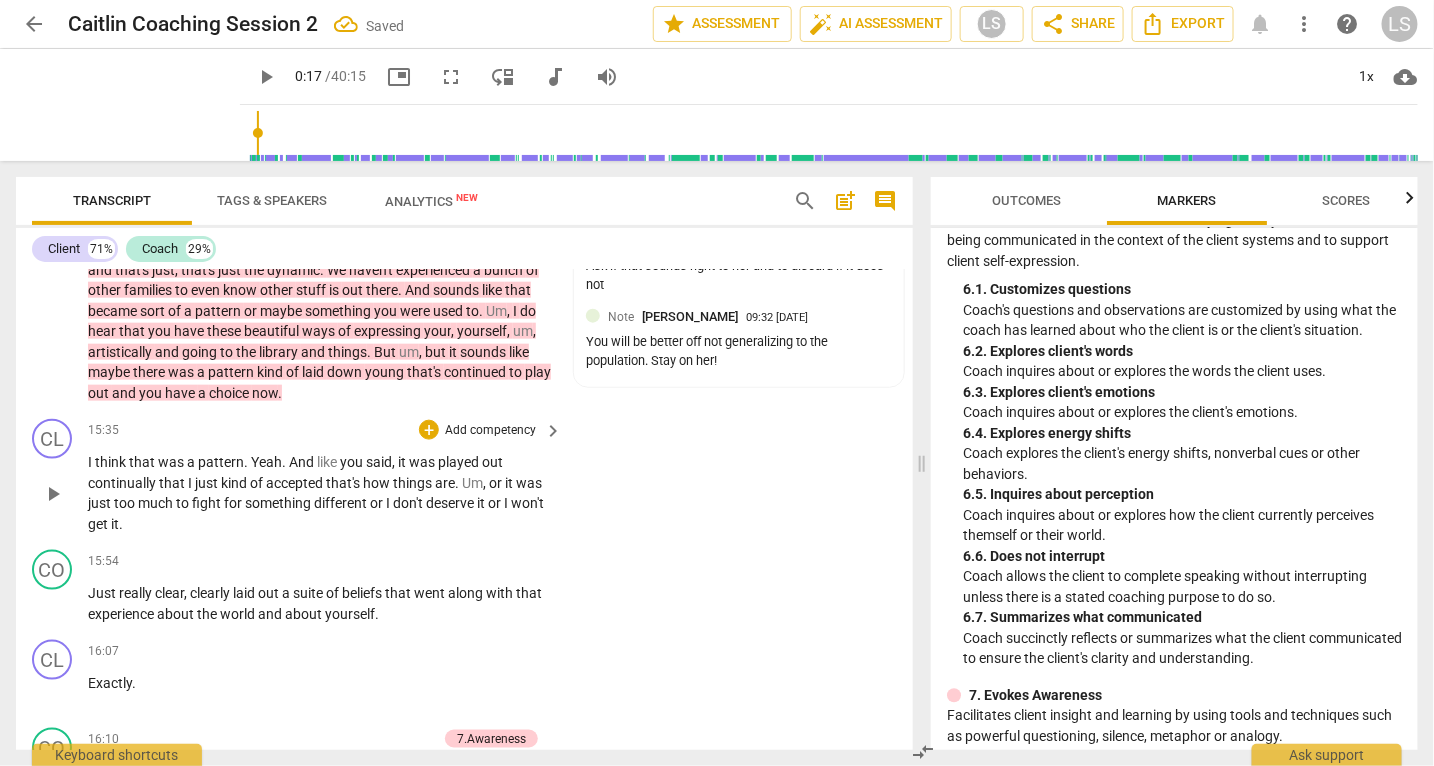 click on "And" at bounding box center (303, 462) 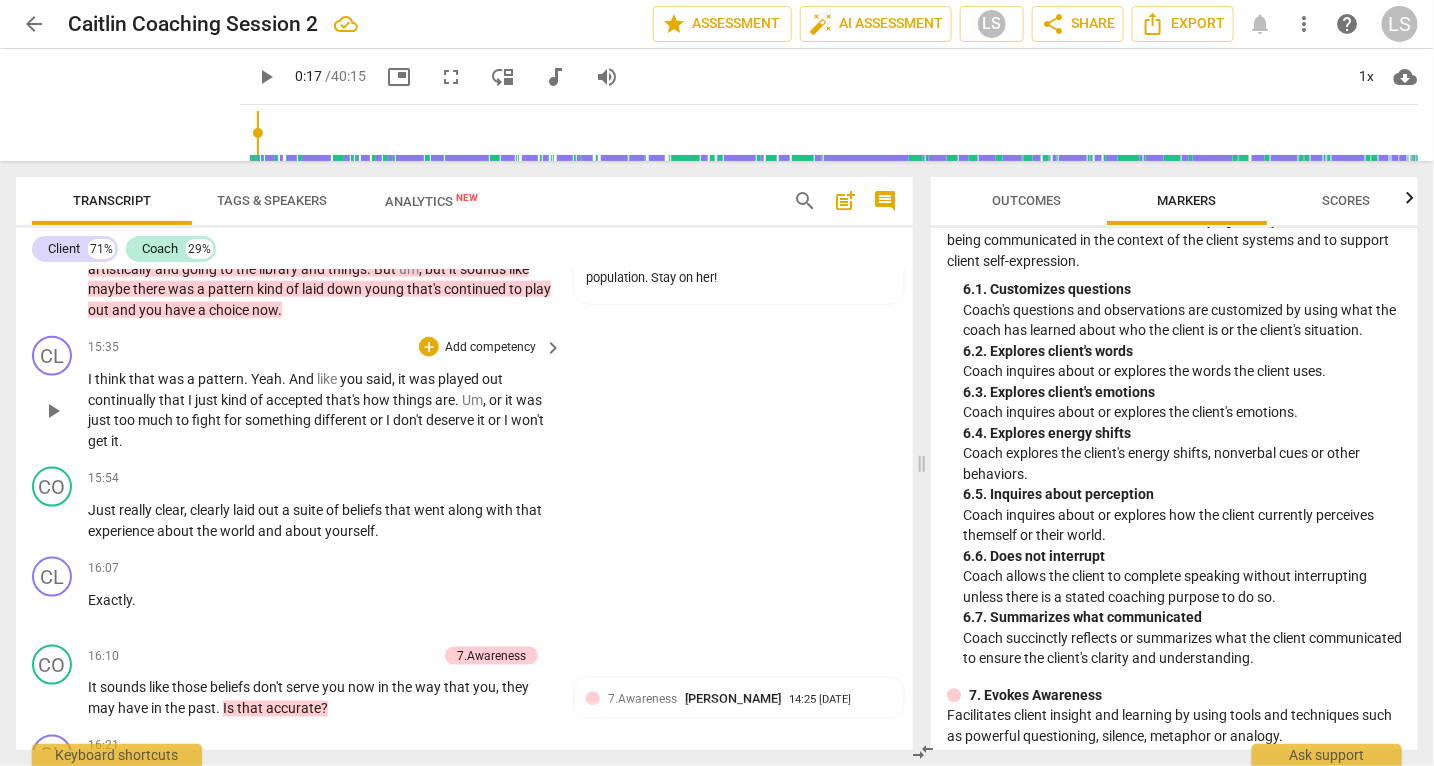 scroll, scrollTop: 6182, scrollLeft: 0, axis: vertical 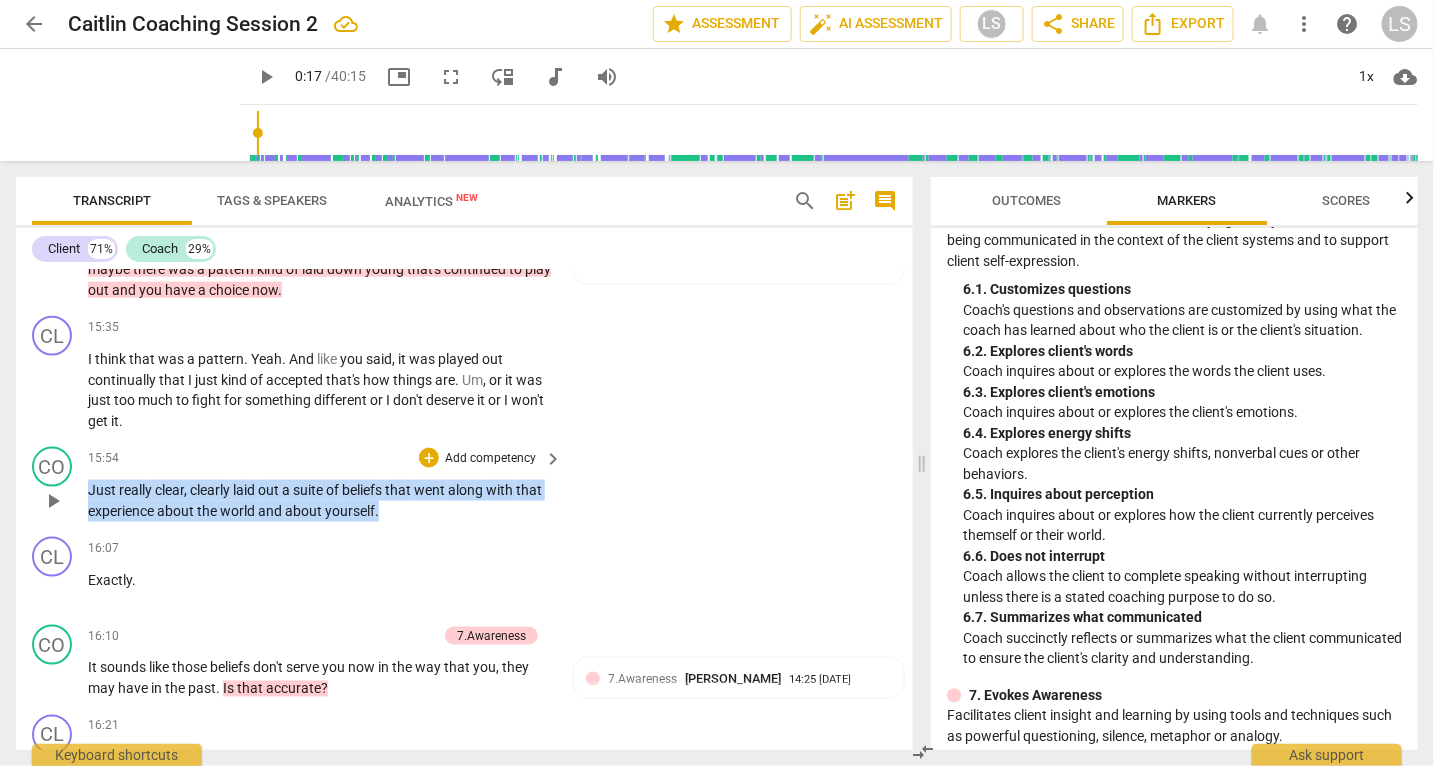 drag, startPoint x: 400, startPoint y: 561, endPoint x: 75, endPoint y: 533, distance: 326.20392 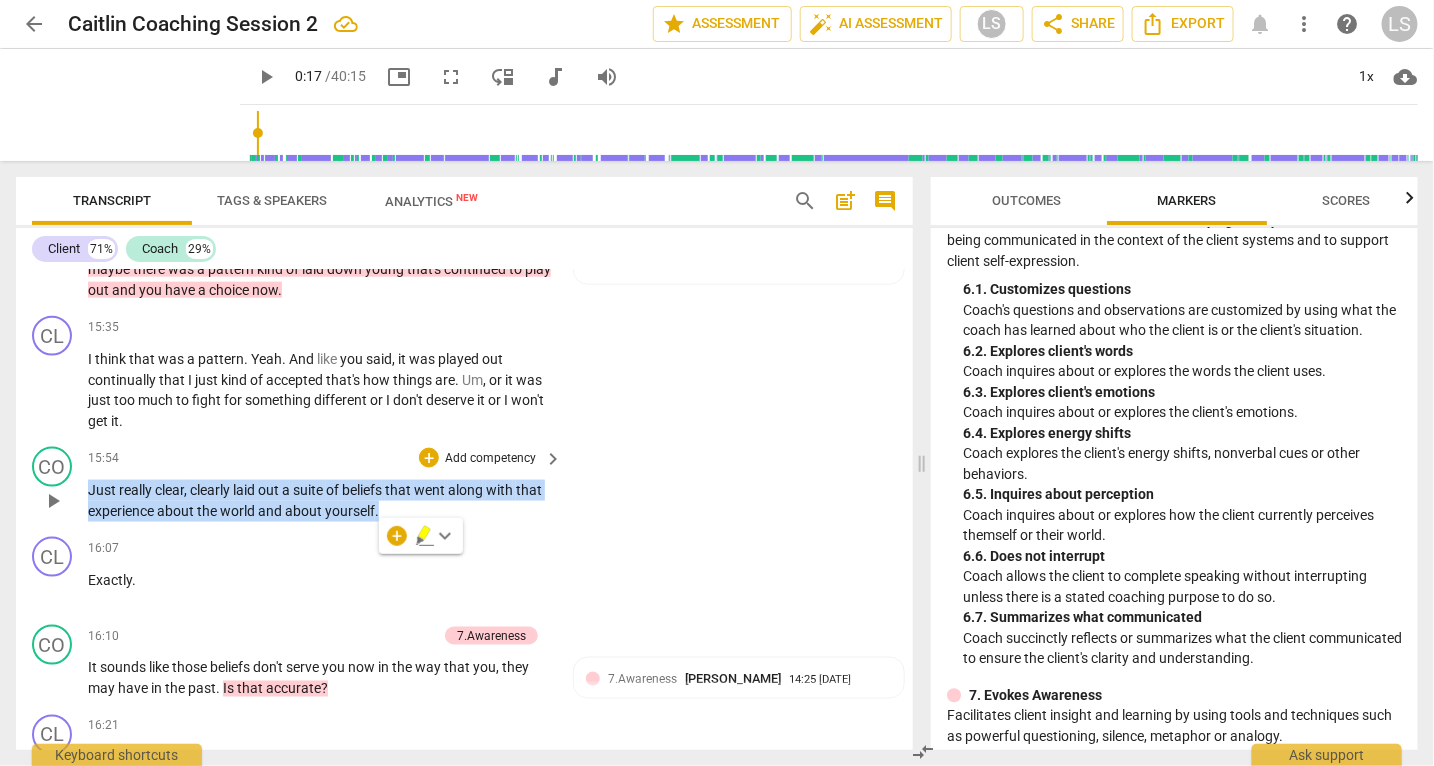 click on "Add competency" at bounding box center [490, 459] 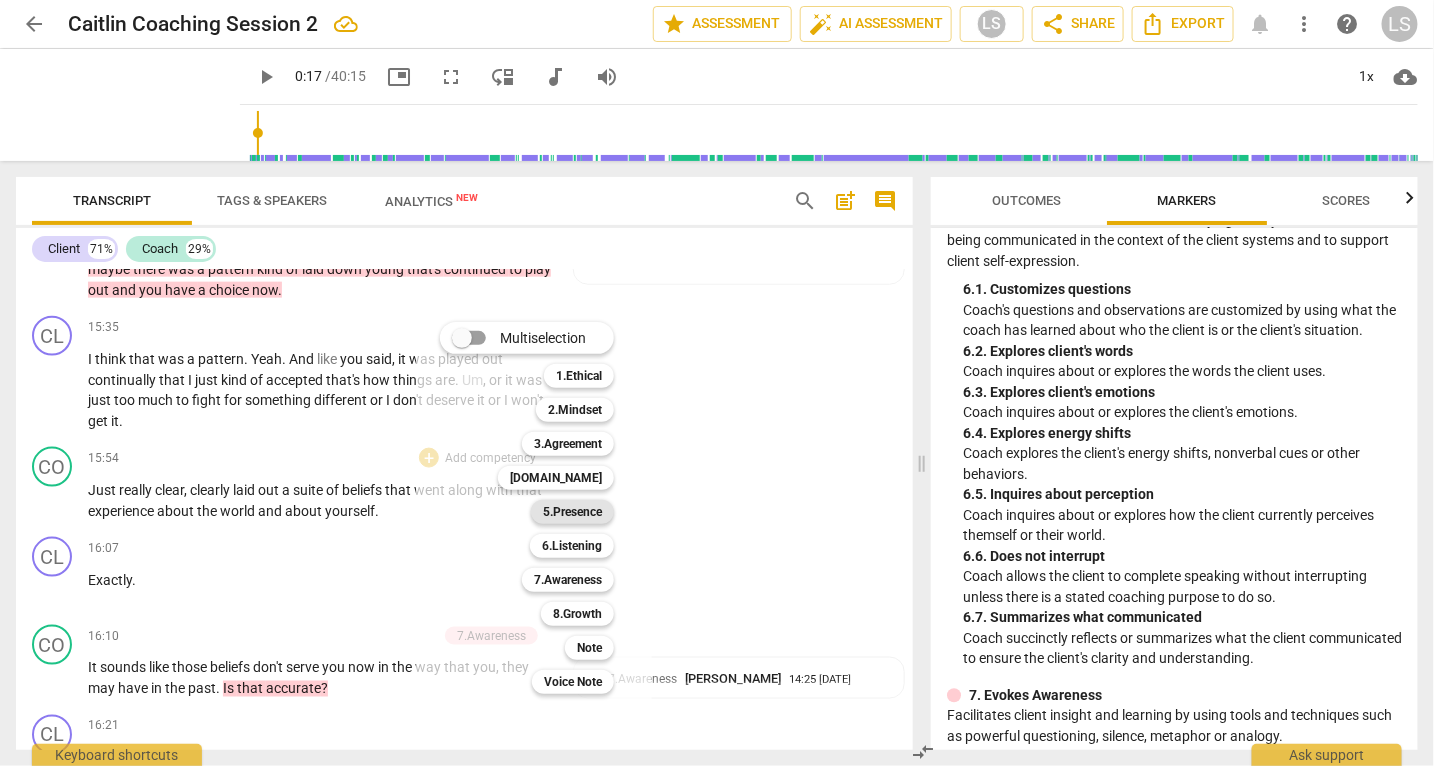 click on "5.Presence" at bounding box center [572, 512] 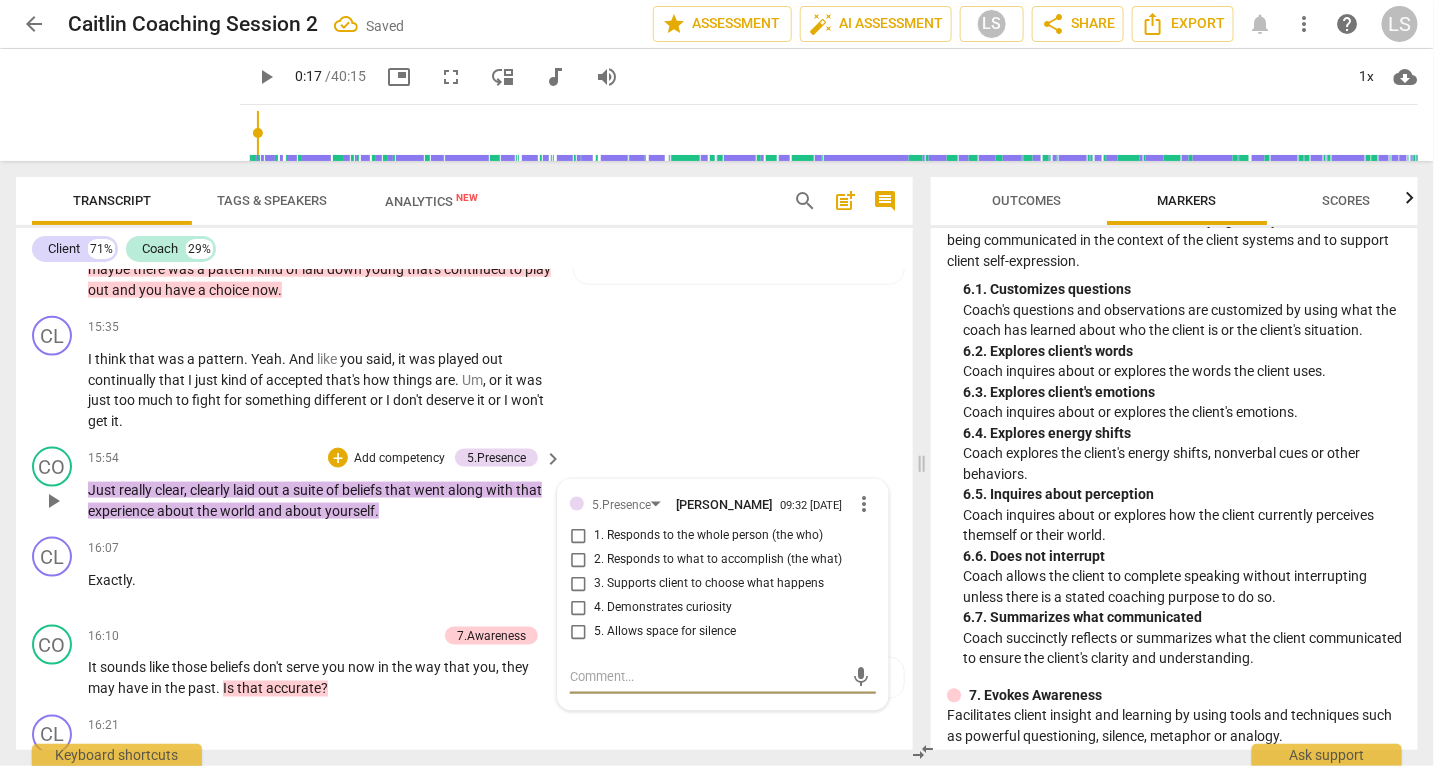 click on "1. Responds to the whole person (the who)" at bounding box center [578, 536] 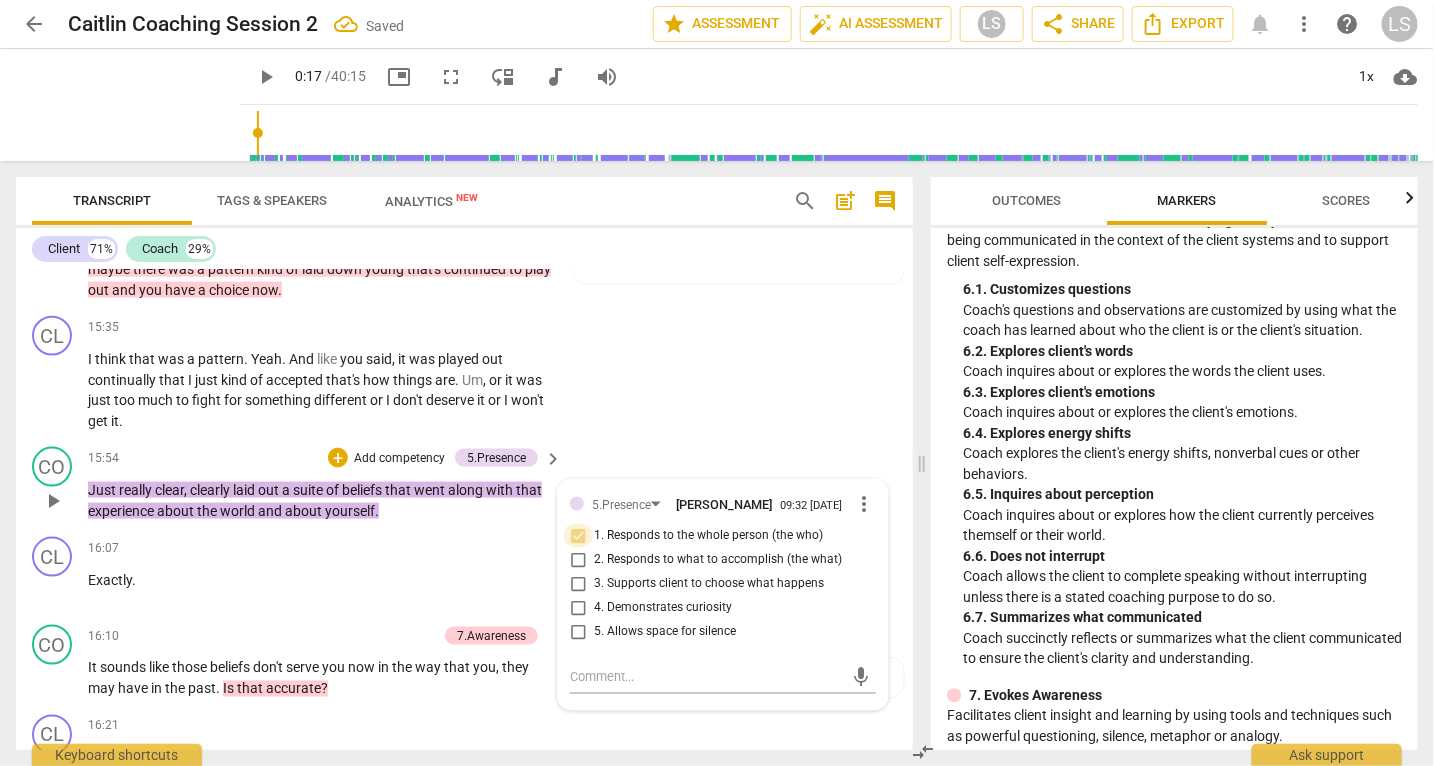 click on "1. Responds to the whole person (the who)" at bounding box center (578, 536) 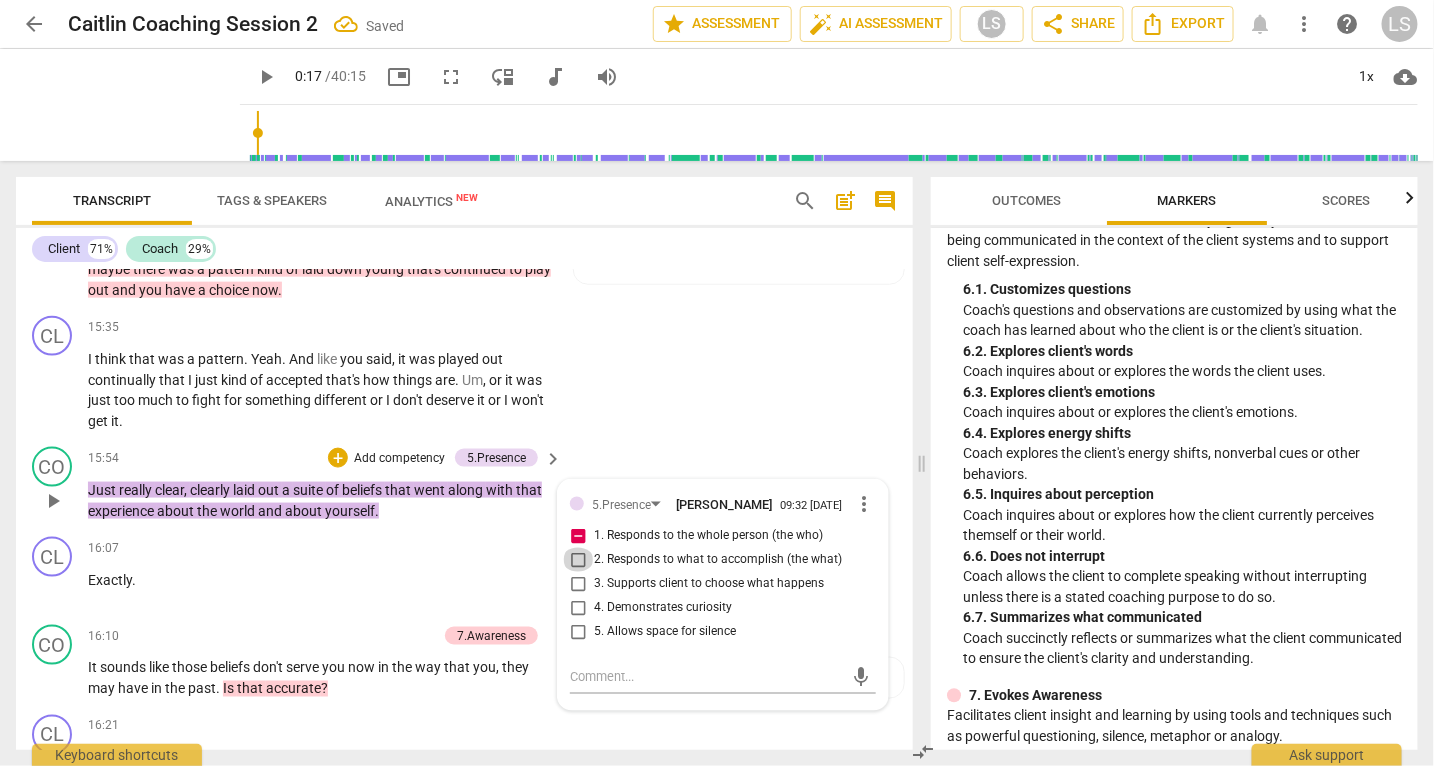 click on "2. Responds to what to accomplish (the what)" at bounding box center [578, 560] 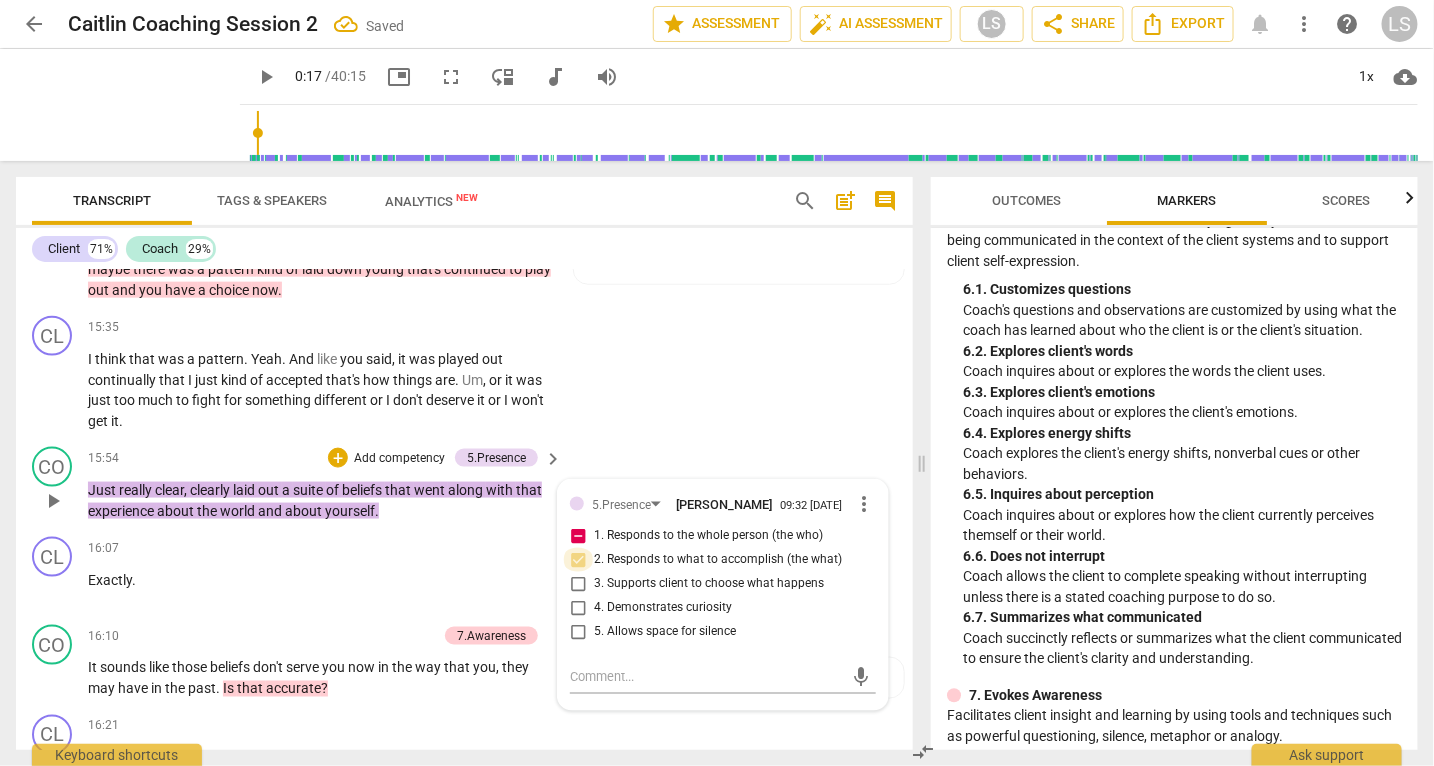 click on "2. Responds to what to accomplish (the what)" at bounding box center (578, 560) 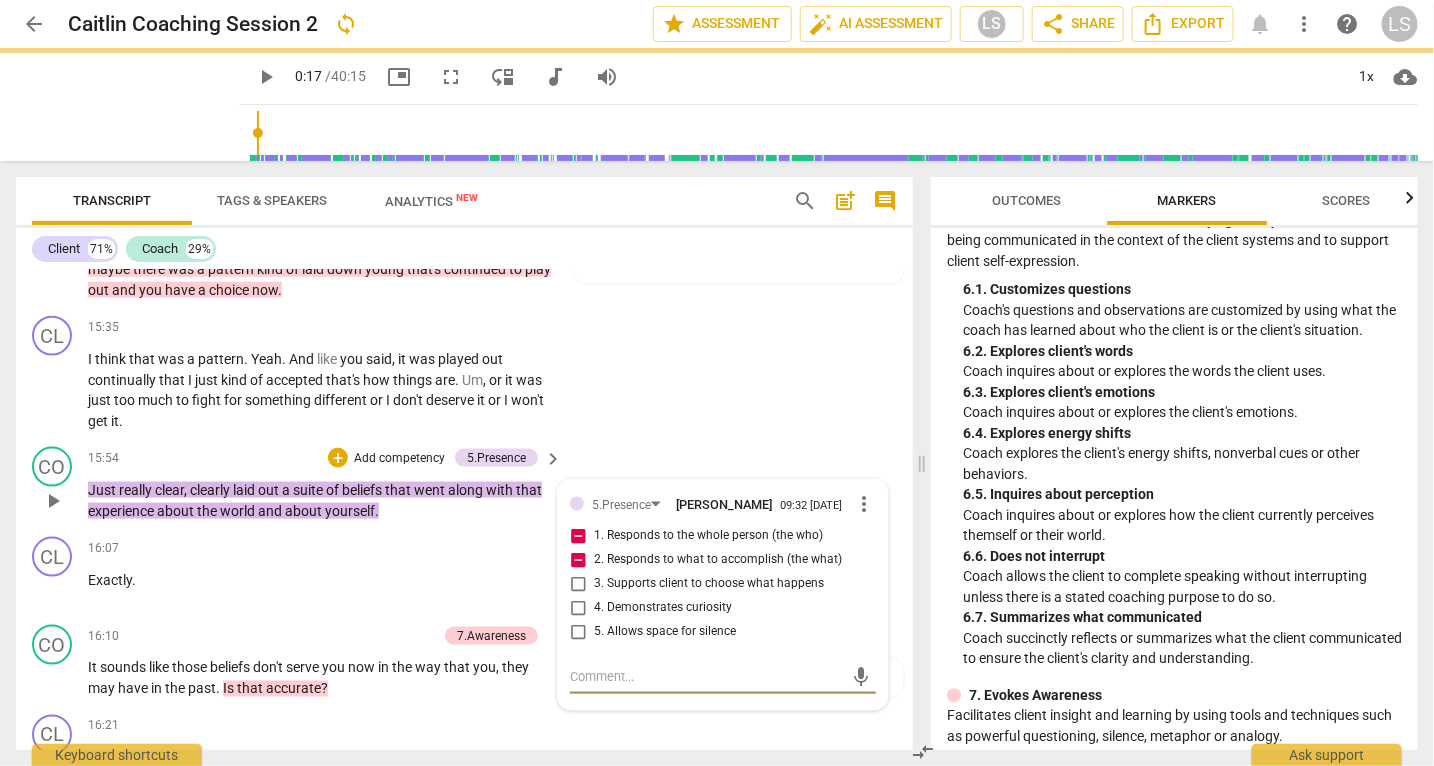 click at bounding box center [707, 677] 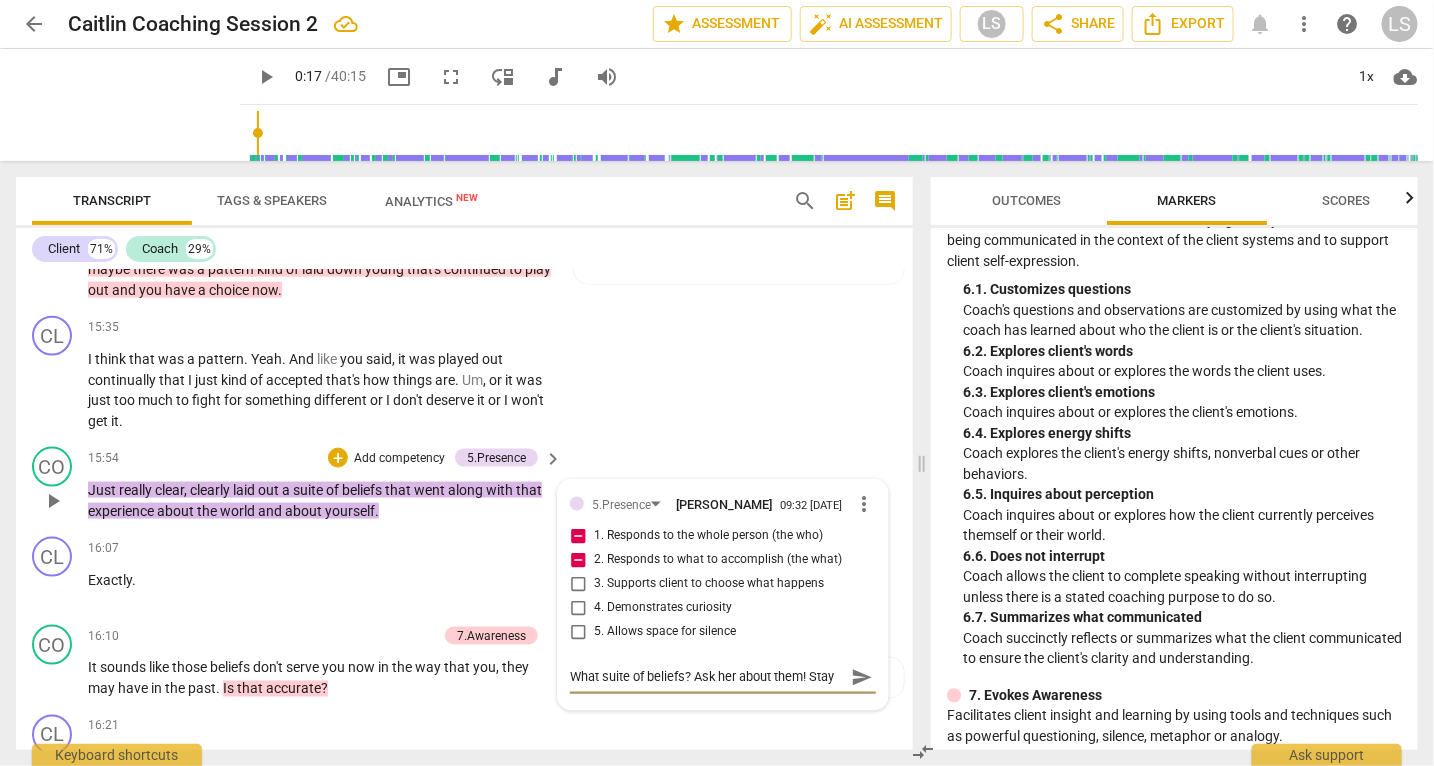scroll, scrollTop: 16, scrollLeft: 0, axis: vertical 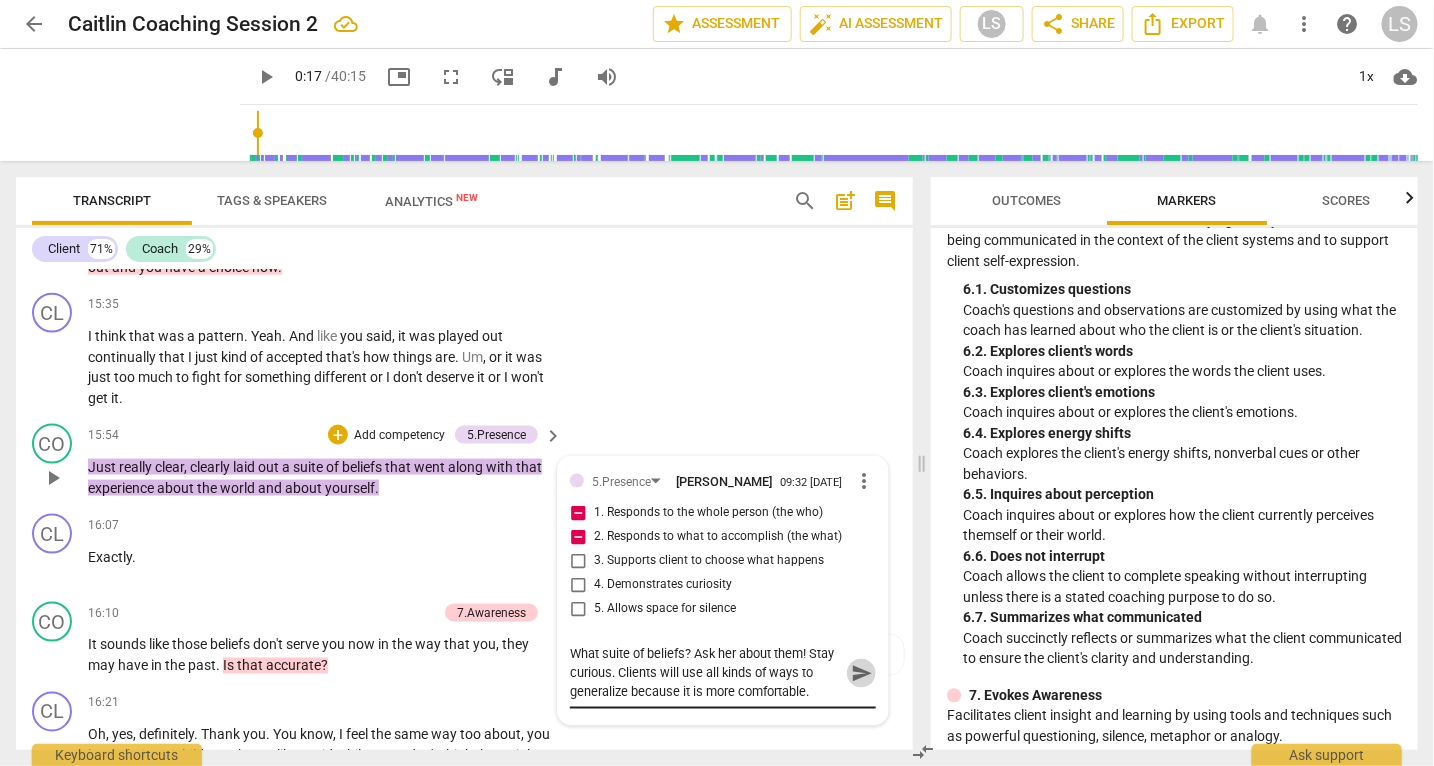 click on "send" at bounding box center [862, 674] 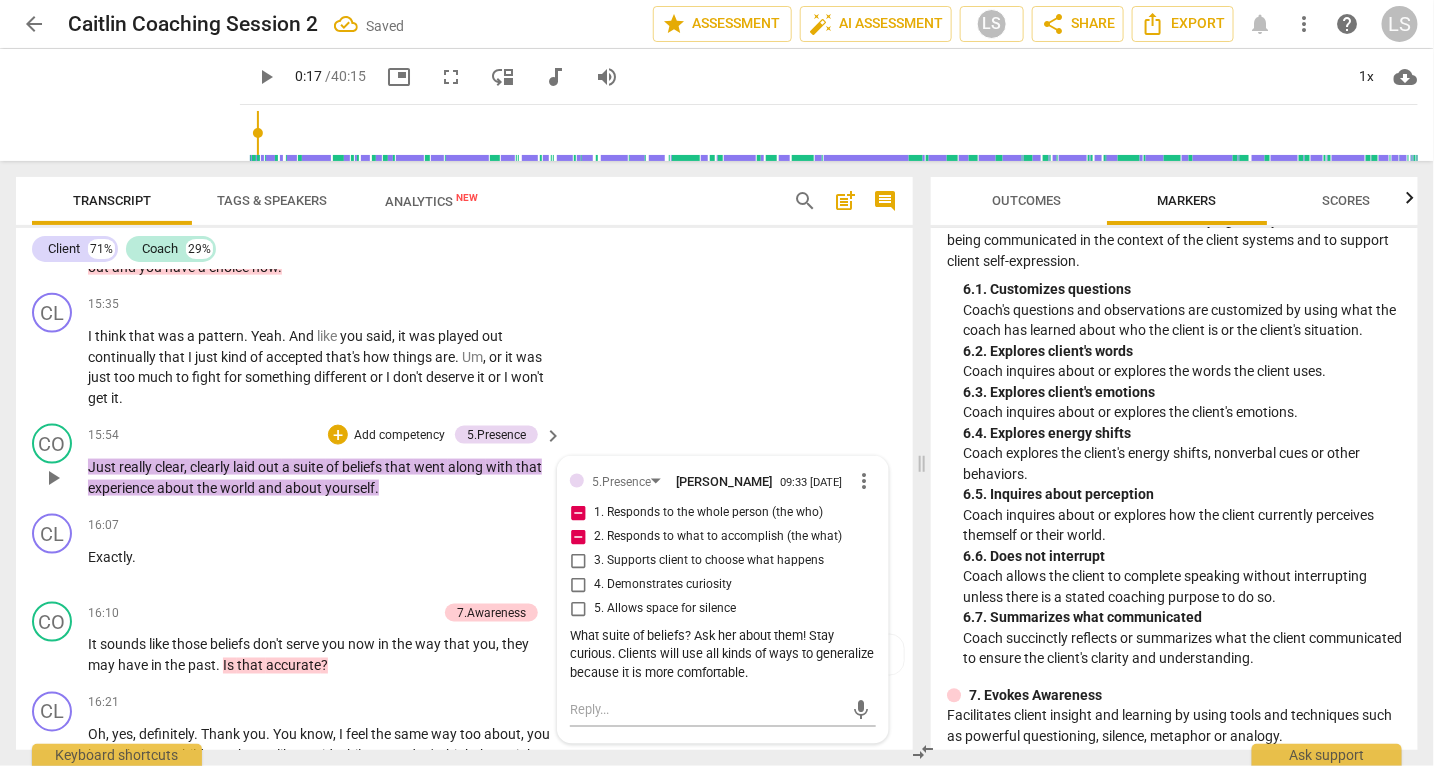 click on "about" at bounding box center [305, 488] 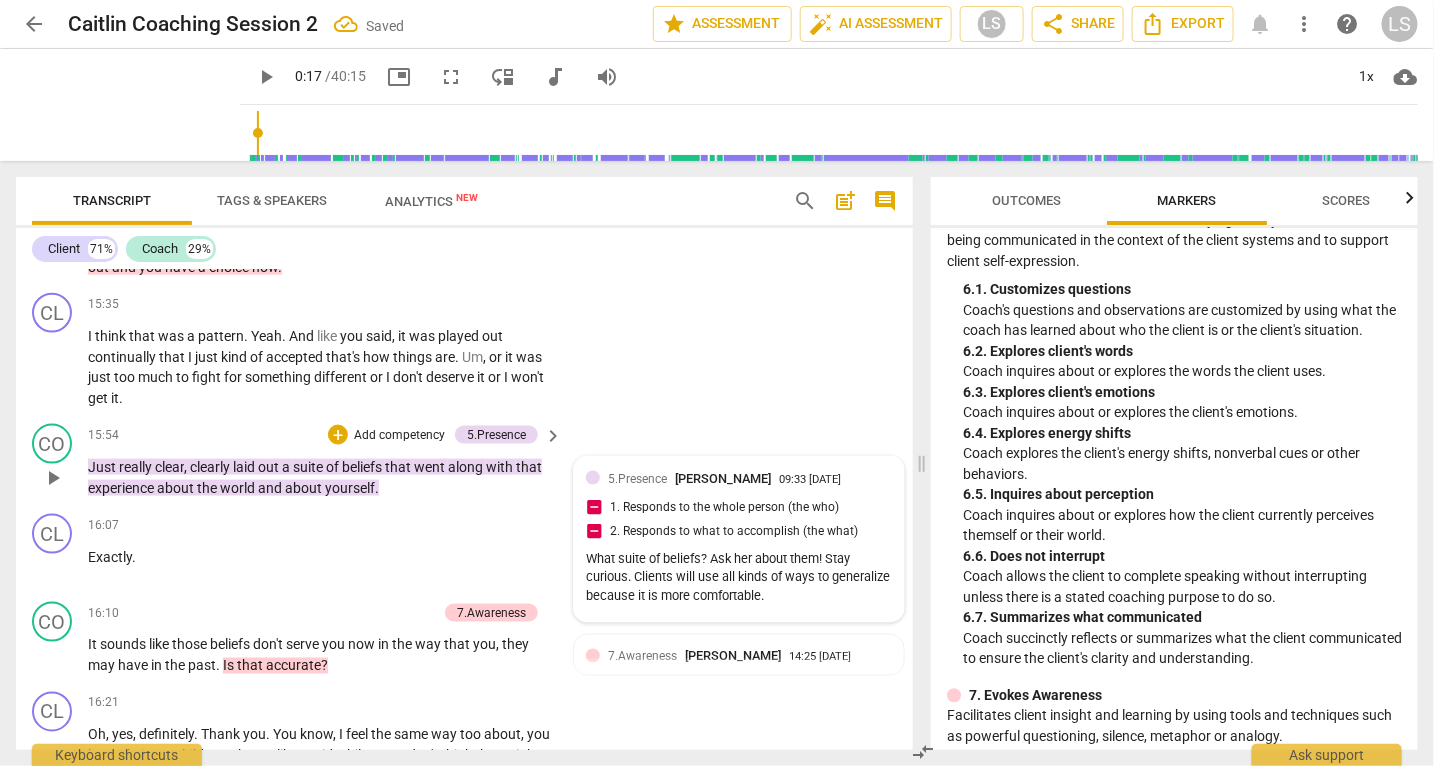 click on "5.Presence" at bounding box center [637, 479] 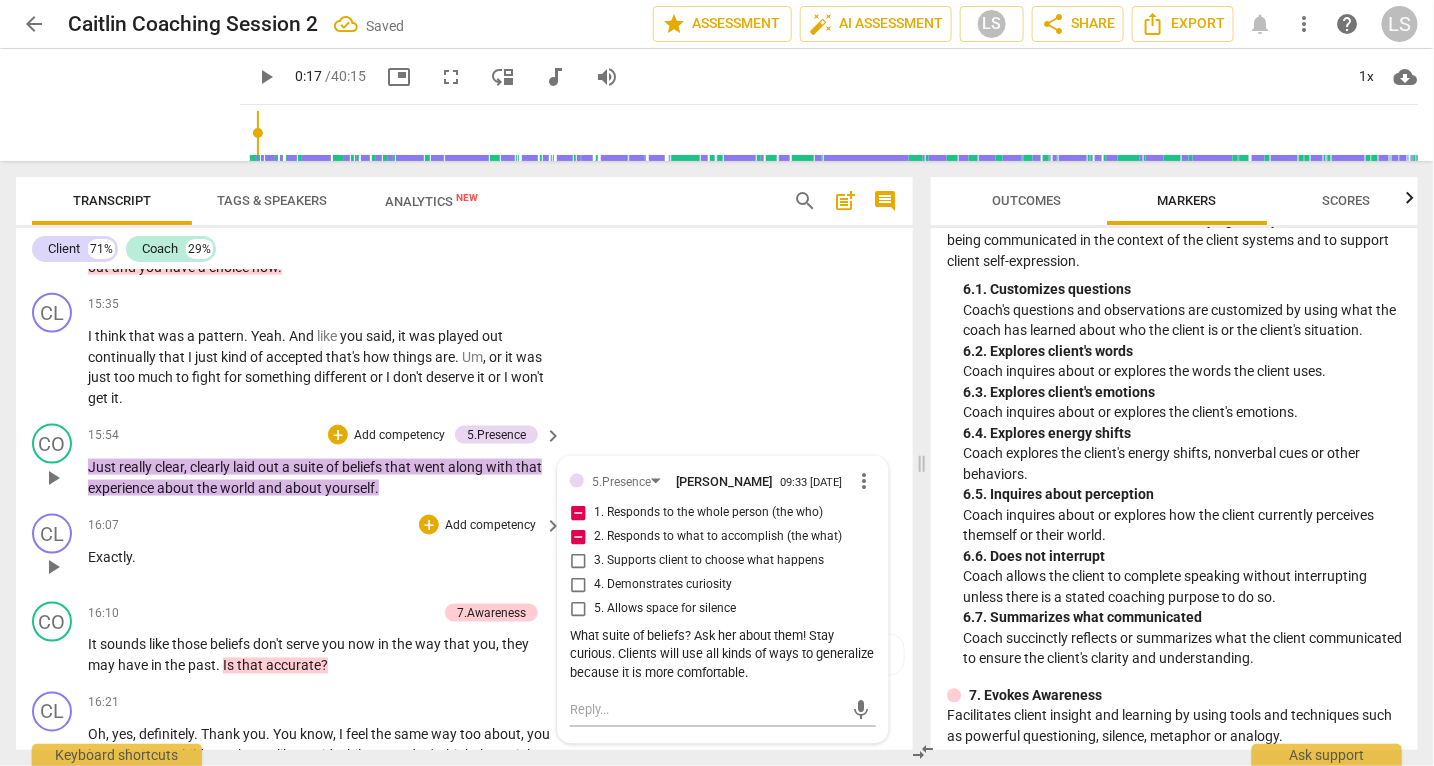 click on "16:07 + Add competency keyboard_arrow_right Exactly ." at bounding box center (326, 550) 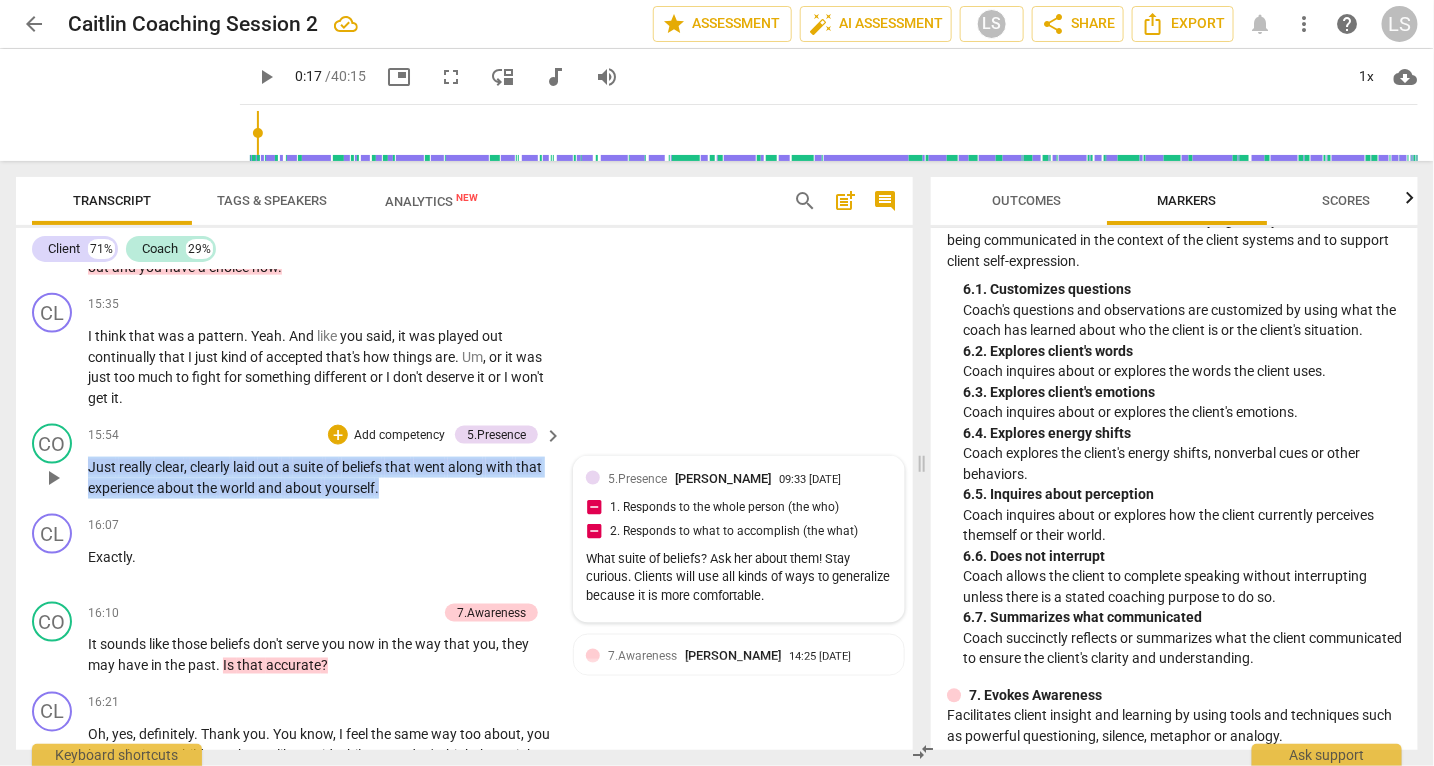 drag, startPoint x: 383, startPoint y: 539, endPoint x: 81, endPoint y: 511, distance: 303.29523 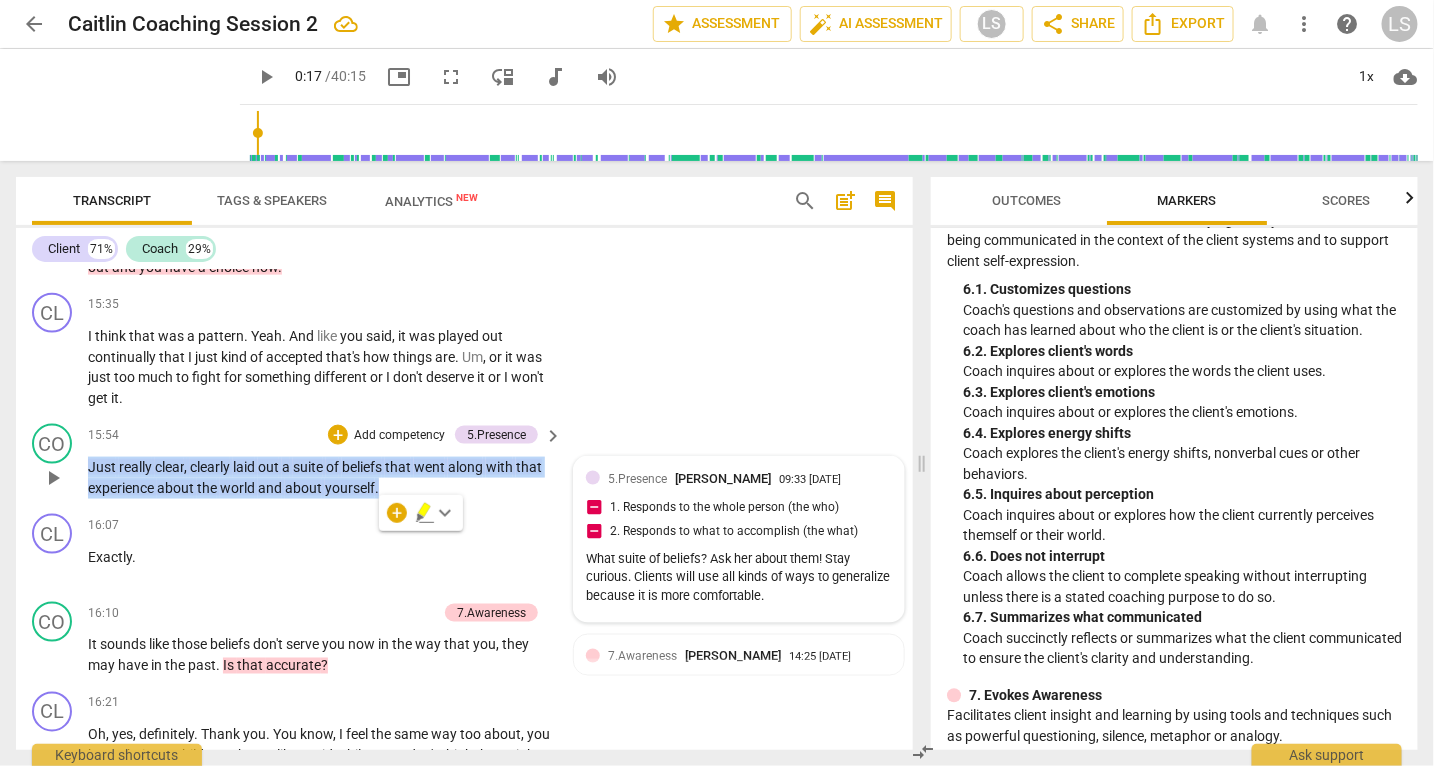 click on "Add competency" at bounding box center (399, 436) 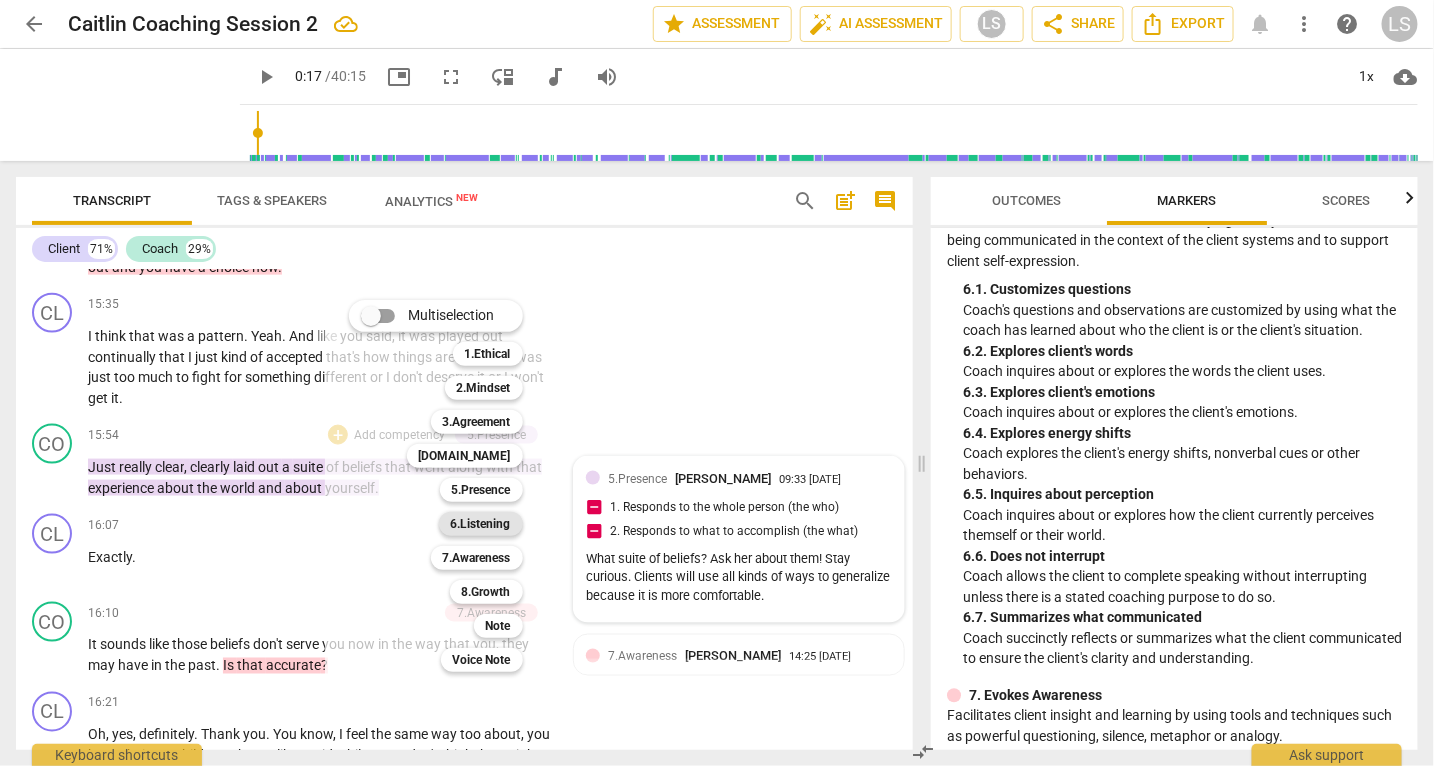 click on "6.Listening" at bounding box center [481, 524] 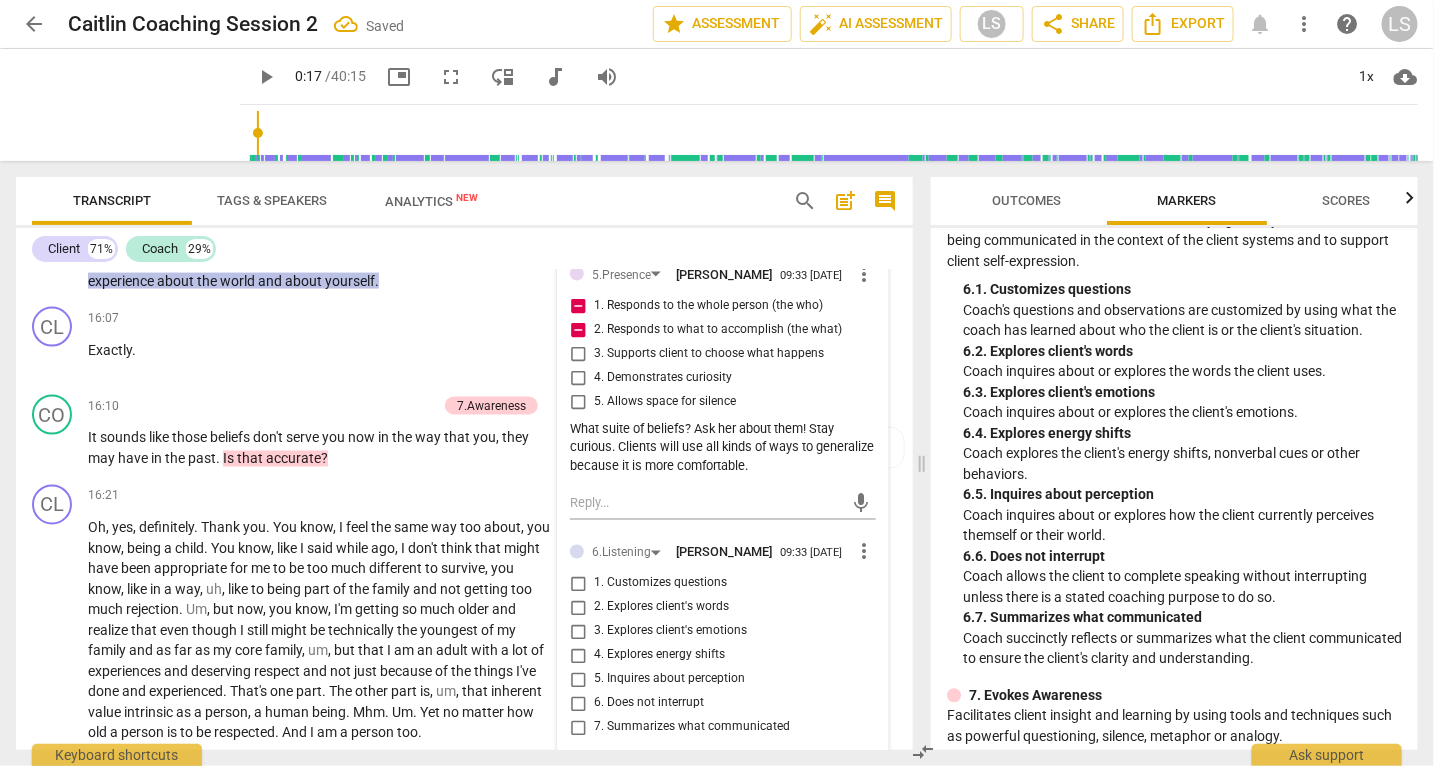 scroll, scrollTop: 6423, scrollLeft: 0, axis: vertical 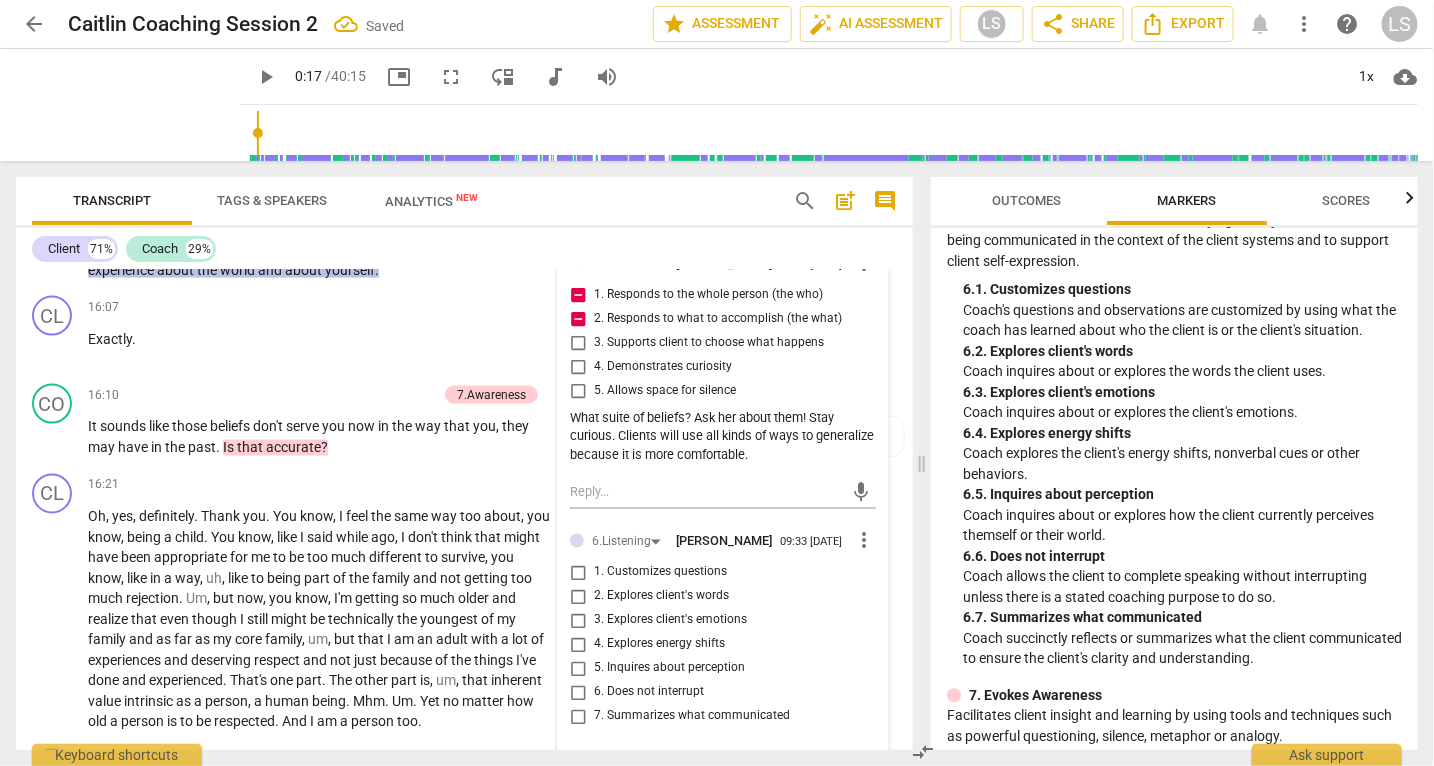 click on "2. Explores client's words" at bounding box center (578, 597) 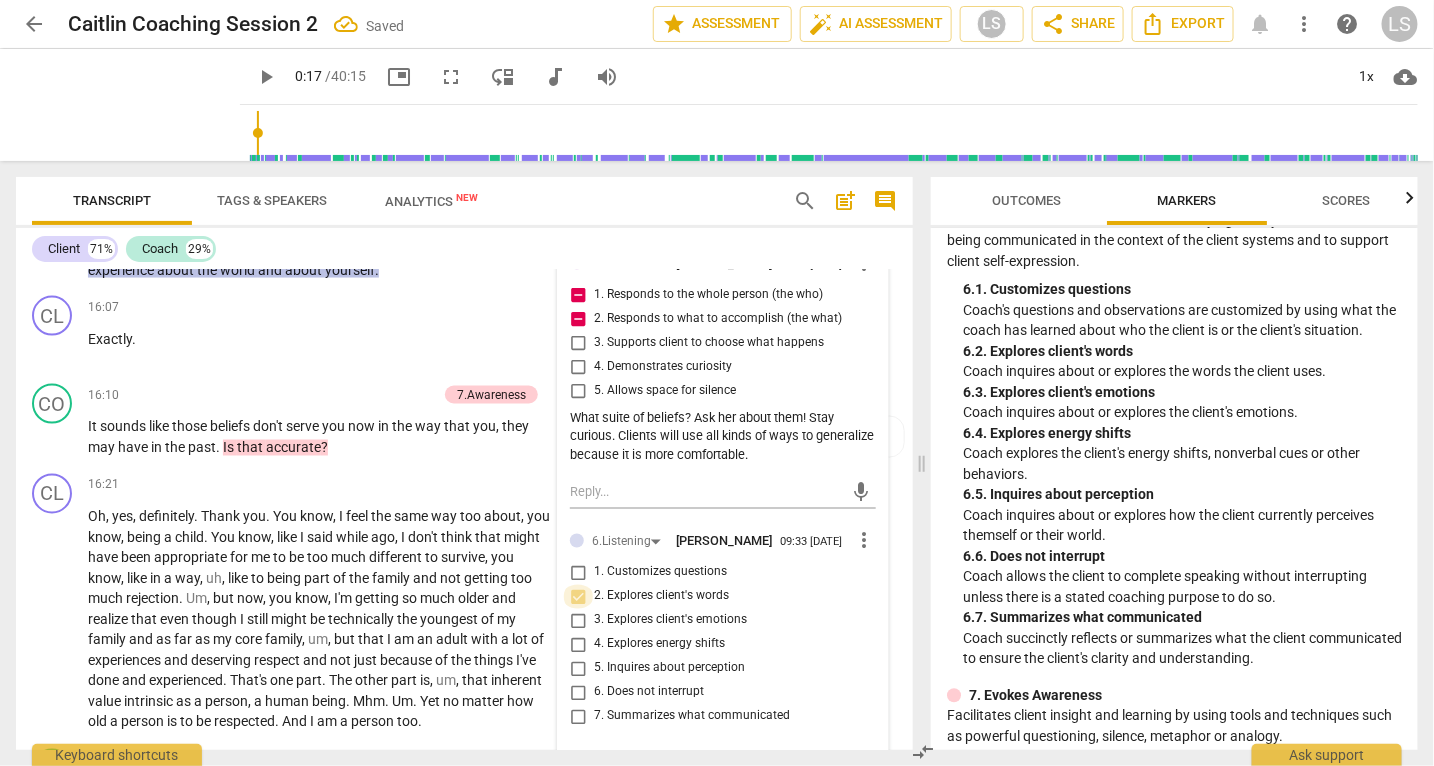 click on "2. Explores client's words" at bounding box center (578, 597) 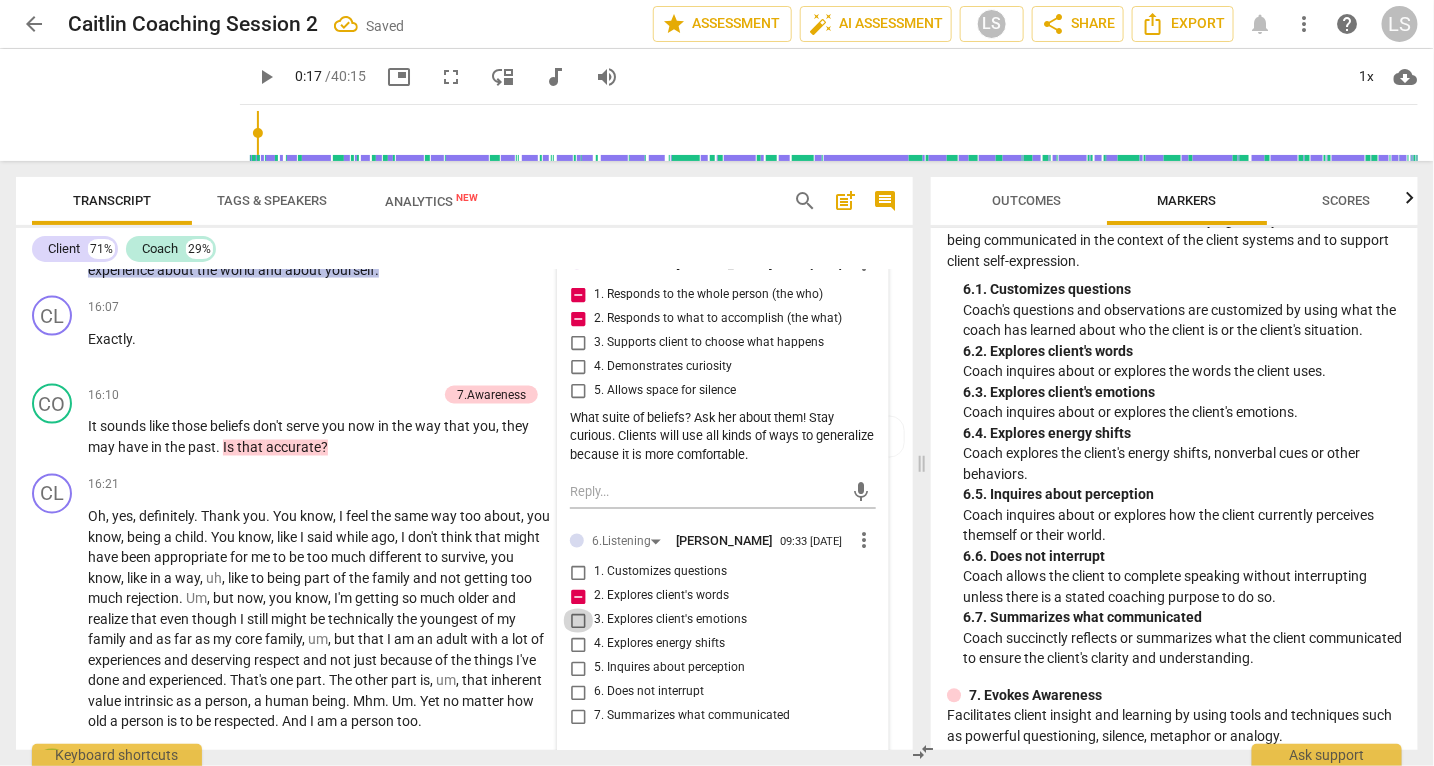 click on "3. Explores client's emotions" at bounding box center [578, 621] 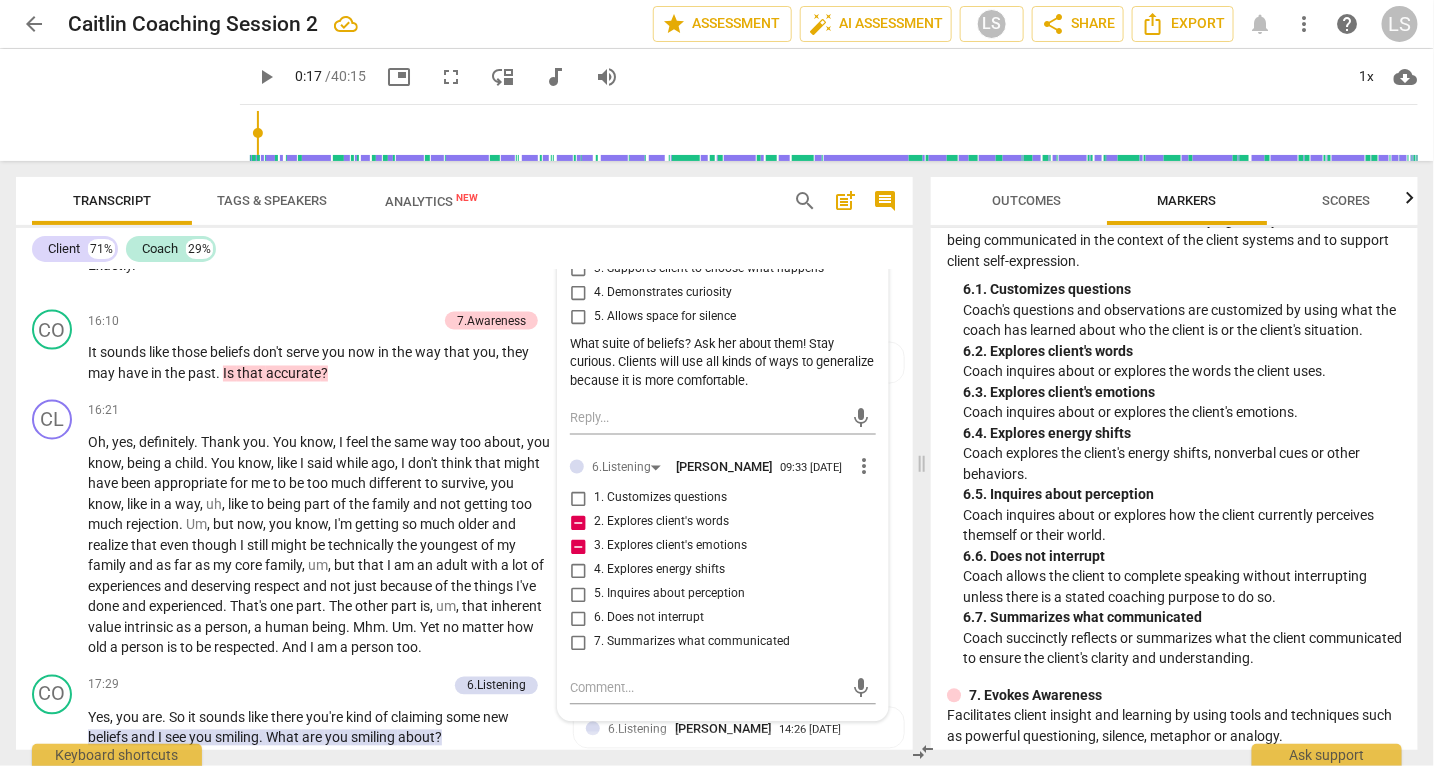 scroll, scrollTop: 6506, scrollLeft: 0, axis: vertical 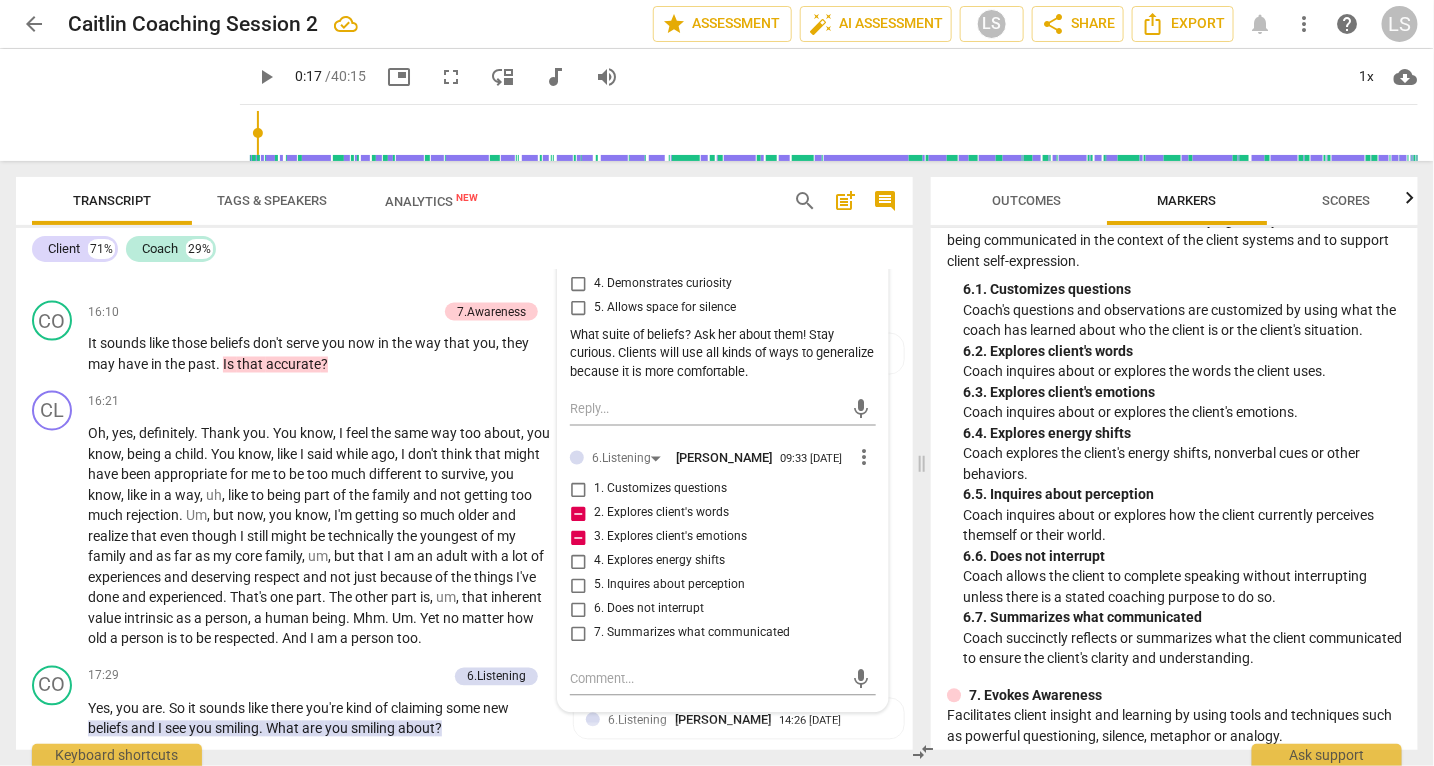 click on "5. Inquires about perception" at bounding box center [578, 586] 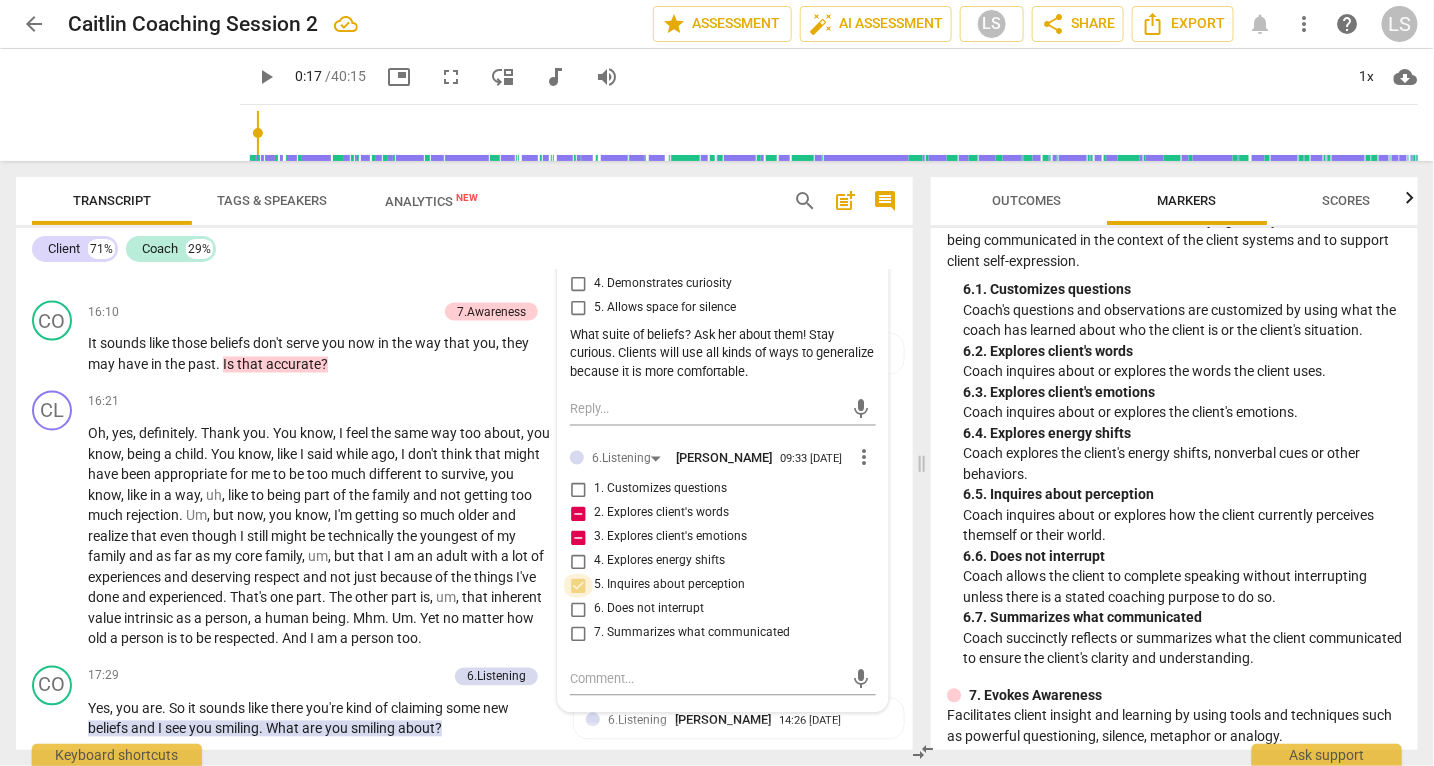 click on "5. Inquires about perception" at bounding box center (578, 586) 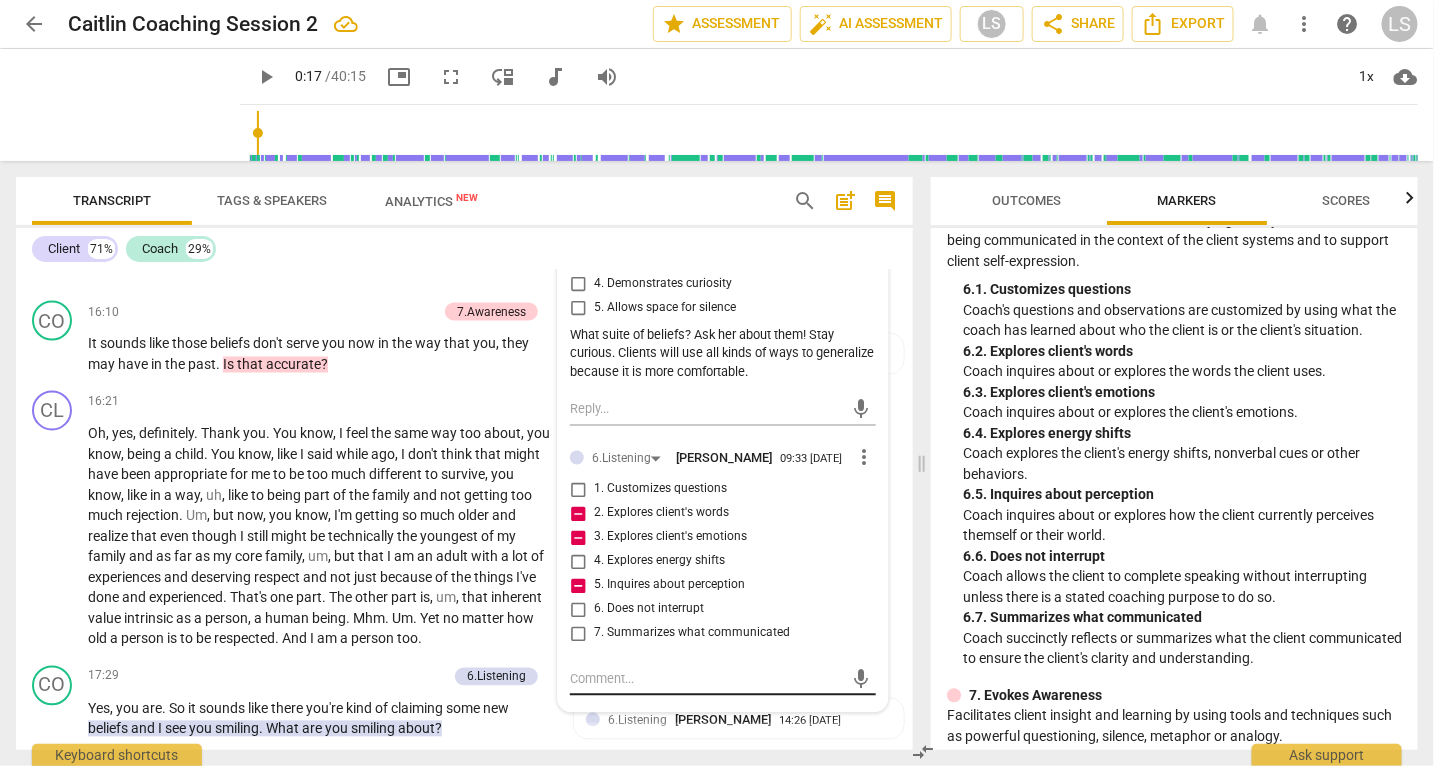 click at bounding box center (707, 679) 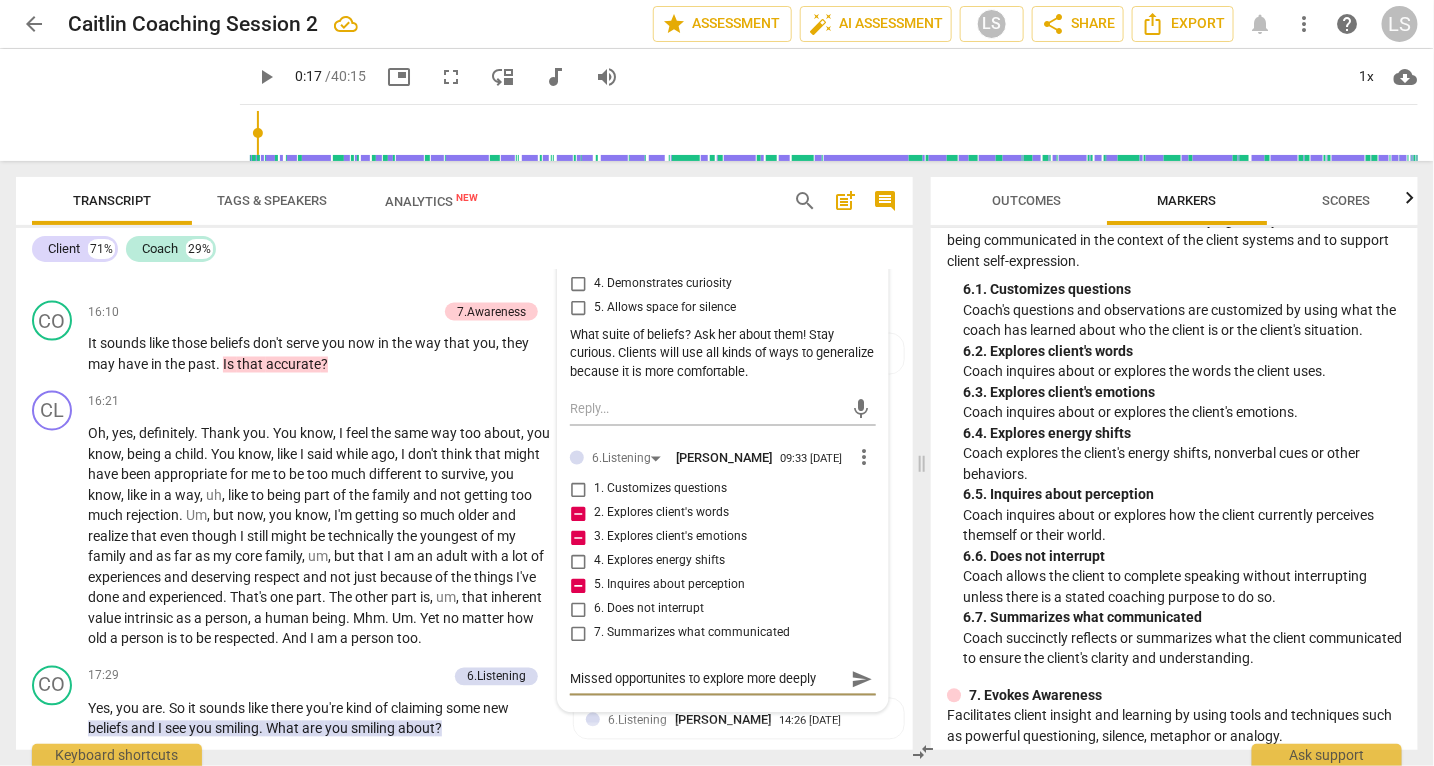 click on "Missed opportunites to explore more deeply" at bounding box center (707, 679) 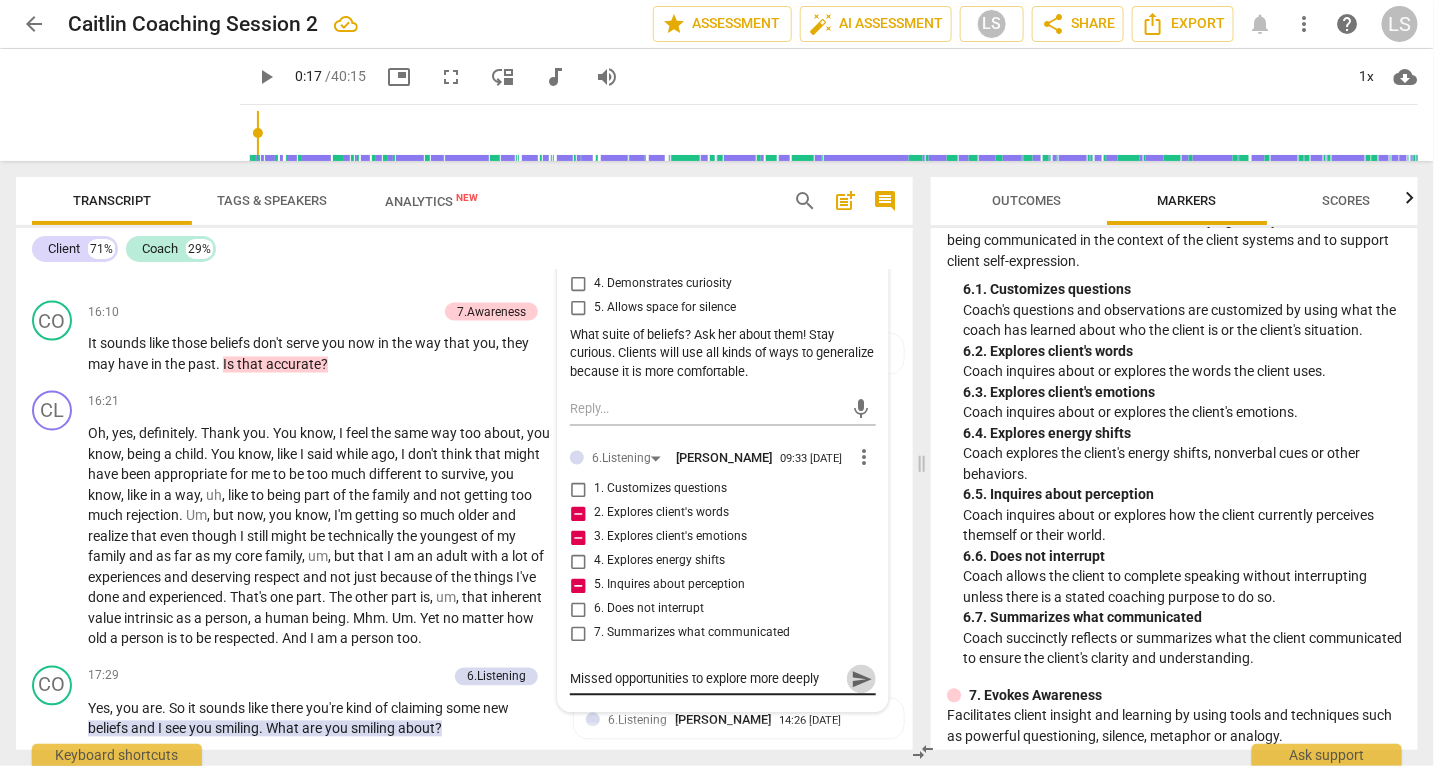 click on "send" at bounding box center (862, 680) 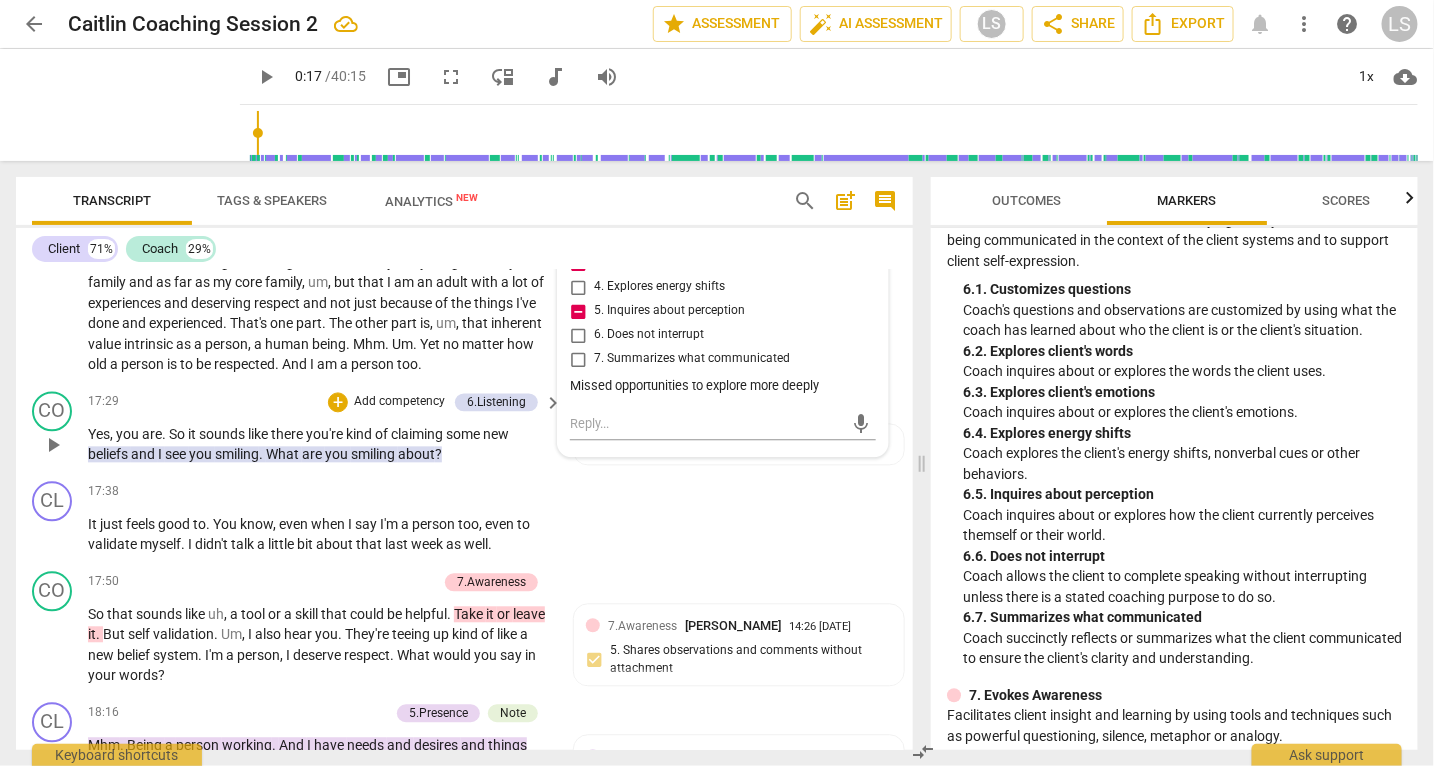 scroll, scrollTop: 6789, scrollLeft: 0, axis: vertical 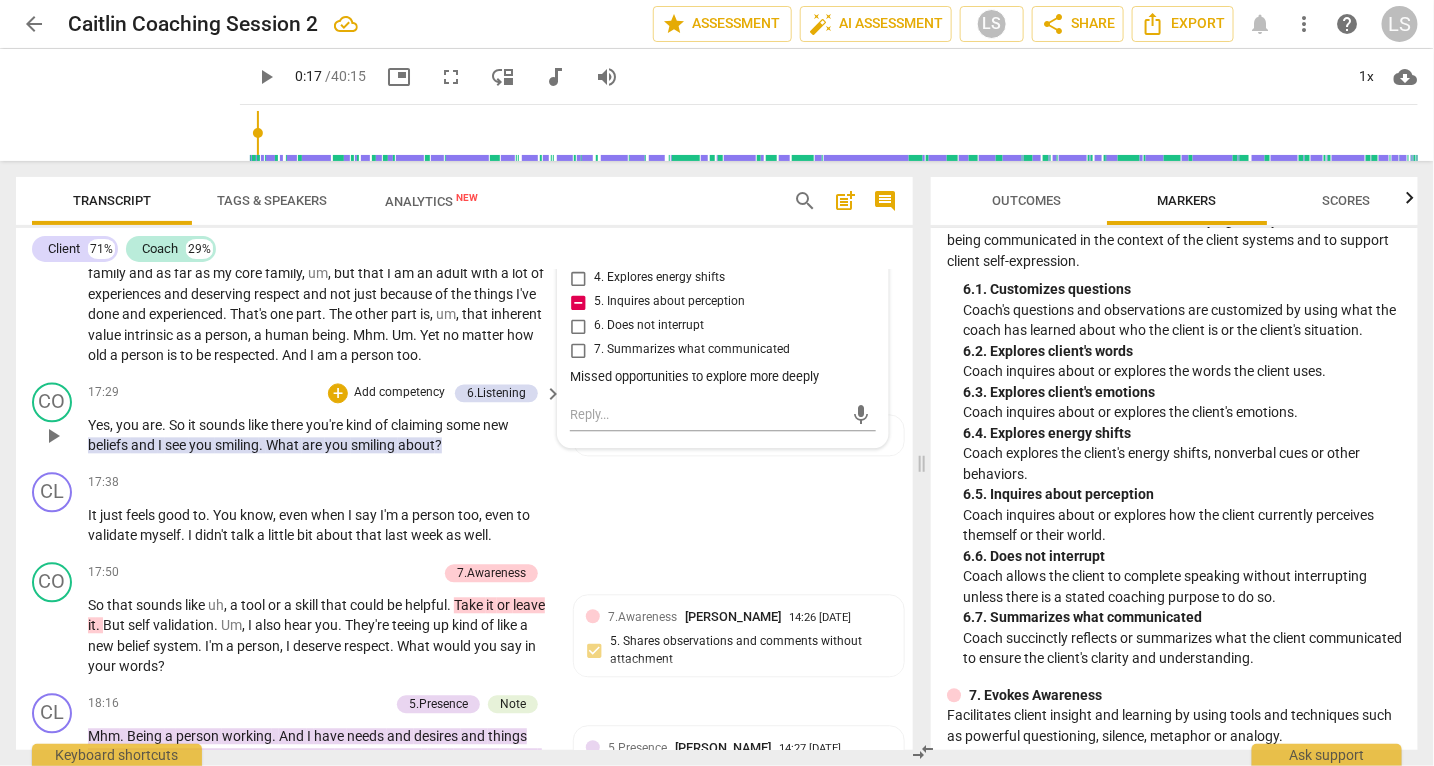click on "Yes ,   you   are .   So   it   sounds   like   there   you're   kind   of   claiming   some   new   beliefs   and   I   see   you   smiling .   What   are   you   smiling   about ?" at bounding box center (320, 436) 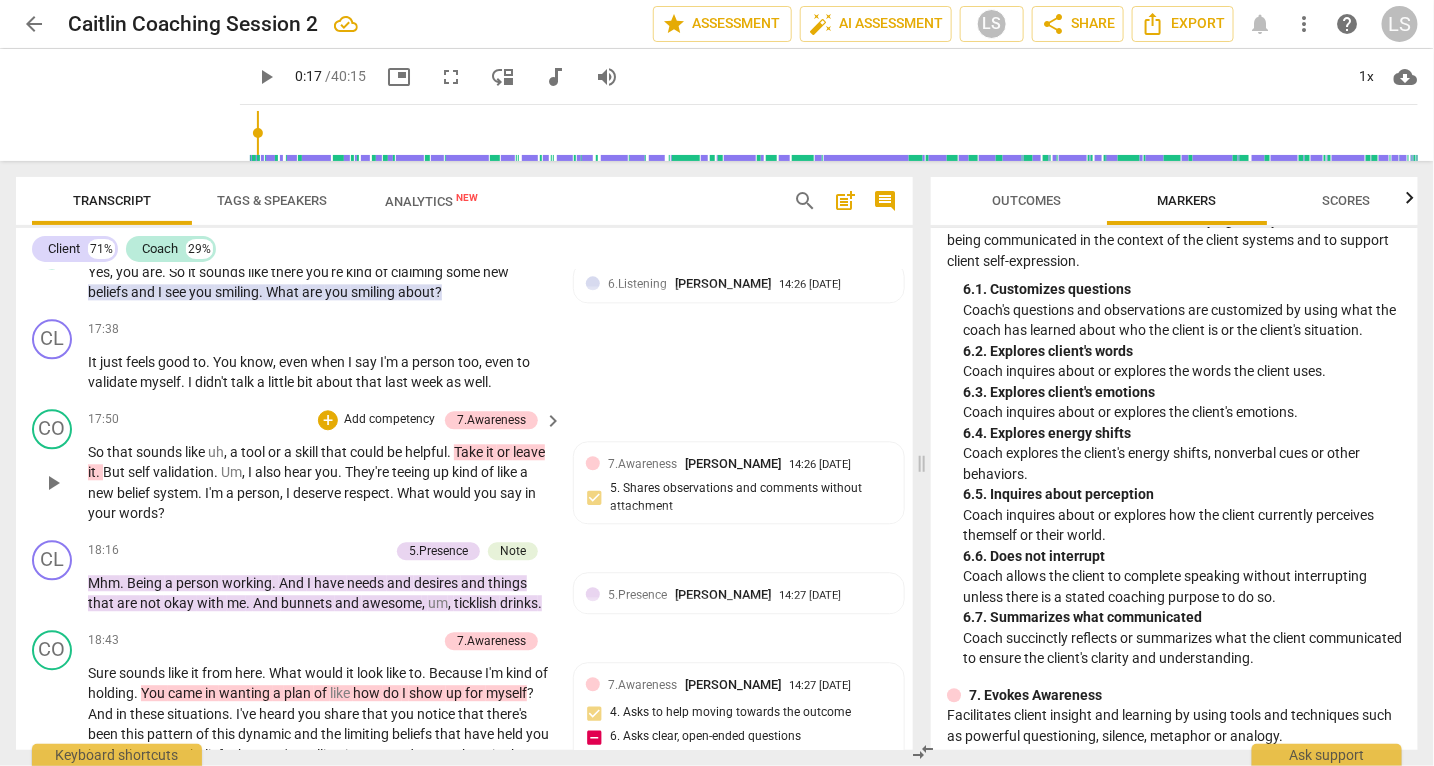 scroll, scrollTop: 6938, scrollLeft: 0, axis: vertical 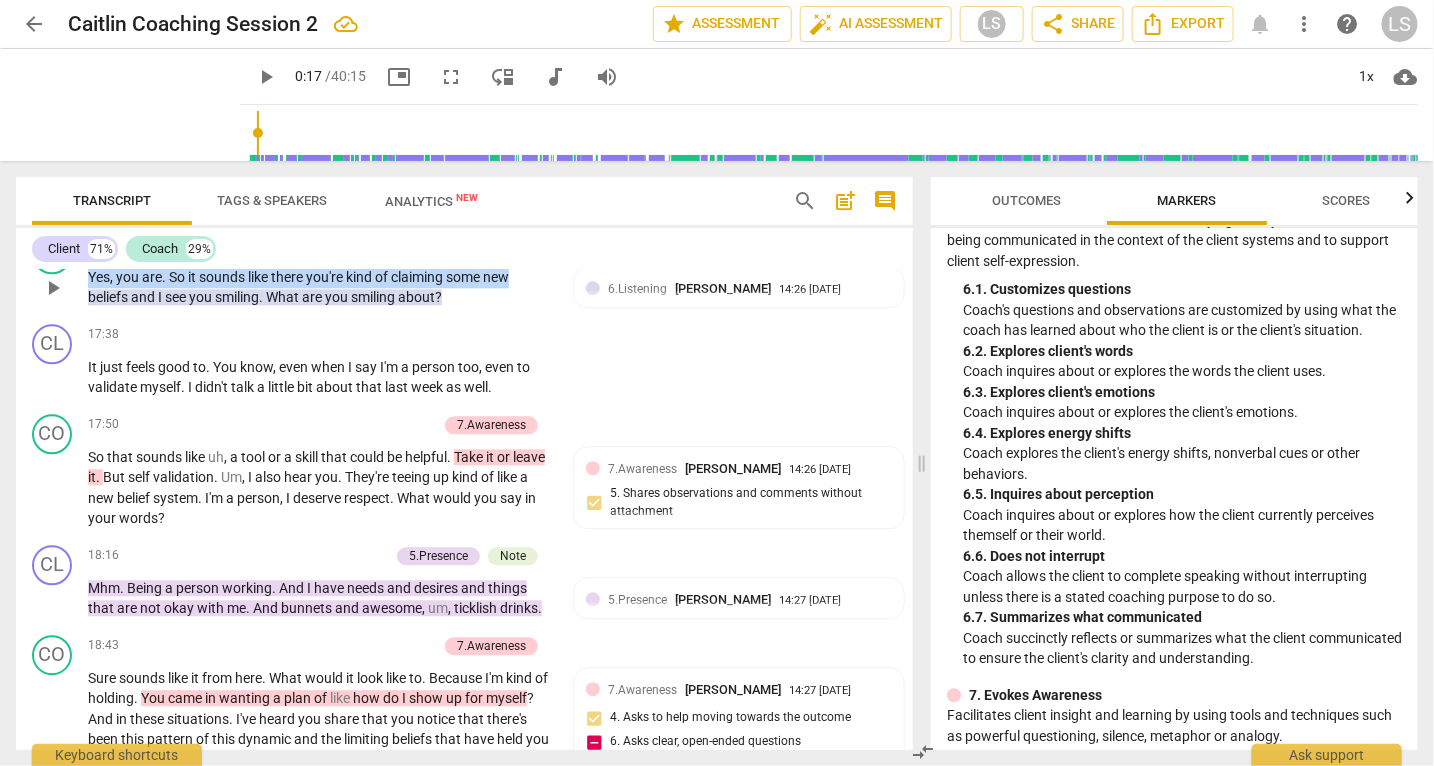 drag, startPoint x: 531, startPoint y: 328, endPoint x: 74, endPoint y: 328, distance: 457 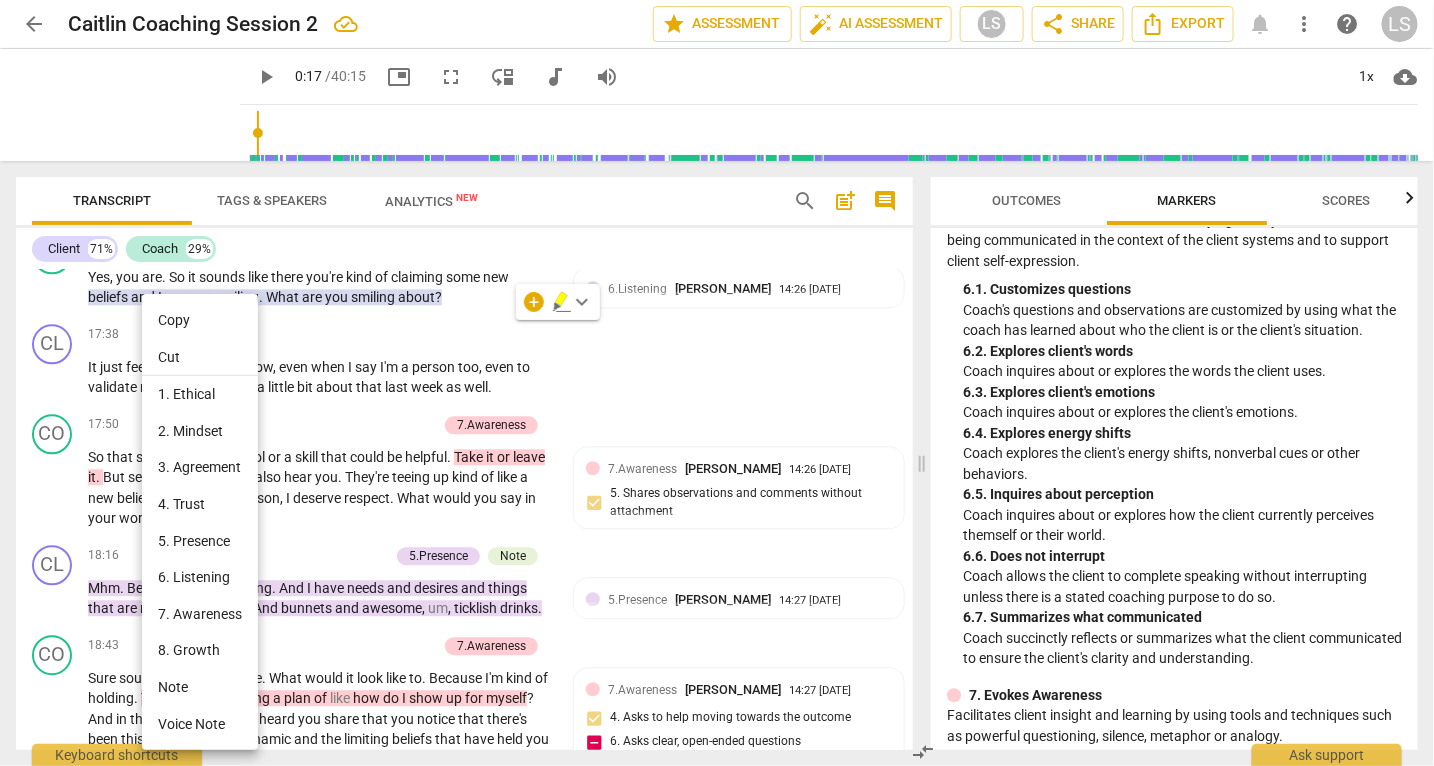 click at bounding box center (717, 383) 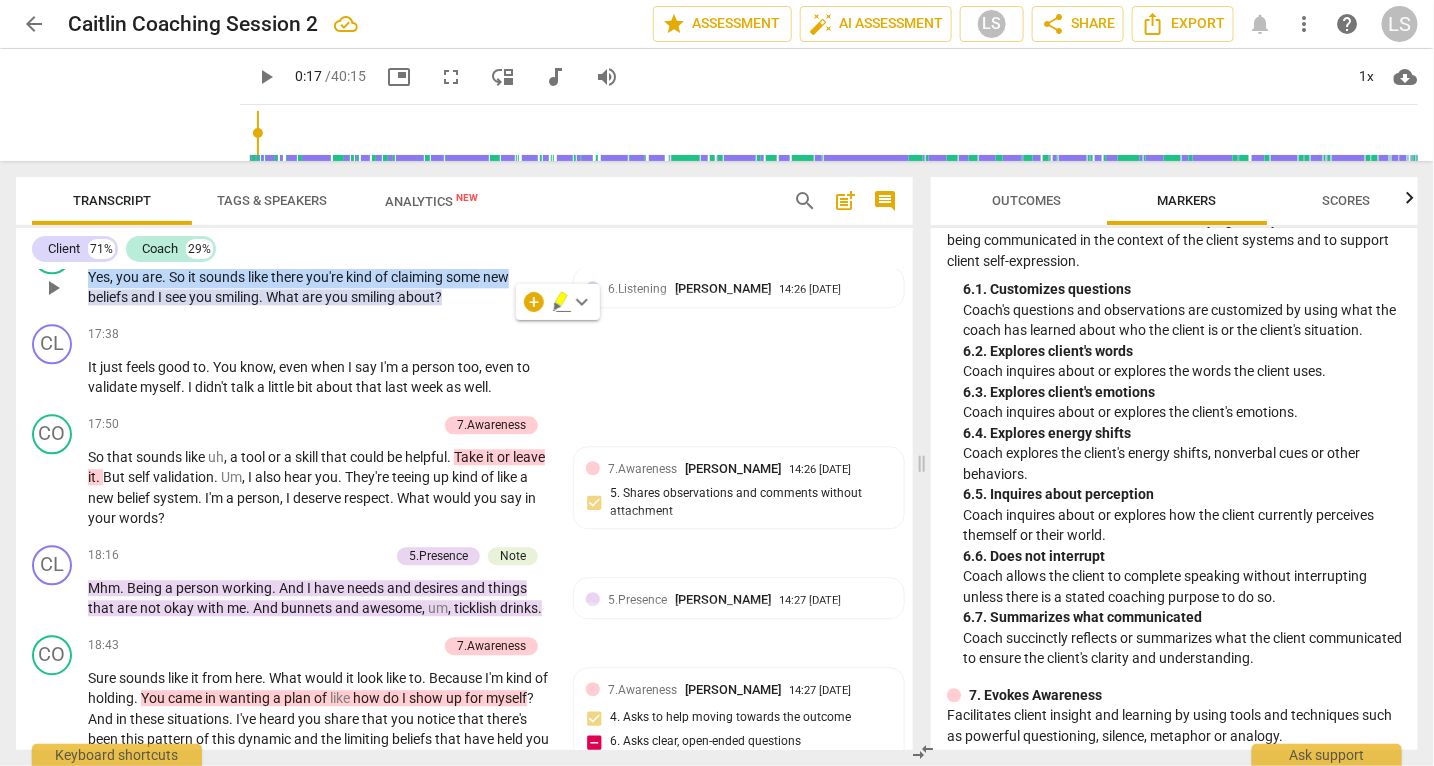 drag, startPoint x: 516, startPoint y: 327, endPoint x: 80, endPoint y: 329, distance: 436.00458 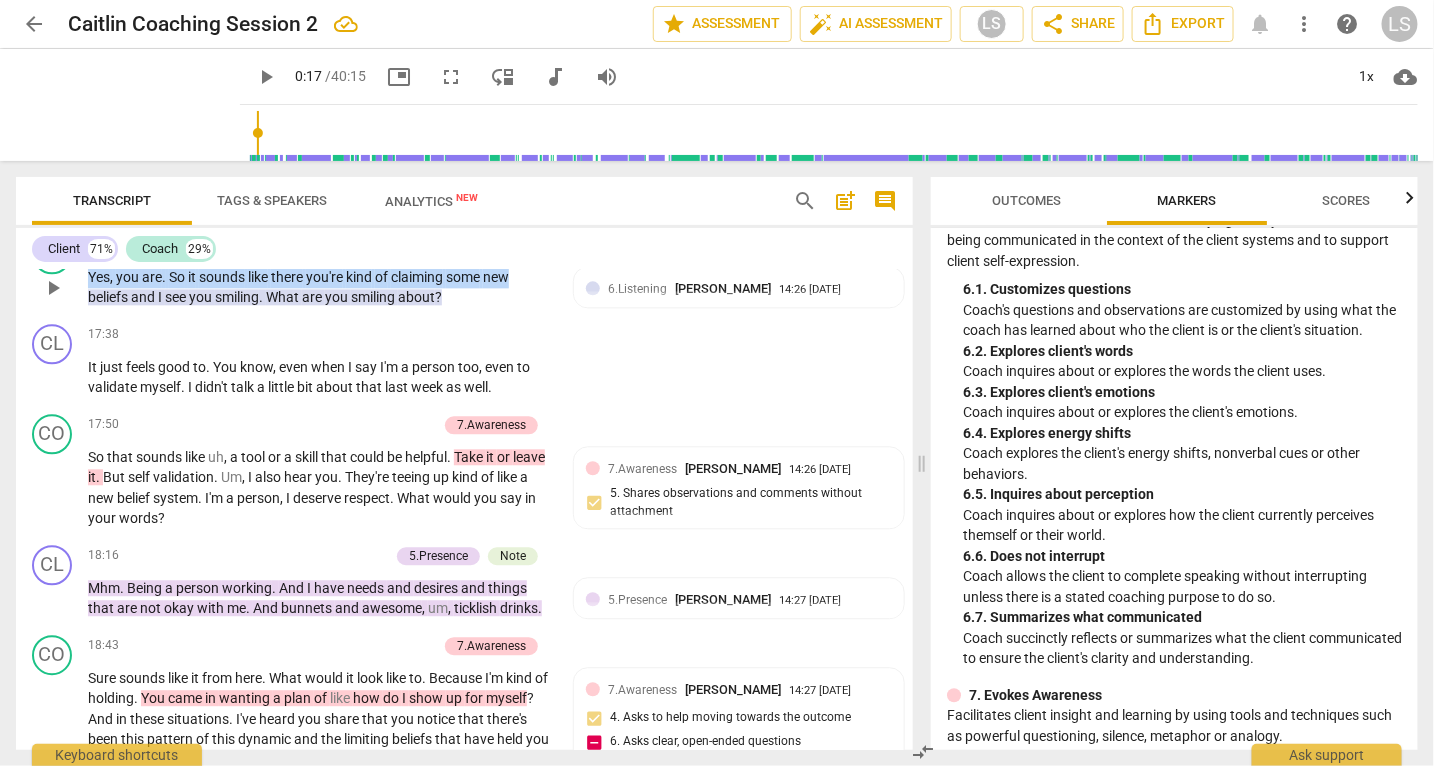 click on "Add competency" at bounding box center [399, 245] 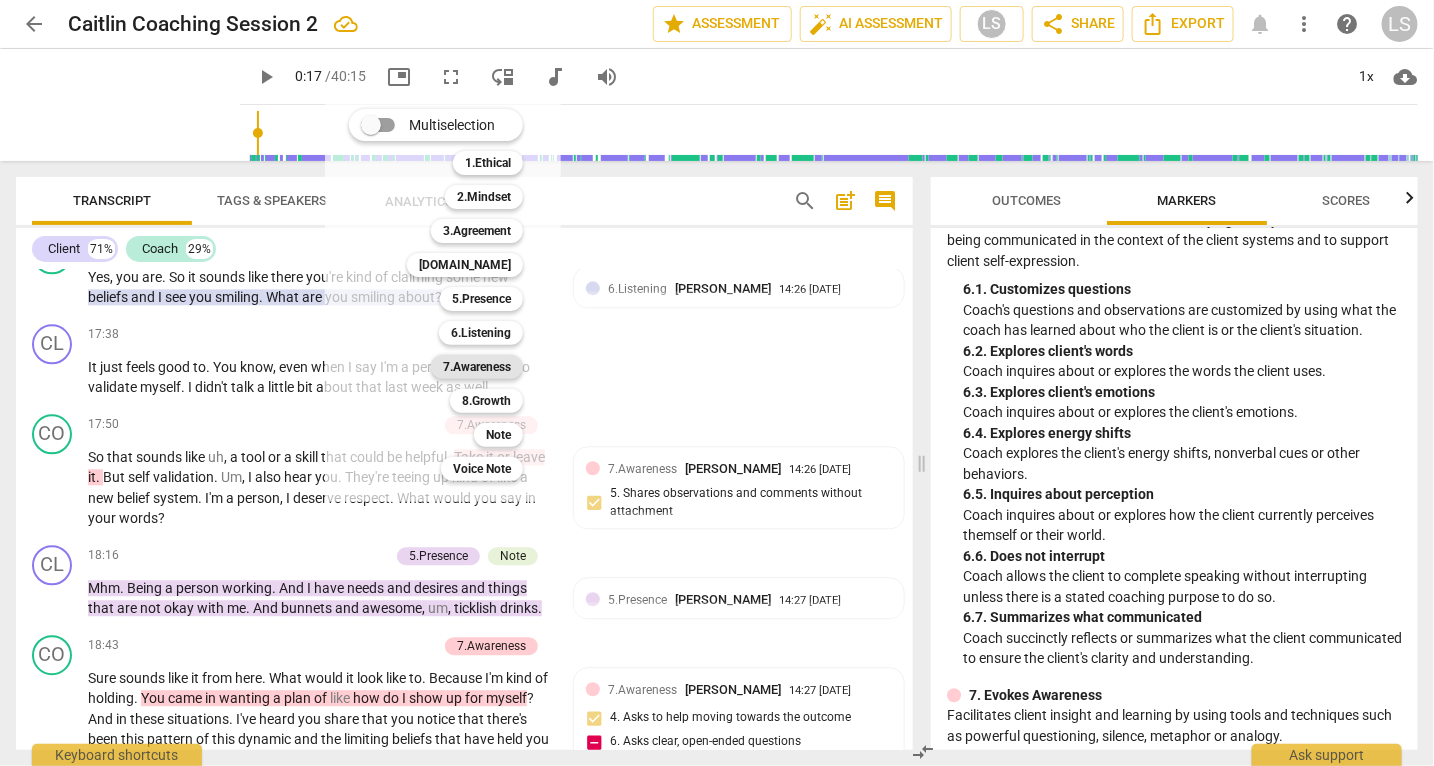 click on "7.Awareness" at bounding box center [477, 367] 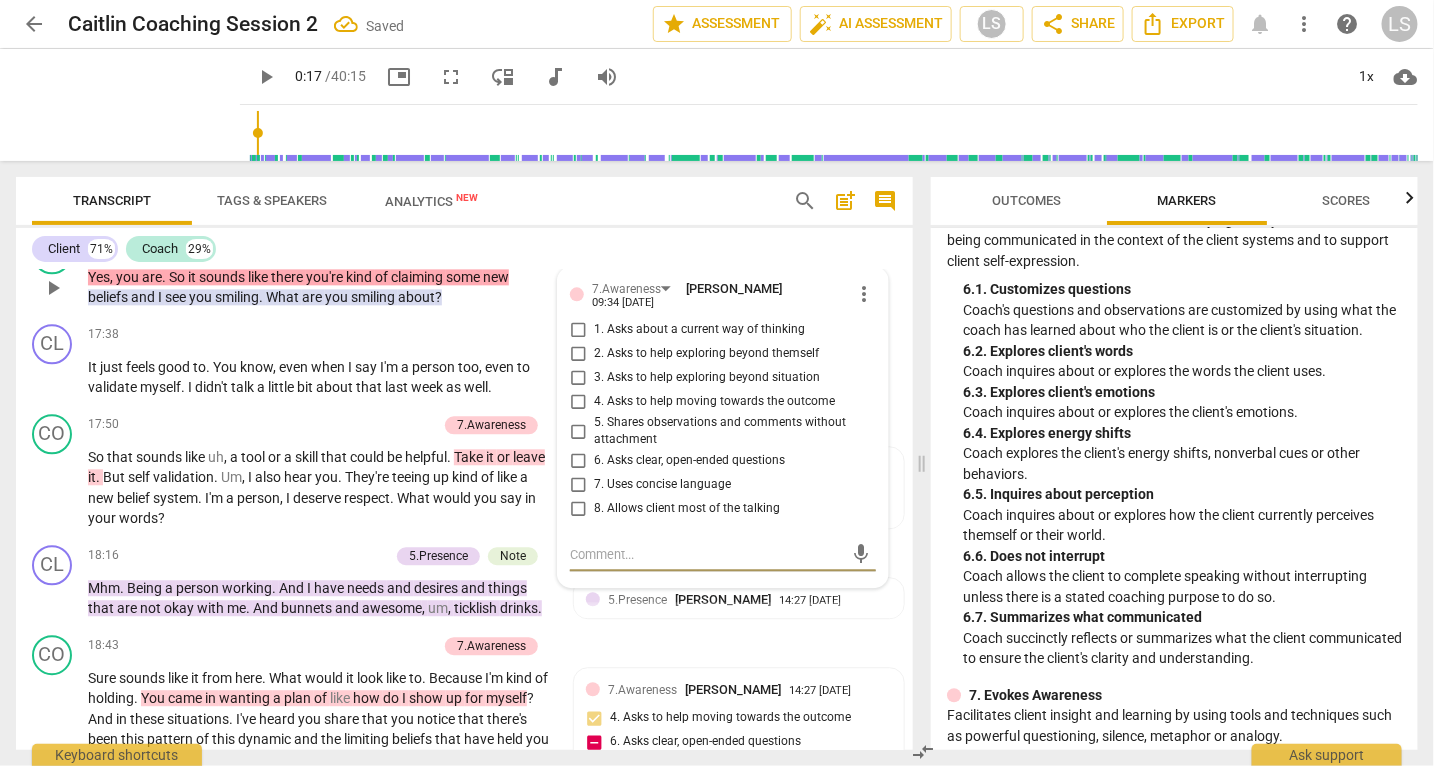 click on "1. Asks about a current way of thinking" at bounding box center (578, 330) 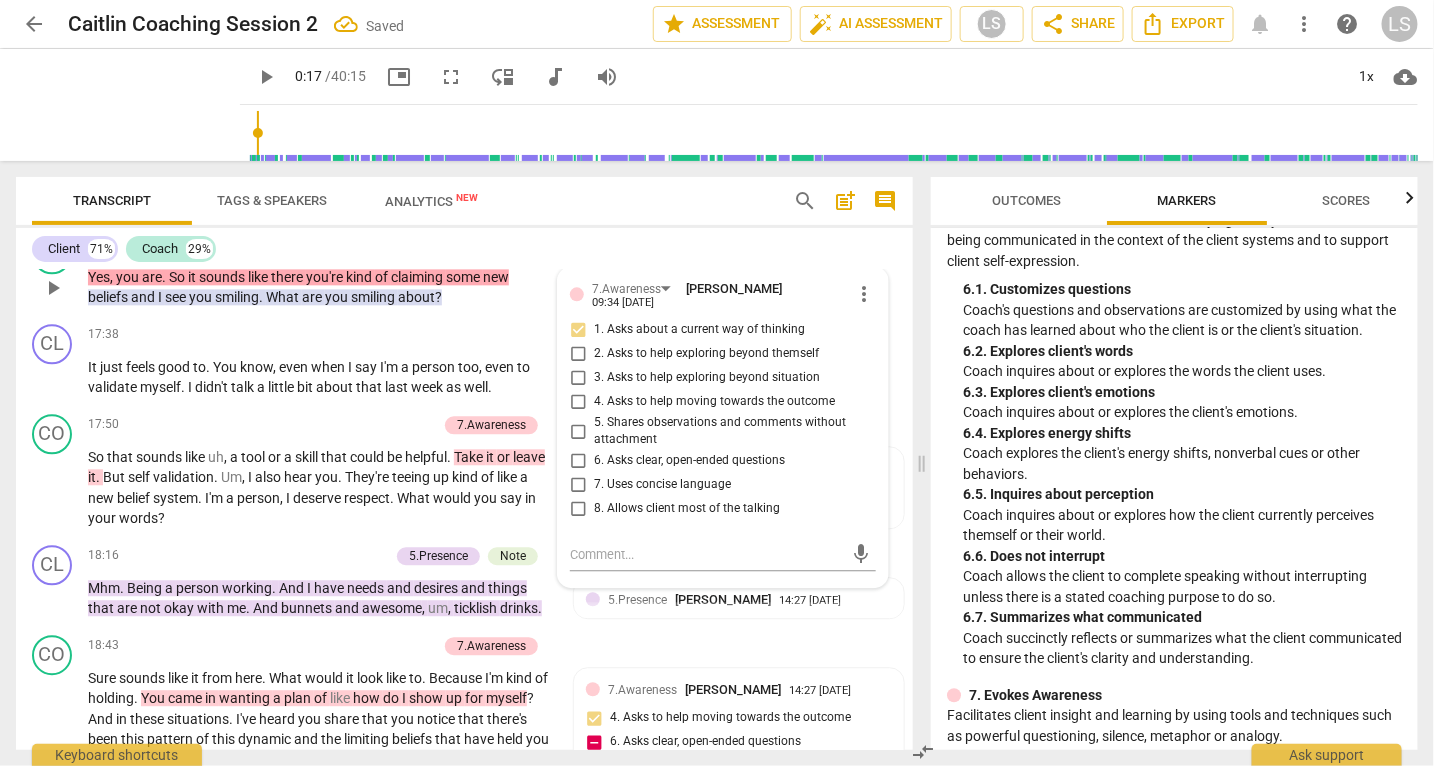 click on "1. Asks about a current way of thinking" at bounding box center [578, 330] 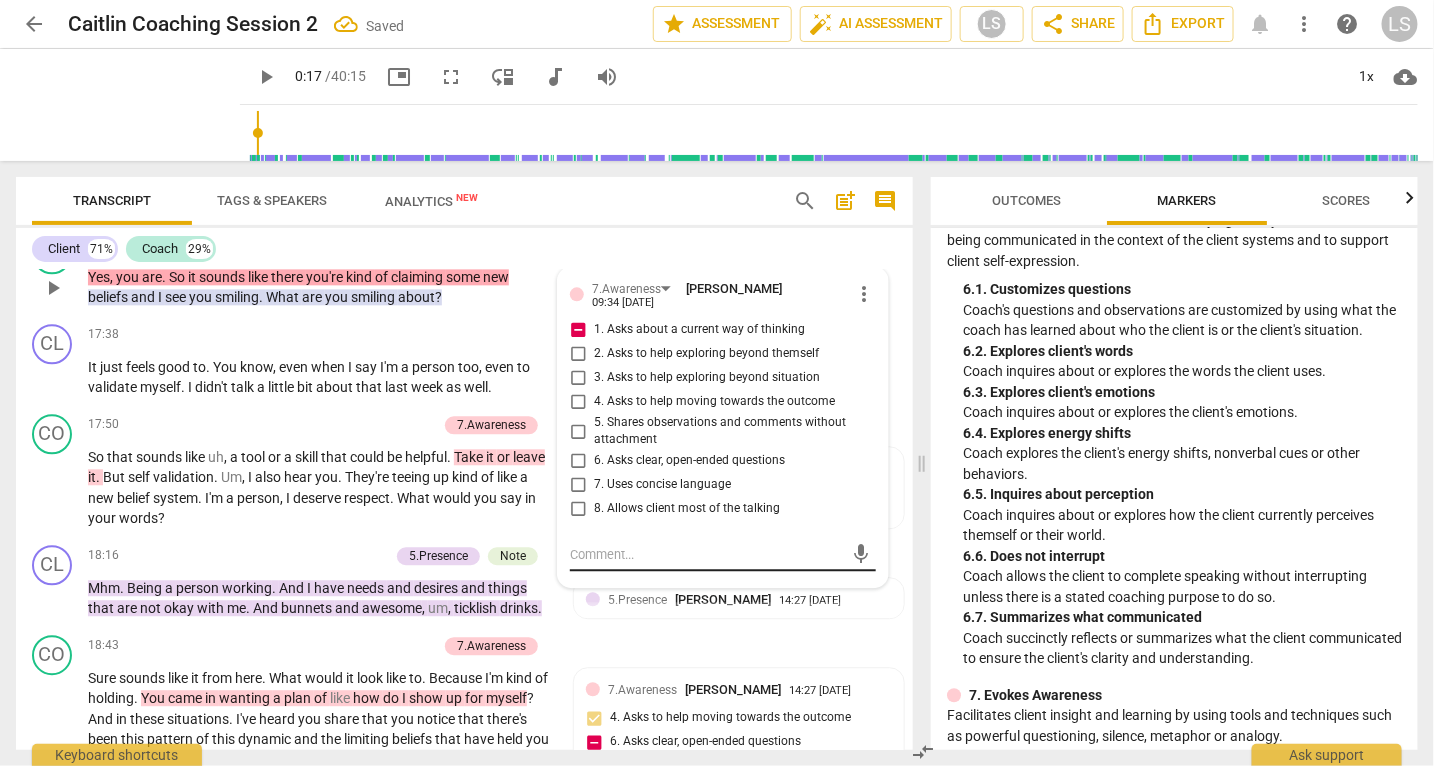 click at bounding box center (707, 554) 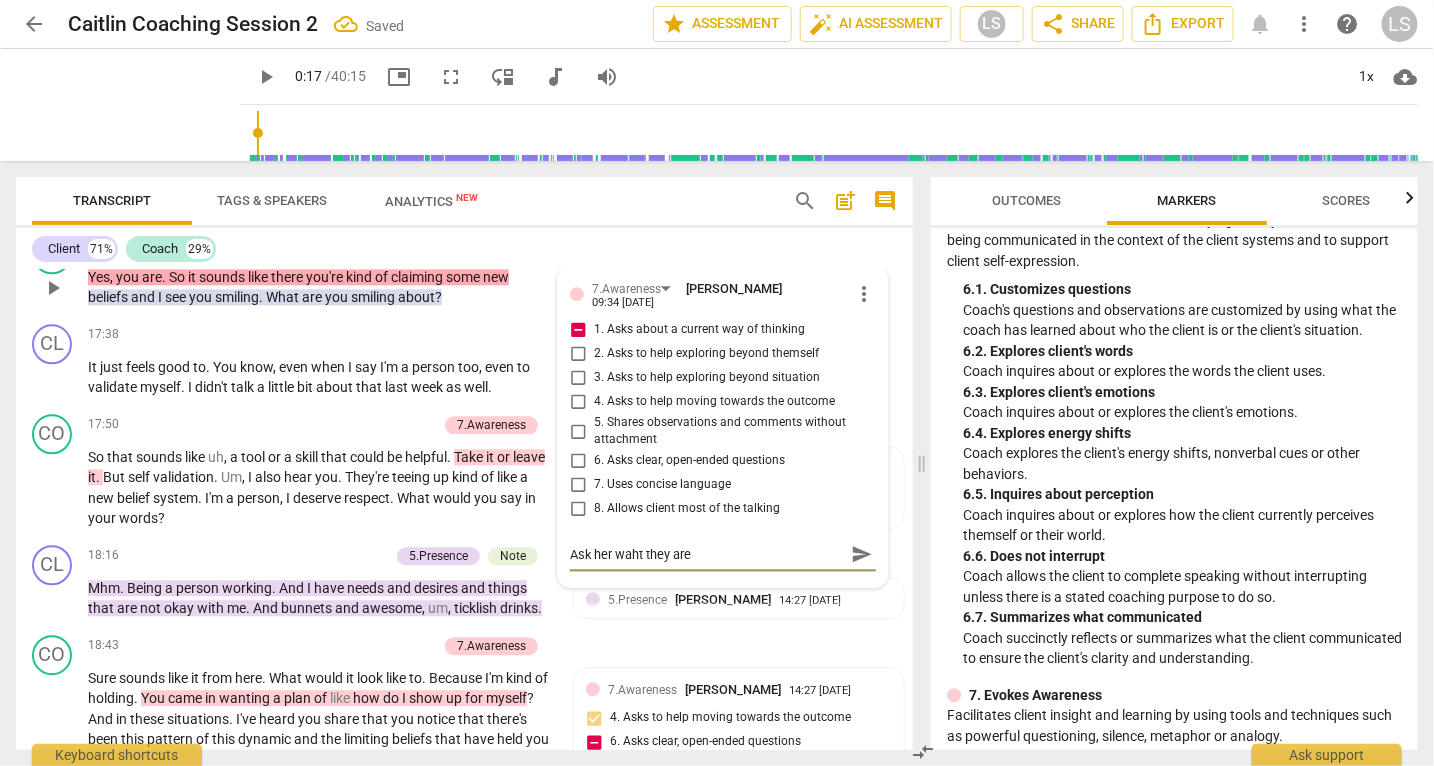 click on "Ask her waht they are" at bounding box center (707, 554) 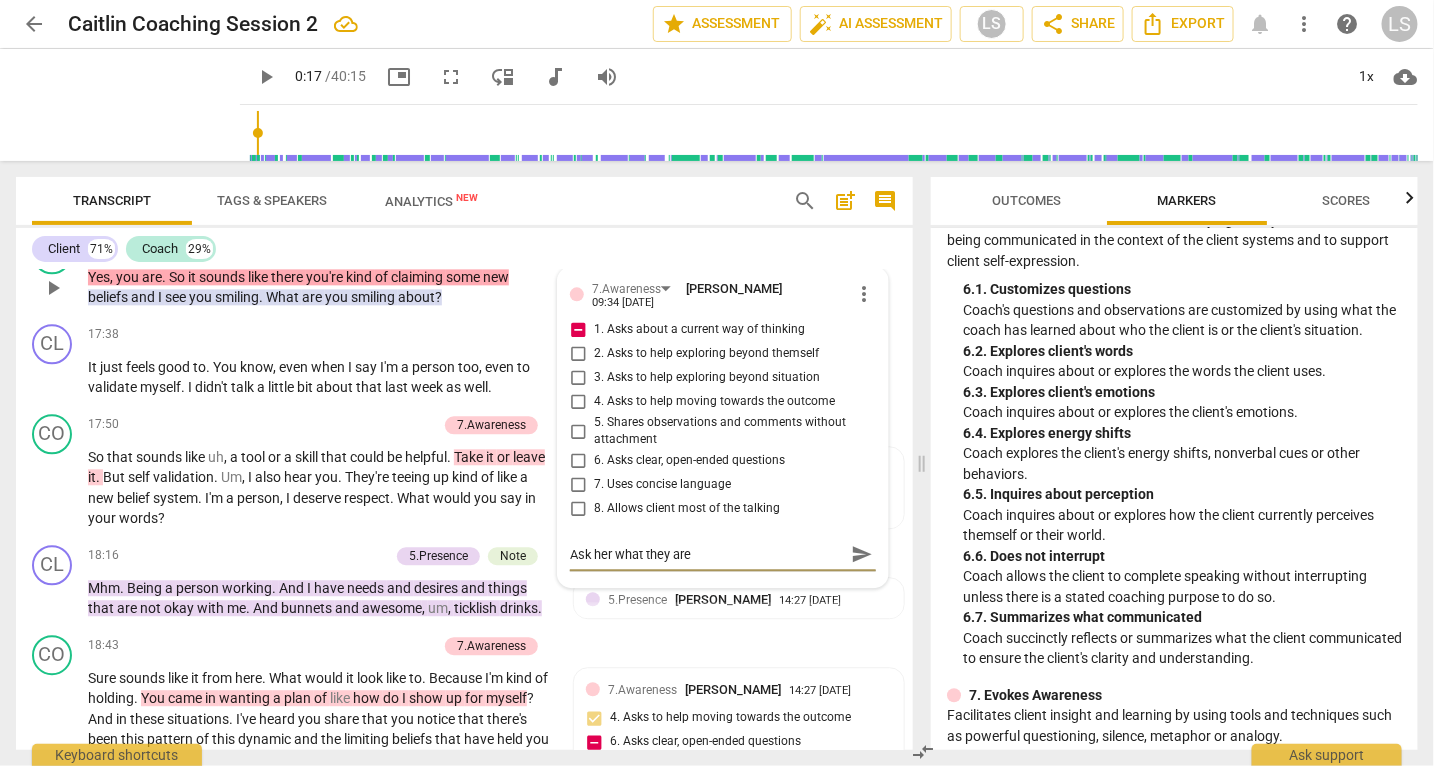 click on "Ask her what they are" at bounding box center (707, 554) 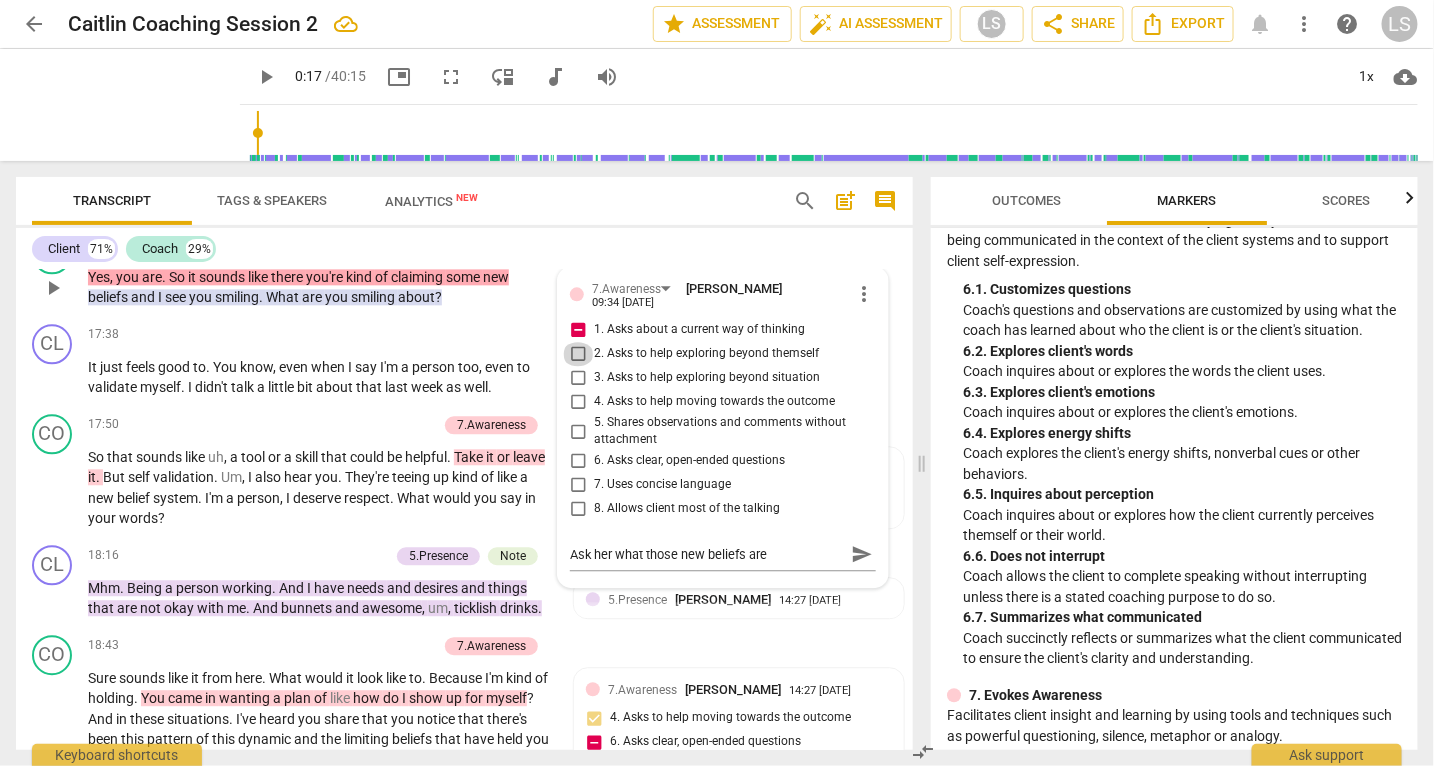 click on "2. Asks to help exploring beyond themself" at bounding box center [578, 354] 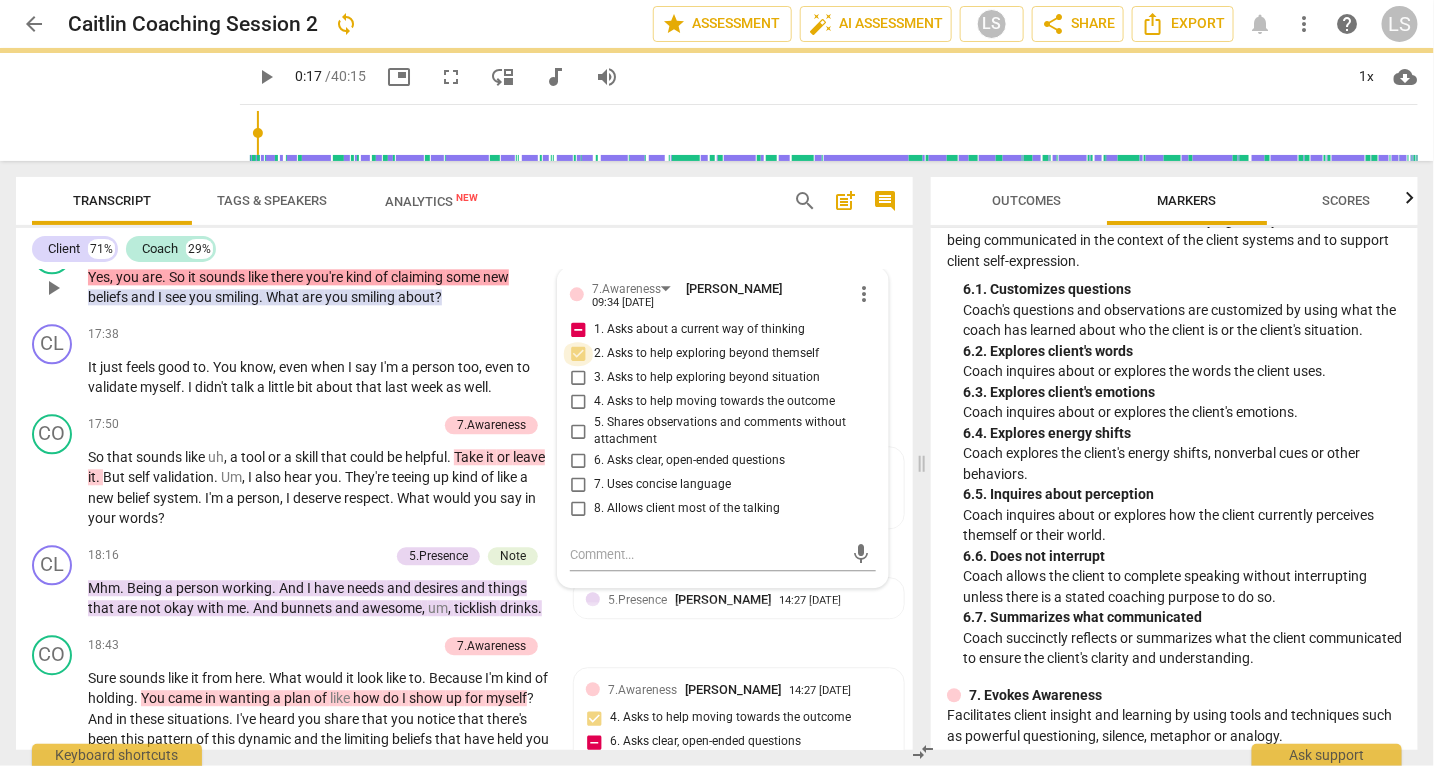 click on "2. Asks to help exploring beyond themself" at bounding box center (578, 354) 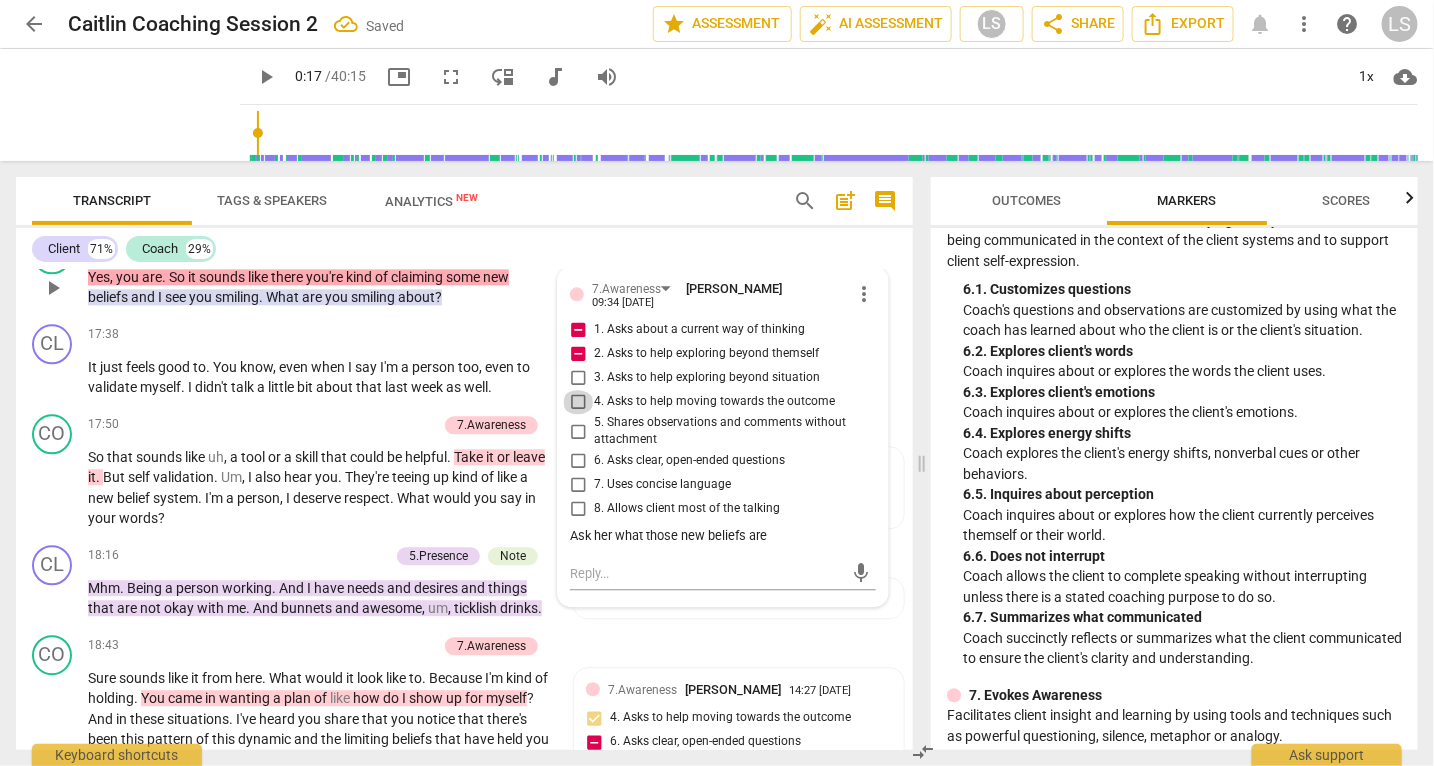 click on "4. Asks to help moving towards the outcome" at bounding box center [578, 402] 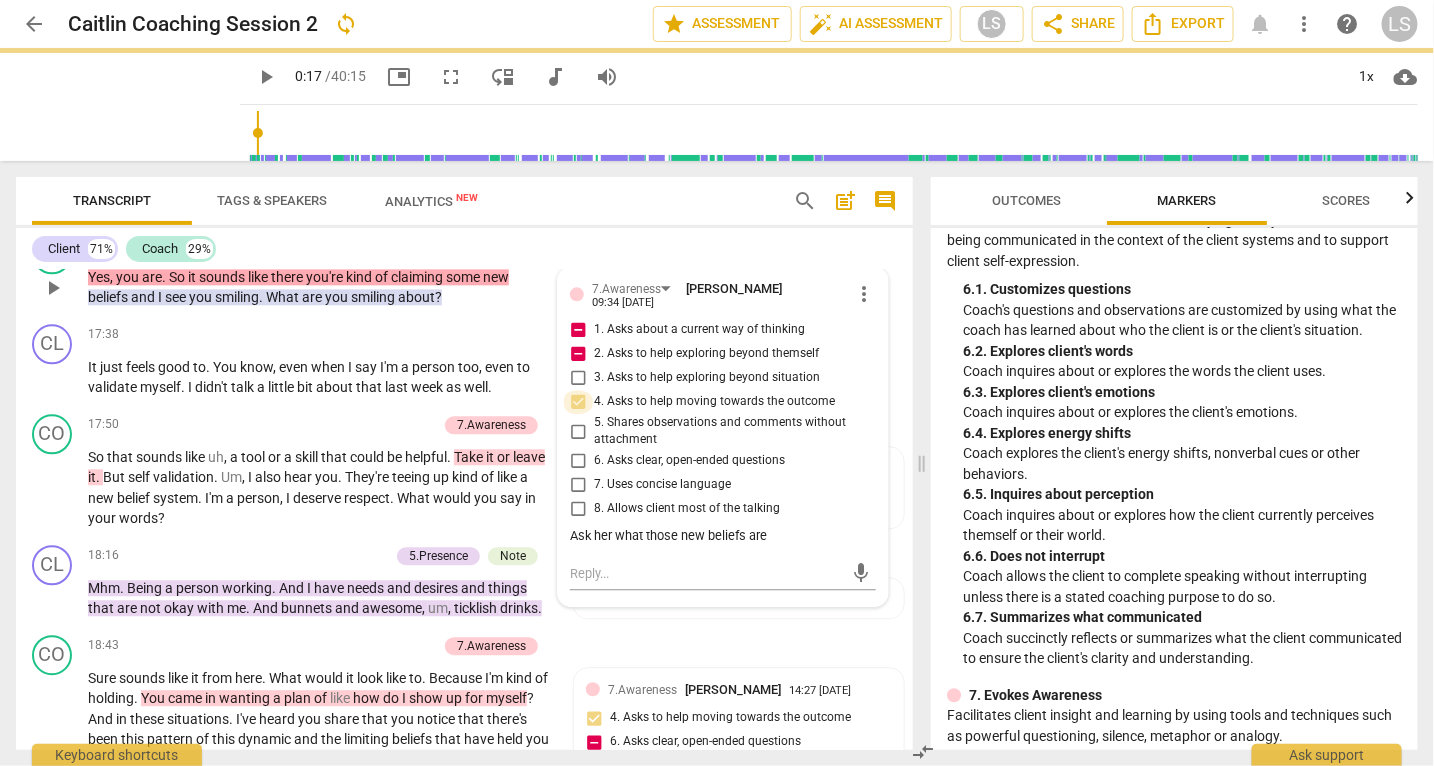click on "4. Asks to help moving towards the outcome" at bounding box center [578, 402] 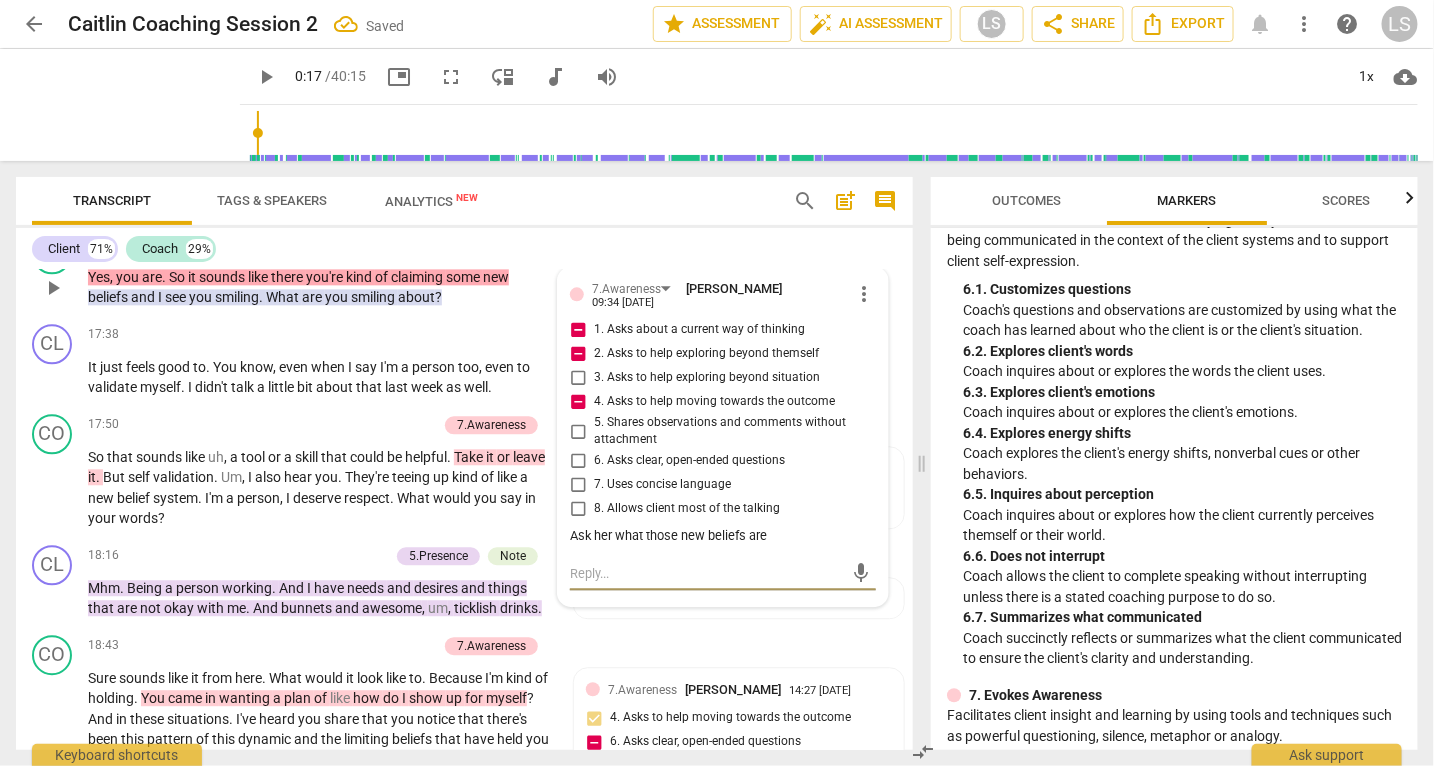 click at bounding box center (707, 573) 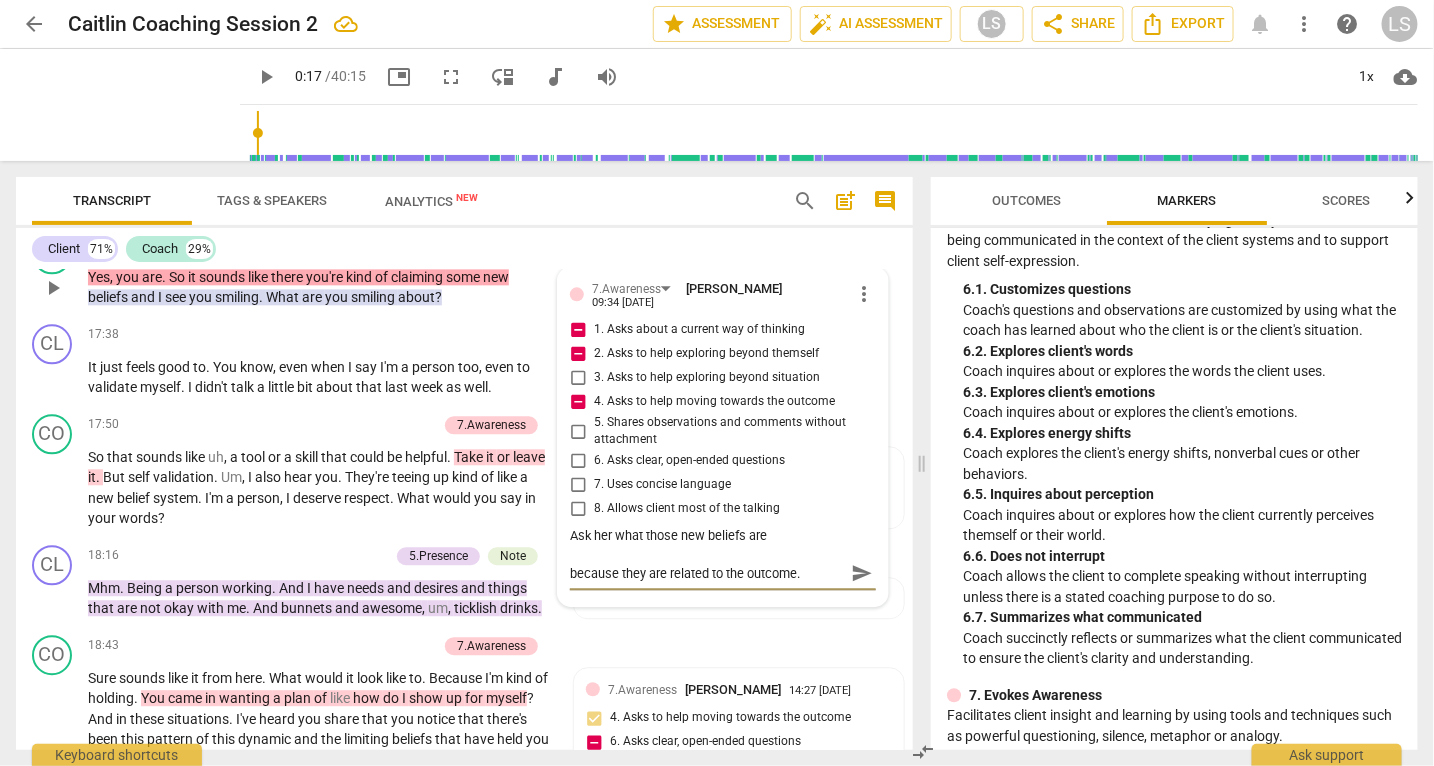 click on "send" at bounding box center [862, 573] 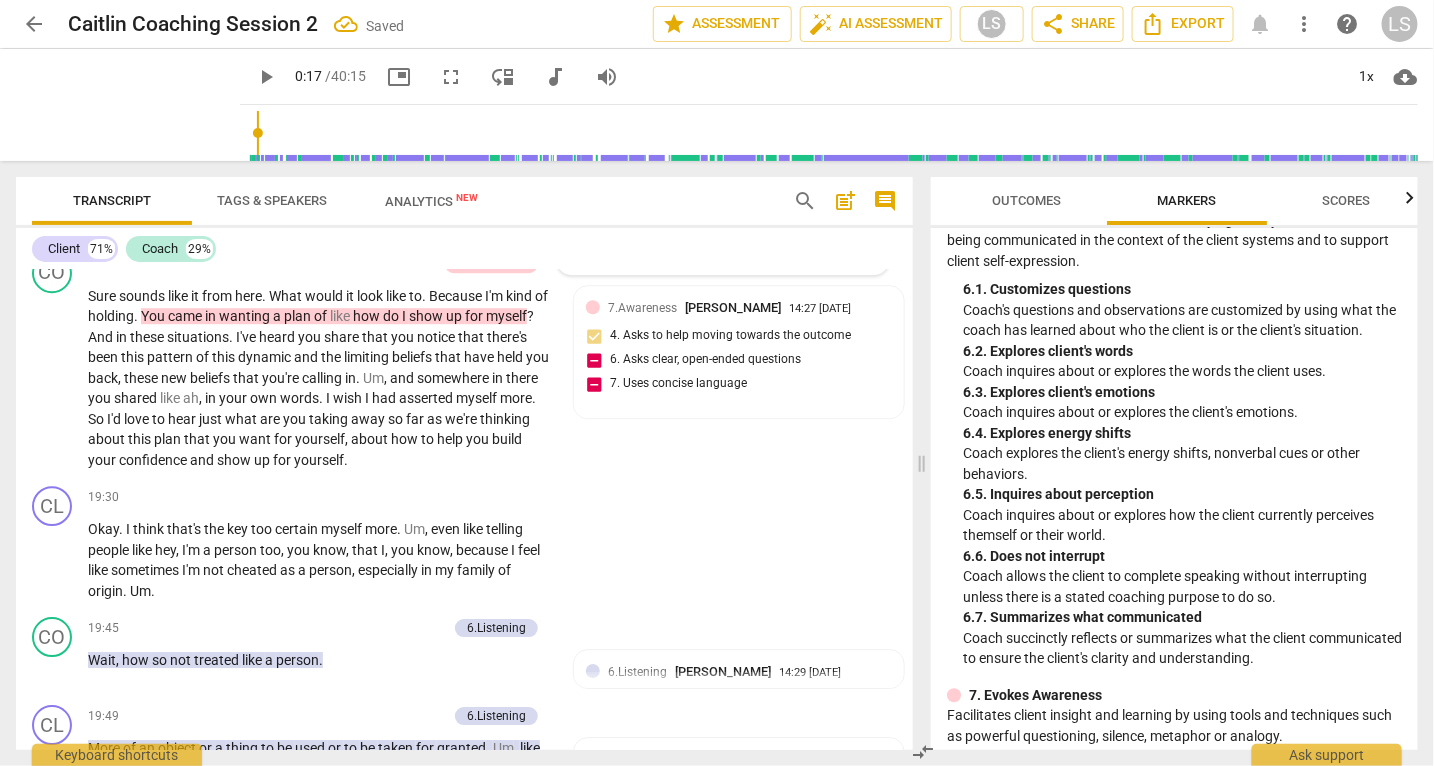 scroll, scrollTop: 7326, scrollLeft: 0, axis: vertical 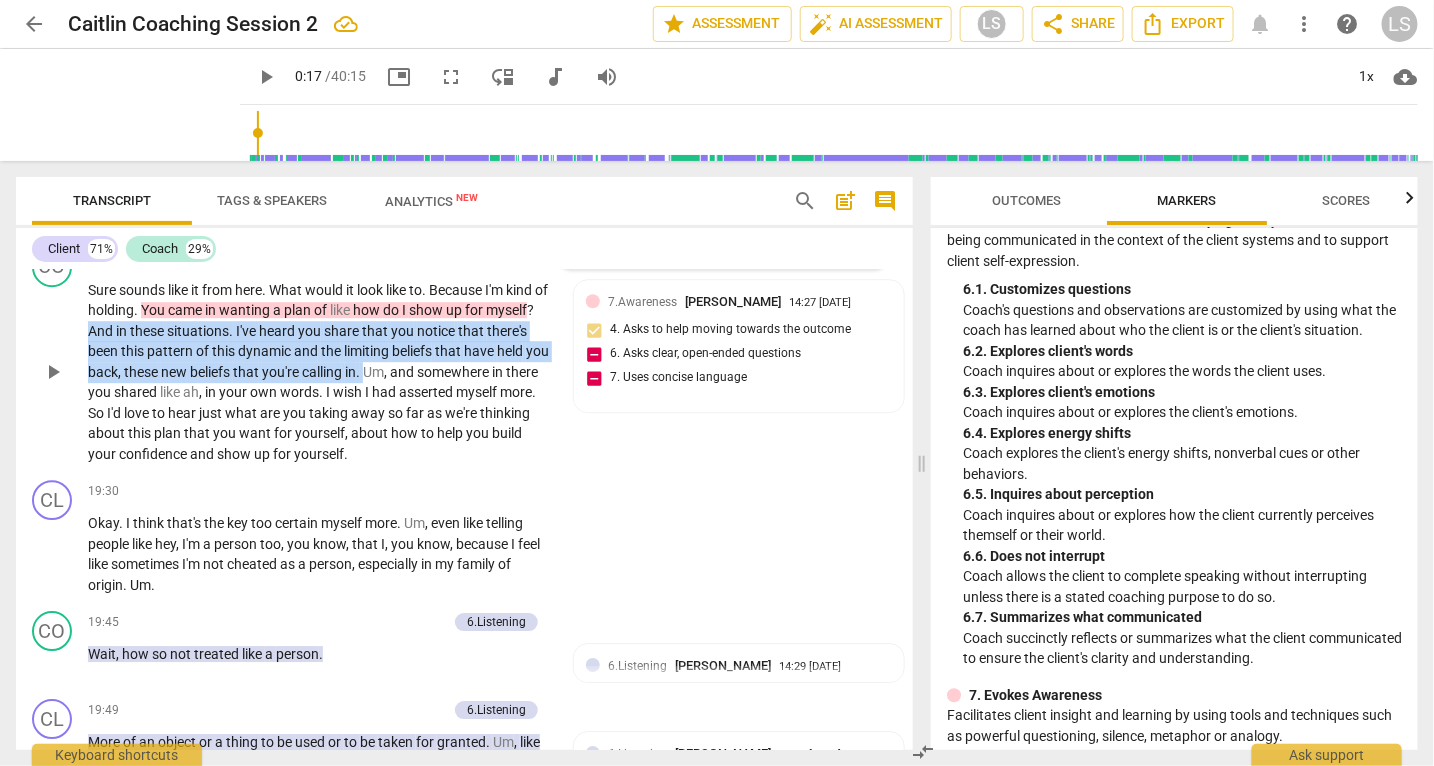 drag, startPoint x: 422, startPoint y: 422, endPoint x: 140, endPoint y: 383, distance: 284.68402 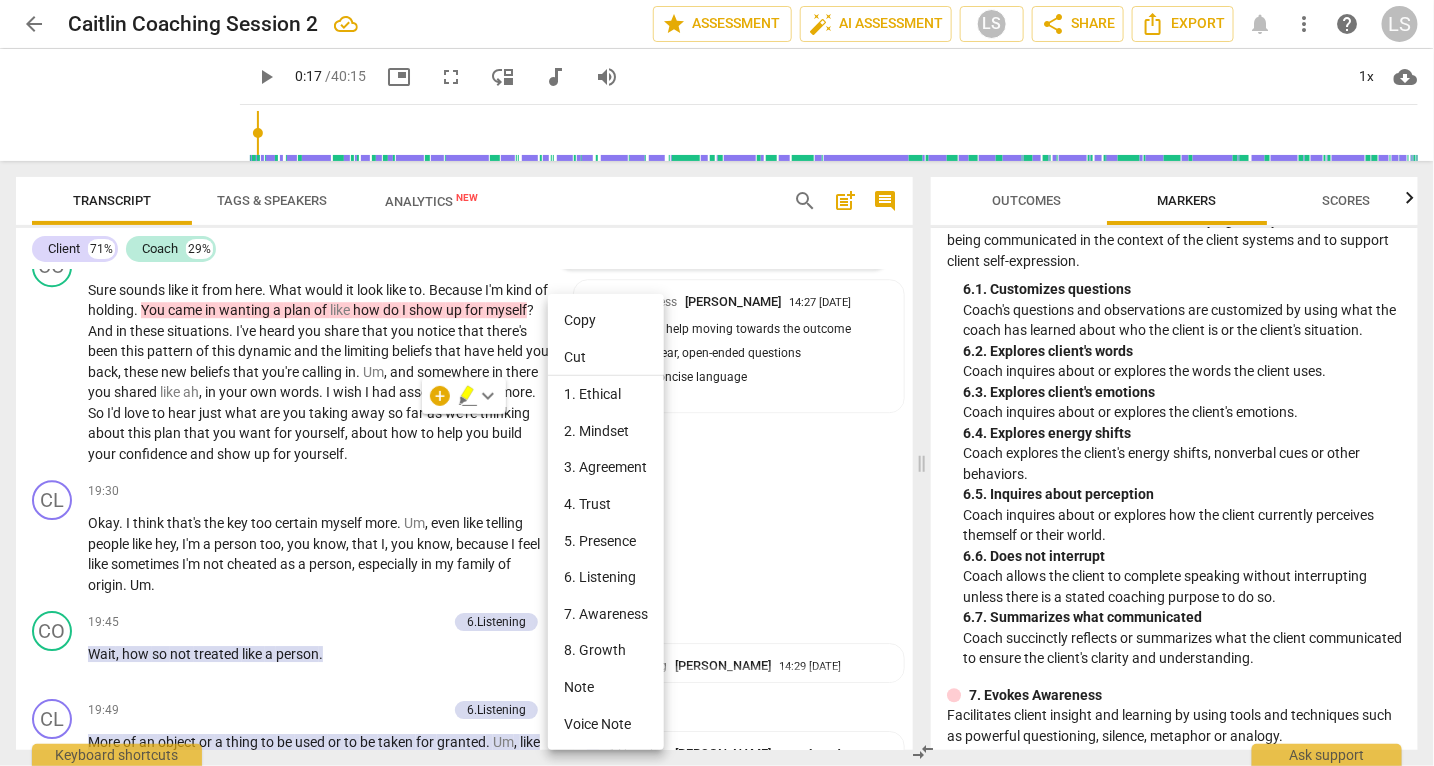 click at bounding box center [717, 383] 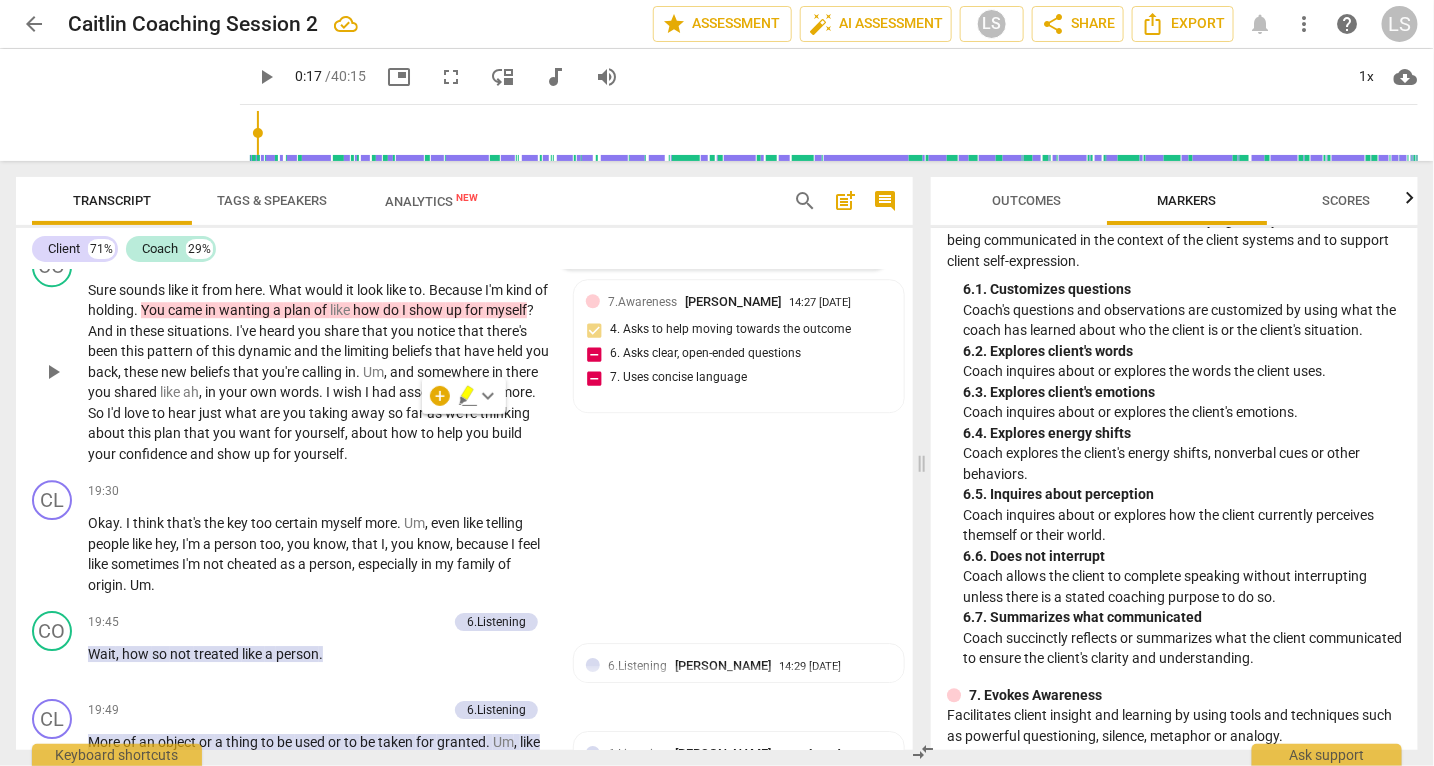 click on "Add competency" at bounding box center [389, 258] 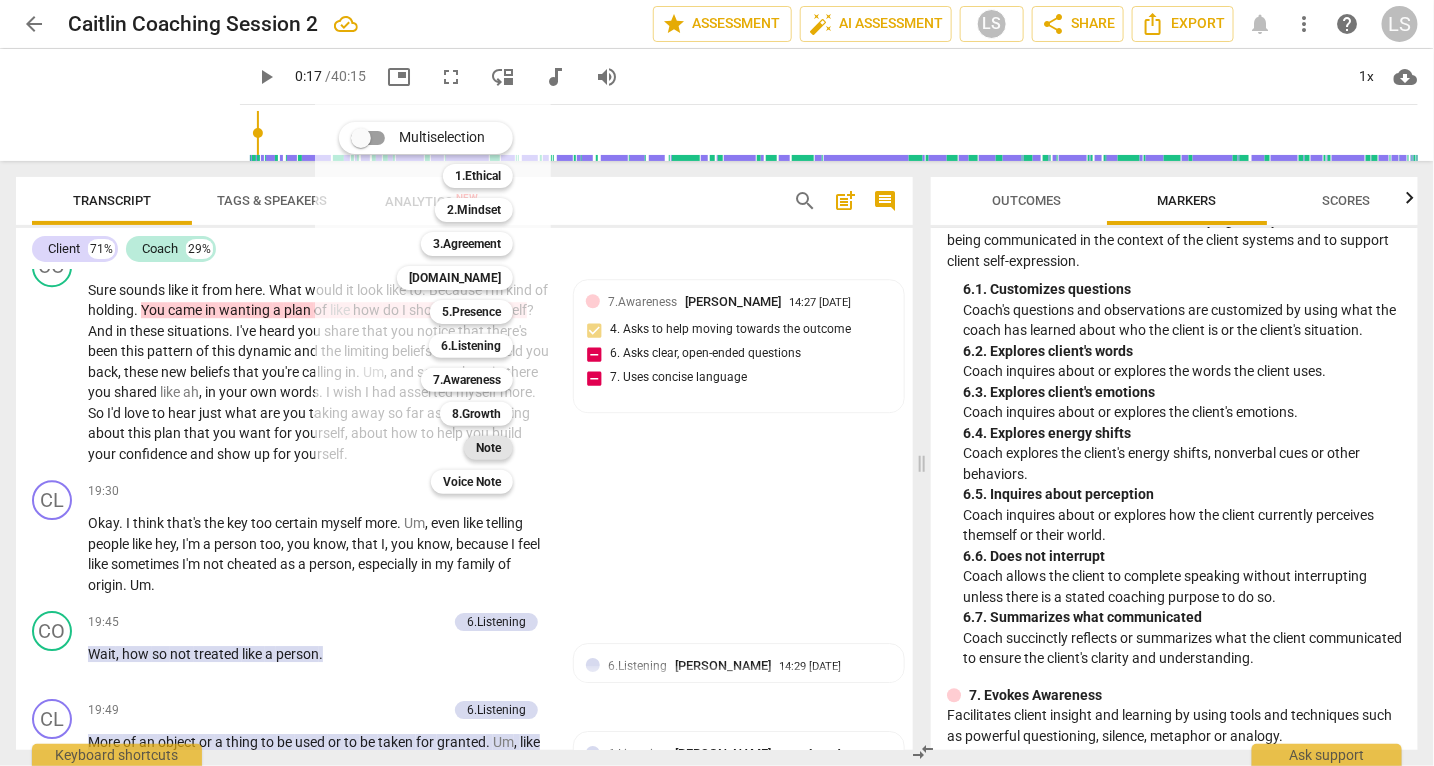 click on "Note" at bounding box center (488, 448) 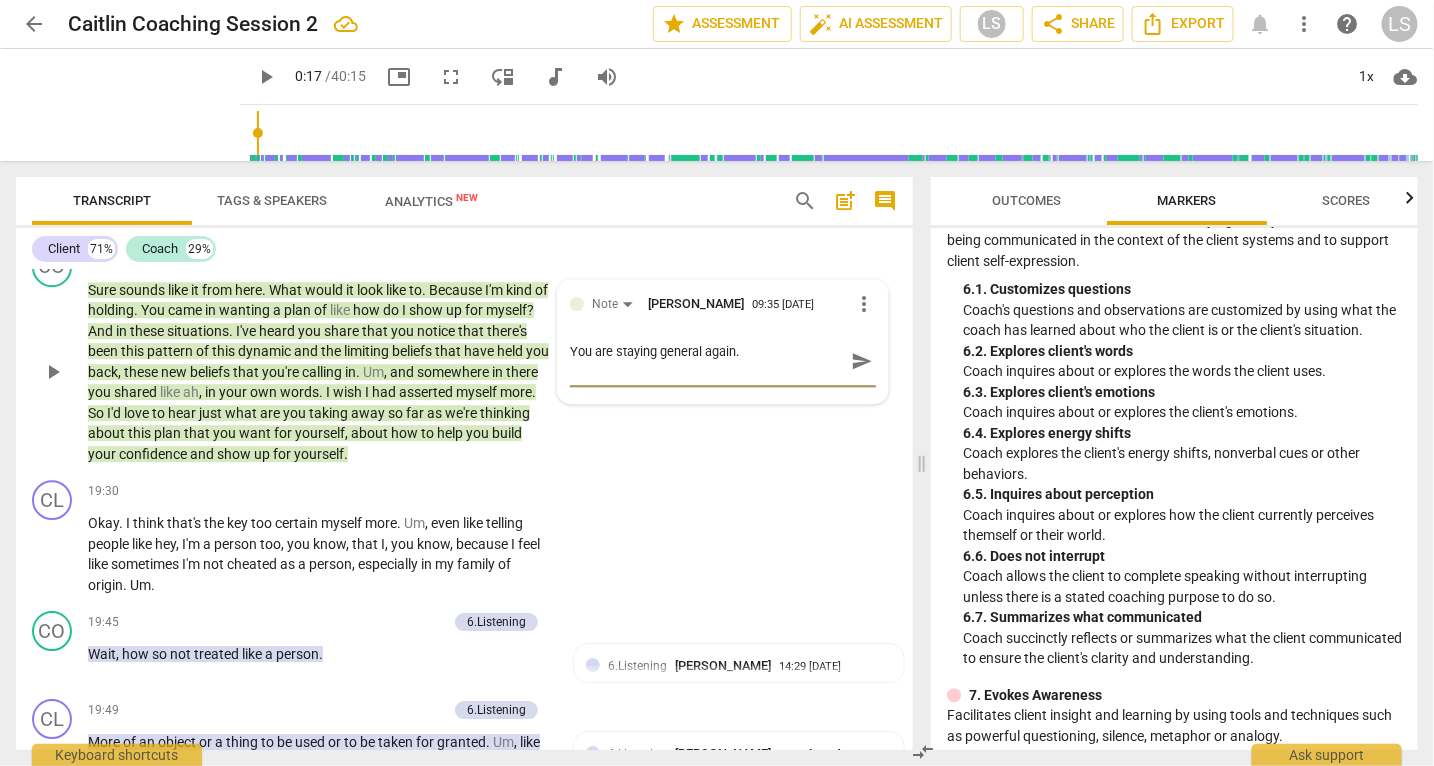 click on "send" at bounding box center [862, 361] 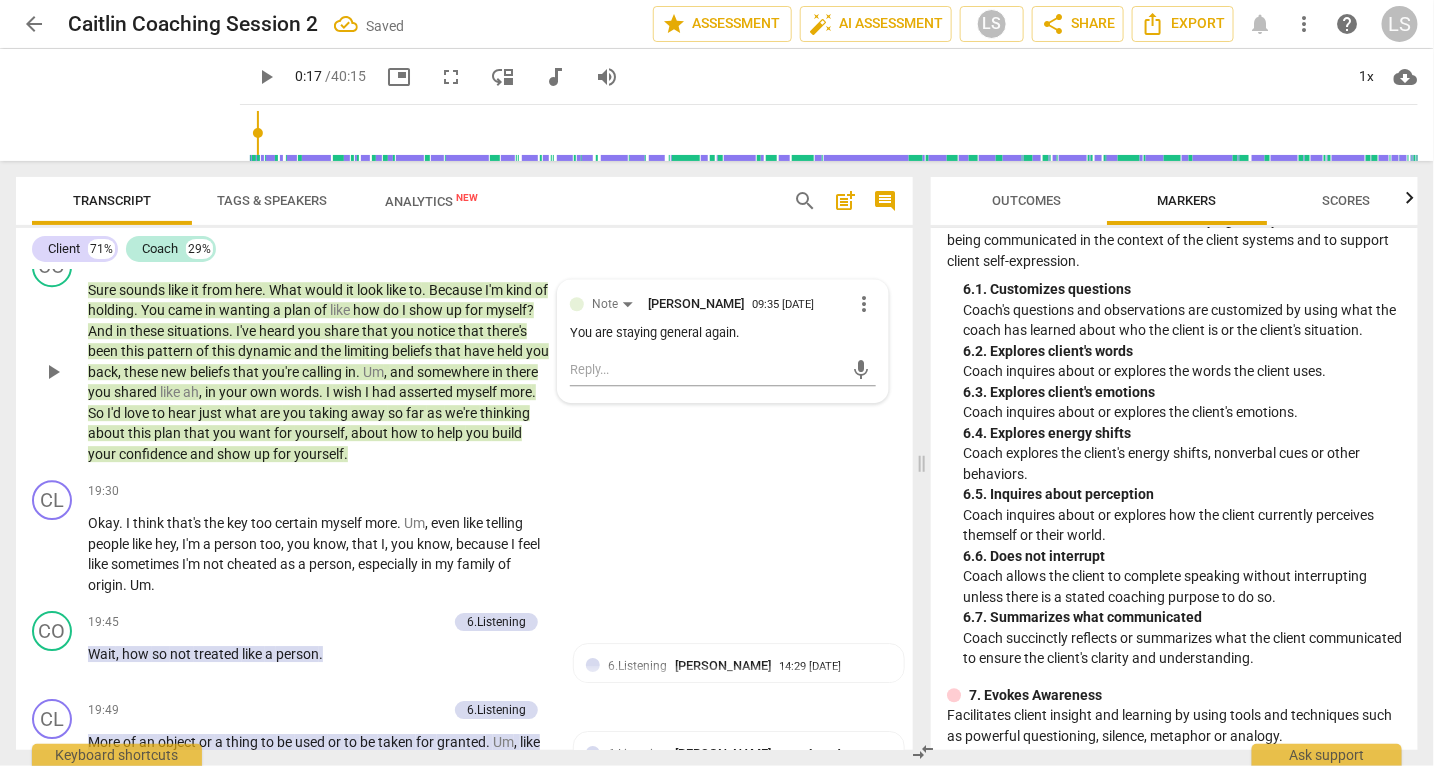 click on "CO play_arrow pause 18:43 + Add competency 7.Awareness Note keyboard_arrow_right Sure   sounds   like   it   from   here .   What   would   it   look   like   to .   Because   I'm   kind   of   holding .   You   came   in   wanting   a   plan   of   like   how   do   I   show   up   for   myself ?   And   in   these   situations .   I've   heard   you   share   that   you   notice   that   there's   been   this   pattern   of   this   dynamic   and   the   limiting   beliefs   that   have   held   you   back ,   these   new   beliefs   that   you're   calling   in .   Um ,   and   somewhere   in   there   you   shared   like   ah ,   in   your   own   words .   I   wish   I   had   asserted   myself   more .   So   I'd   love   to   hear   just   what   are   you   taking   away   so   far   as   we're   thinking   about   this   plan   that   you   want   for   yourself ,   about   how   to   help   you   build   your   confidence   and   show   up   for   yourself . Note [PERSON_NAME] 09:35 [DATE] mic" at bounding box center [464, 356] 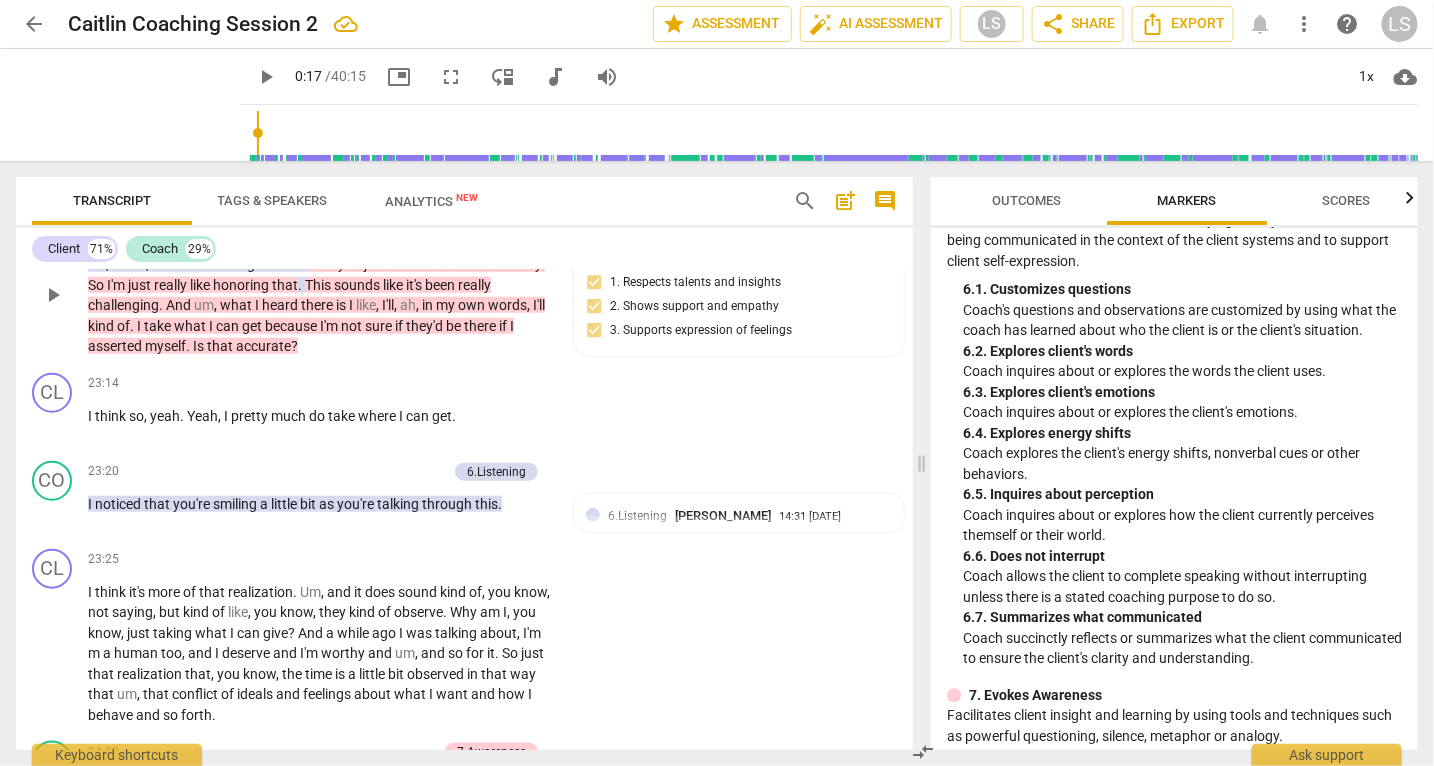 scroll, scrollTop: 8533, scrollLeft: 0, axis: vertical 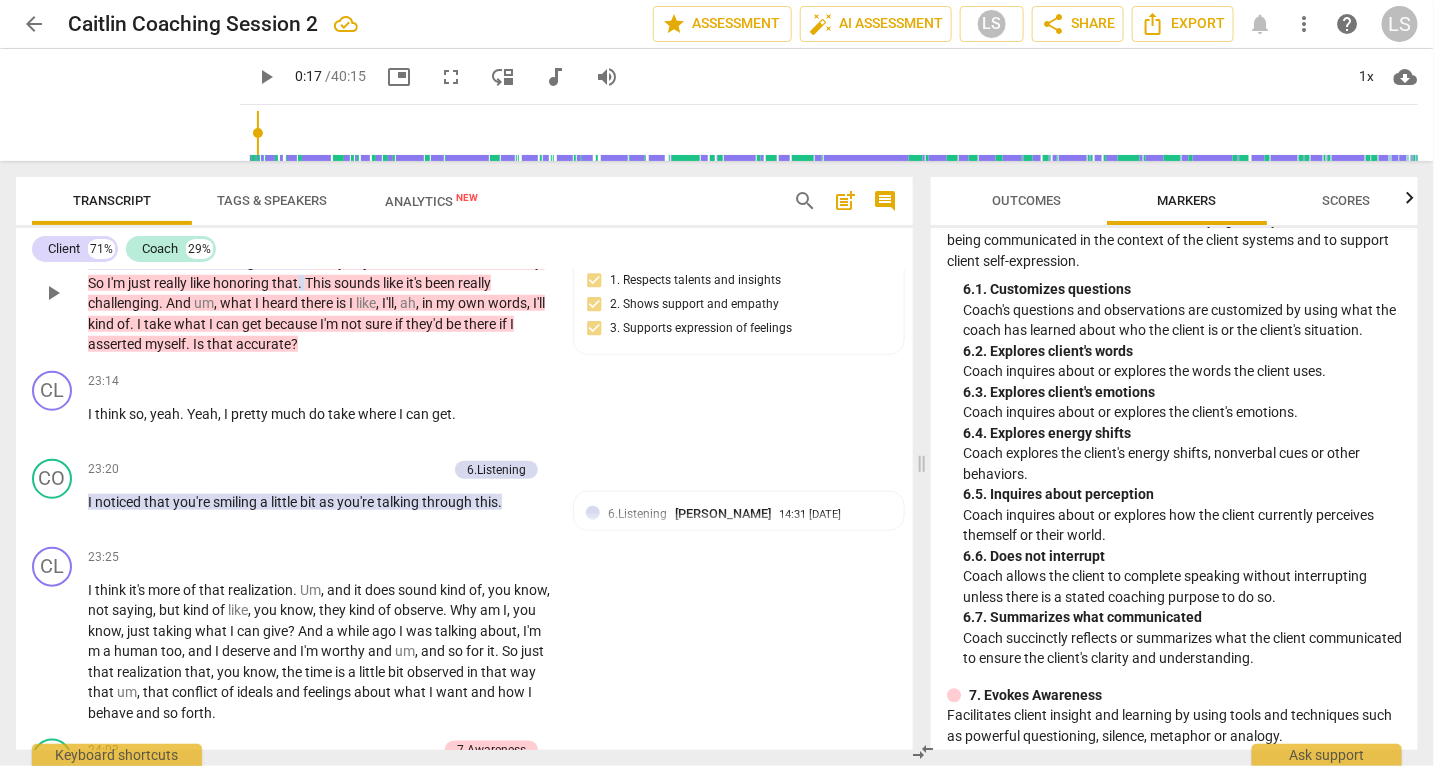 click on "there" at bounding box center (275, 262) 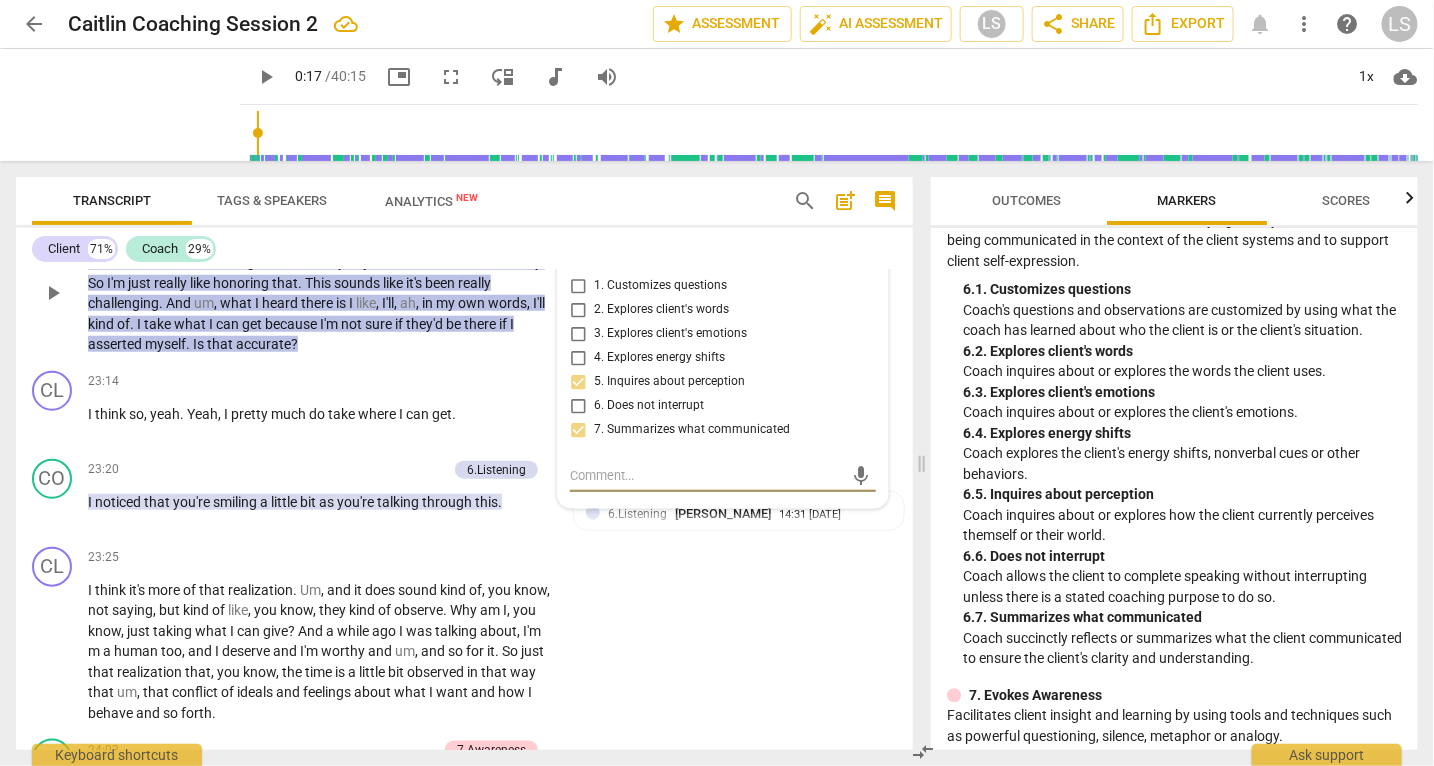 click on "Oh ,   so   uh ,   what   I'm   hearing   there   is .   And   you   just   shared   so   much   tenderly .   So   I'm   just   really   like   honoring   that .   This   sounds   like   it's   been   really   challenging .   And   um ,   what   I   heard   there   is   I   like ,   I'll ,   ah ,   in   my   own   words ,   I'll   kind   of .   I   take   what   I   can   get   because   I'm   not   sure   if   they'd   be   there   if   I   asserted   myself .   Is   that   accurate ?" at bounding box center [320, 303] 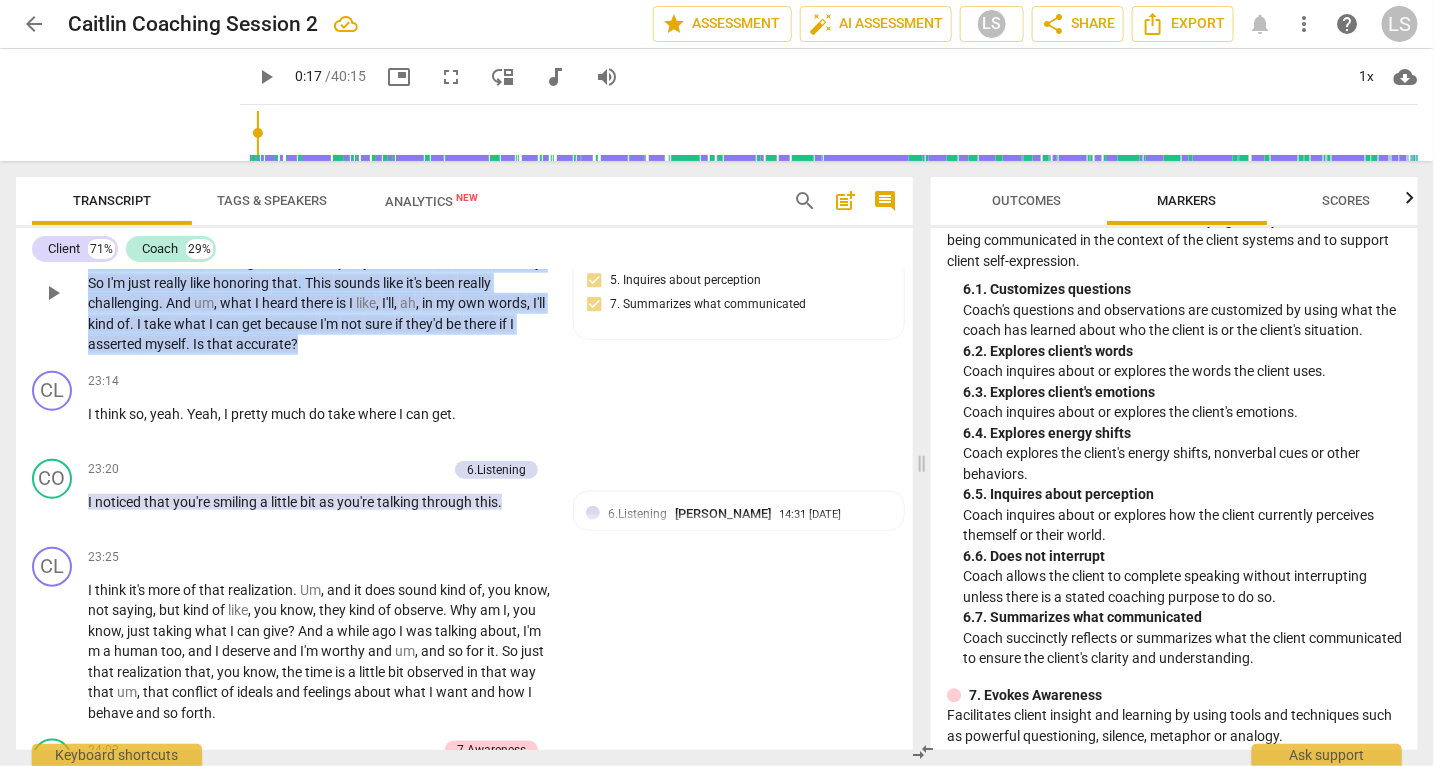 drag, startPoint x: 328, startPoint y: 371, endPoint x: 88, endPoint y: 296, distance: 251.44582 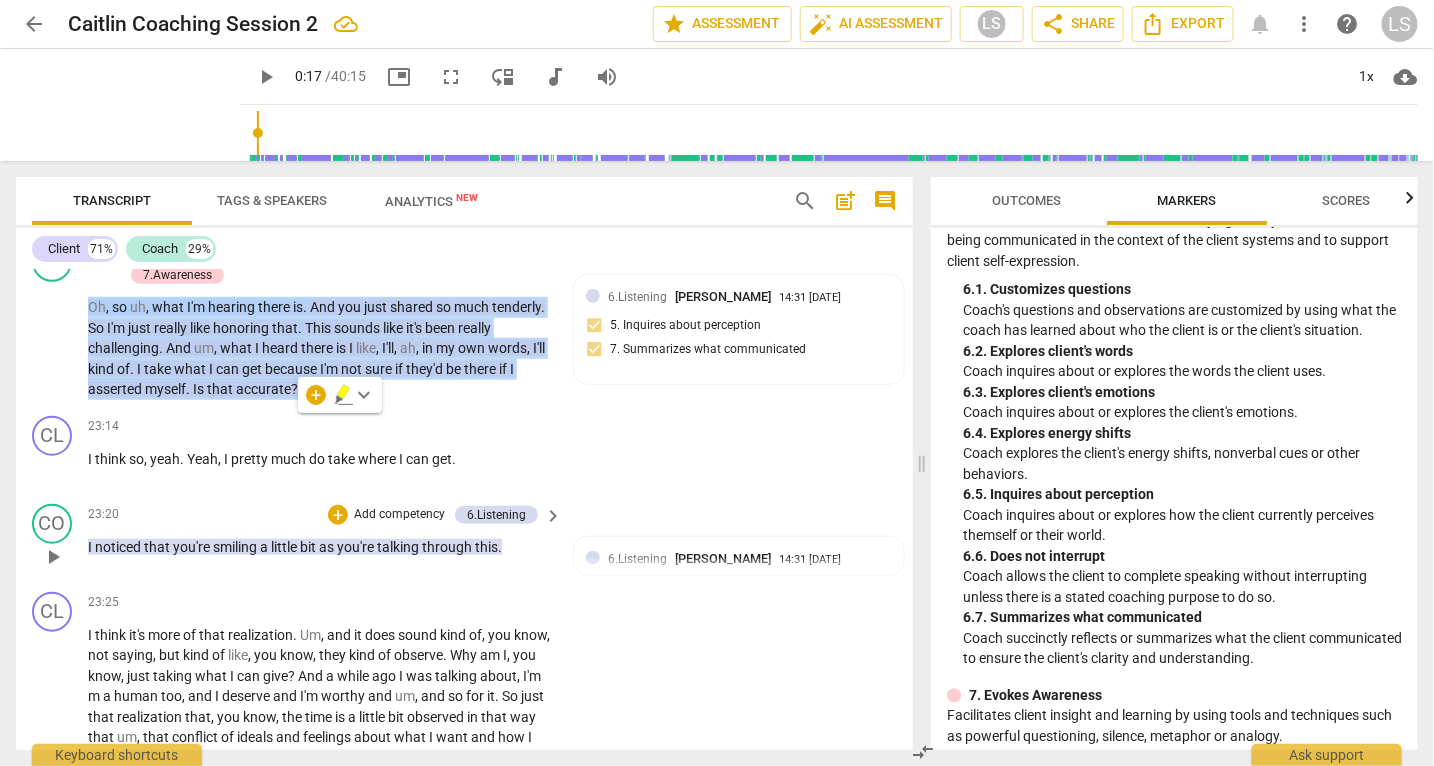 scroll, scrollTop: 8460, scrollLeft: 0, axis: vertical 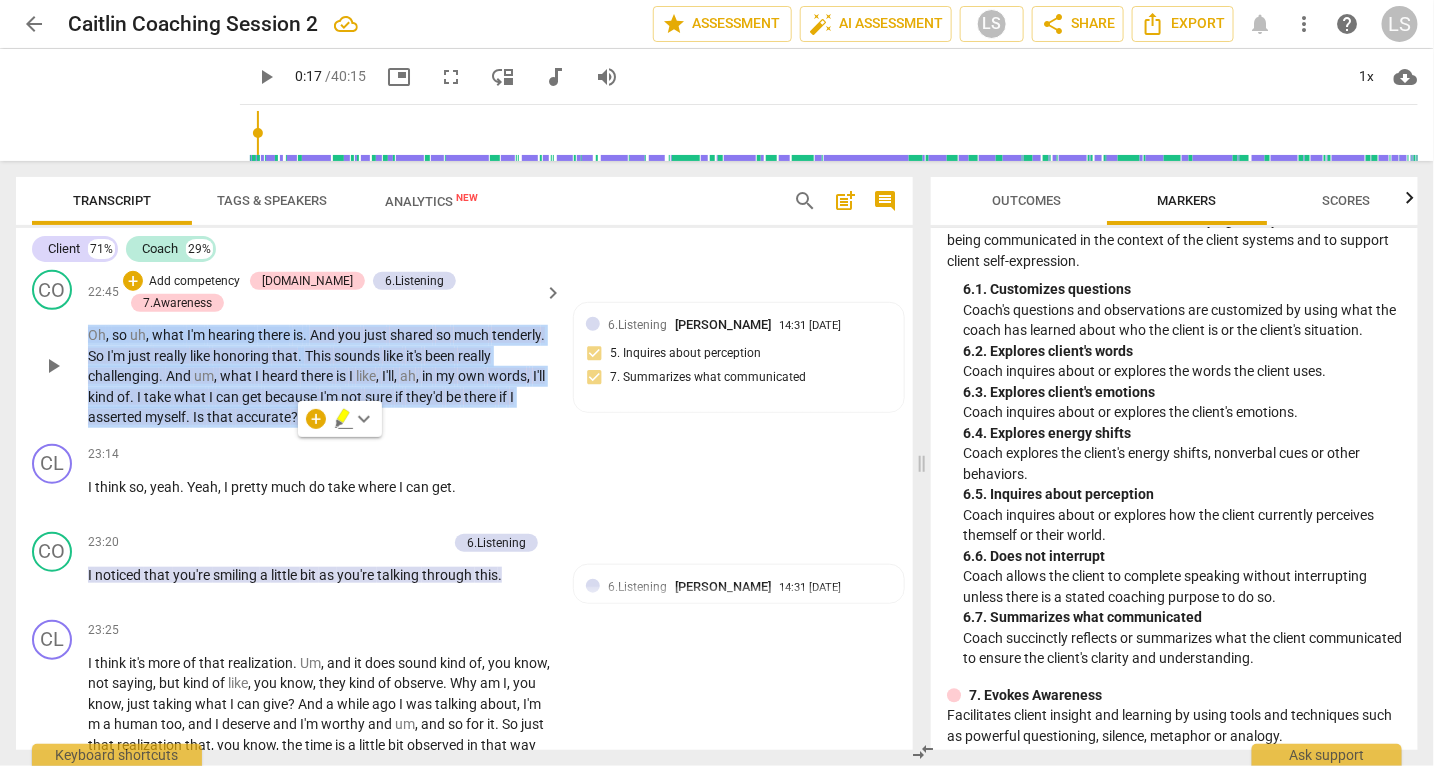 click on "Add competency" at bounding box center [194, 282] 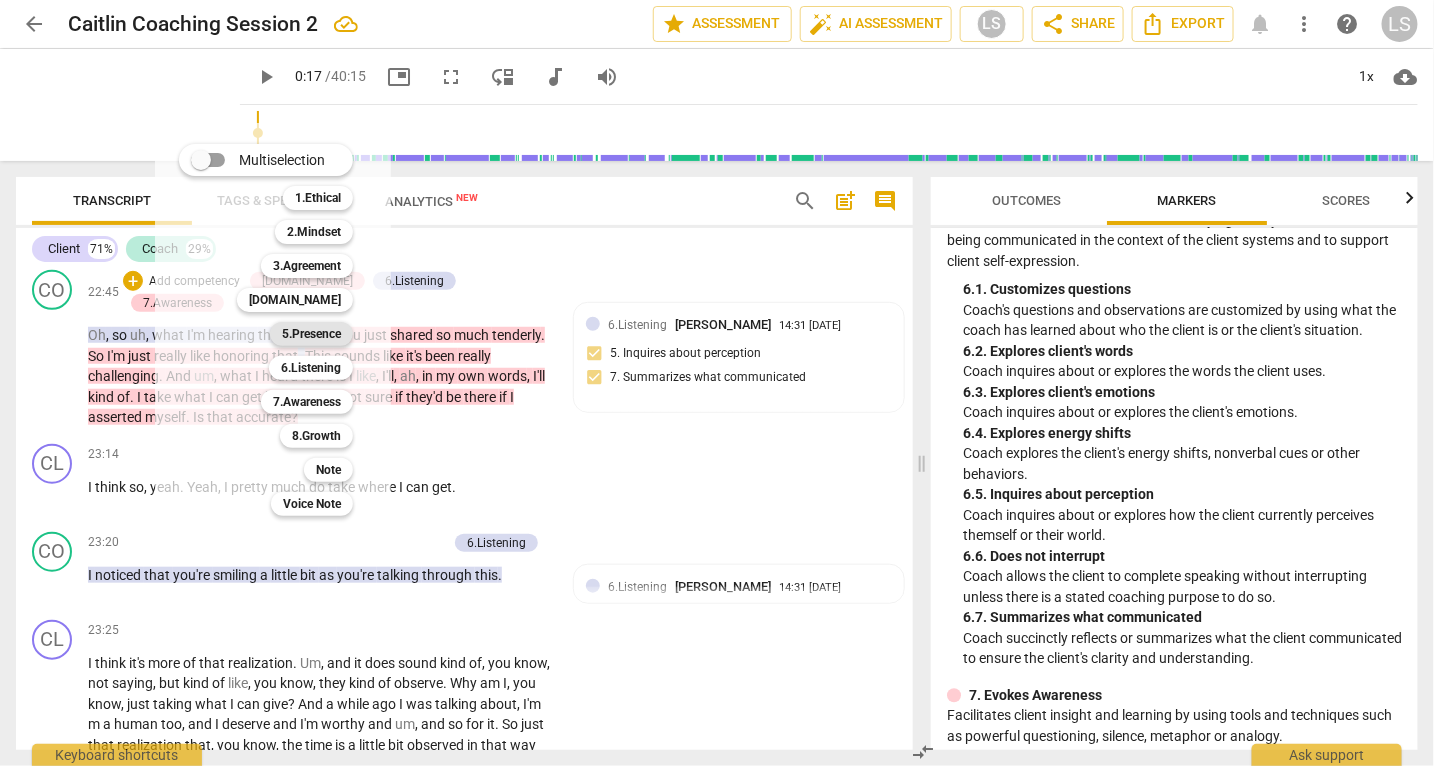 click on "5.Presence" at bounding box center (311, 334) 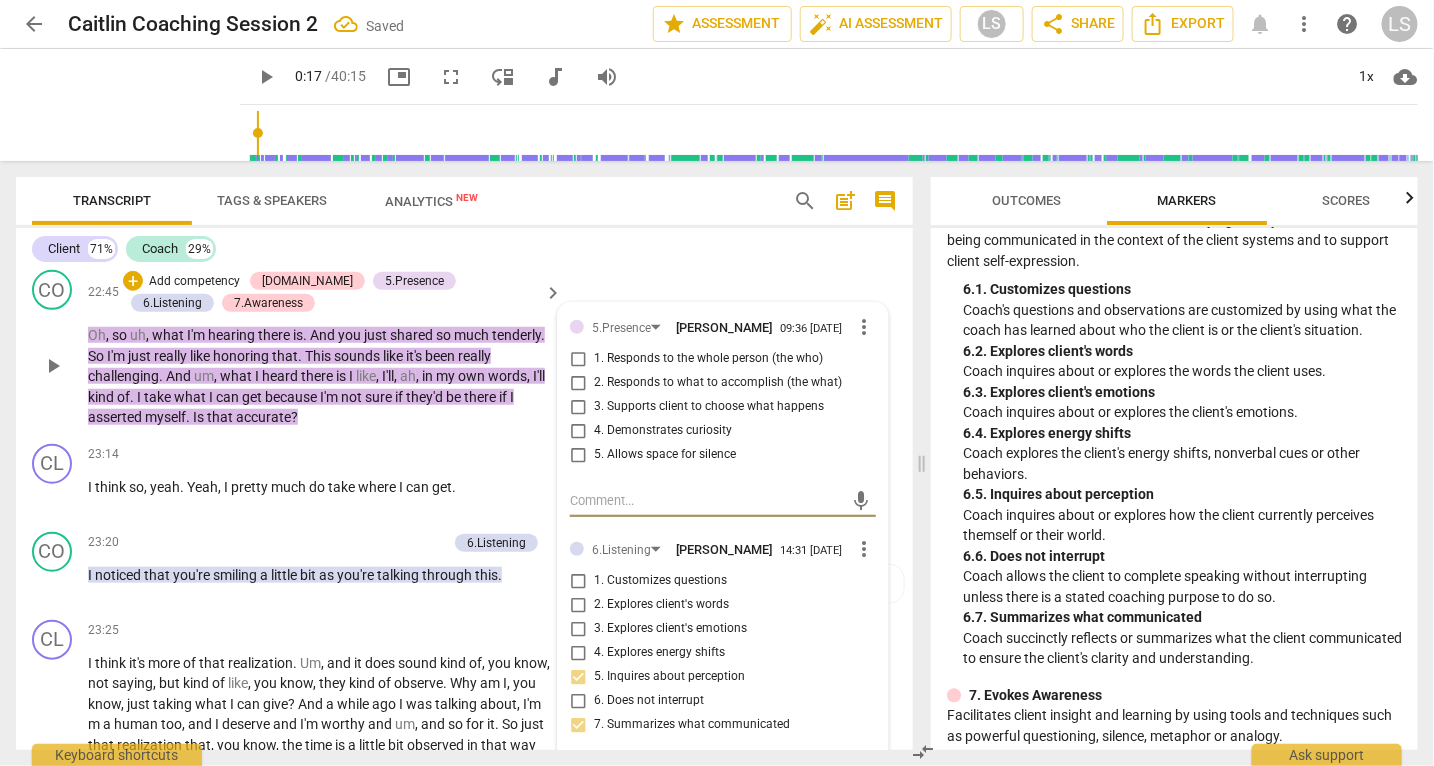 click at bounding box center (707, 500) 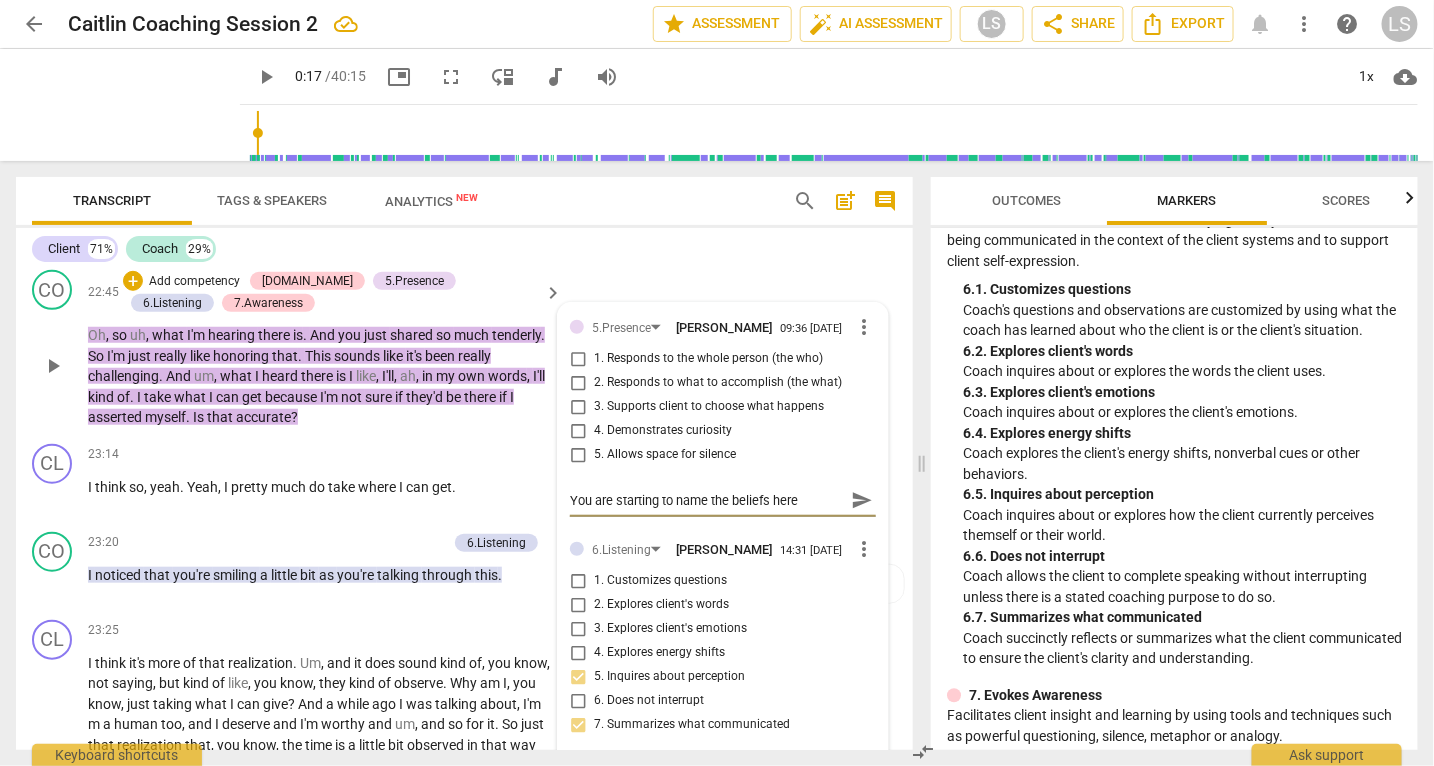 click on "You are starting to name the beliefs here" at bounding box center (707, 500) 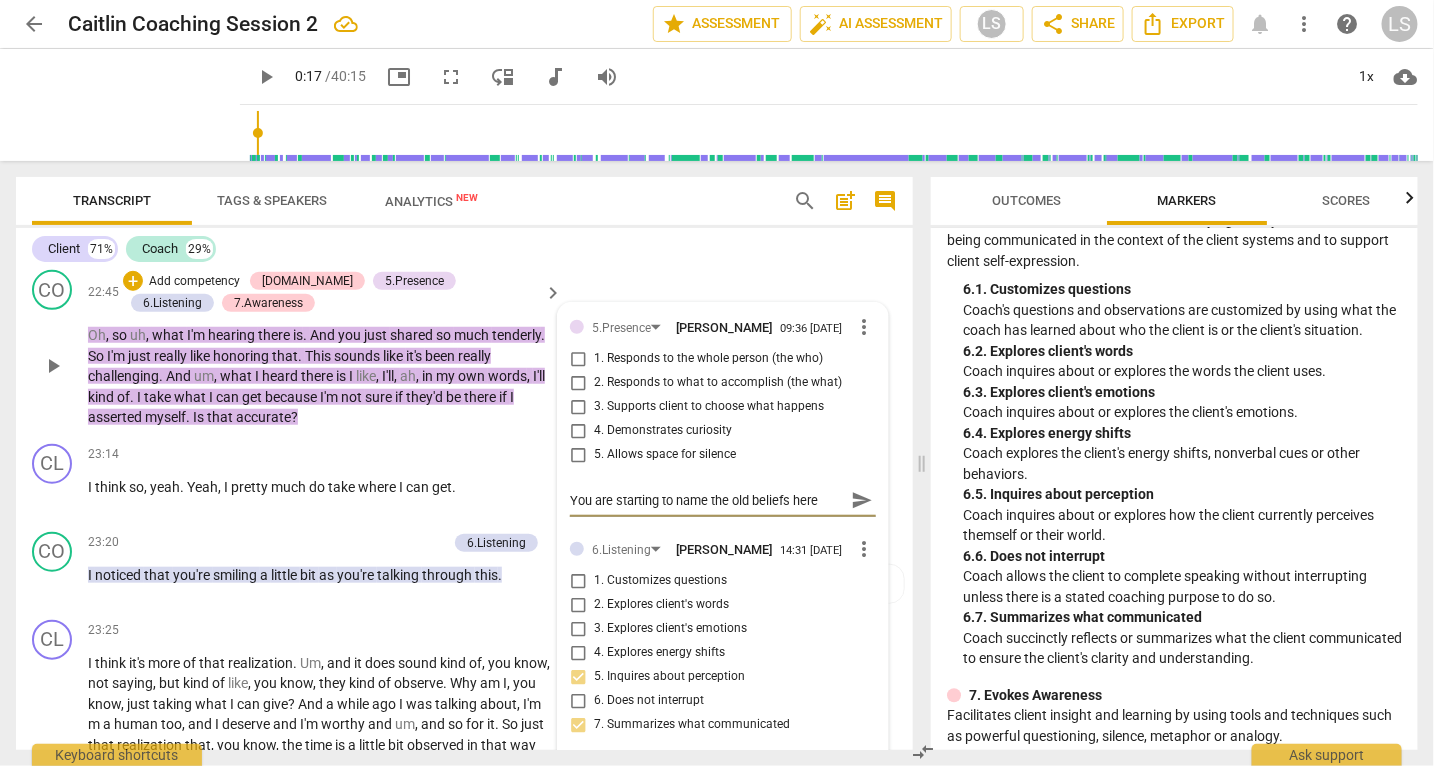 drag, startPoint x: 824, startPoint y: 547, endPoint x: 564, endPoint y: 546, distance: 260.00192 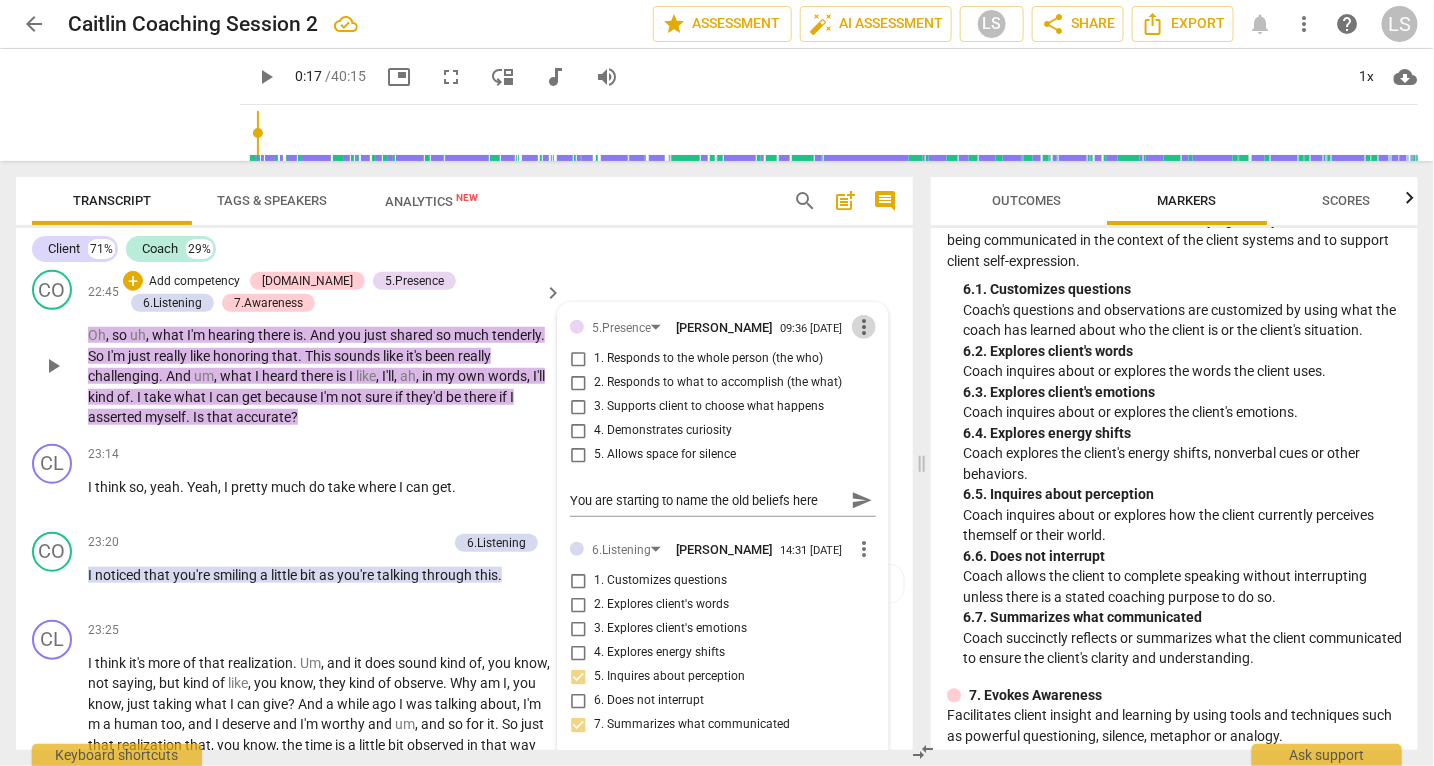 click on "more_vert" at bounding box center (864, 327) 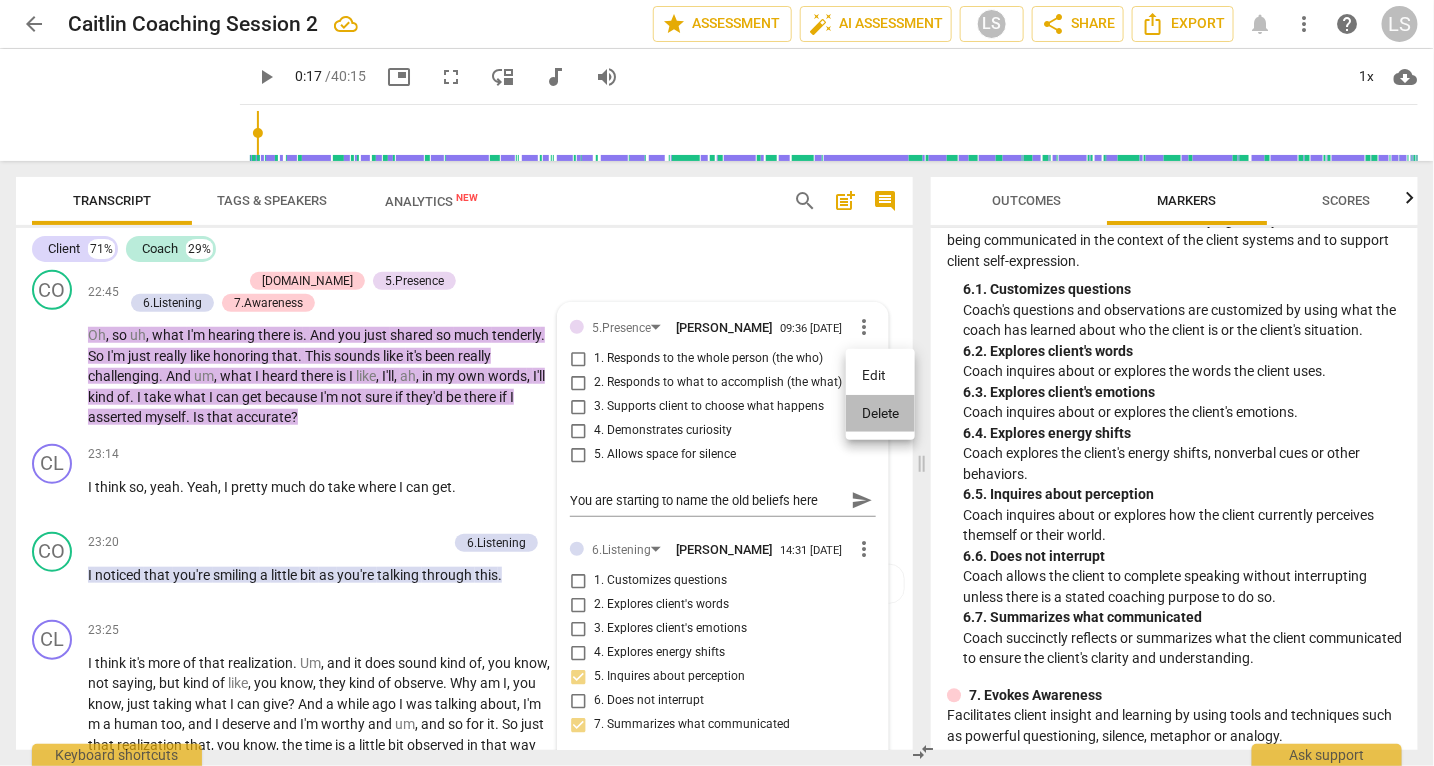 click on "Delete" at bounding box center (880, 414) 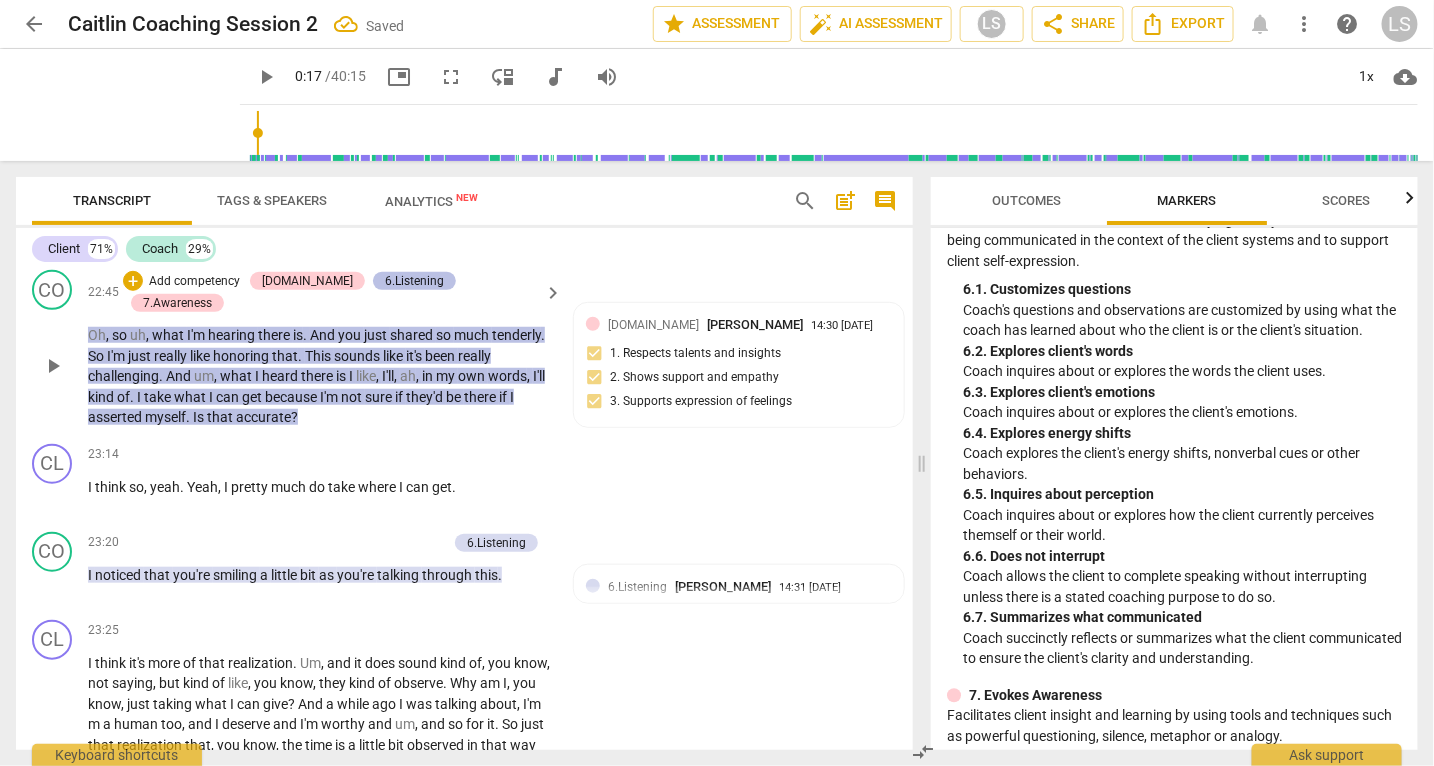 click on "6.Listening" at bounding box center (414, 281) 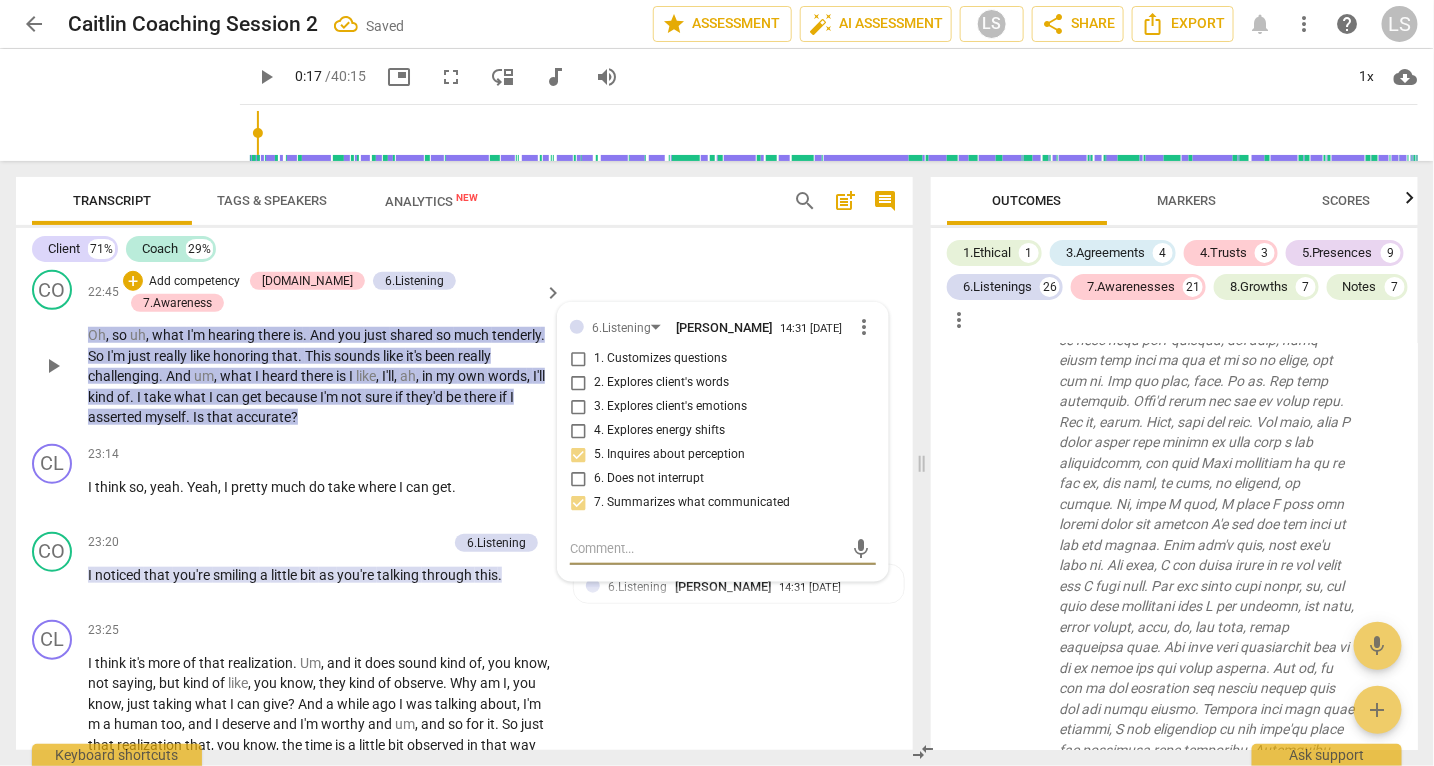 scroll, scrollTop: 9637, scrollLeft: 0, axis: vertical 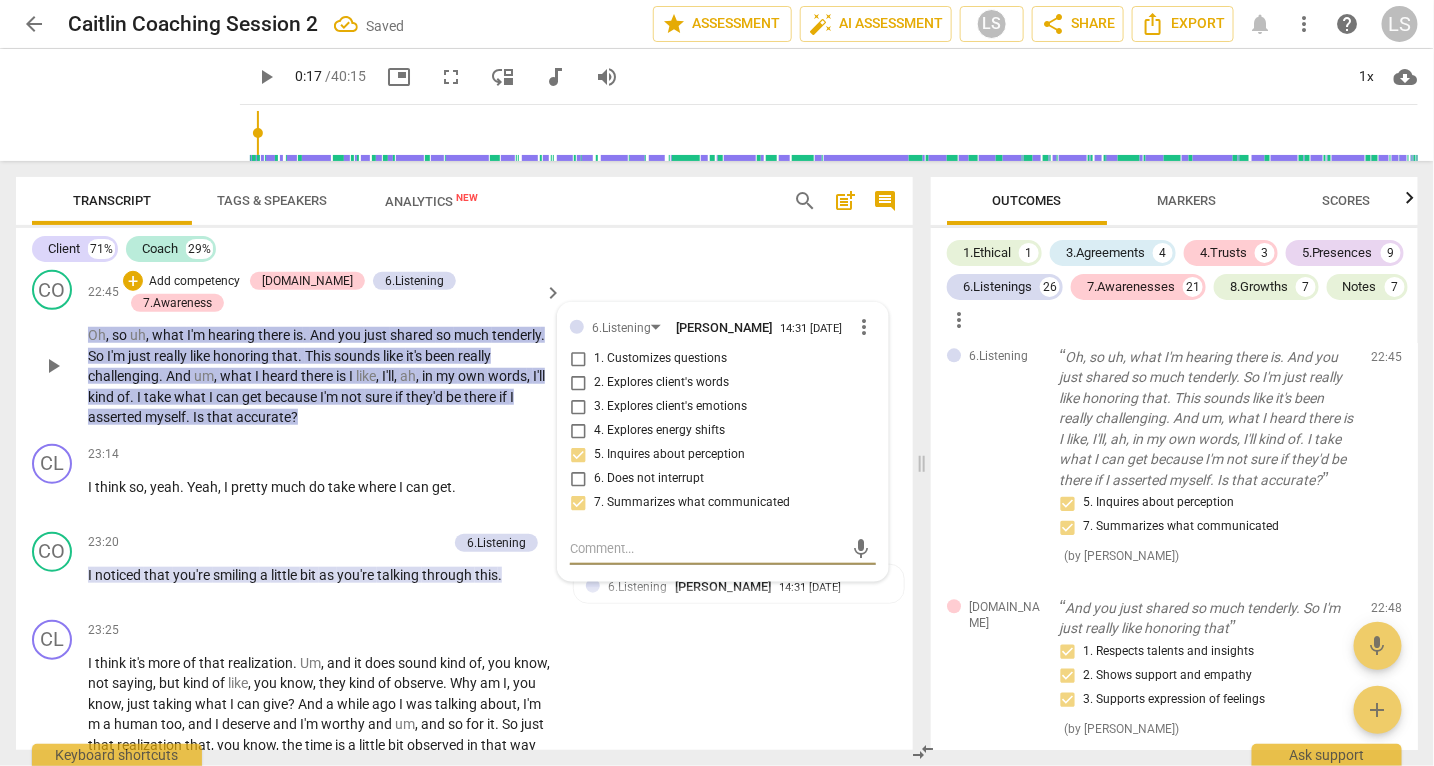click on "Add competency" at bounding box center (194, 282) 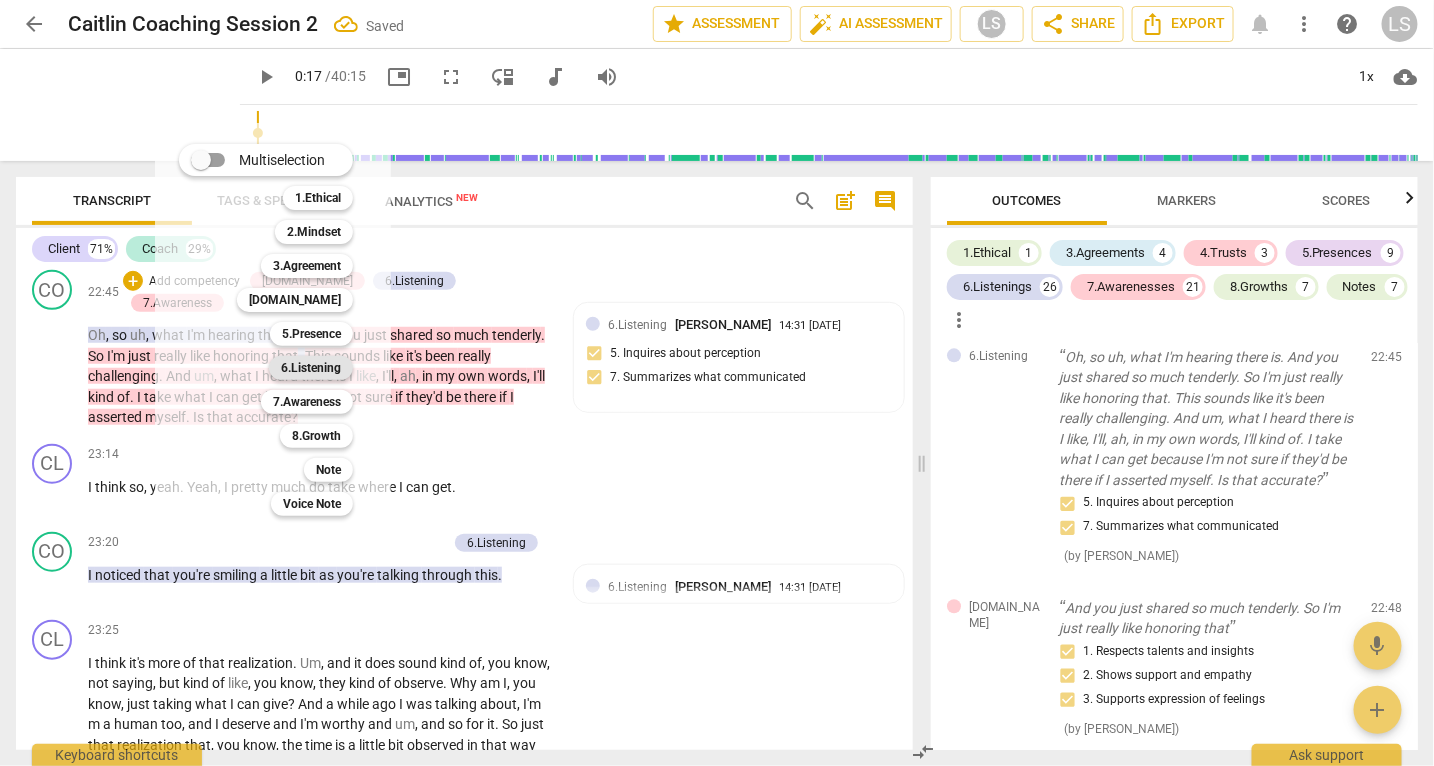 click on "6.Listening" at bounding box center (311, 368) 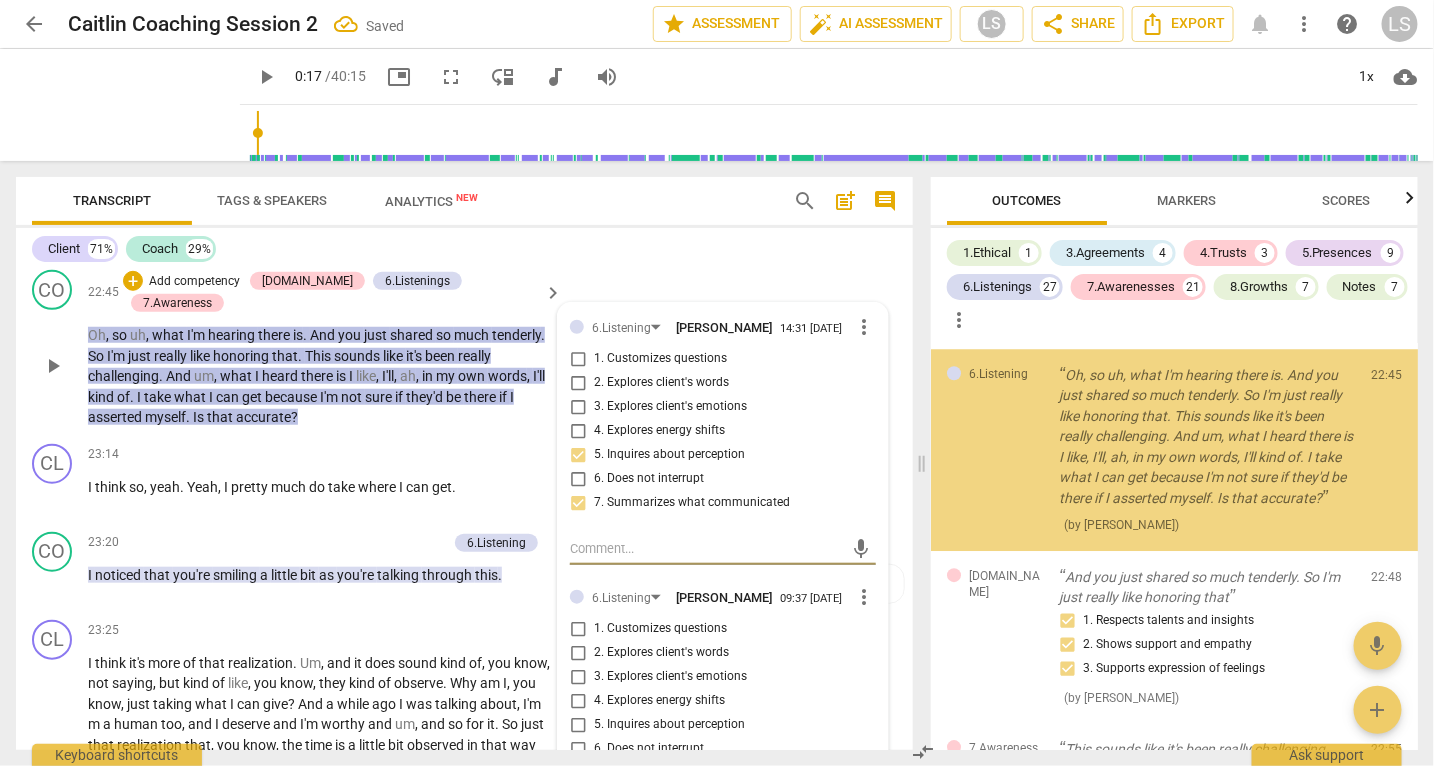 scroll, scrollTop: 9884, scrollLeft: 0, axis: vertical 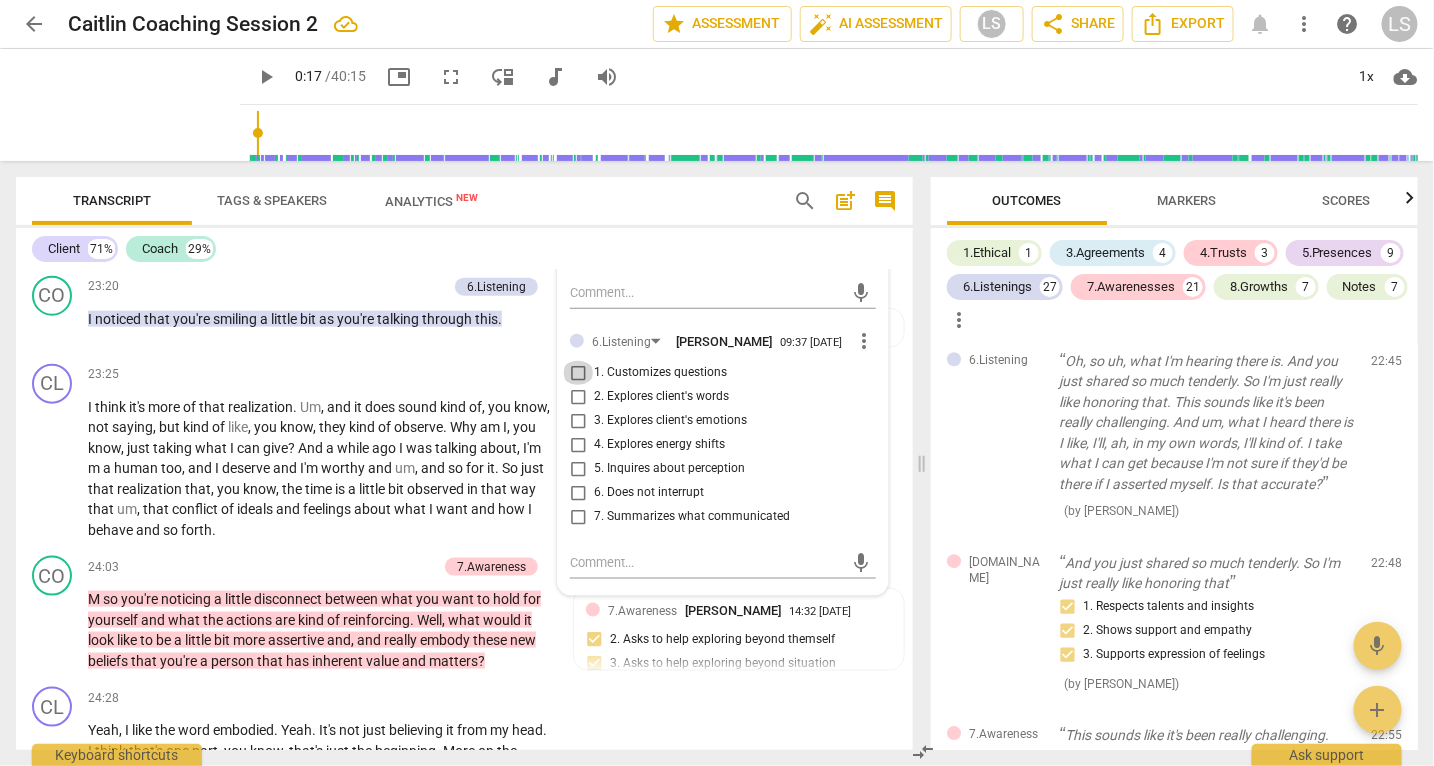 click on "1. Customizes questions" at bounding box center (578, 373) 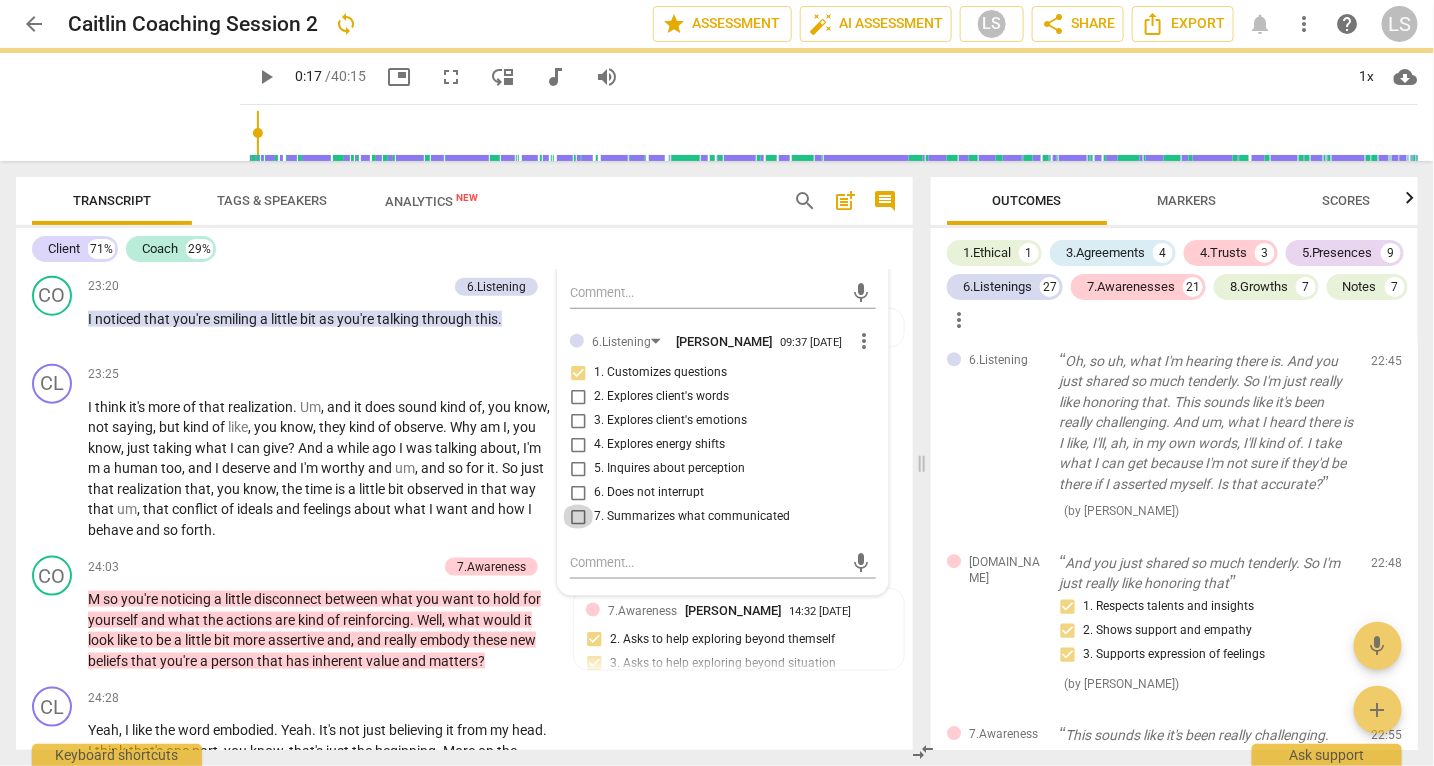 click on "7. Summarizes what communicated" at bounding box center [578, 517] 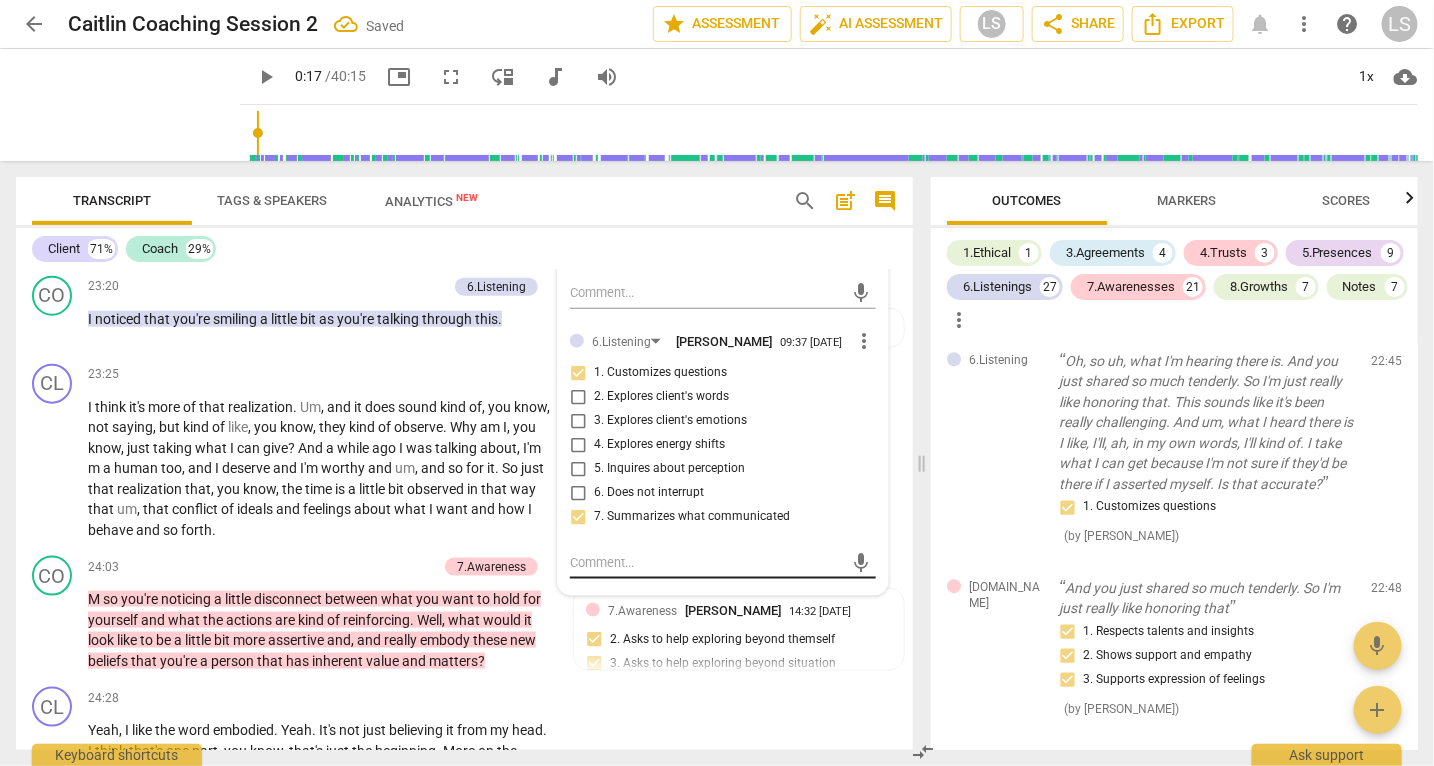 click at bounding box center [707, 562] 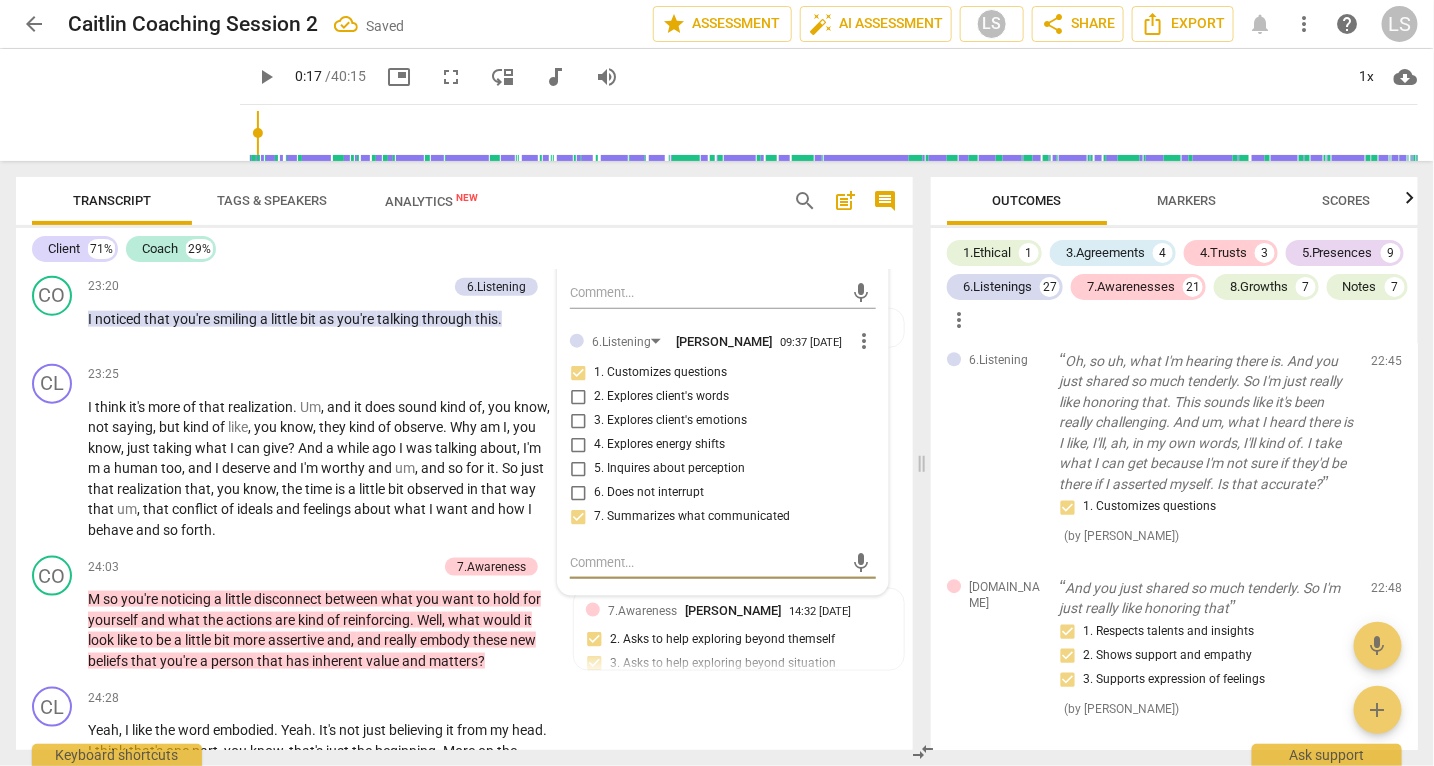 paste on "y" 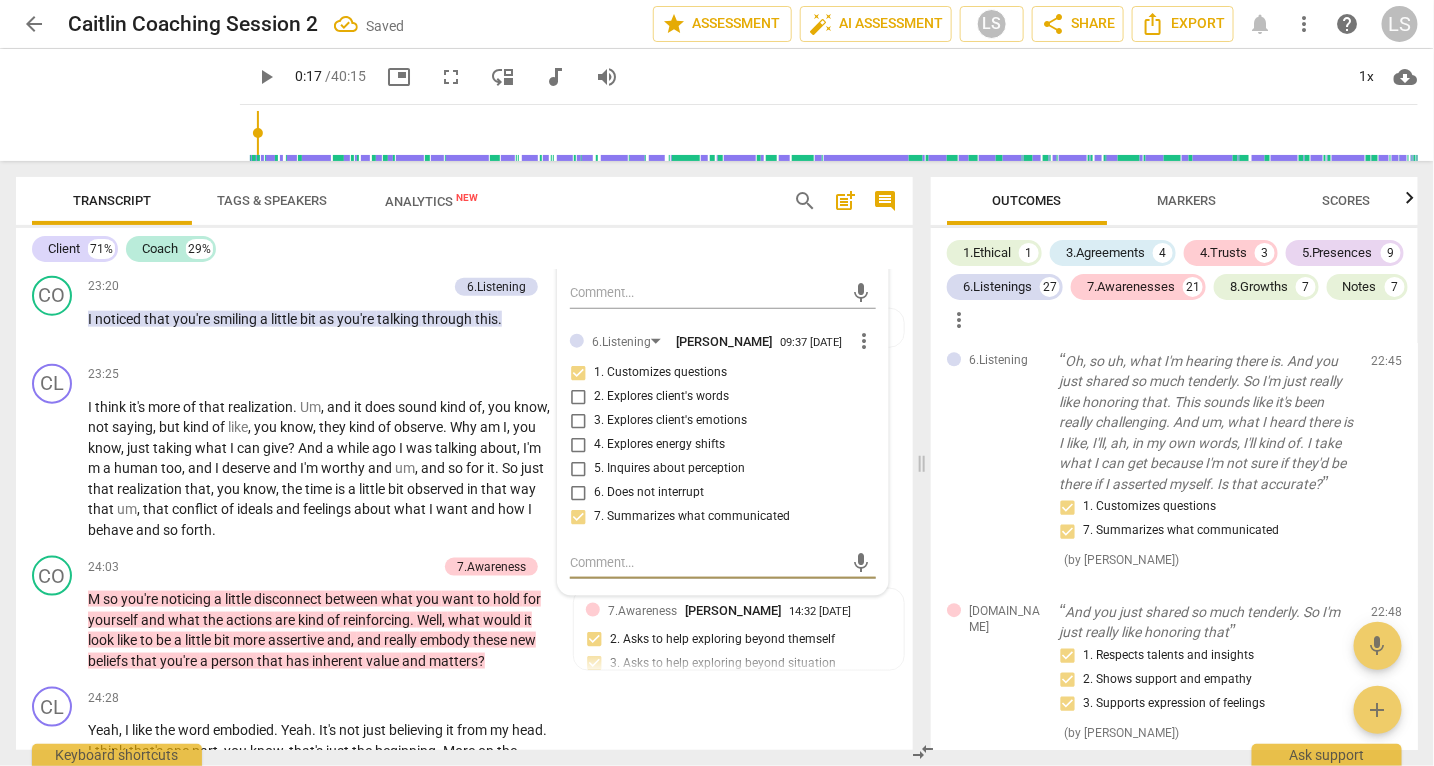 click at bounding box center (707, 562) 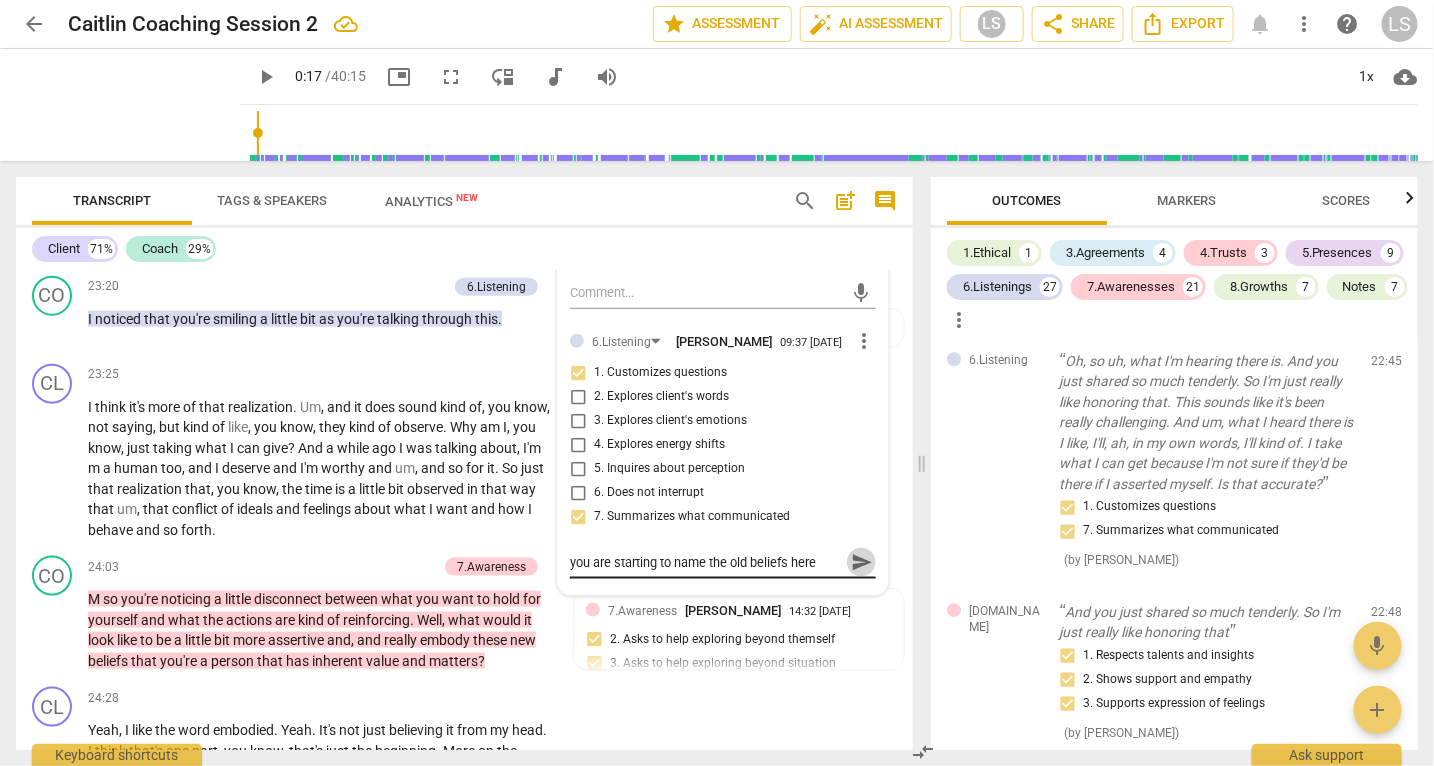 click on "send" at bounding box center (862, 563) 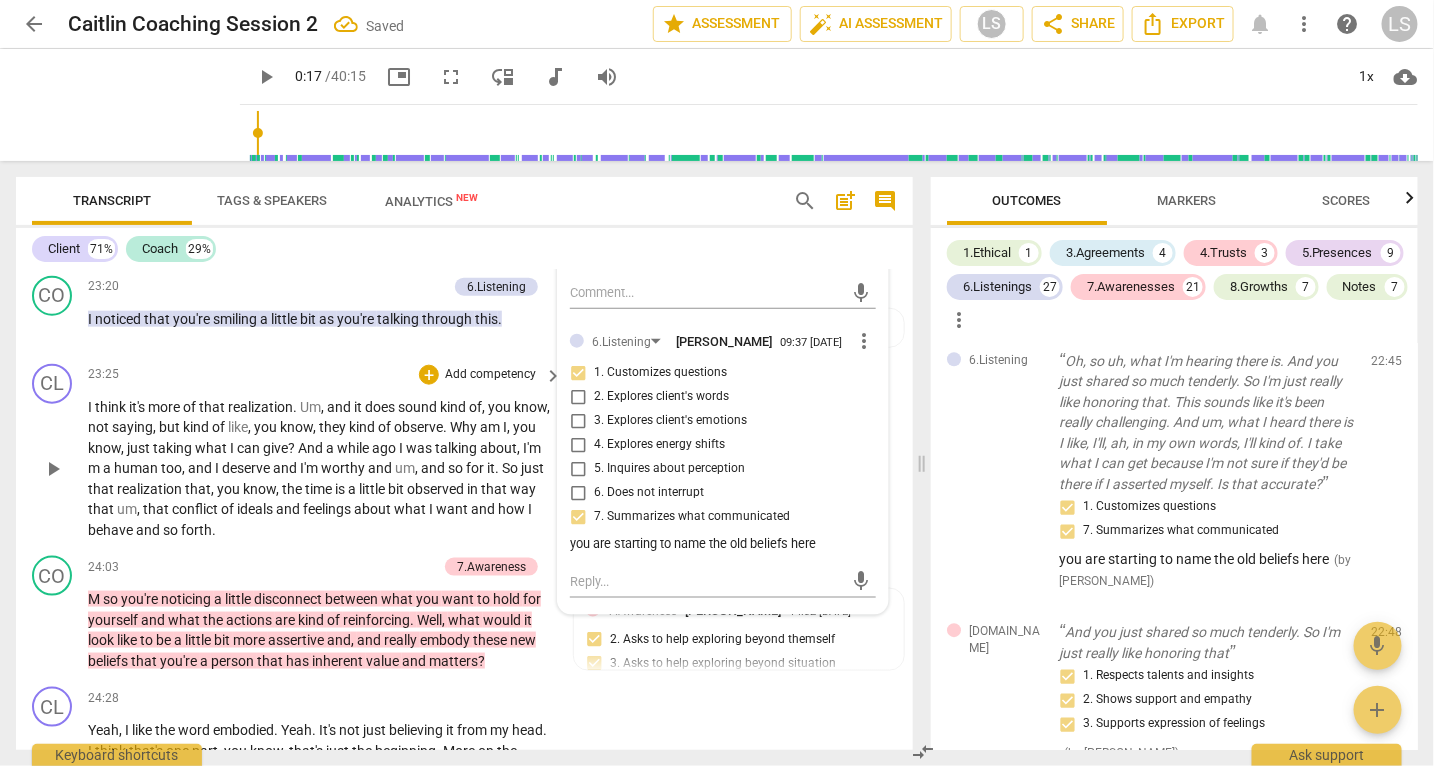 click on "." at bounding box center [214, 530] 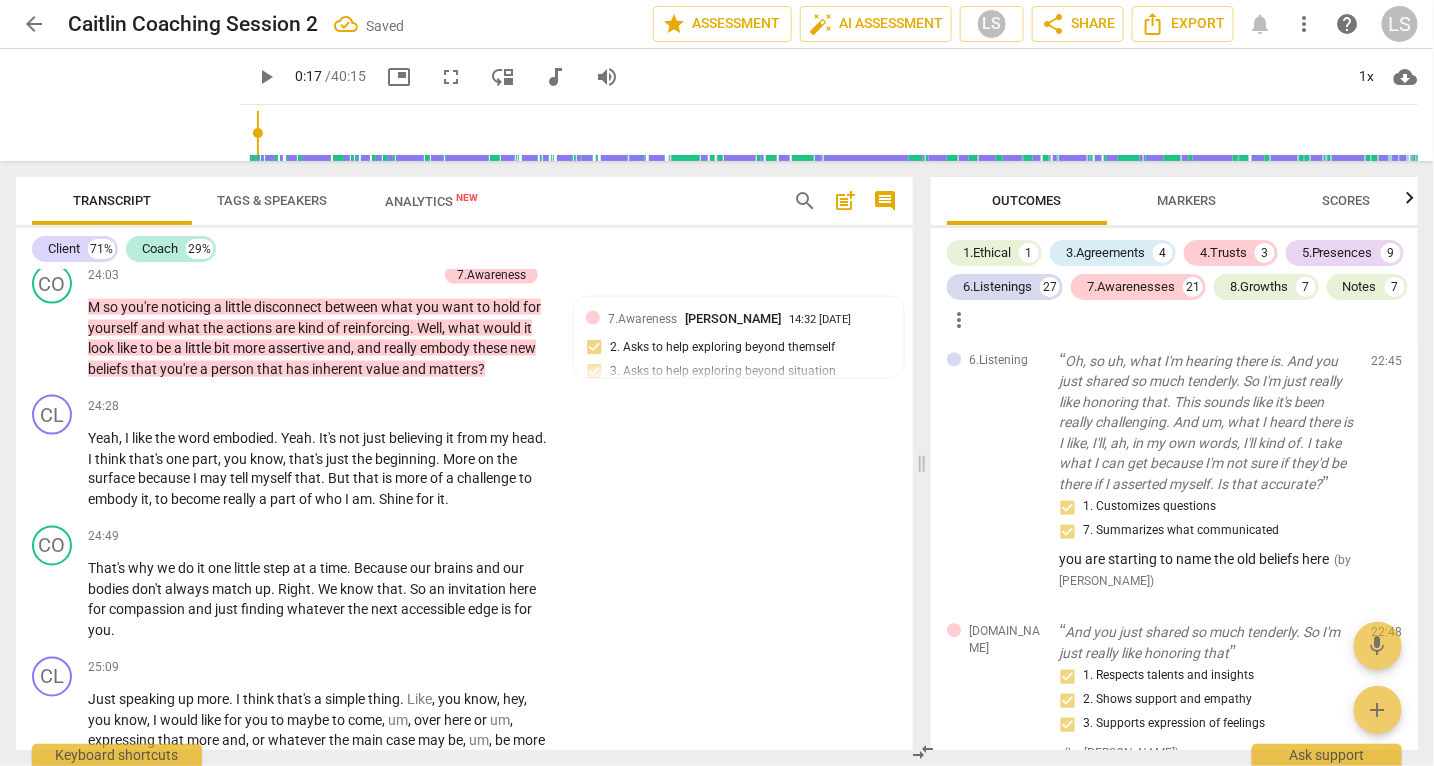 scroll, scrollTop: 9010, scrollLeft: 0, axis: vertical 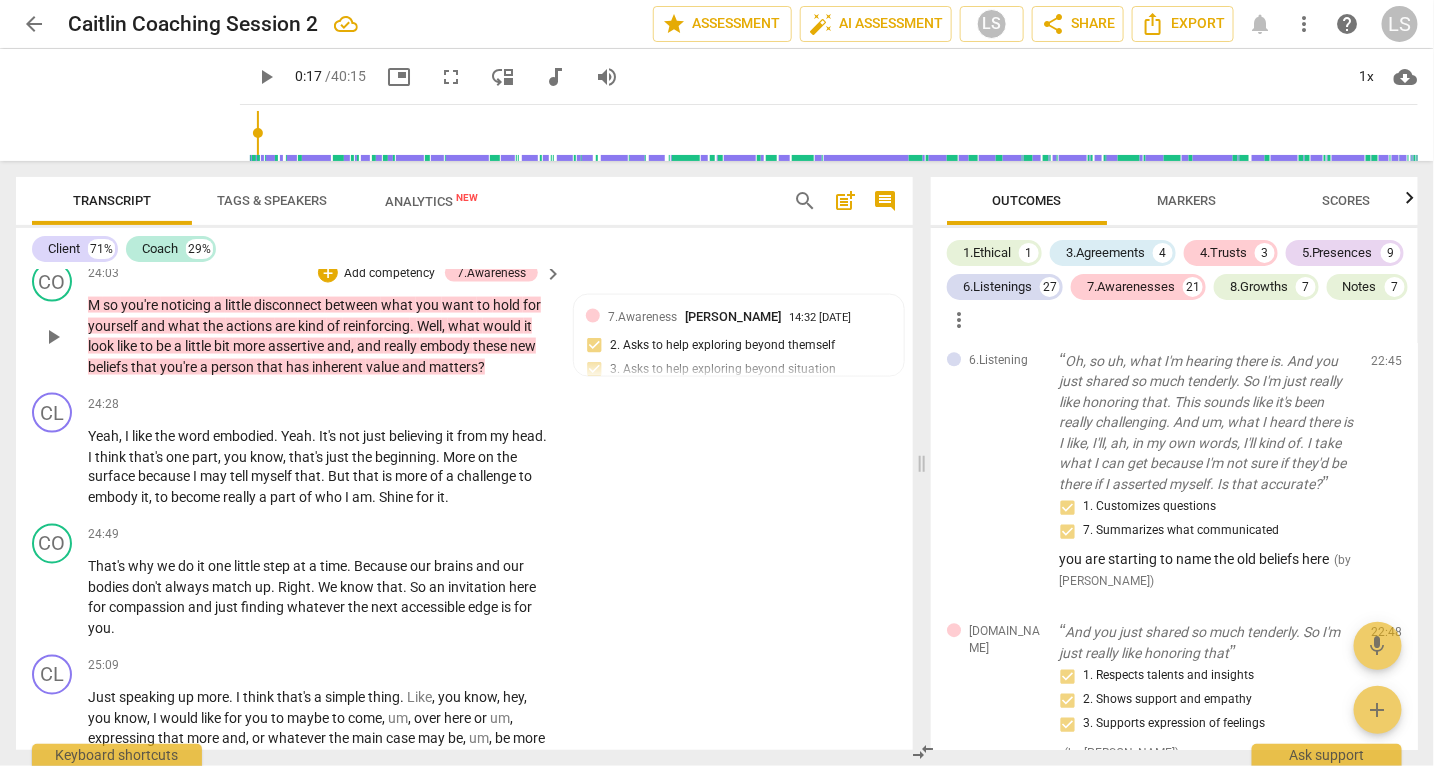 click on "Add competency" at bounding box center [389, 274] 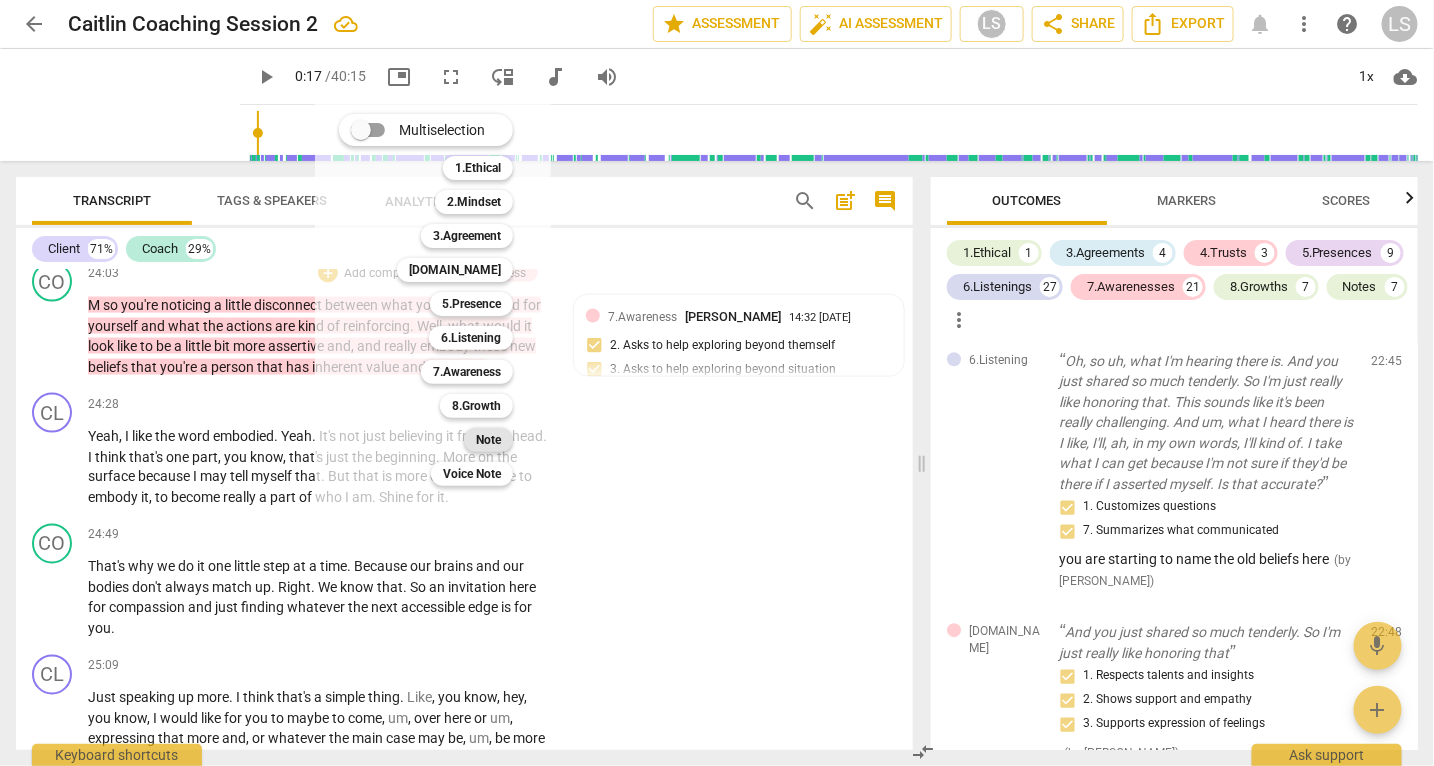 click on "Note" at bounding box center (488, 440) 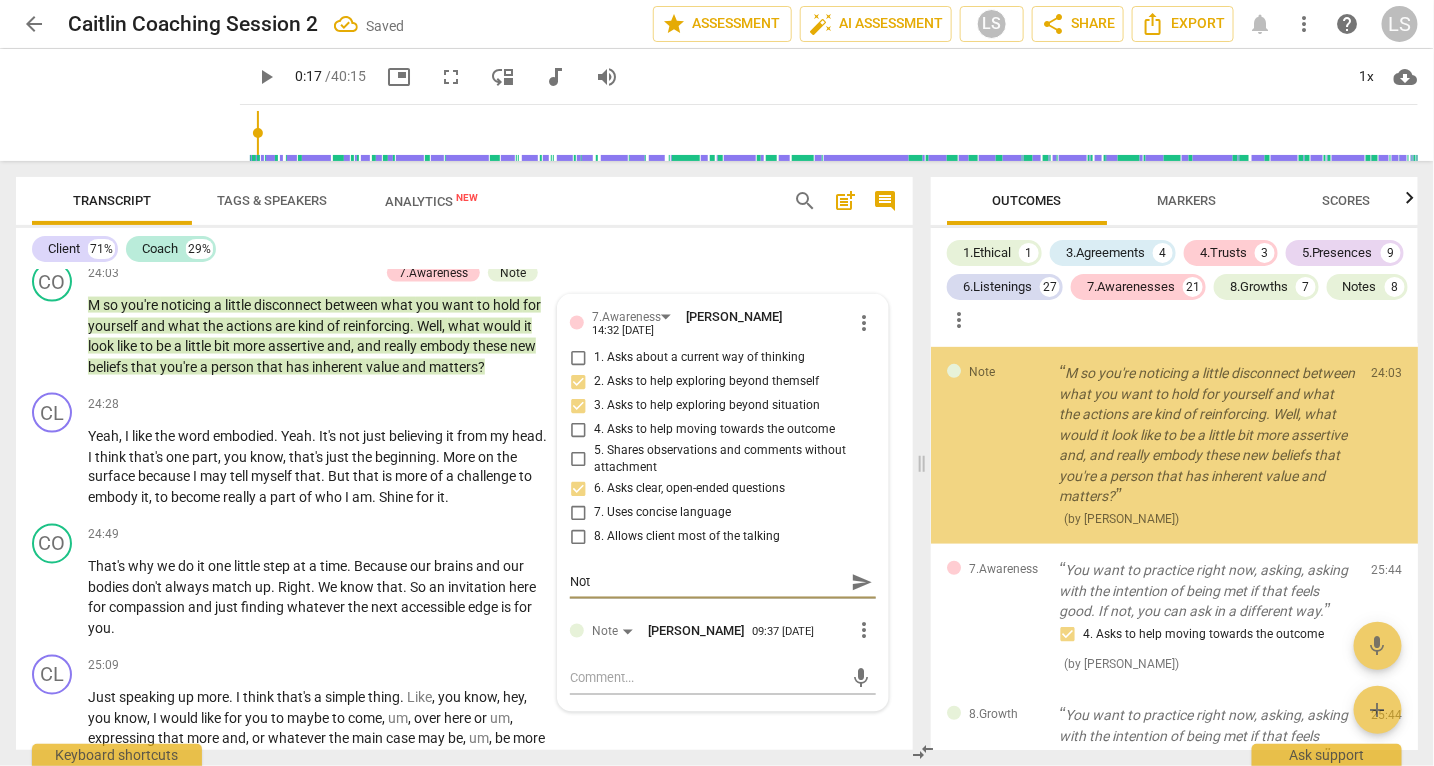 scroll, scrollTop: 10956, scrollLeft: 0, axis: vertical 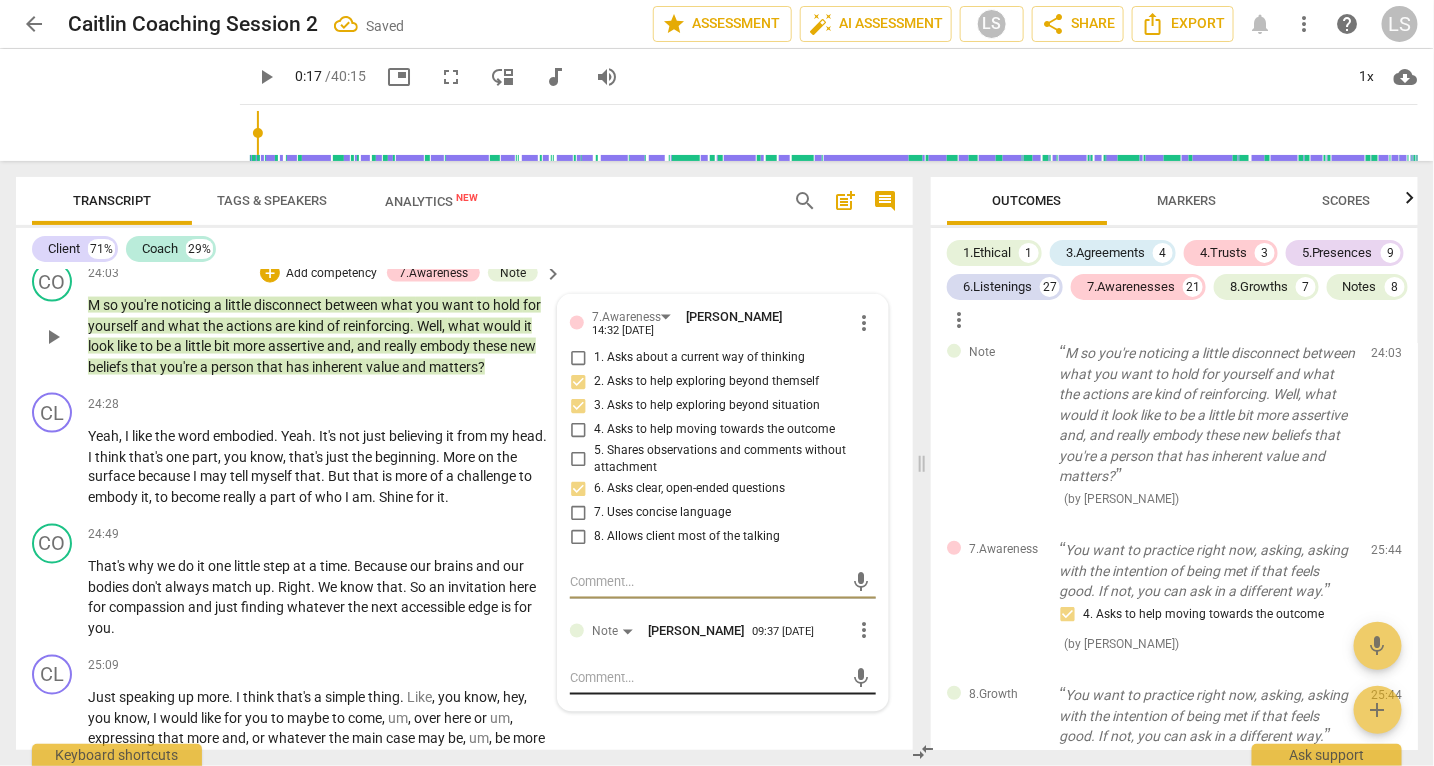 click at bounding box center (707, 678) 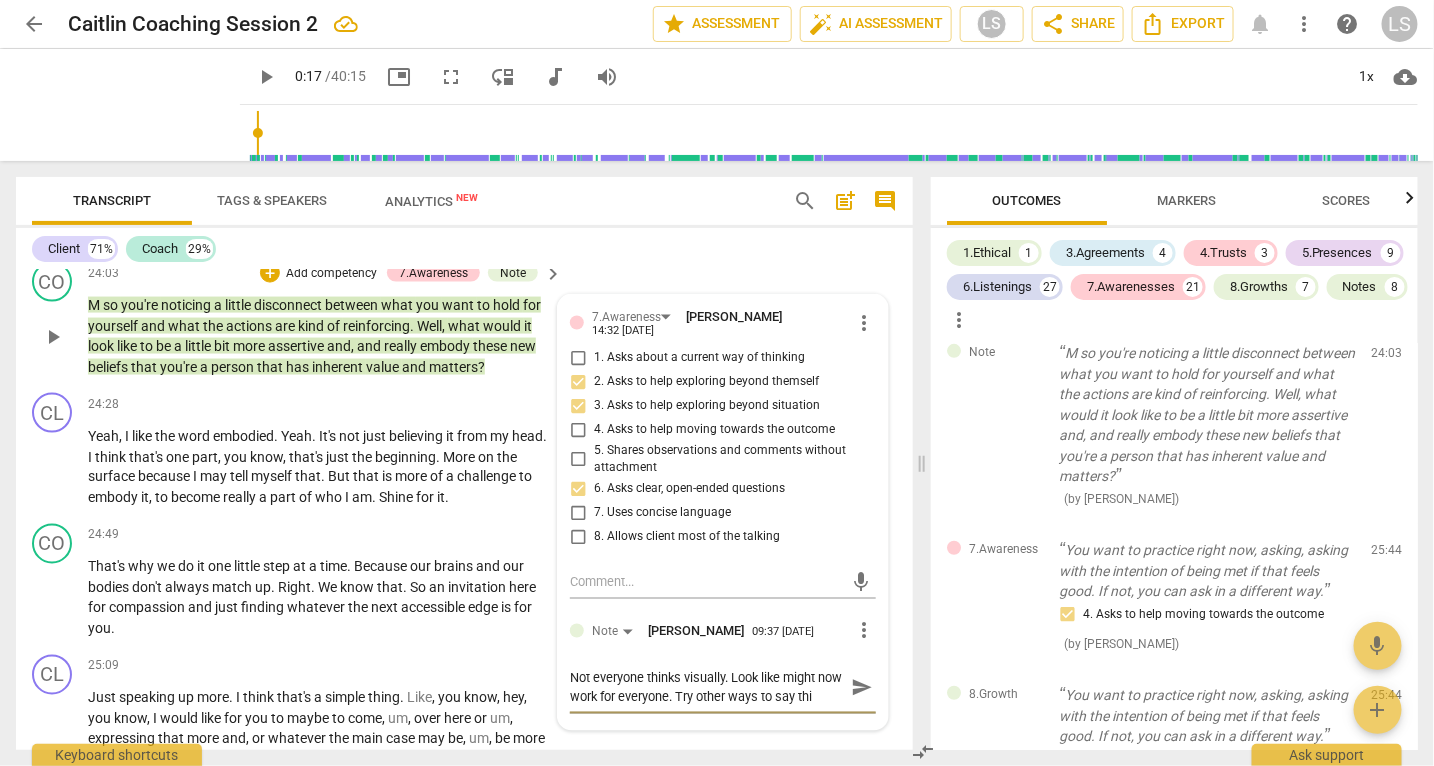scroll, scrollTop: 16, scrollLeft: 0, axis: vertical 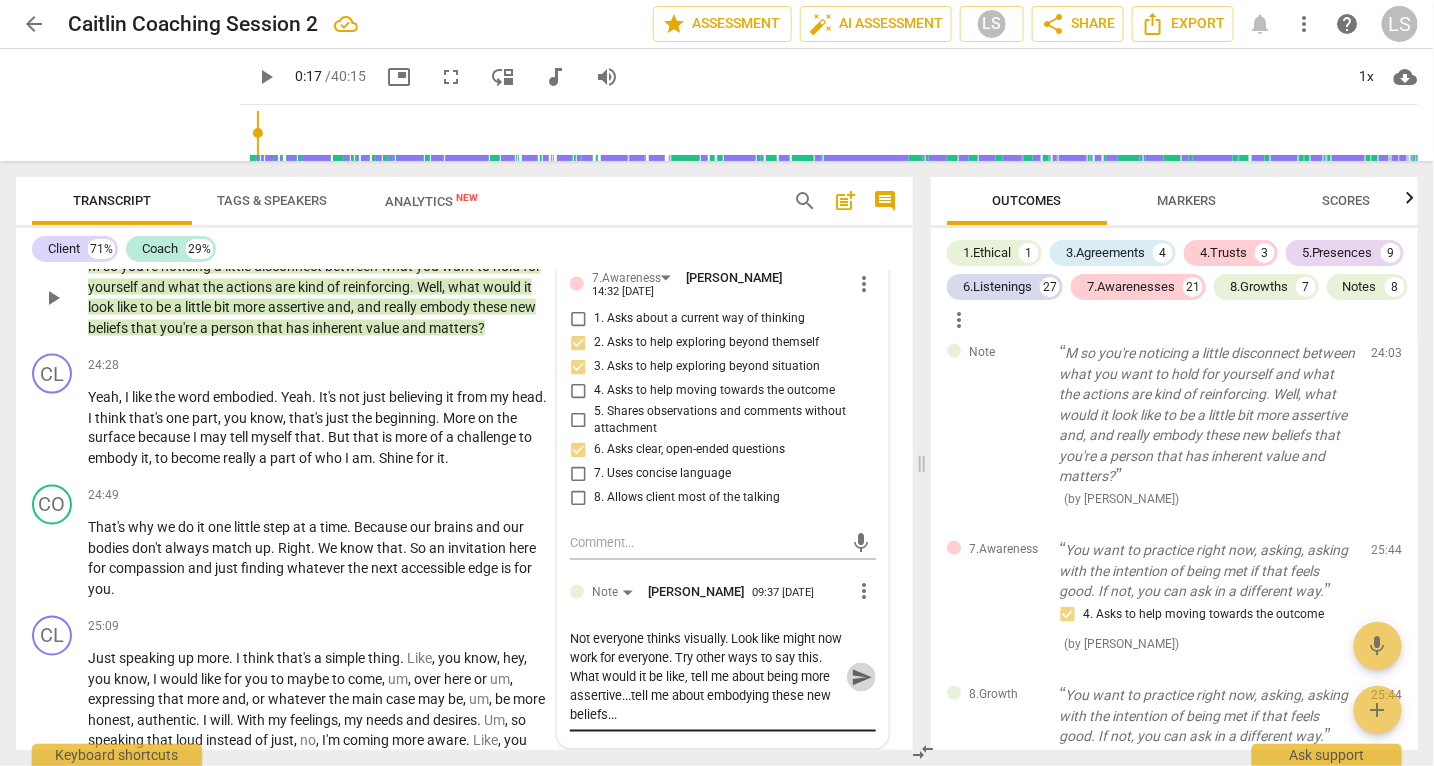 click on "send" at bounding box center [862, 678] 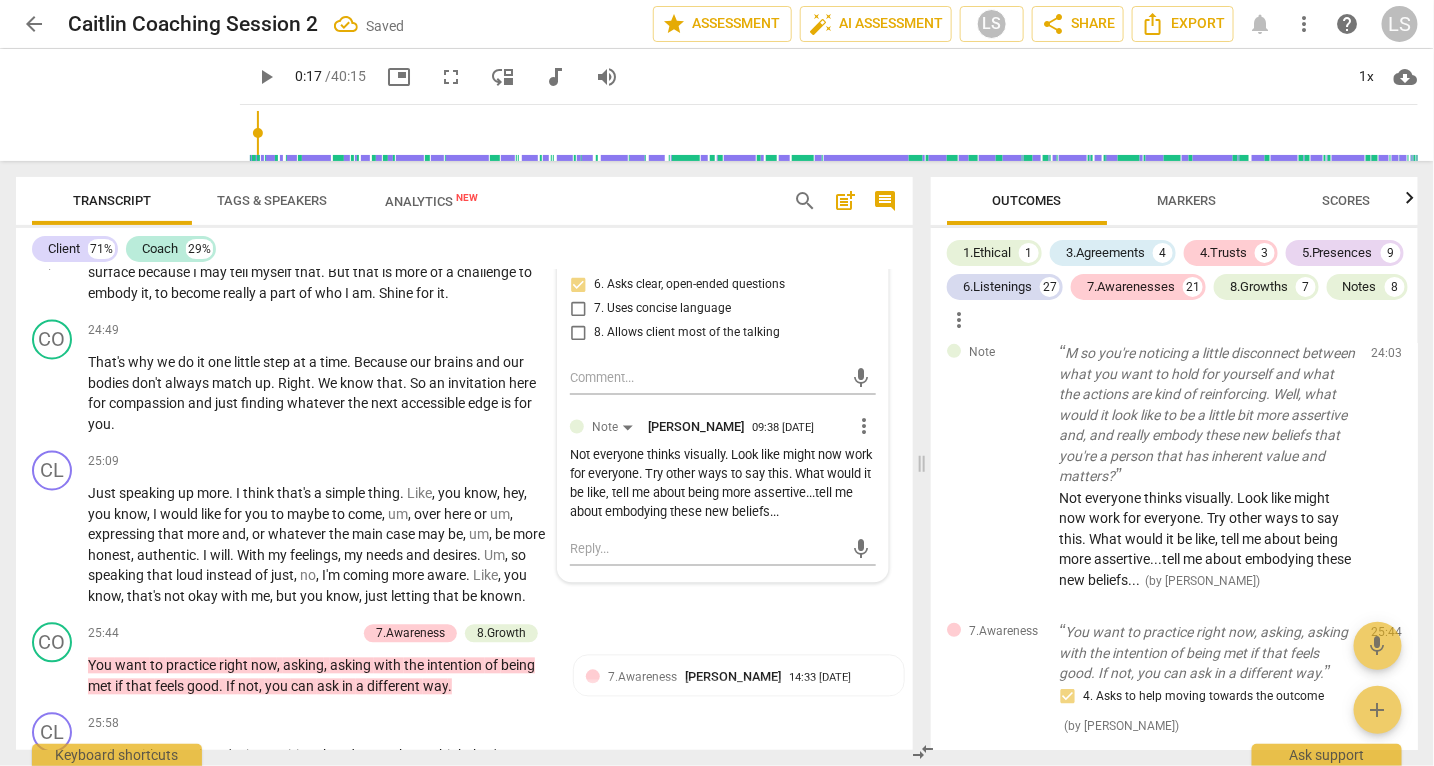 scroll, scrollTop: 9239, scrollLeft: 0, axis: vertical 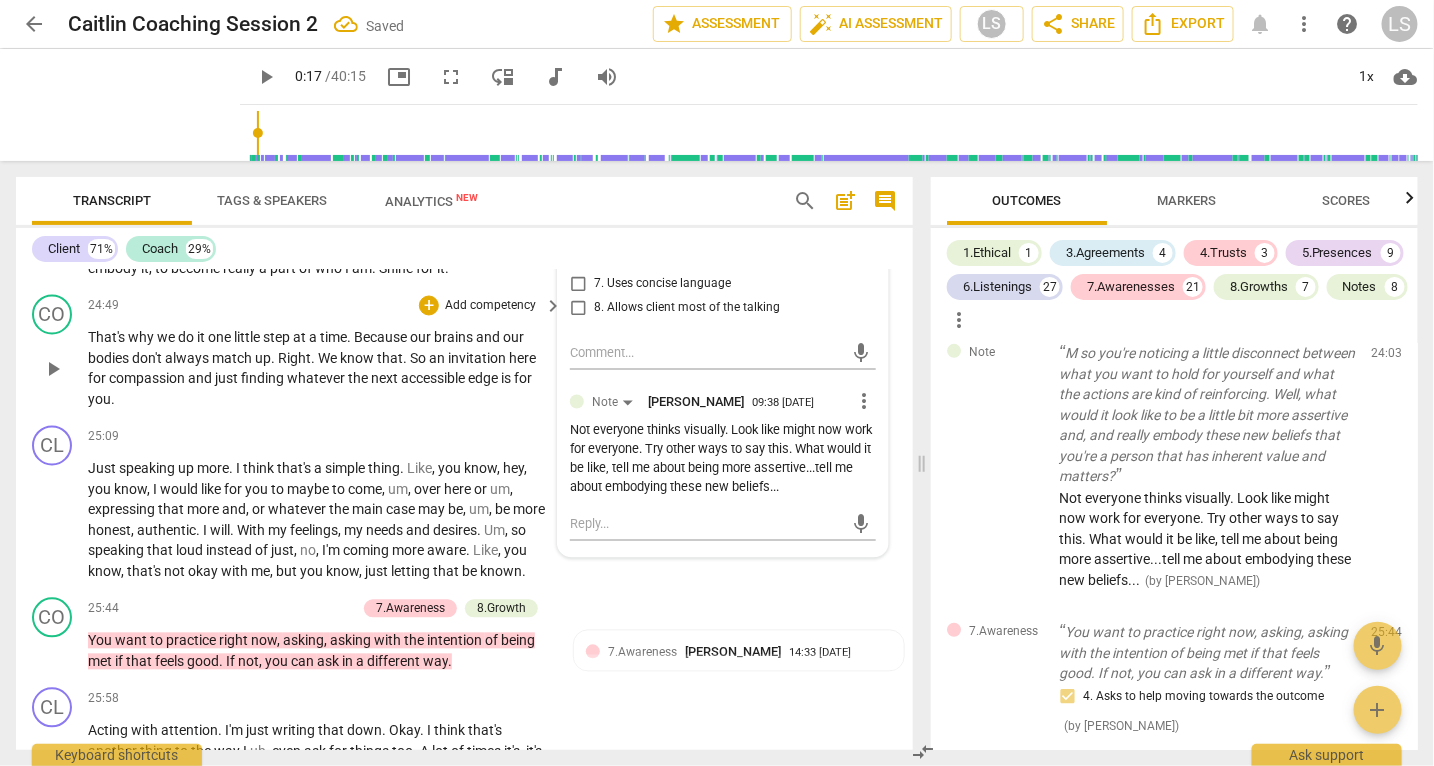click on "We" at bounding box center (329, 359) 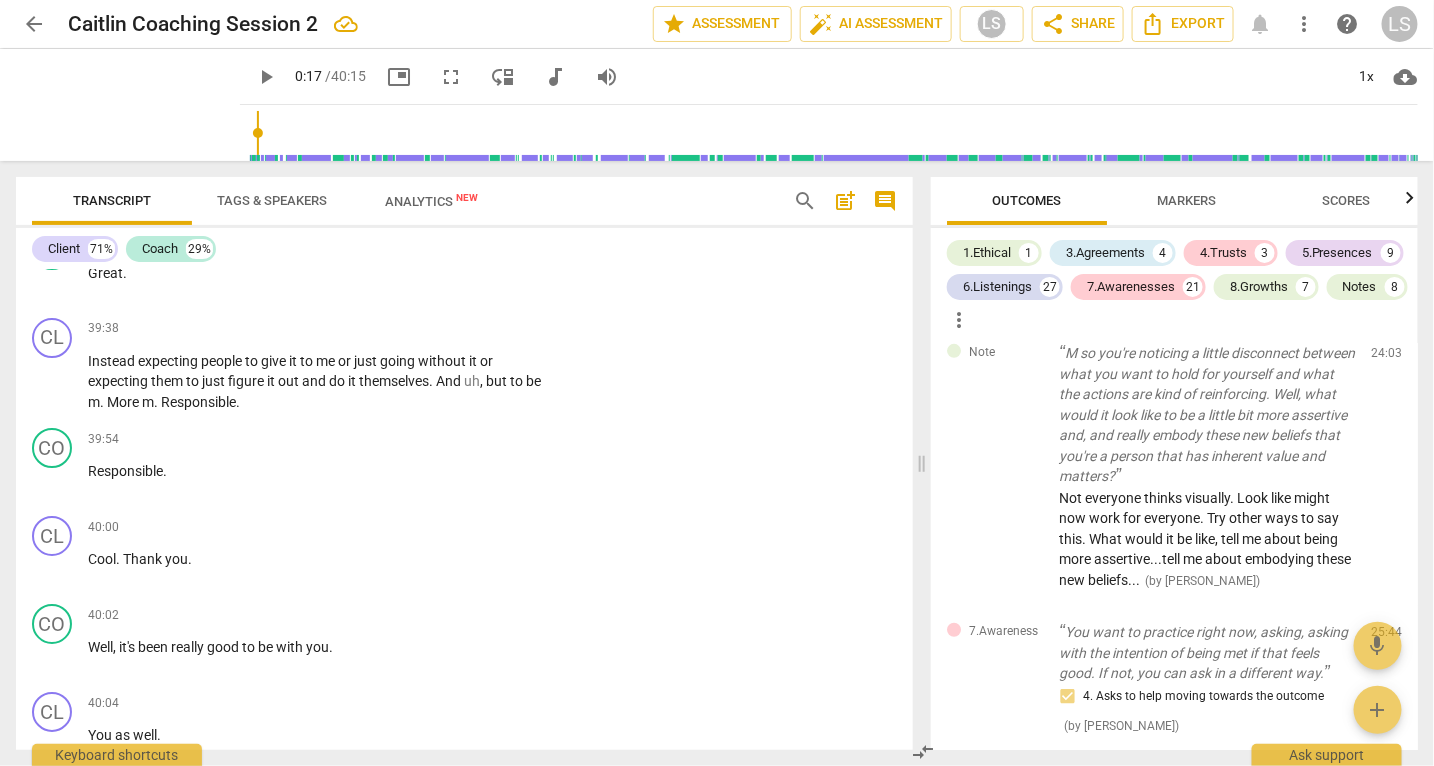 scroll, scrollTop: 15984, scrollLeft: 0, axis: vertical 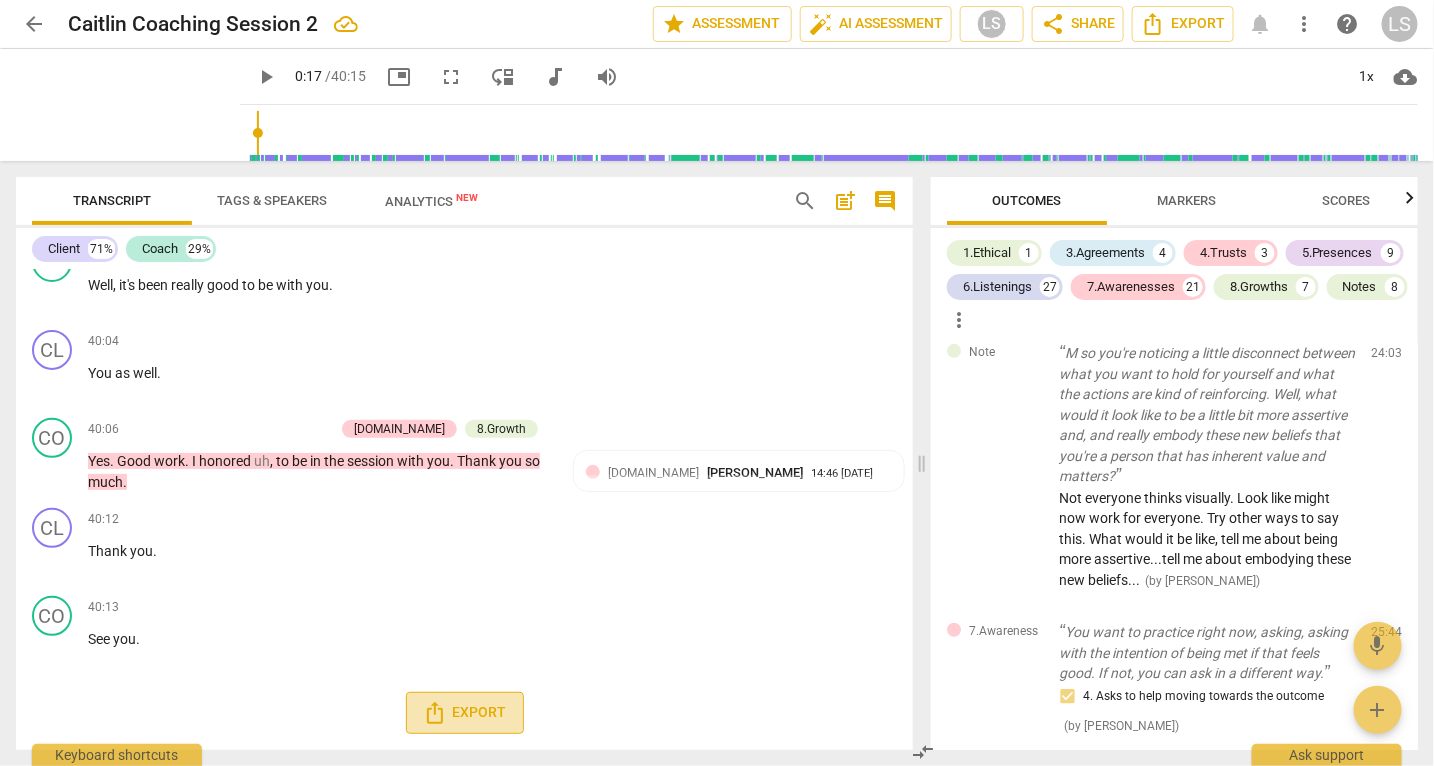 click on "Export" at bounding box center (465, 713) 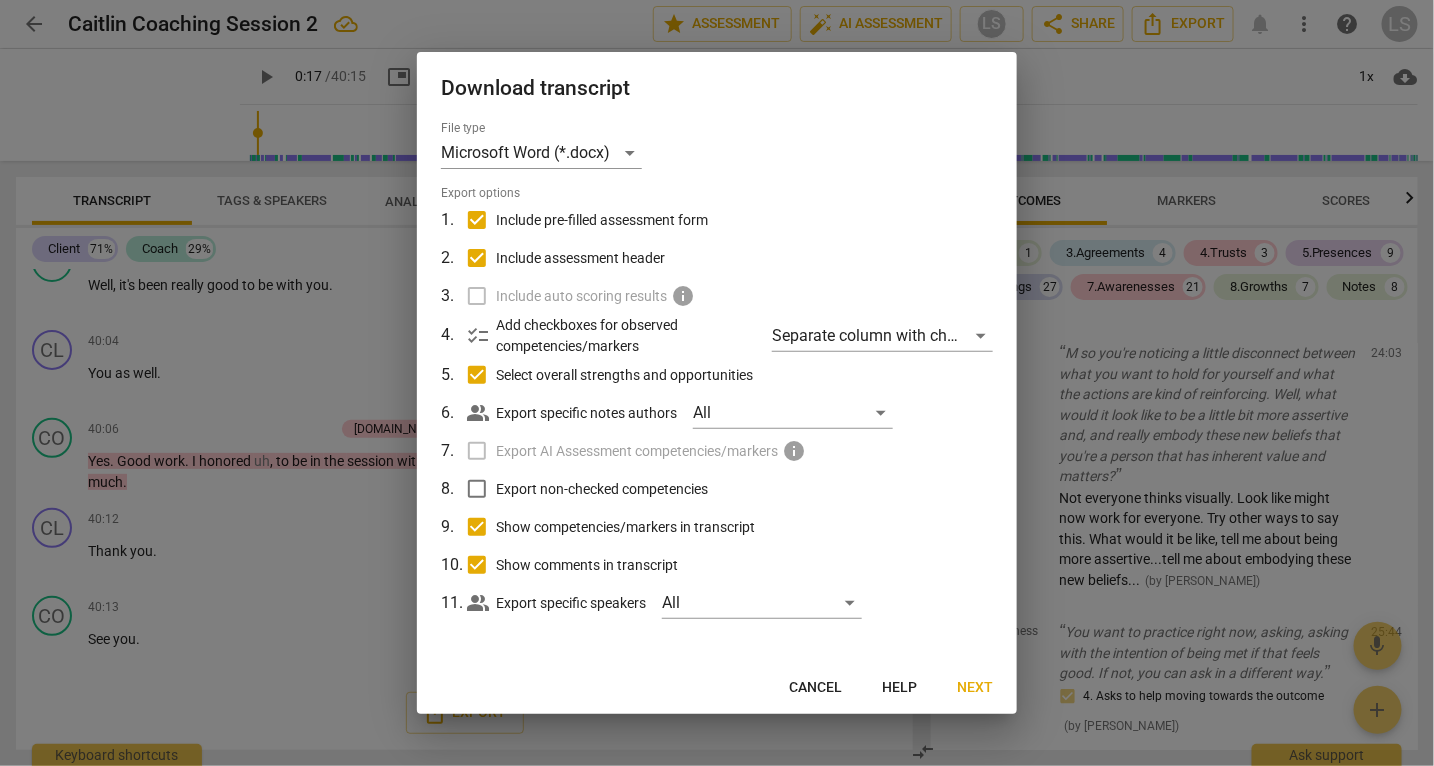 click on "Export non-checked competencies" at bounding box center (477, 489) 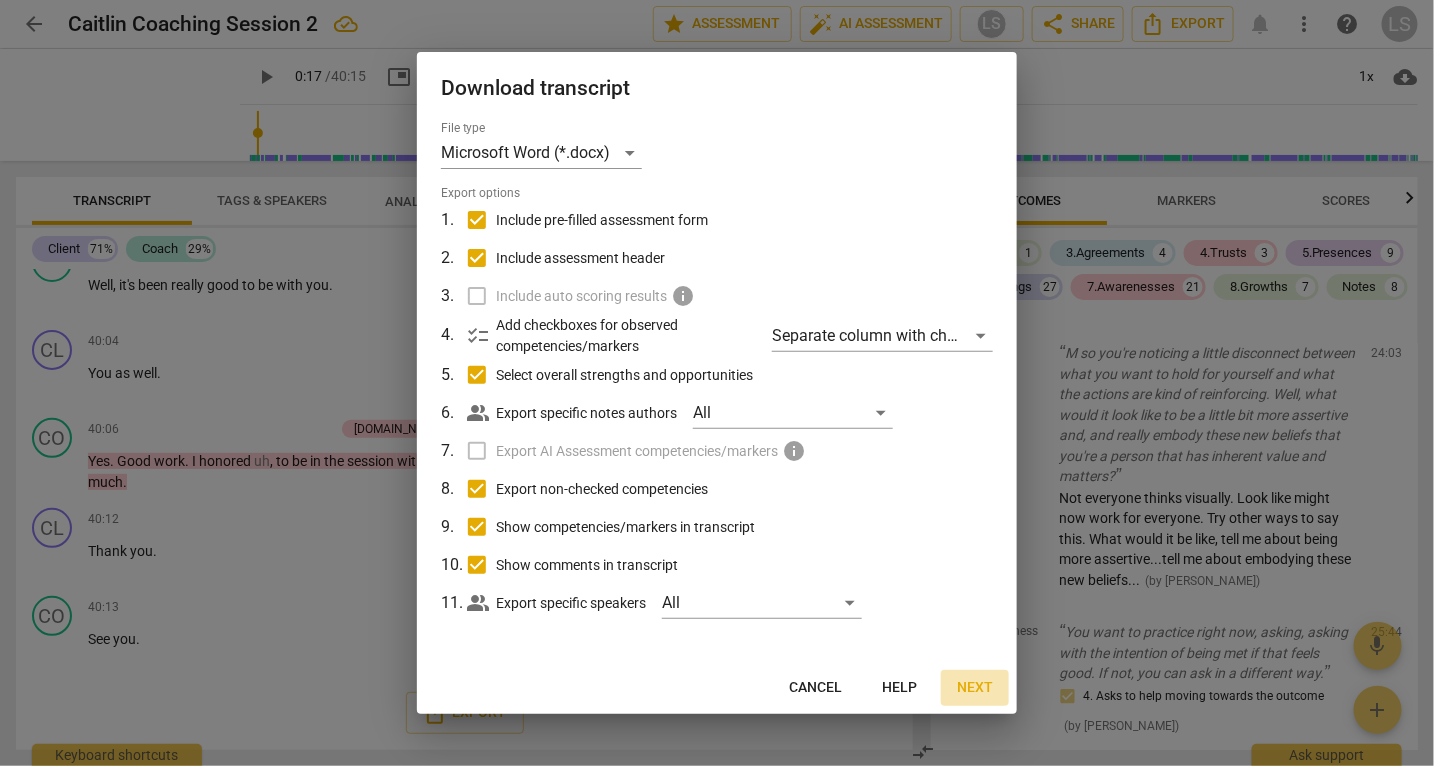 click on "Next" at bounding box center (975, 688) 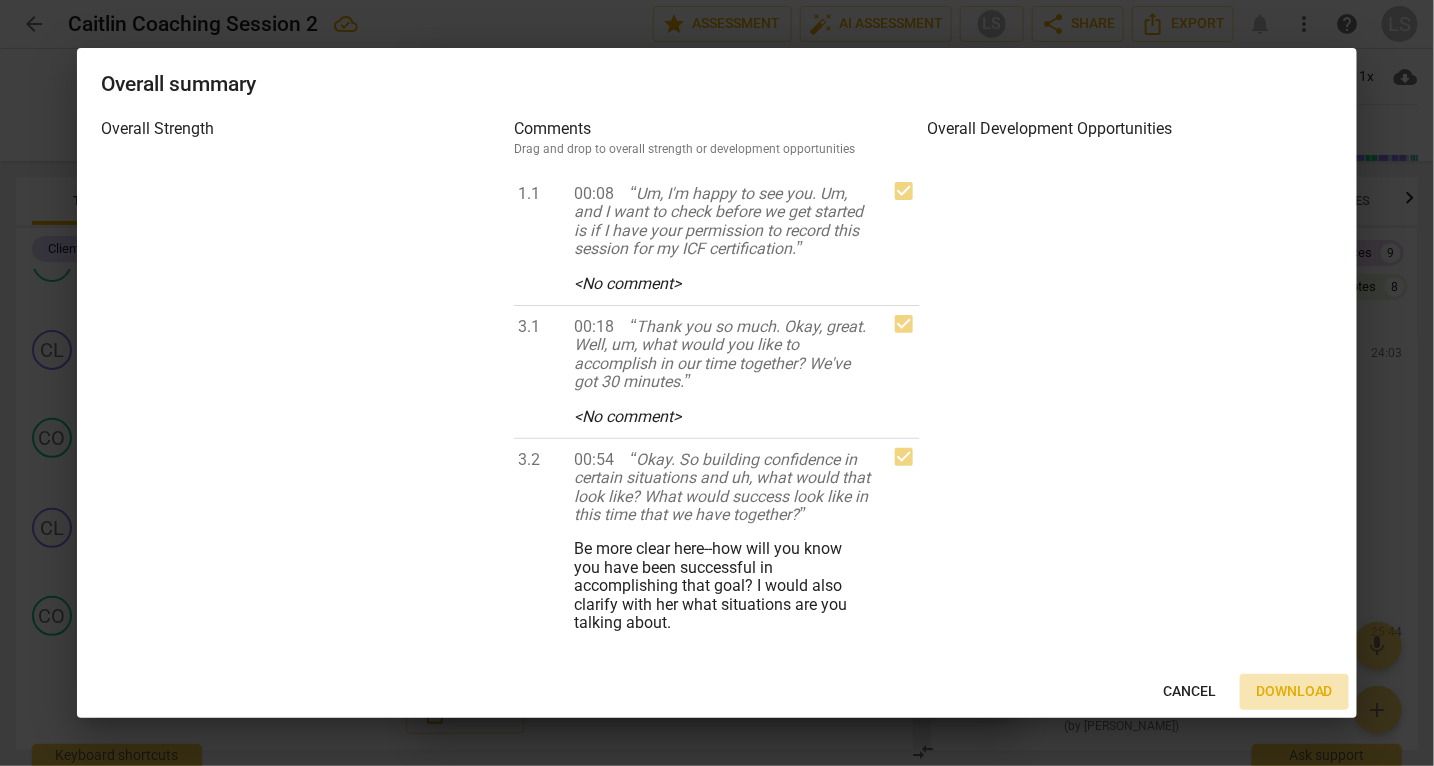click on "Download" at bounding box center (1294, 692) 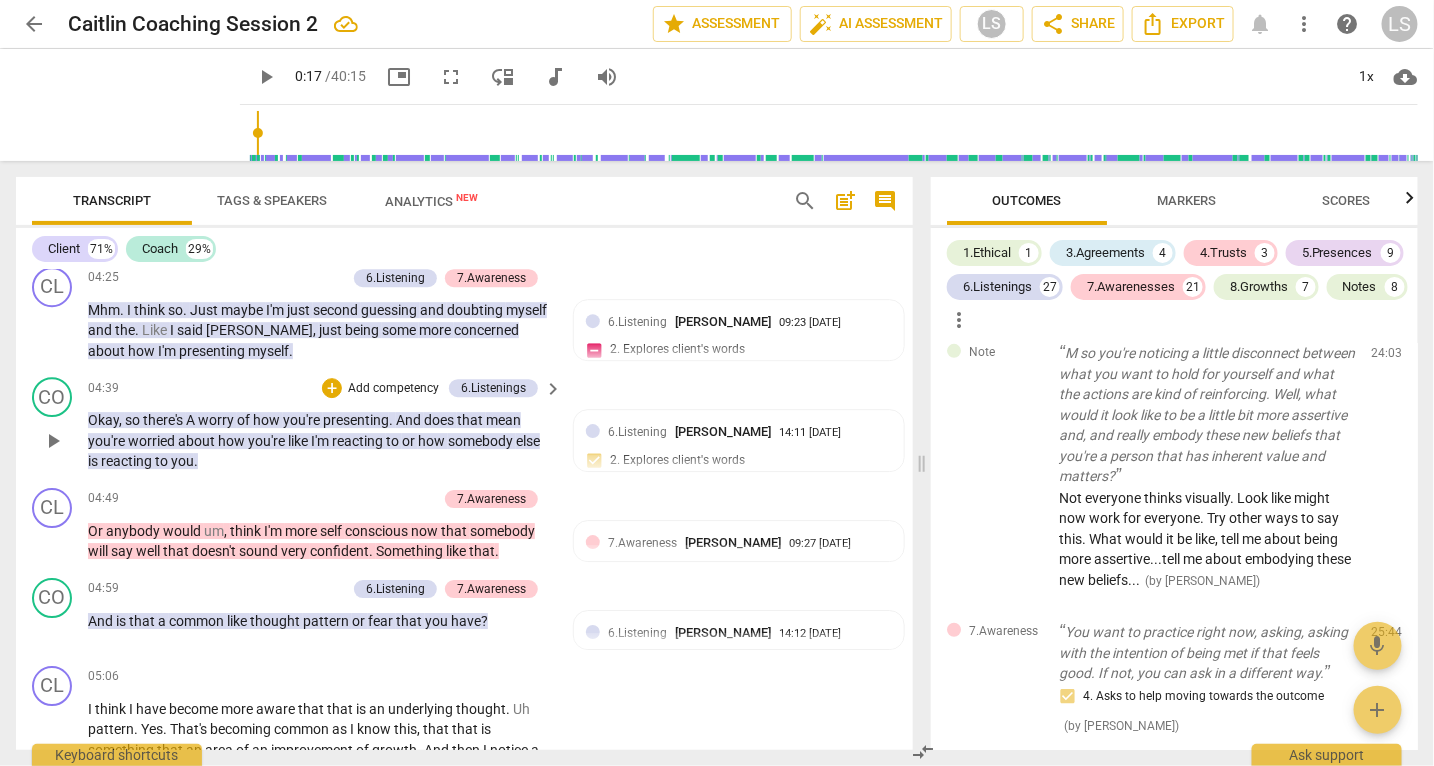 scroll, scrollTop: 2161, scrollLeft: 0, axis: vertical 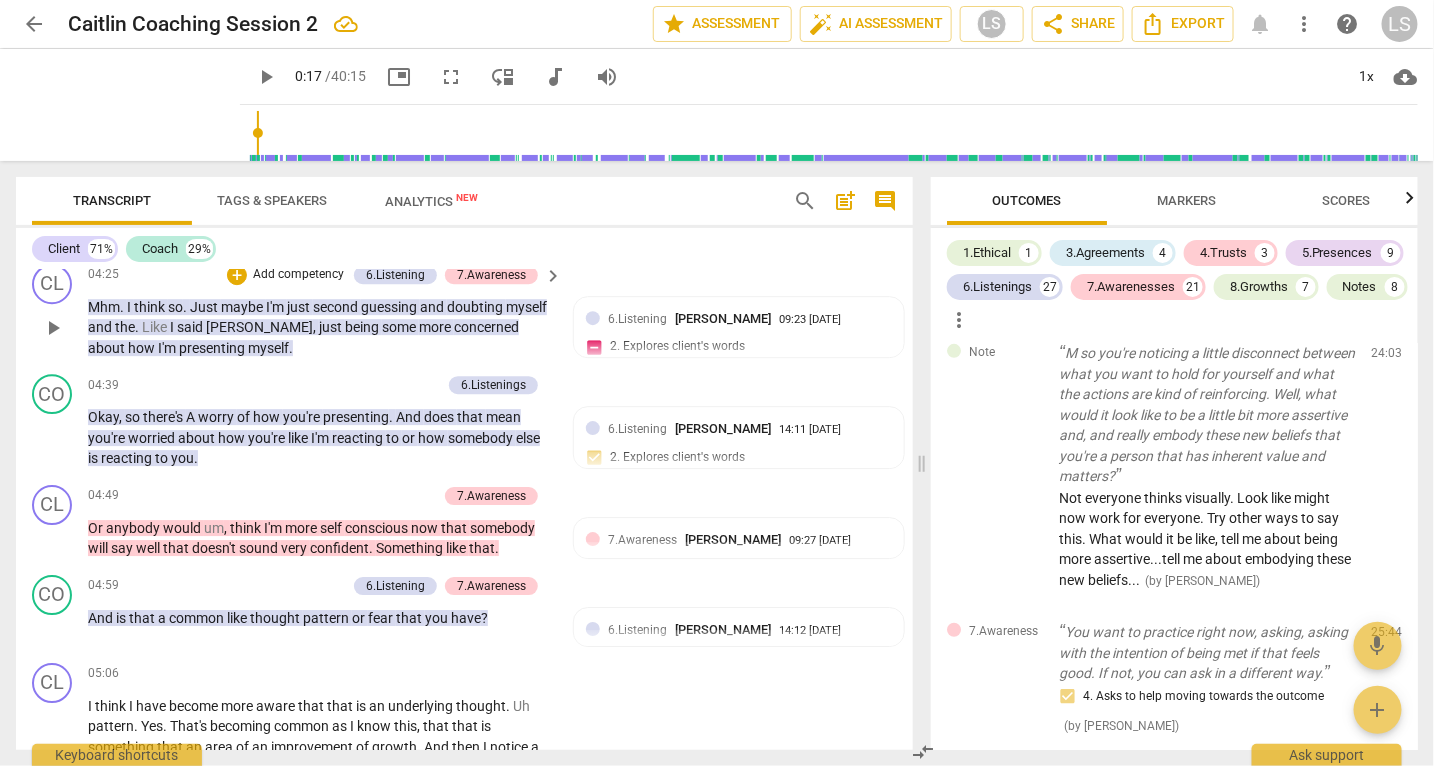 click on "Add competency" at bounding box center (298, 275) 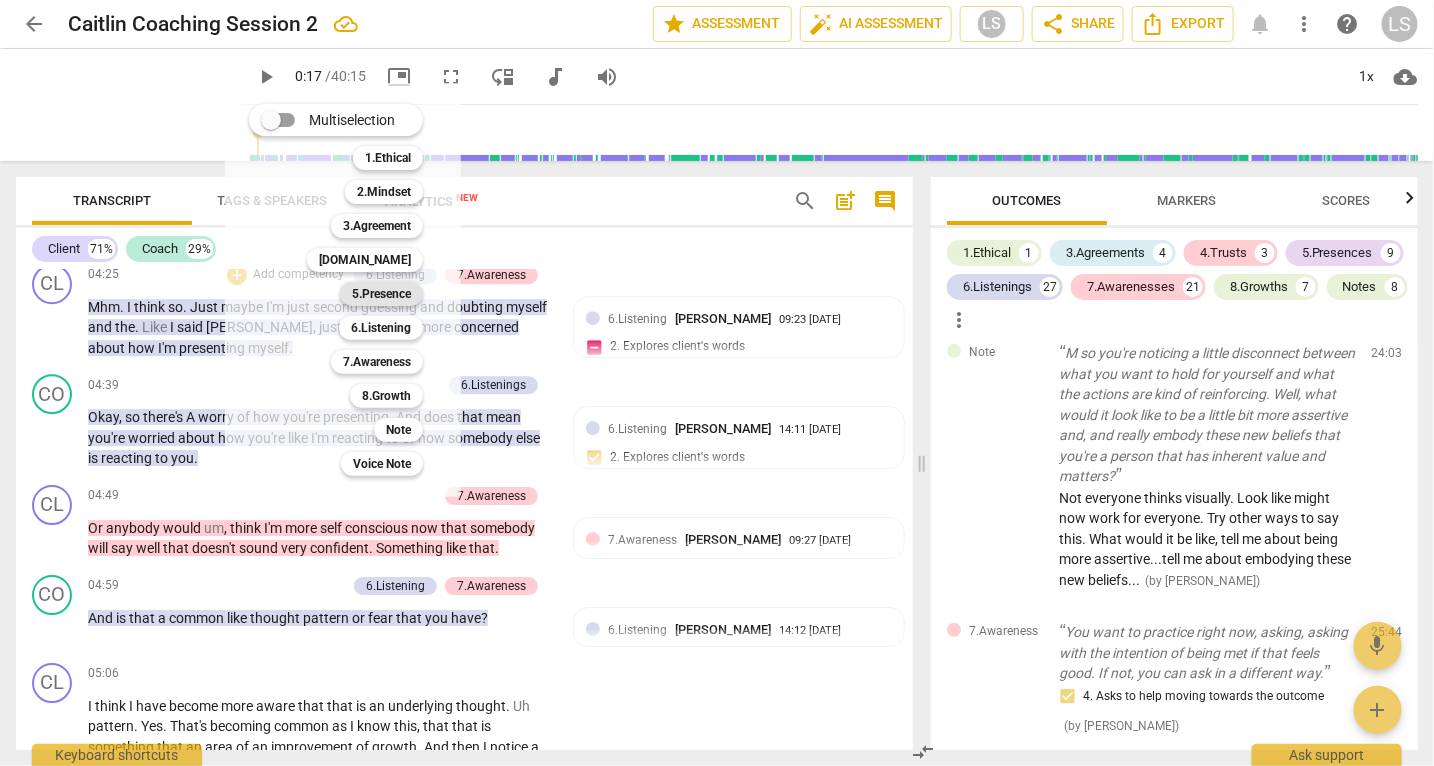 click on "5.Presence" at bounding box center [381, 294] 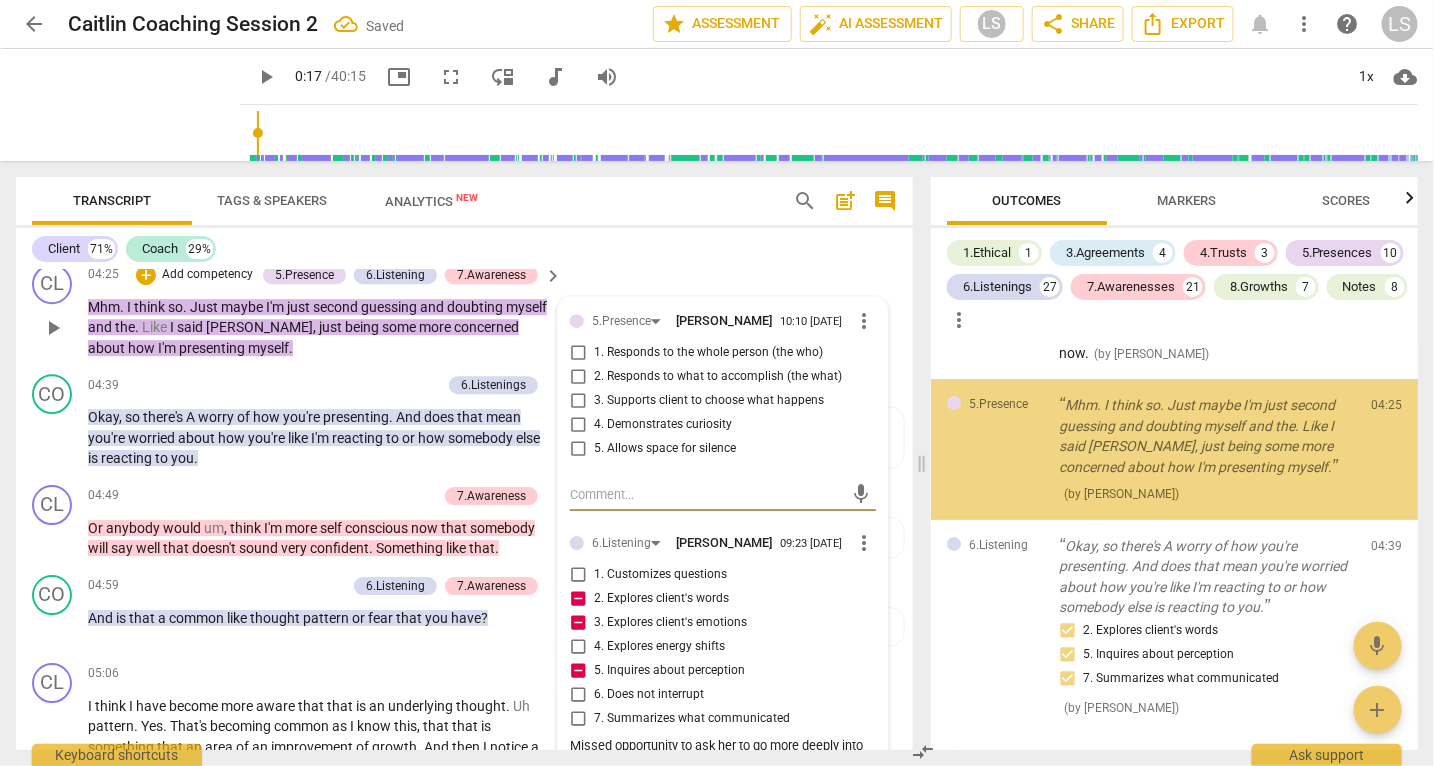 scroll, scrollTop: 2595, scrollLeft: 0, axis: vertical 